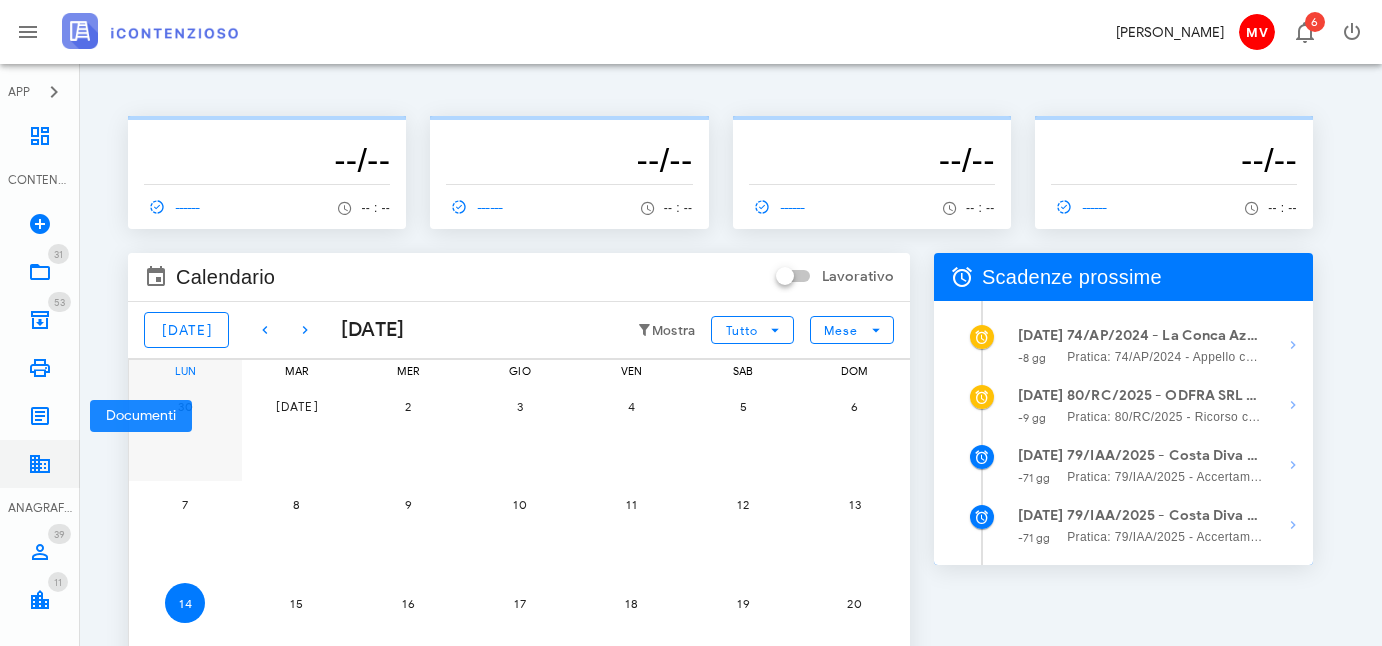 scroll, scrollTop: 0, scrollLeft: 0, axis: both 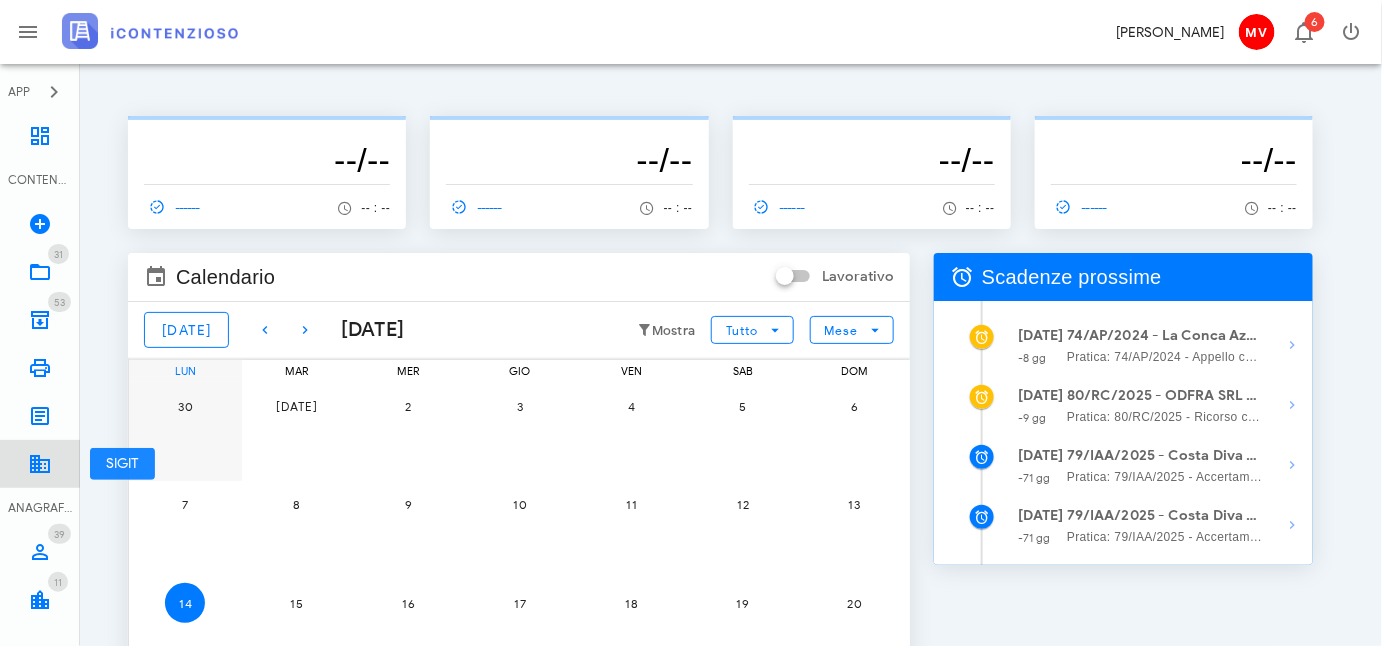 click at bounding box center [40, 464] 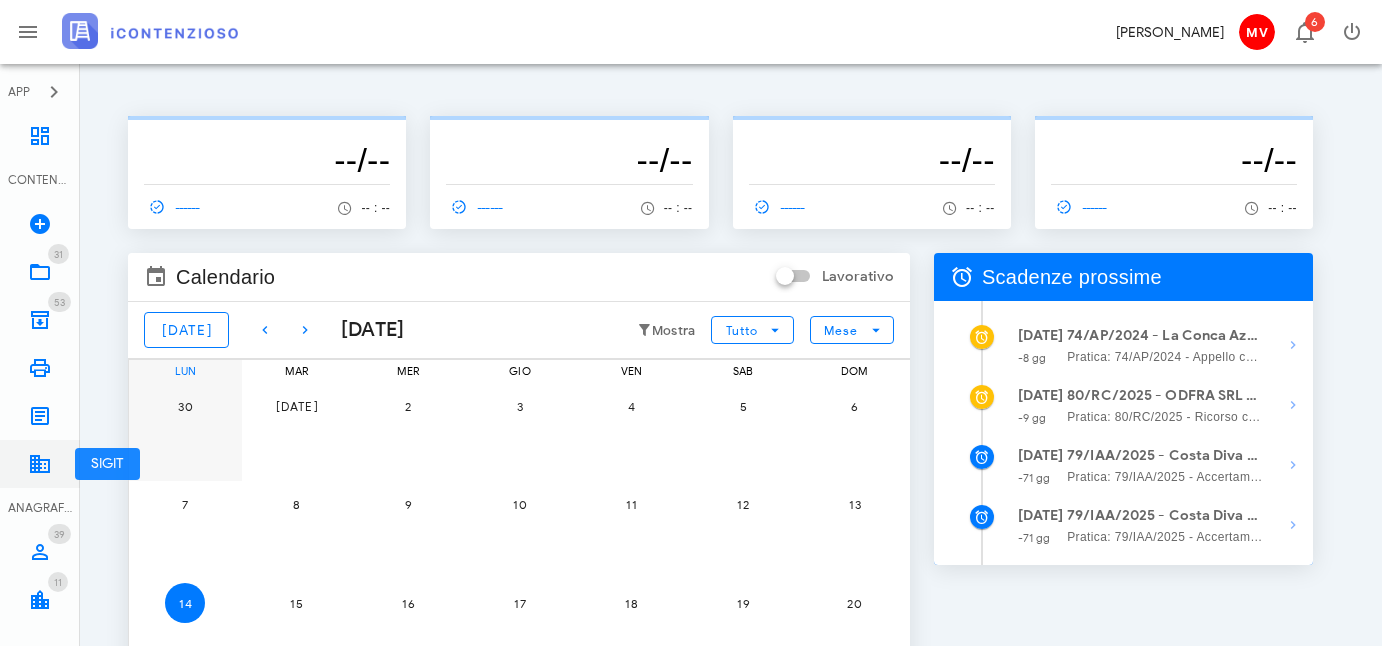 scroll, scrollTop: 0, scrollLeft: 0, axis: both 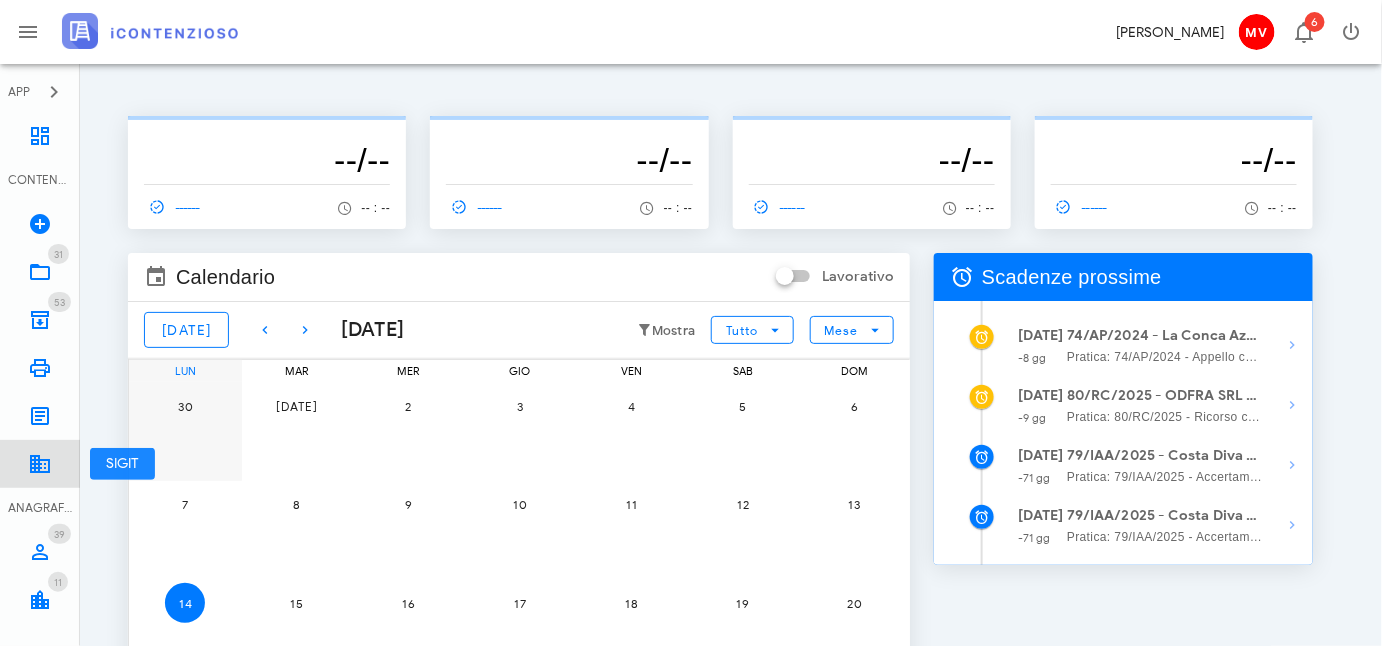 click at bounding box center [40, 464] 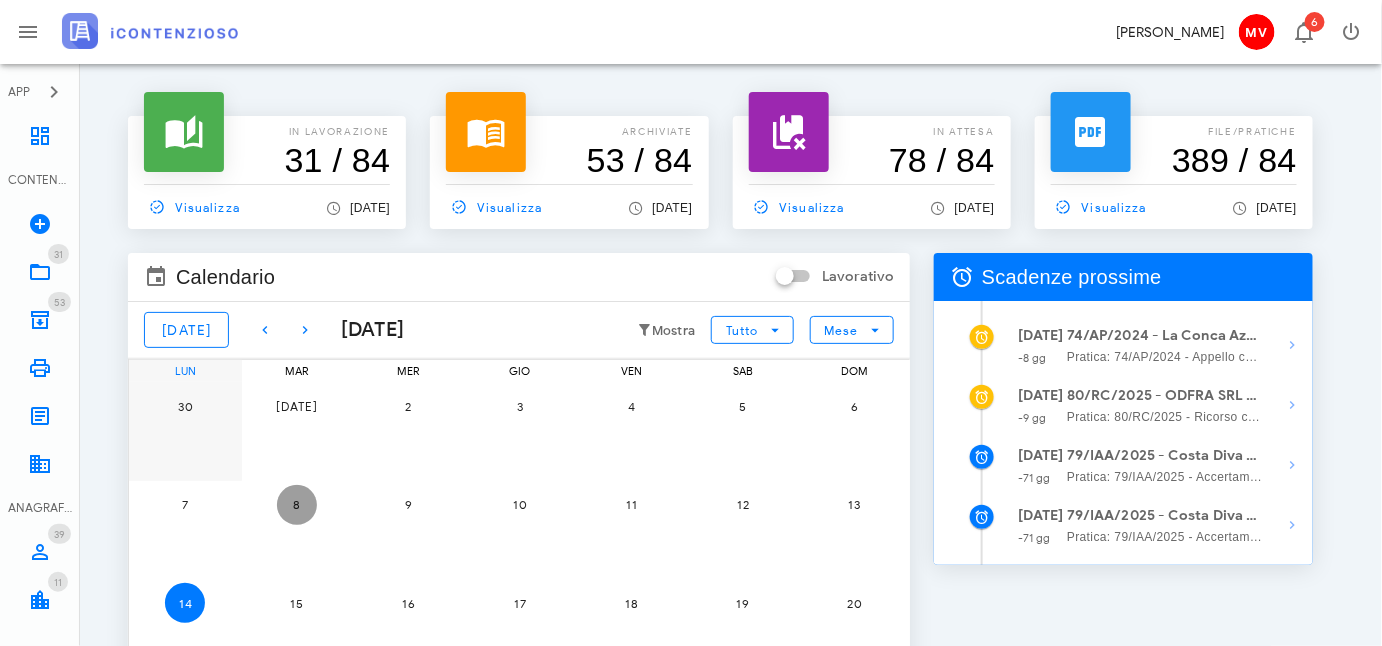 click on "8" at bounding box center (297, 504) 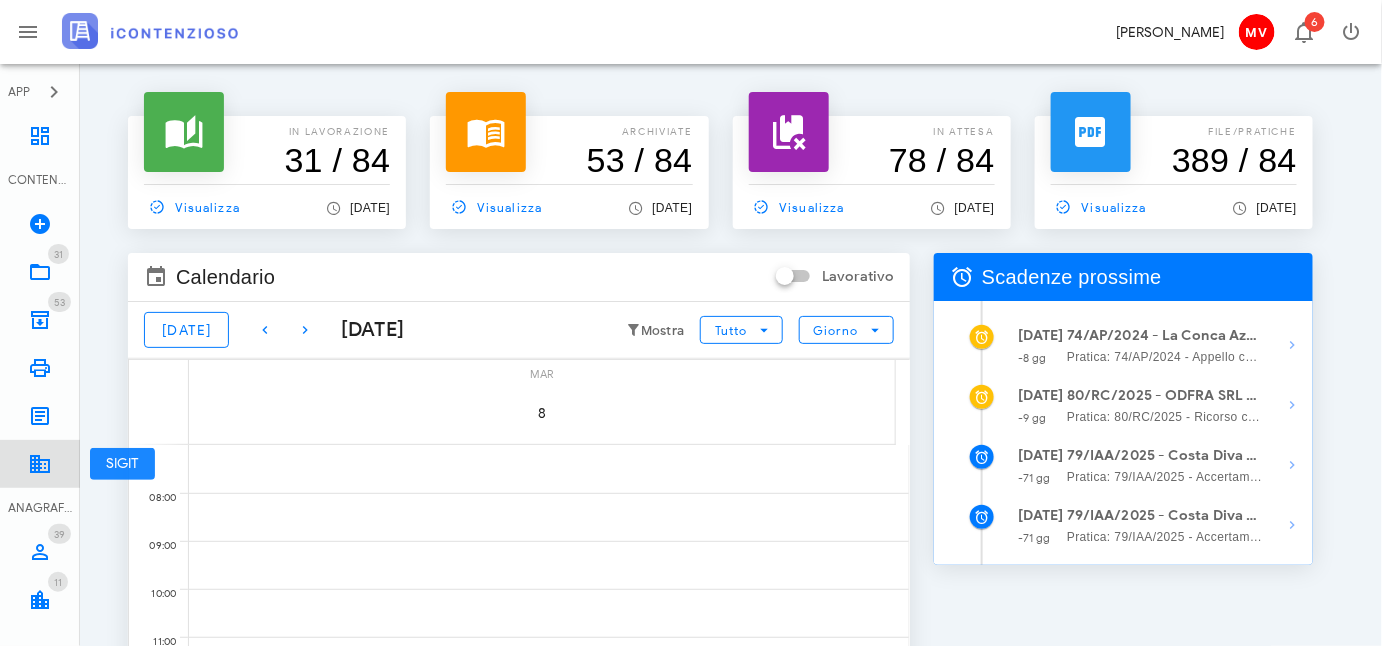click at bounding box center [40, 464] 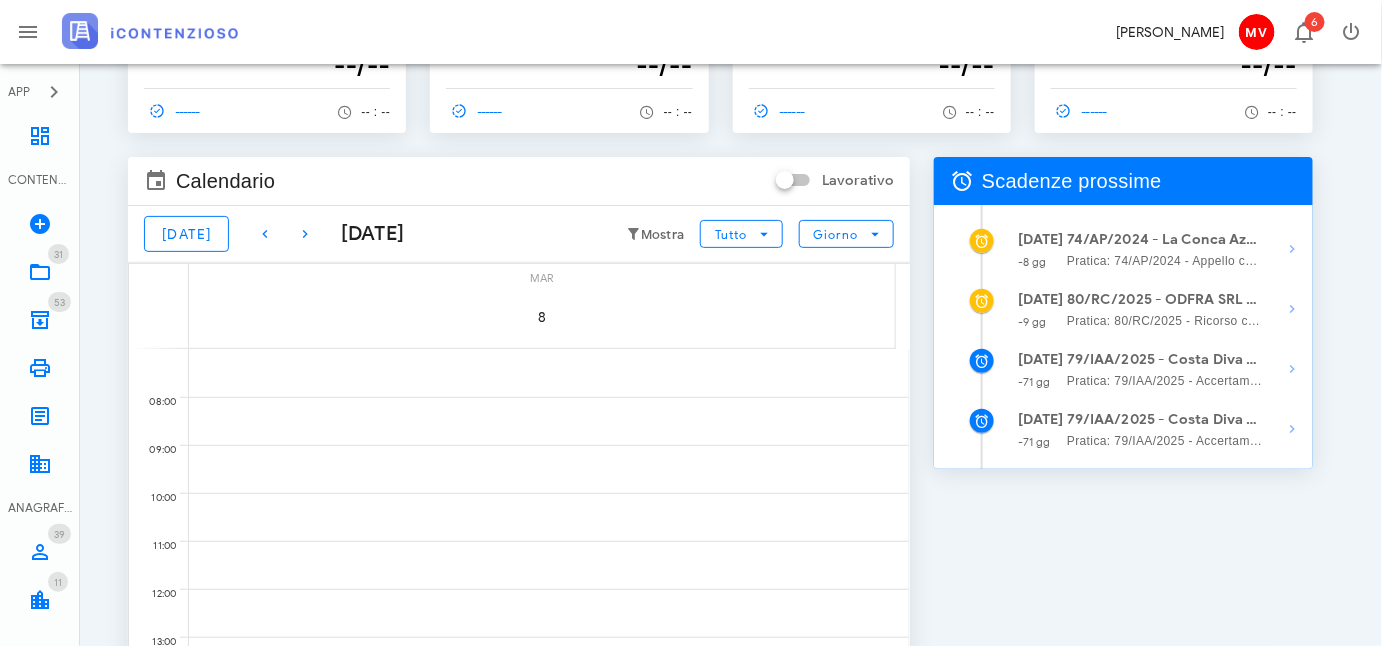 scroll, scrollTop: 0, scrollLeft: 0, axis: both 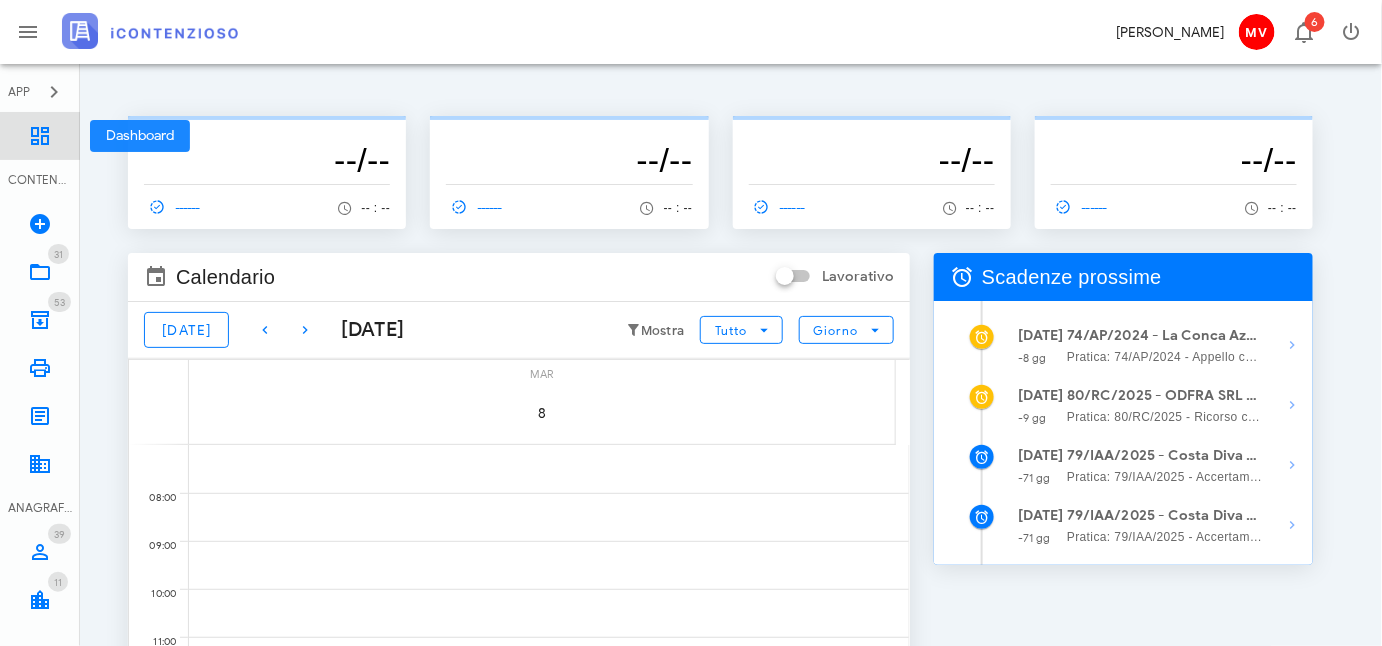 click at bounding box center (40, 136) 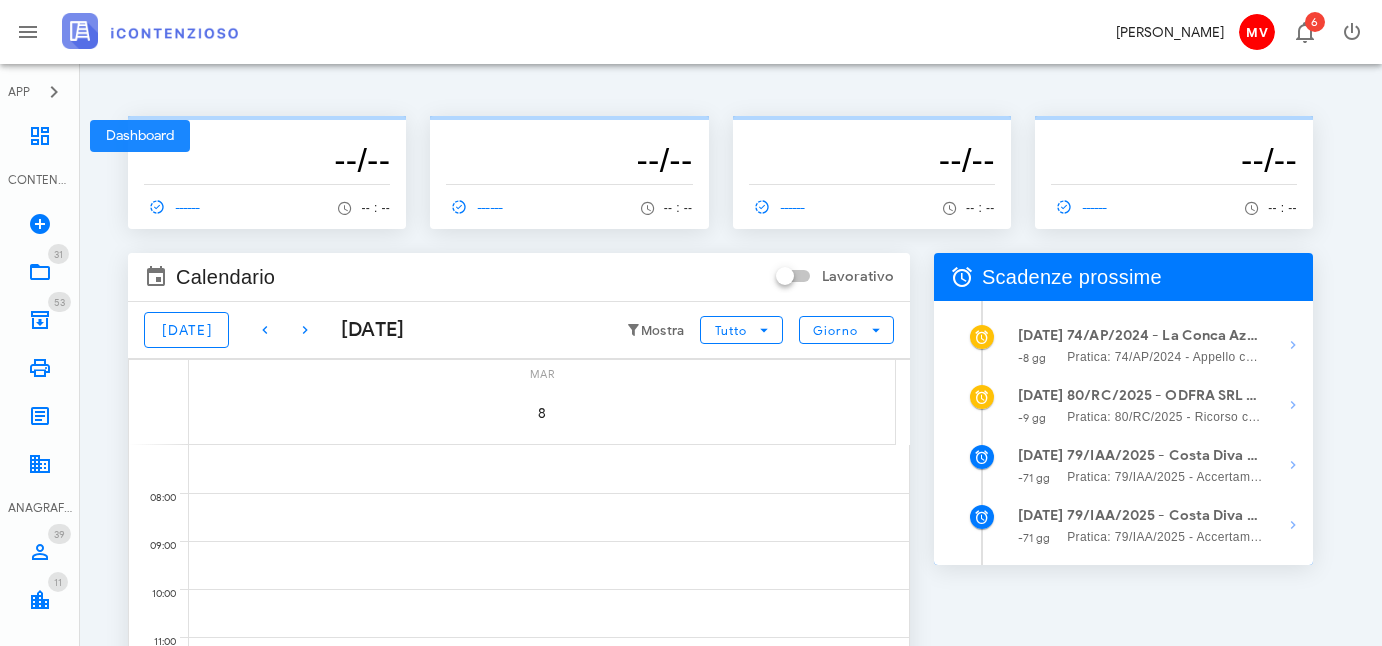 scroll, scrollTop: 0, scrollLeft: 0, axis: both 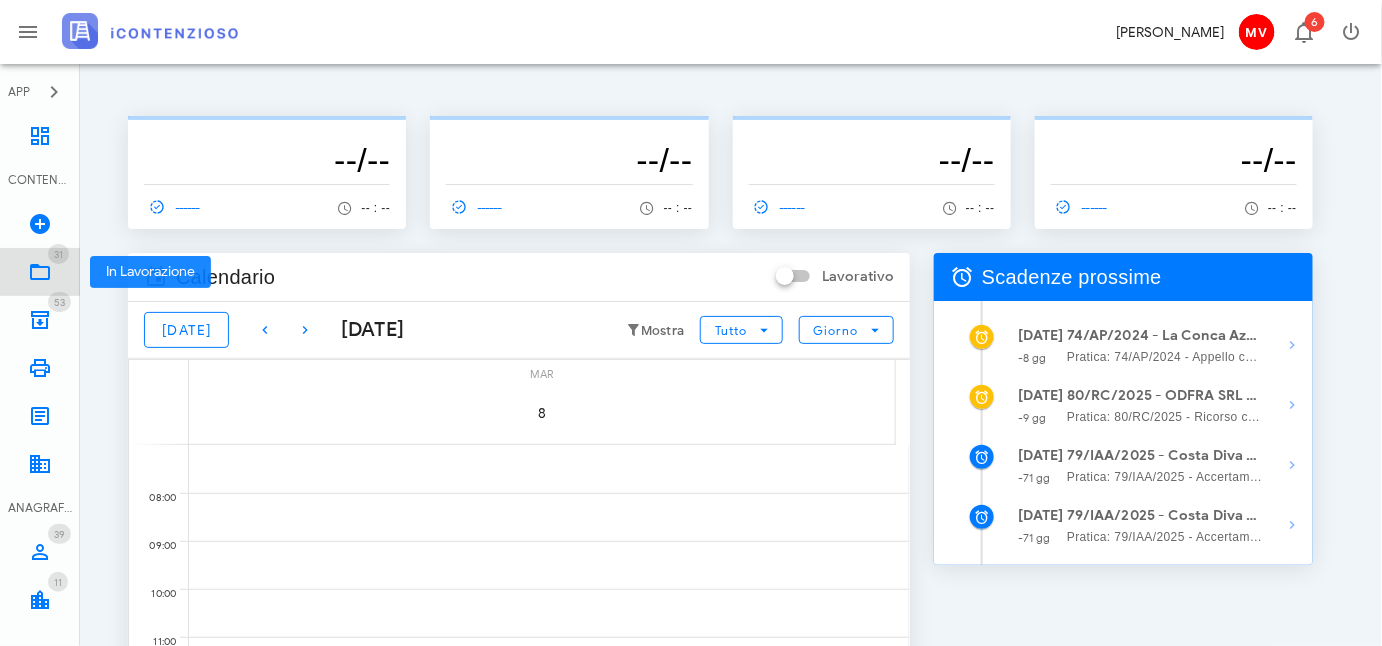 click at bounding box center (40, 272) 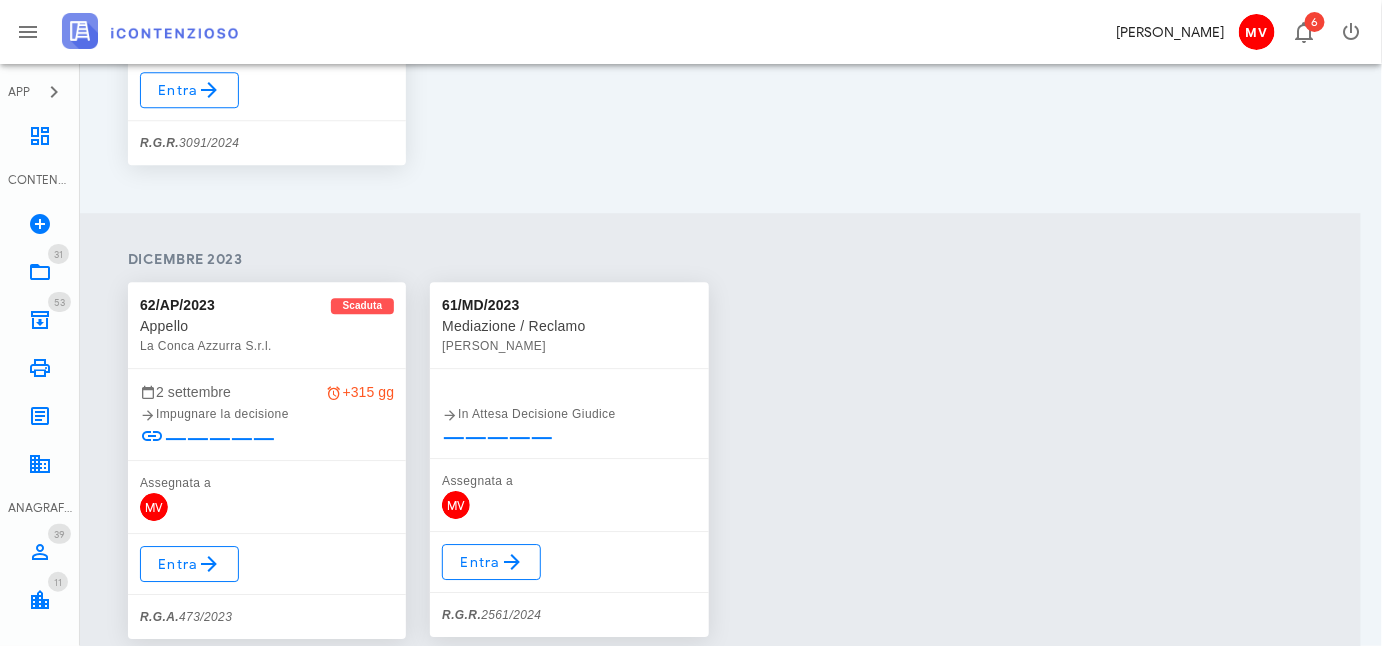 scroll, scrollTop: 4454, scrollLeft: 0, axis: vertical 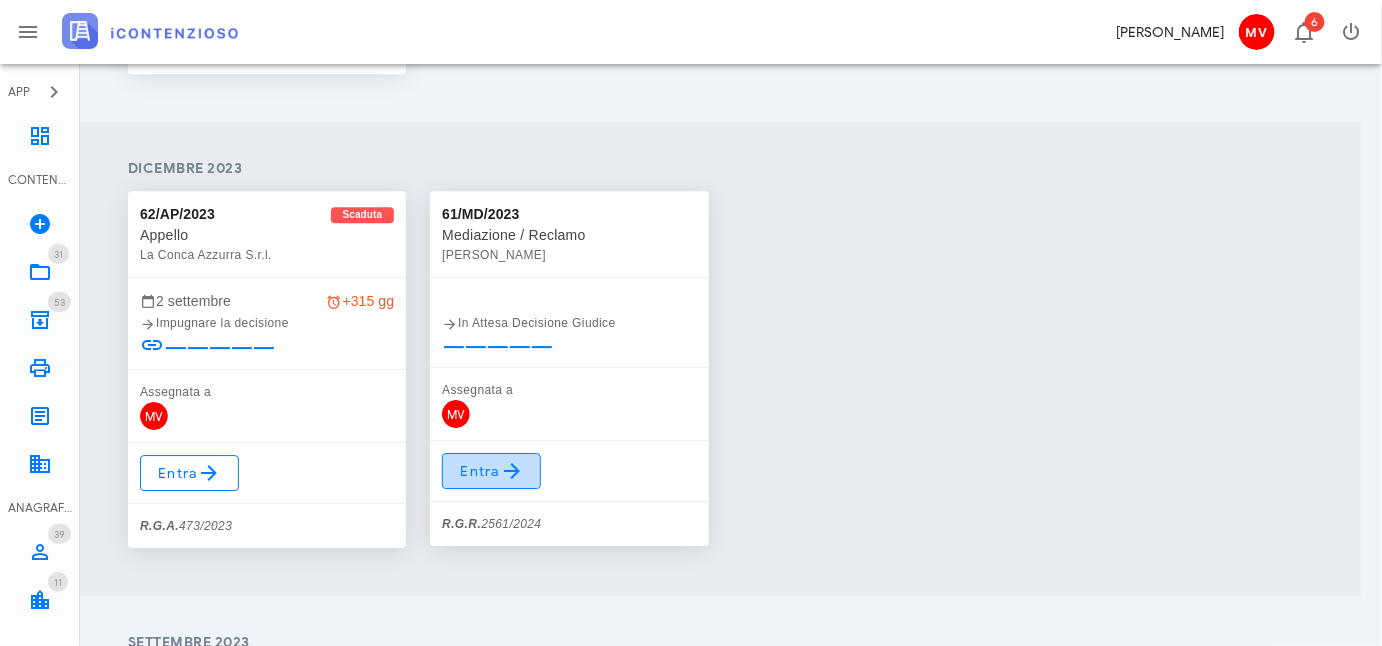 click on "Entra" at bounding box center (491, 471) 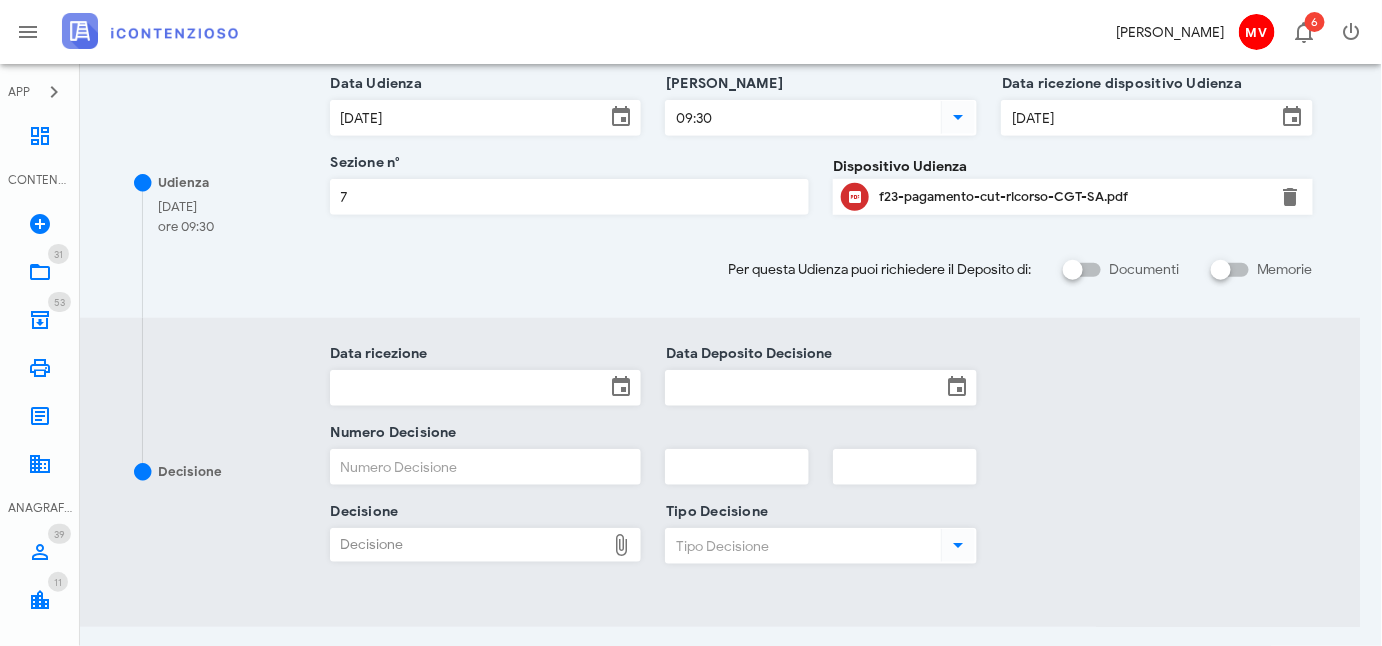 scroll, scrollTop: 363, scrollLeft: 0, axis: vertical 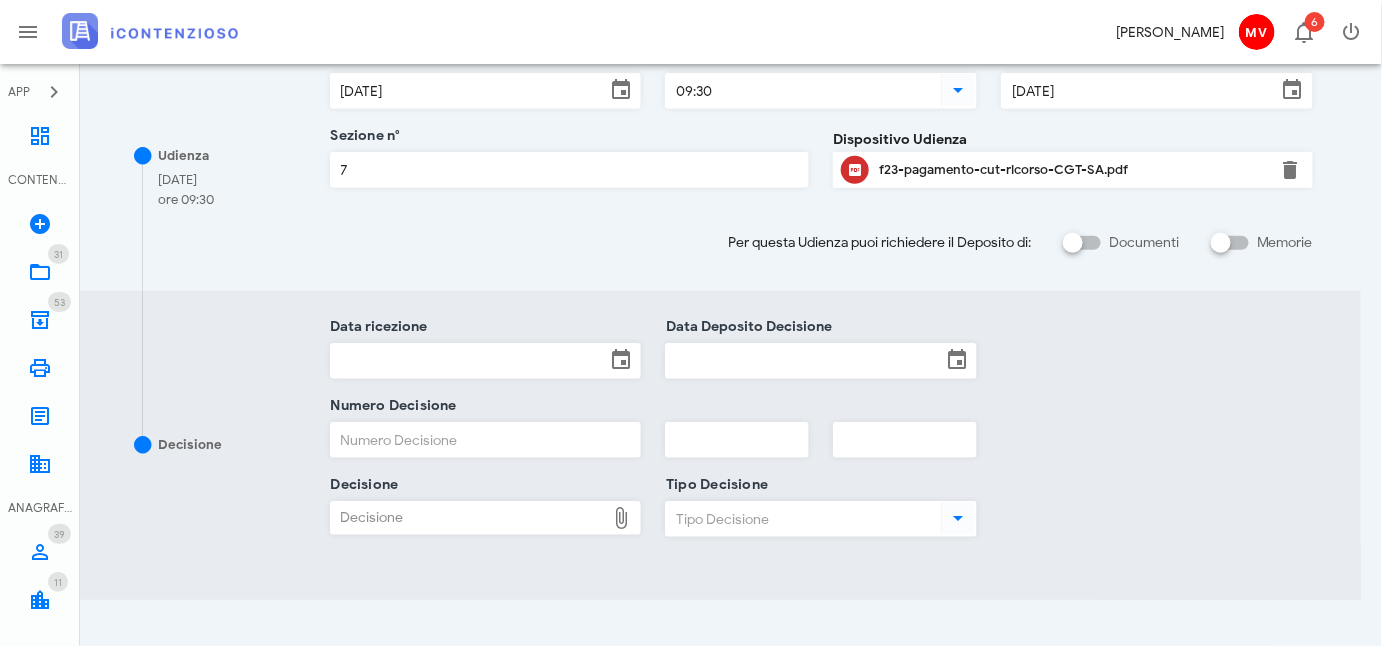 click on "Data ricezione" at bounding box center (468, 361) 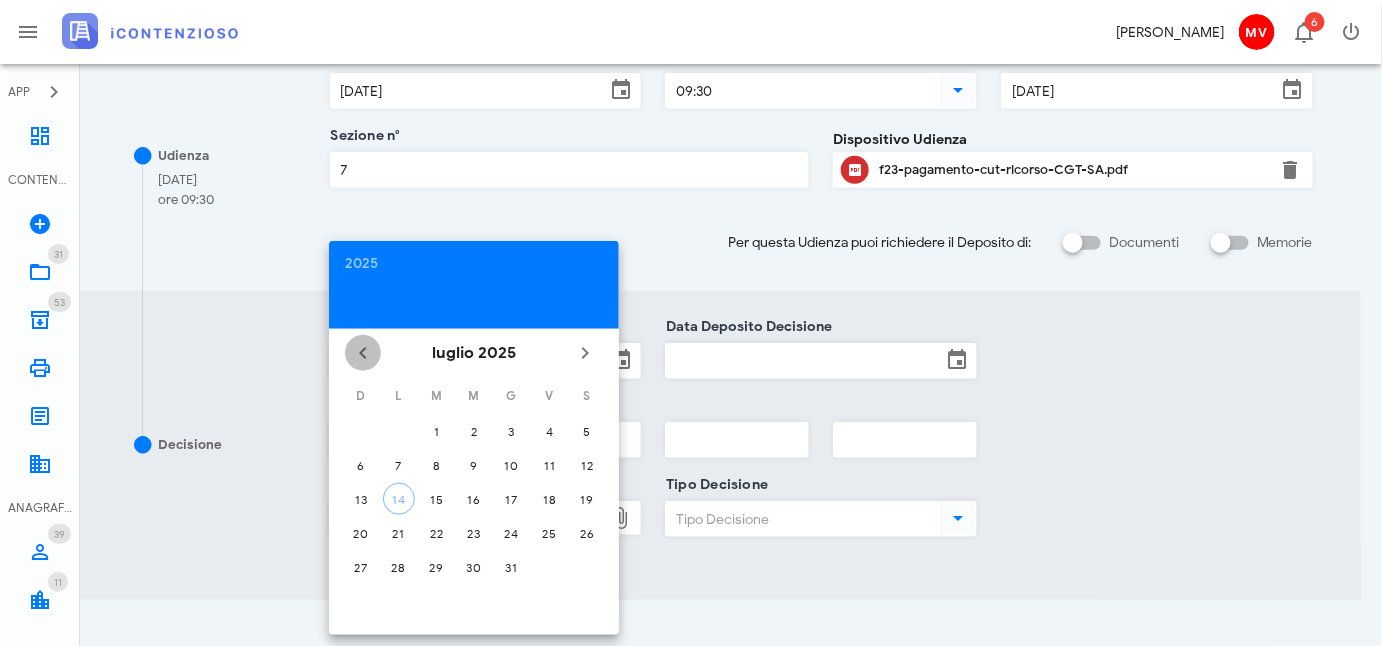 click at bounding box center (363, 353) 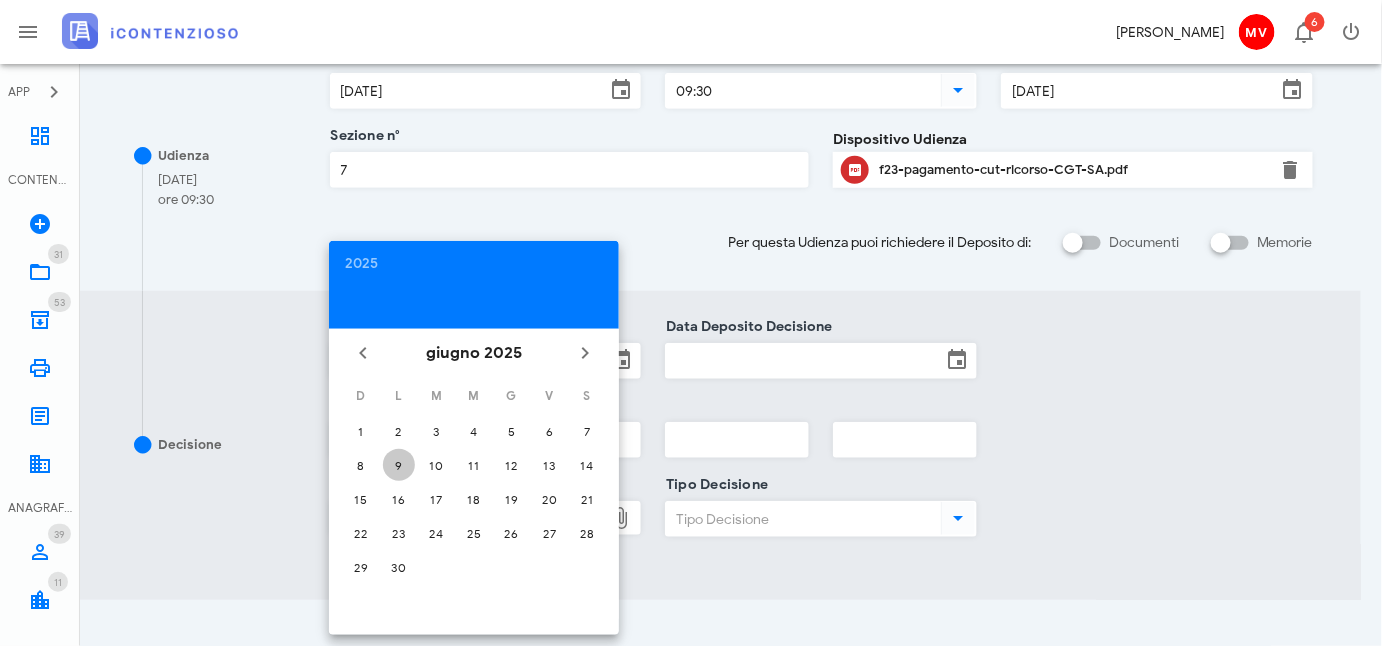 click on "9" at bounding box center [399, 465] 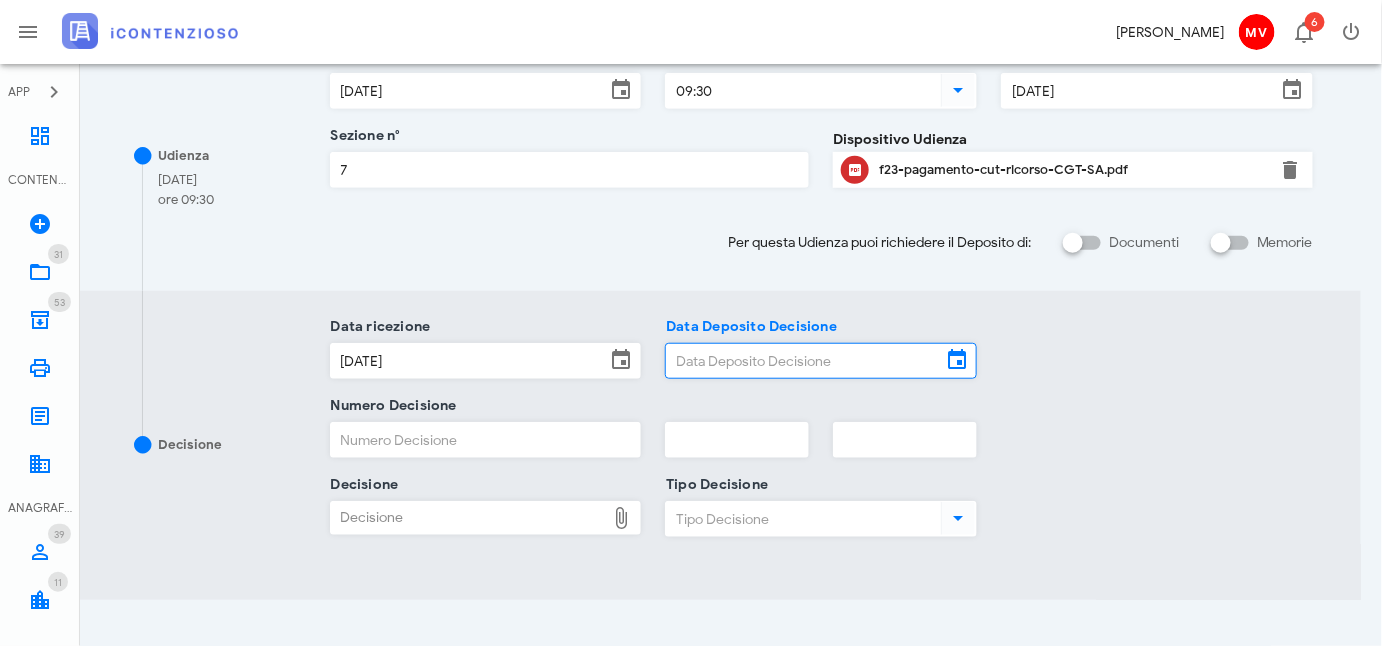 click on "Data Deposito Decisione" at bounding box center (803, 361) 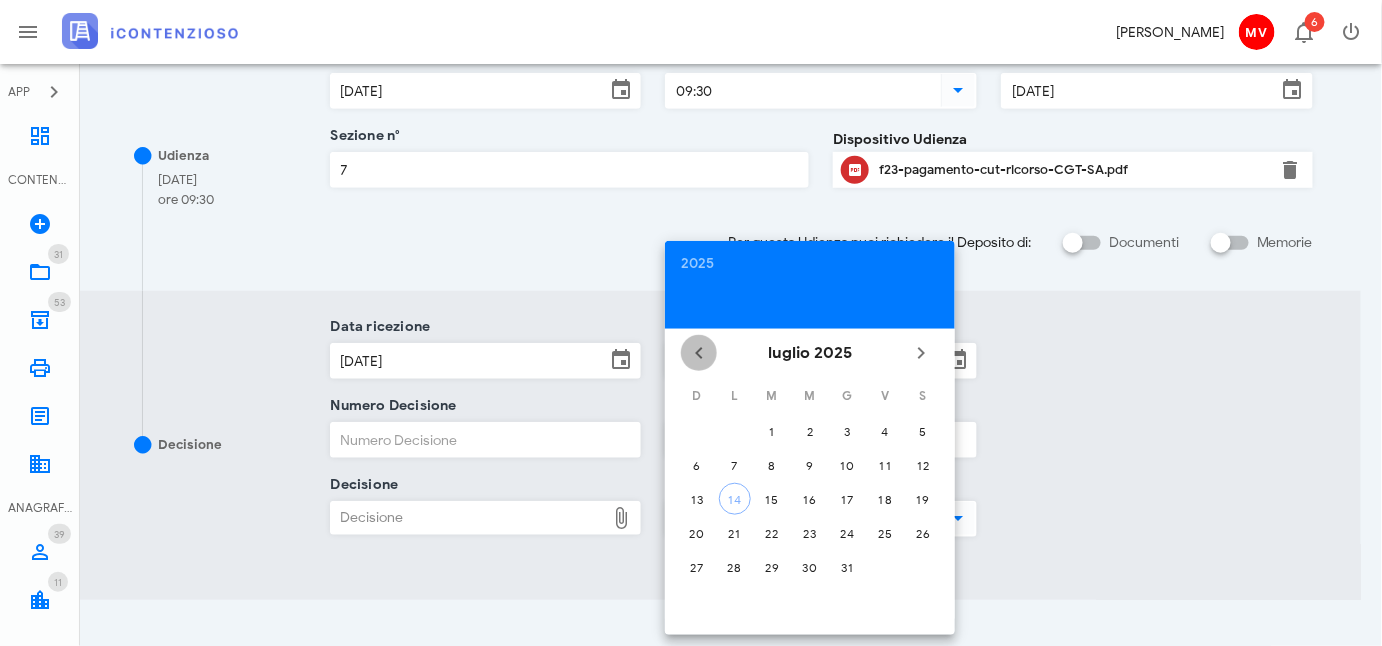 click at bounding box center (699, 353) 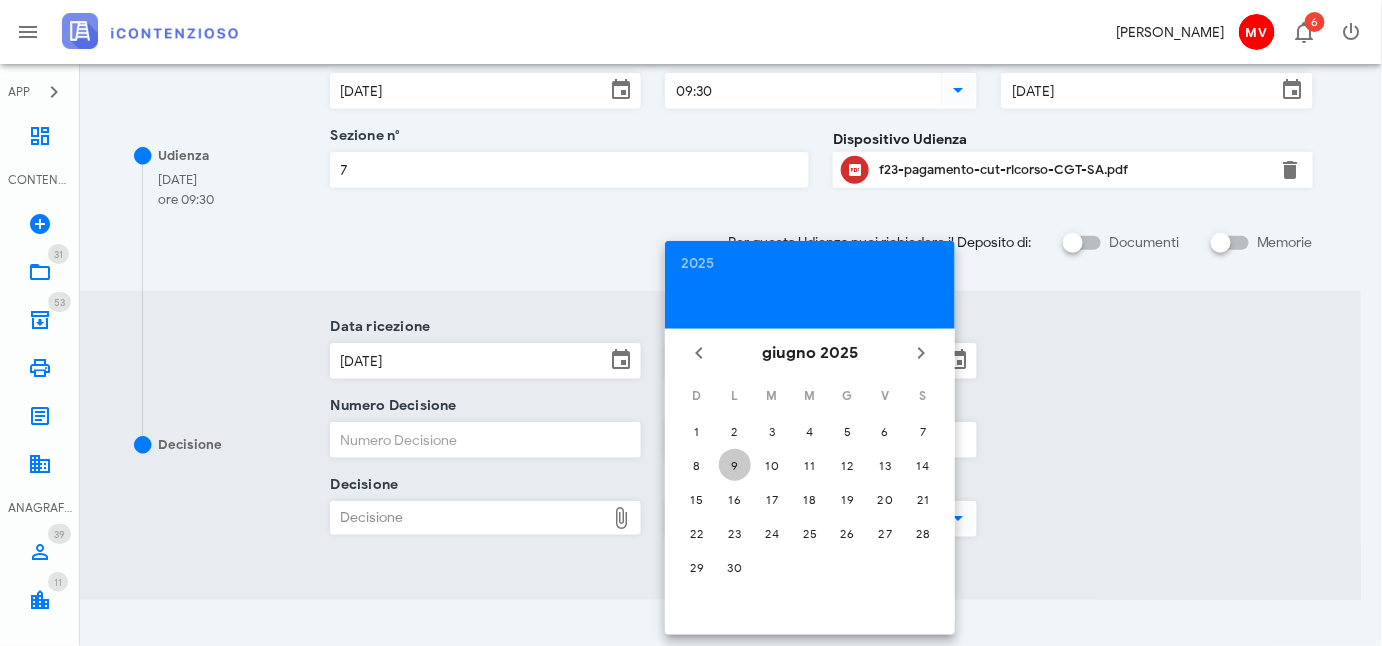 click on "9" at bounding box center (735, 465) 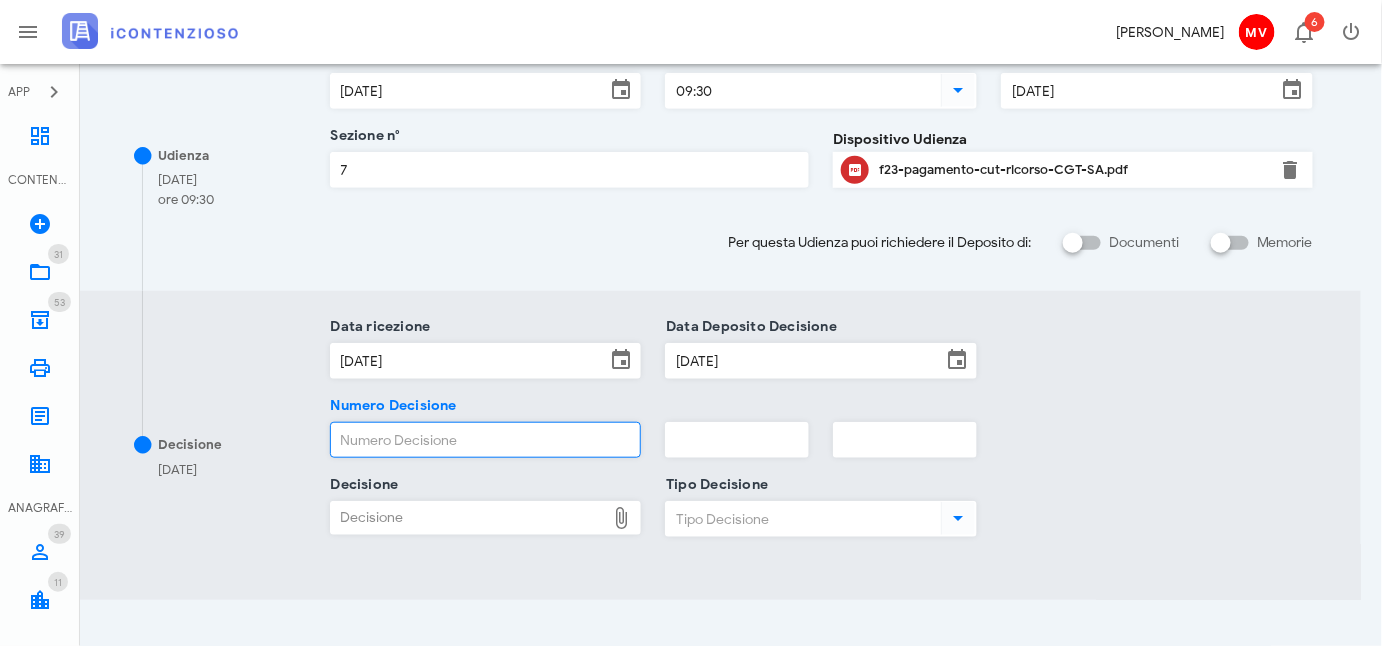 click on "Numero Decisione" at bounding box center [486, 440] 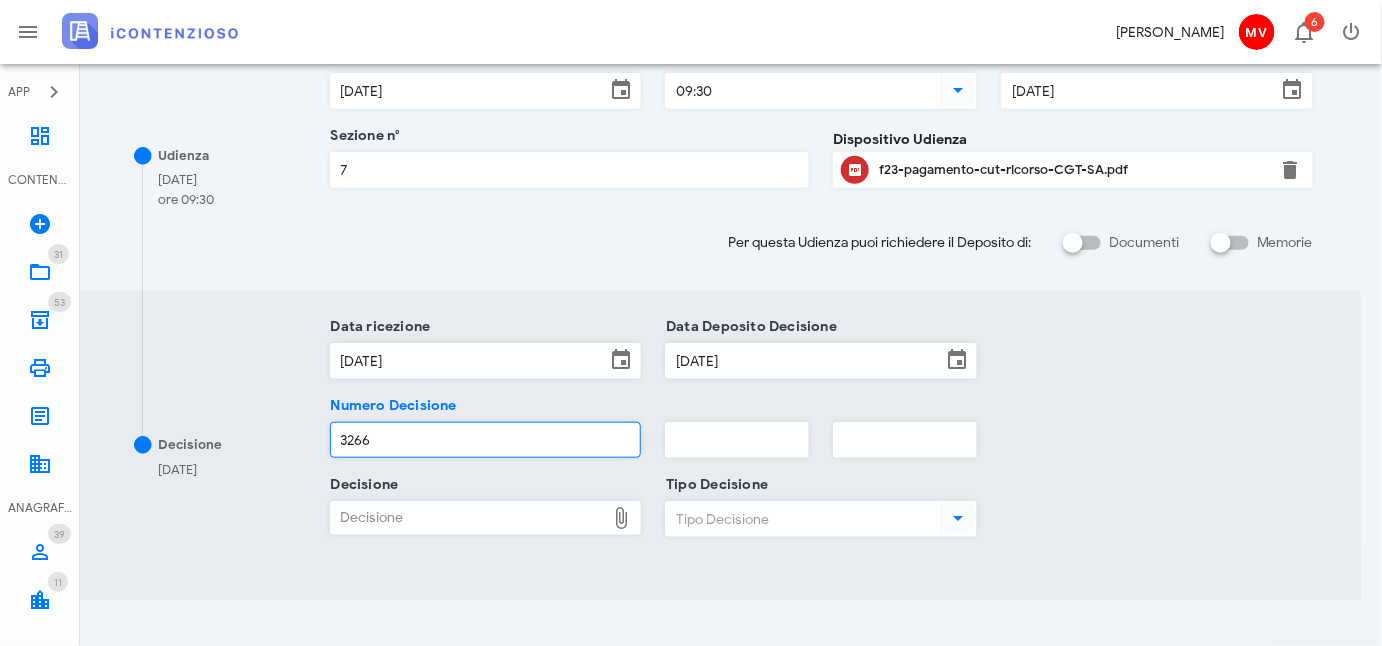 type on "3266" 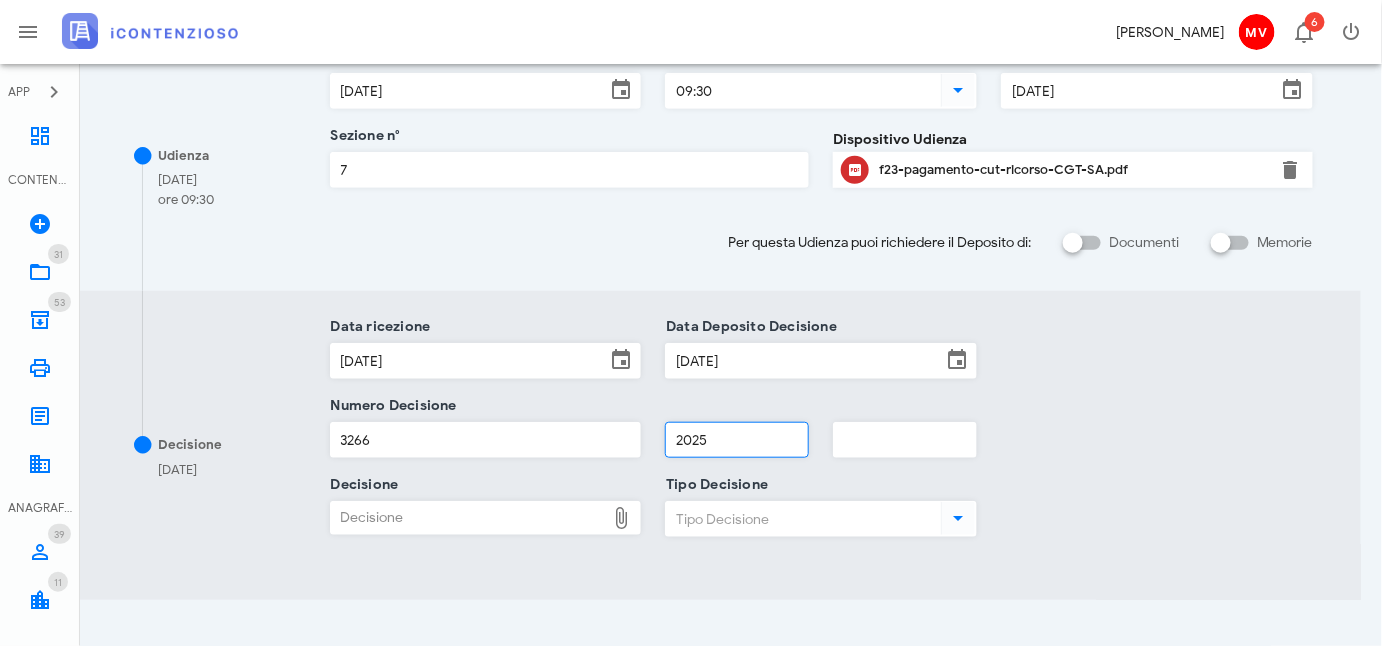 type on "2025" 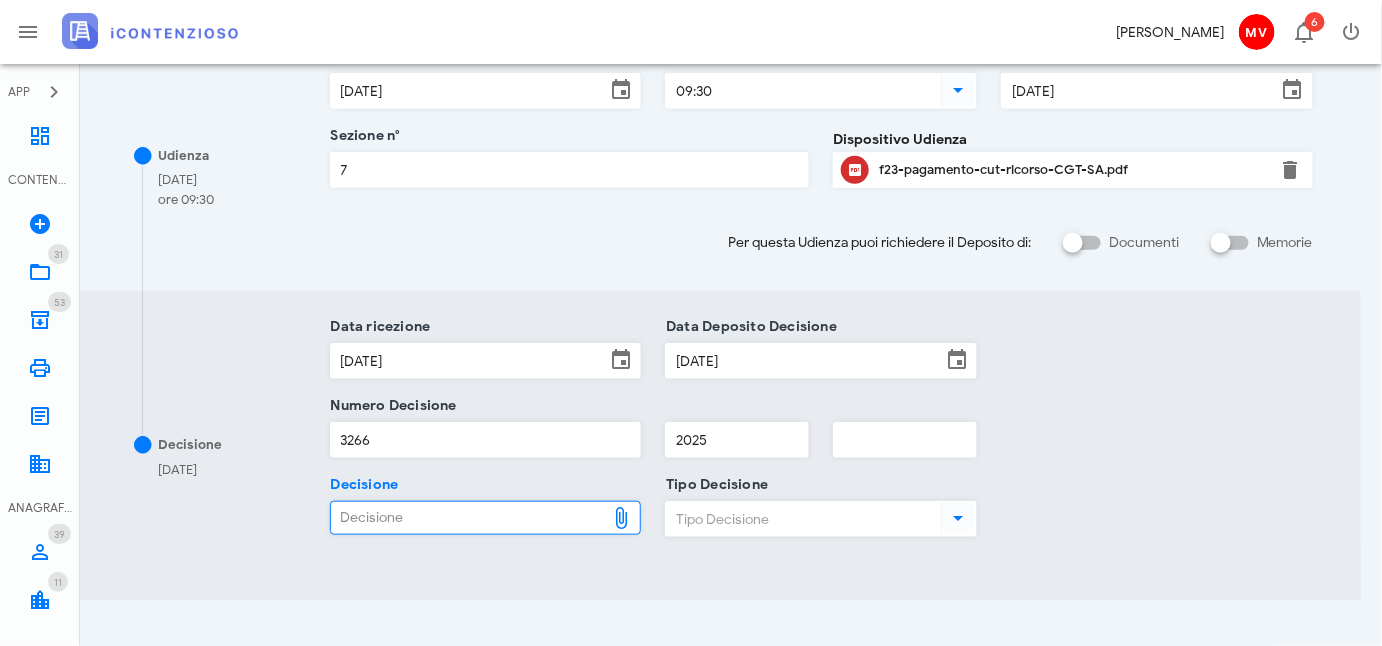 click at bounding box center (959, 518) 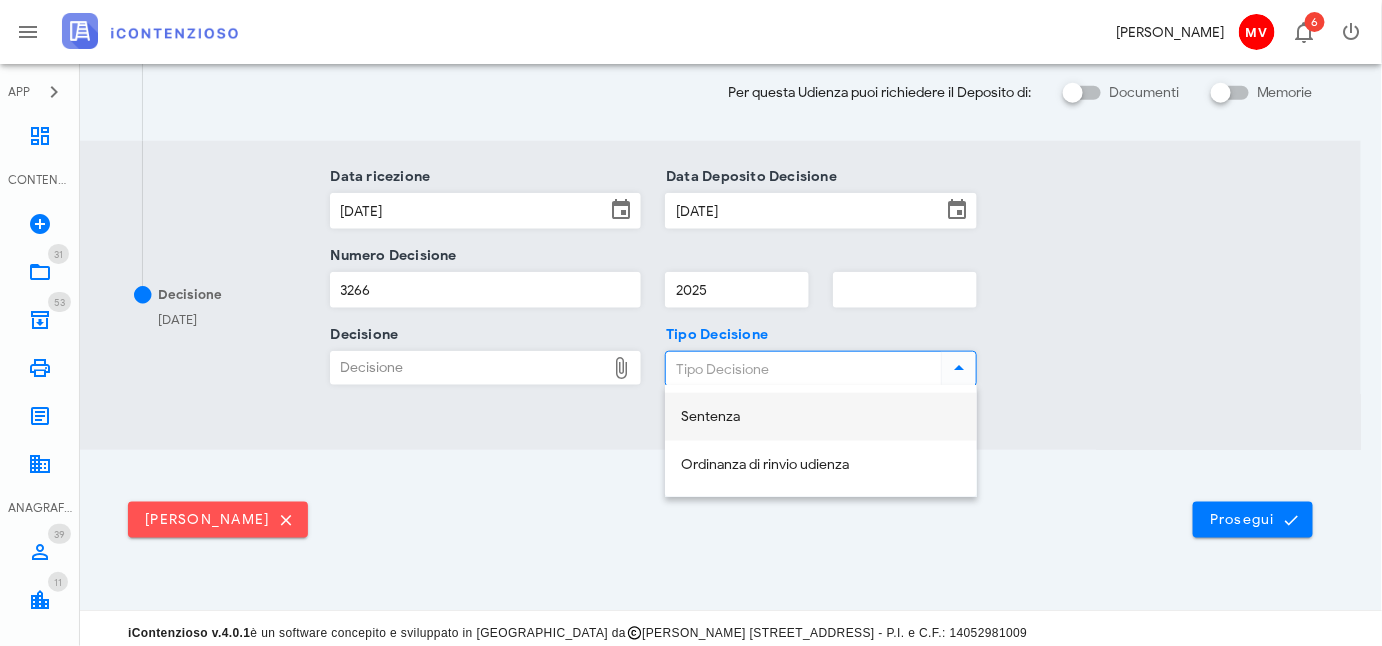 scroll, scrollTop: 518, scrollLeft: 0, axis: vertical 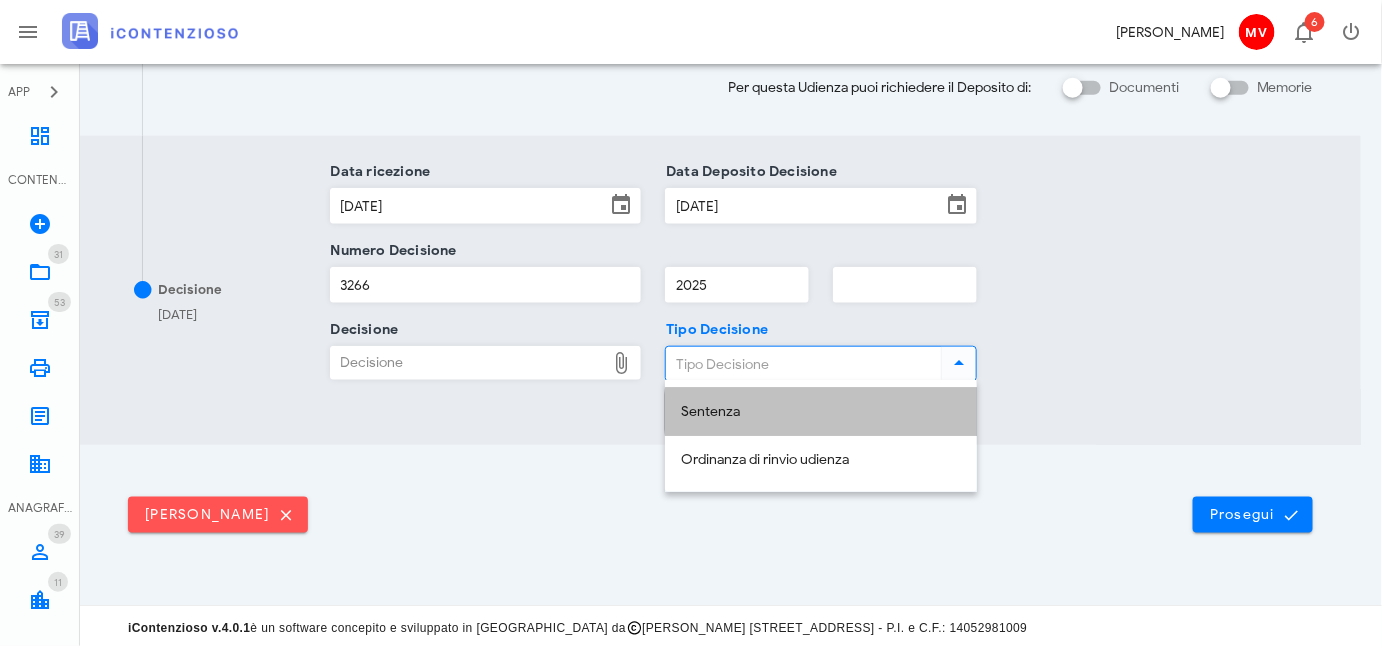 click on "Sentenza" at bounding box center (821, 412) 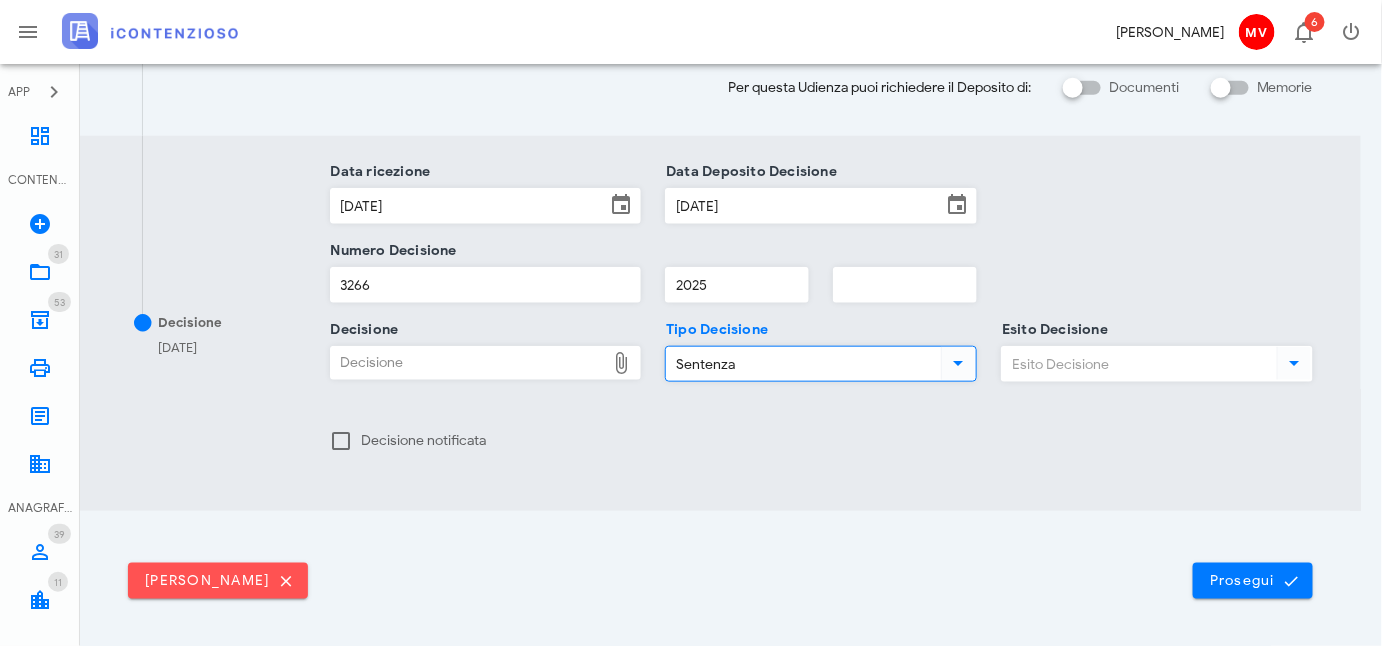 click at bounding box center [1294, 363] 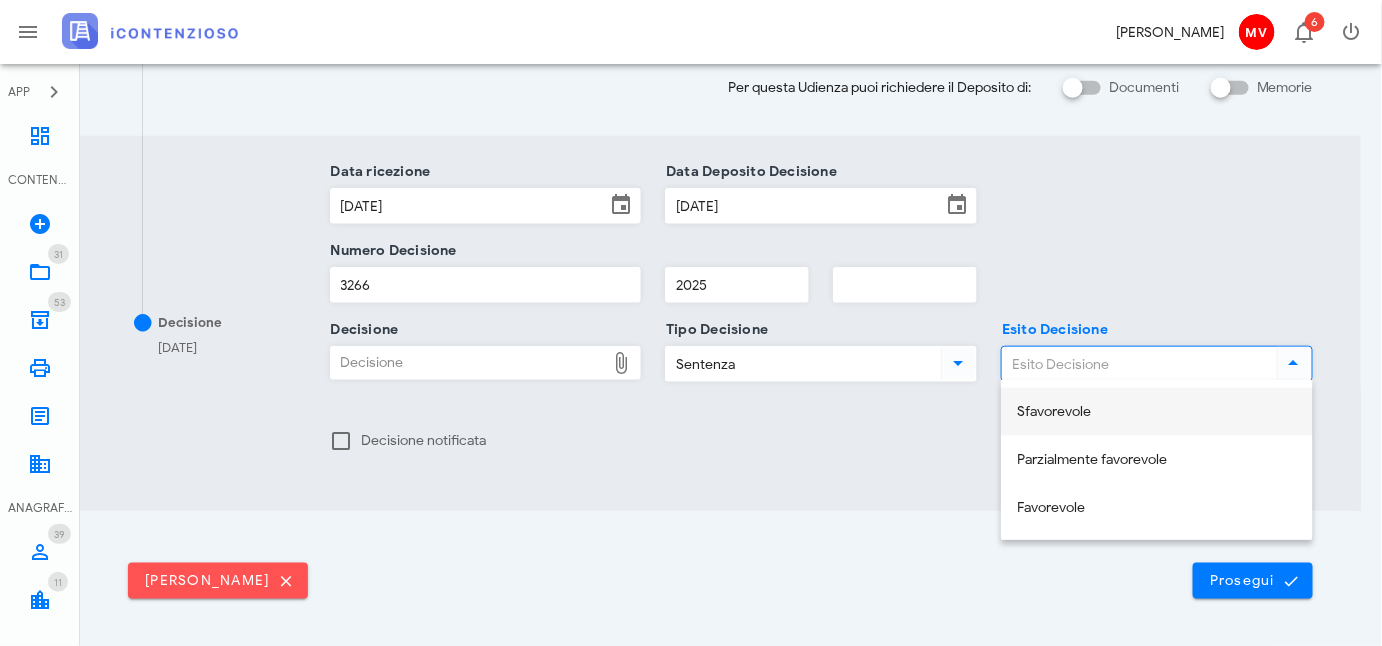 click on "Sfavorevole" at bounding box center (1157, 412) 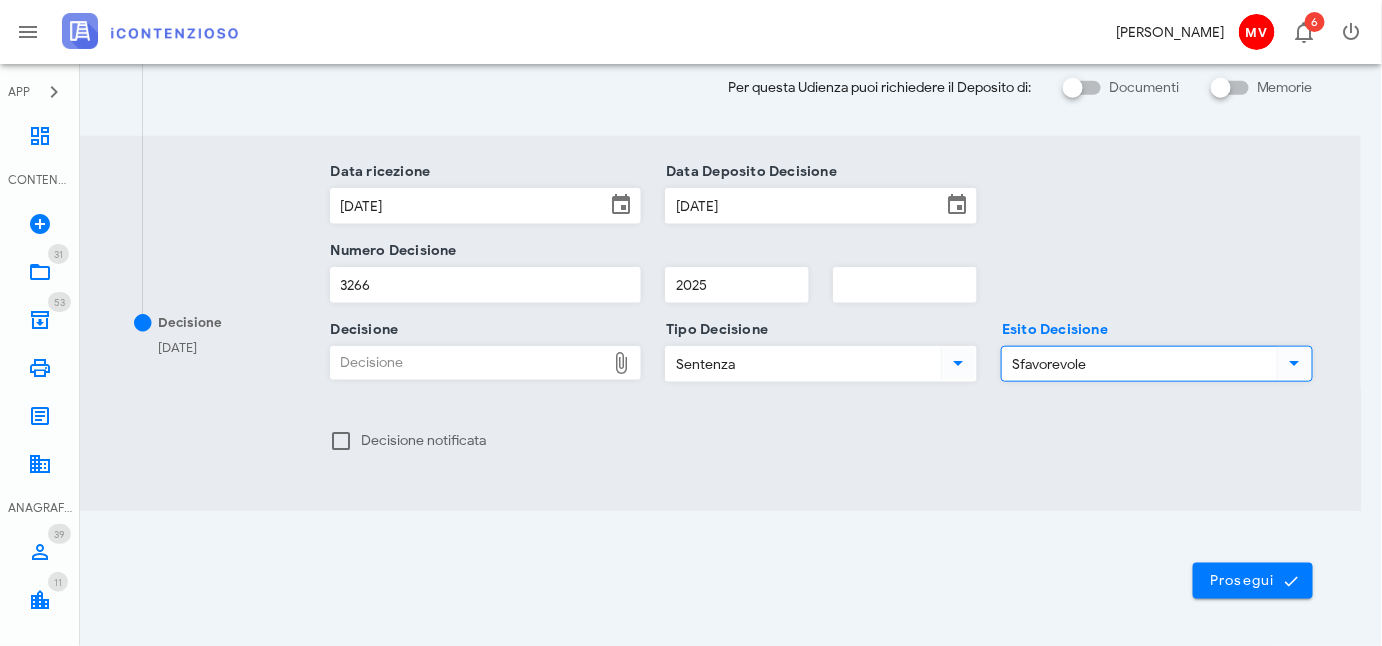 click on "Decisione" at bounding box center (468, 363) 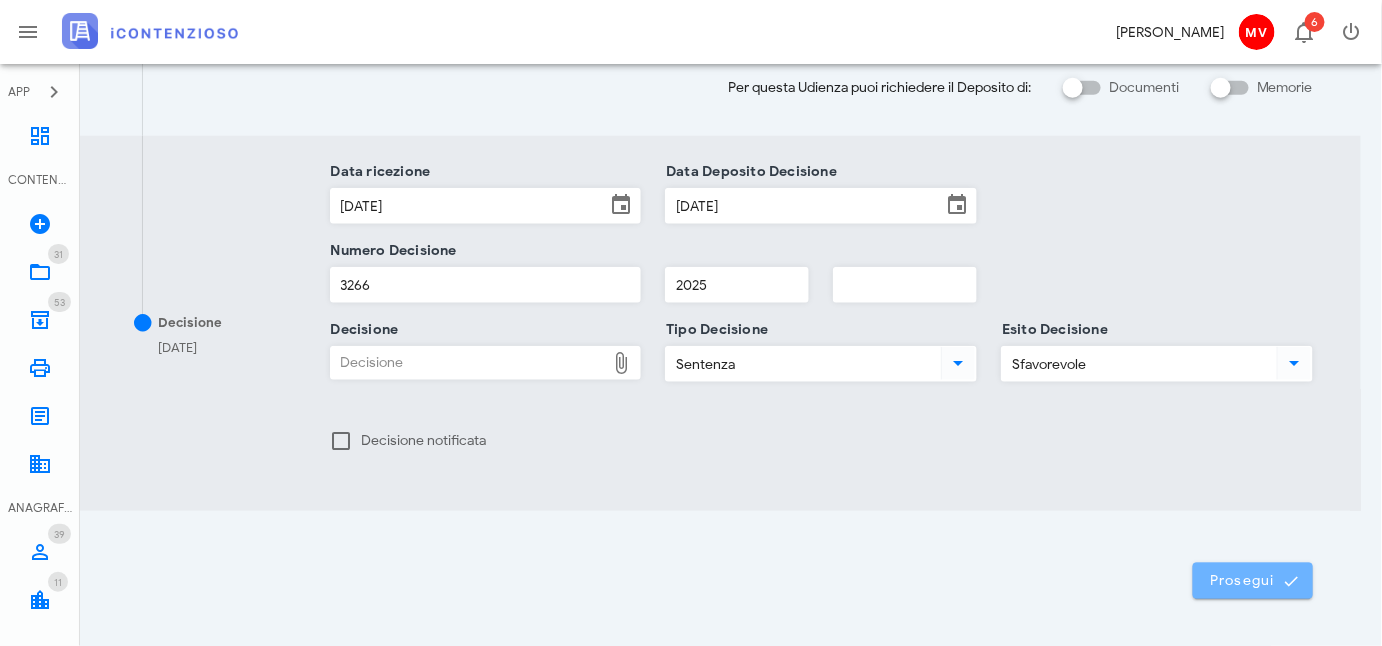 click on "Prosegui" at bounding box center (1253, 581) 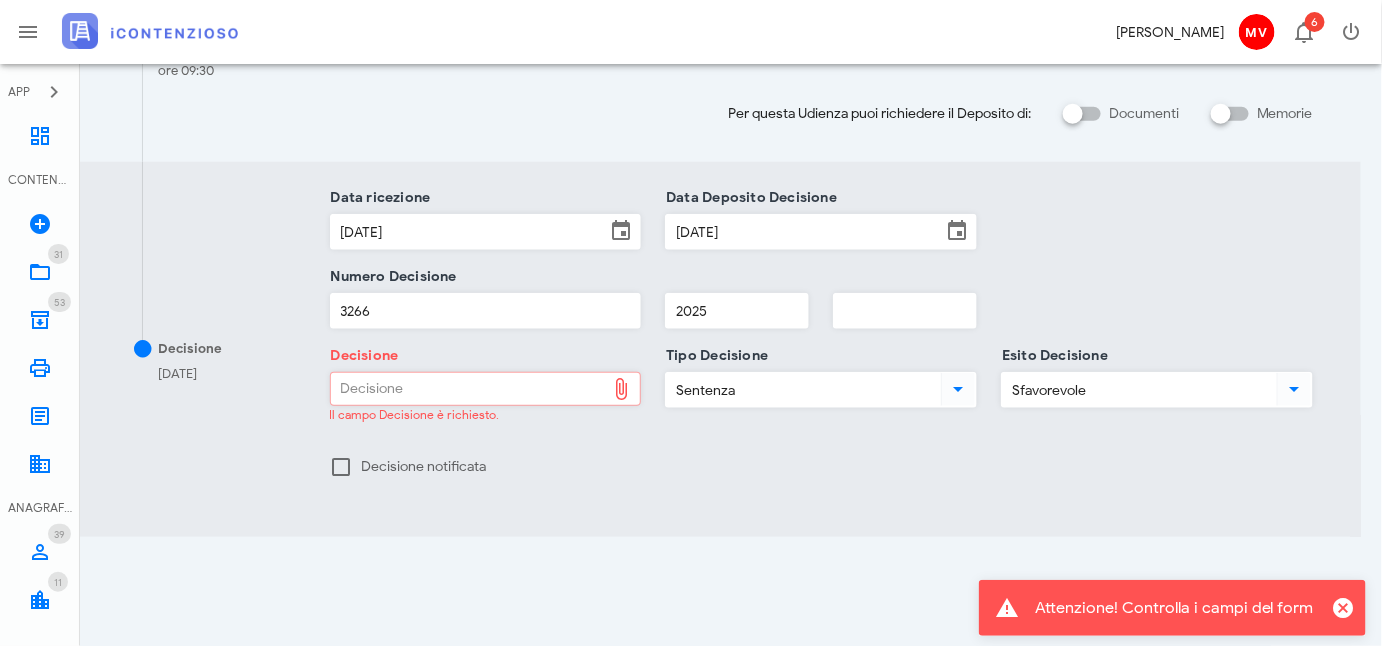 scroll, scrollTop: 312, scrollLeft: 0, axis: vertical 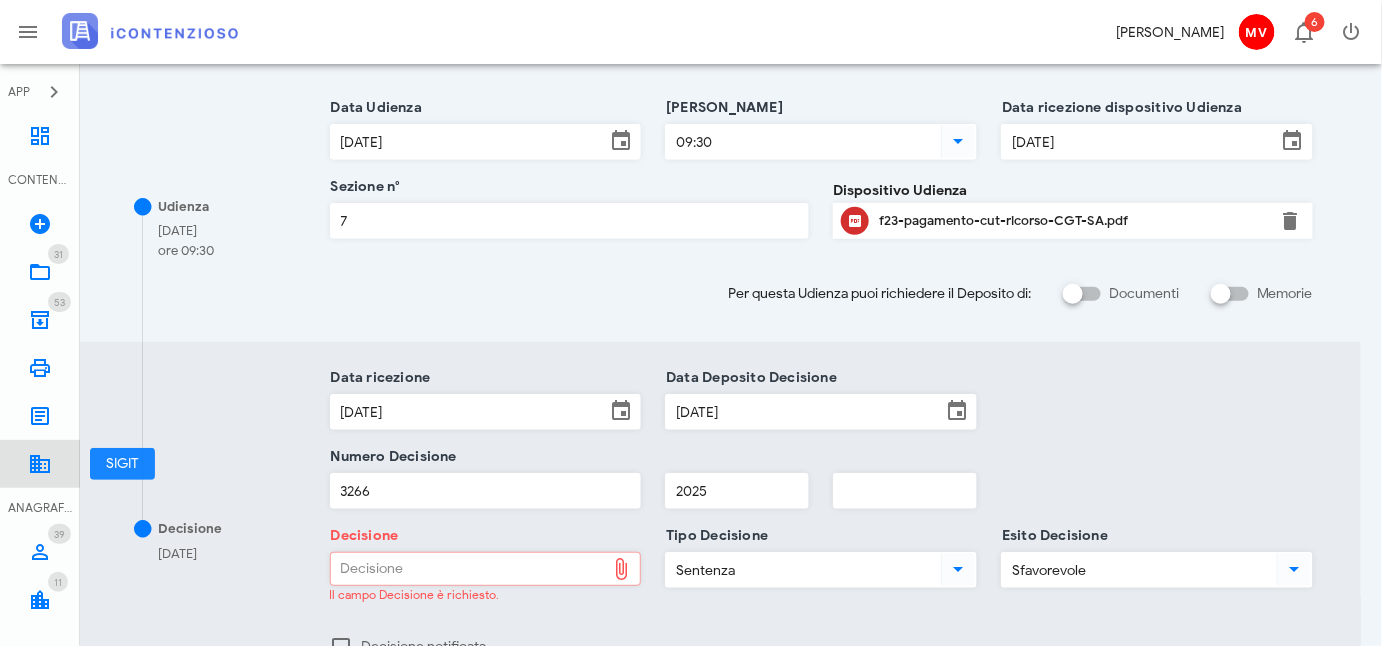 click at bounding box center (40, 464) 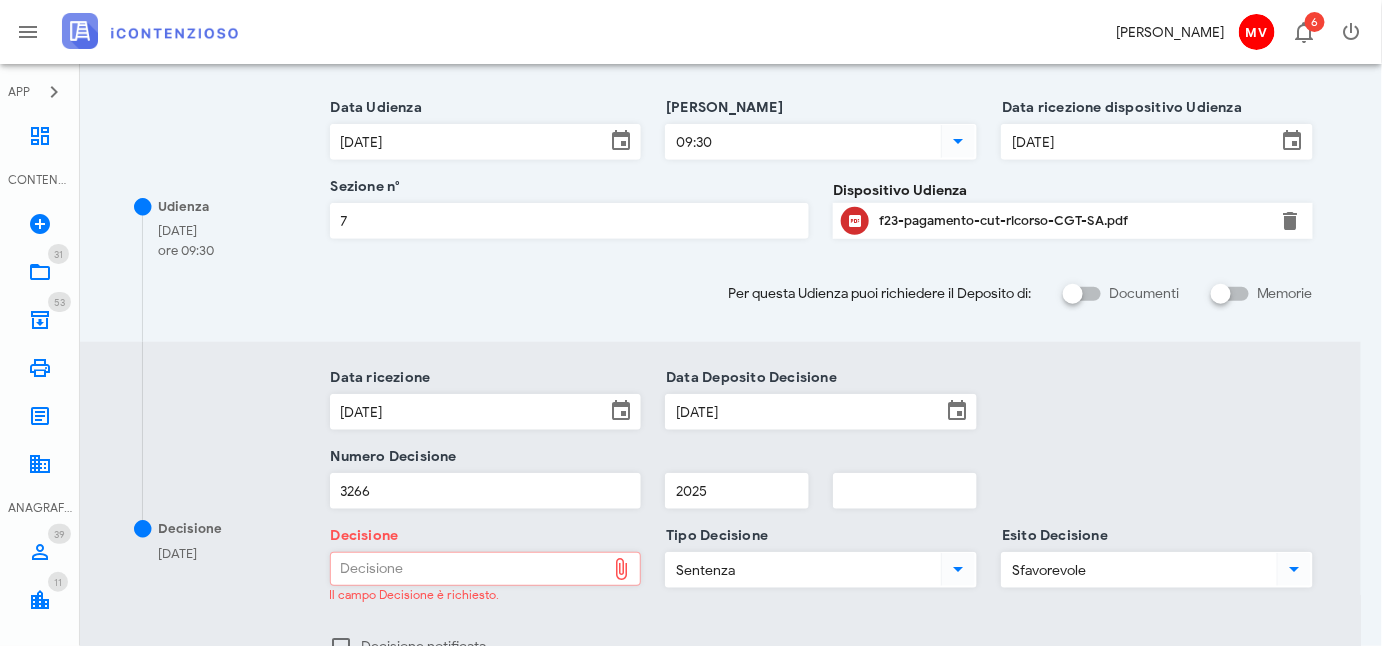 click on "Decisione" at bounding box center (468, 569) 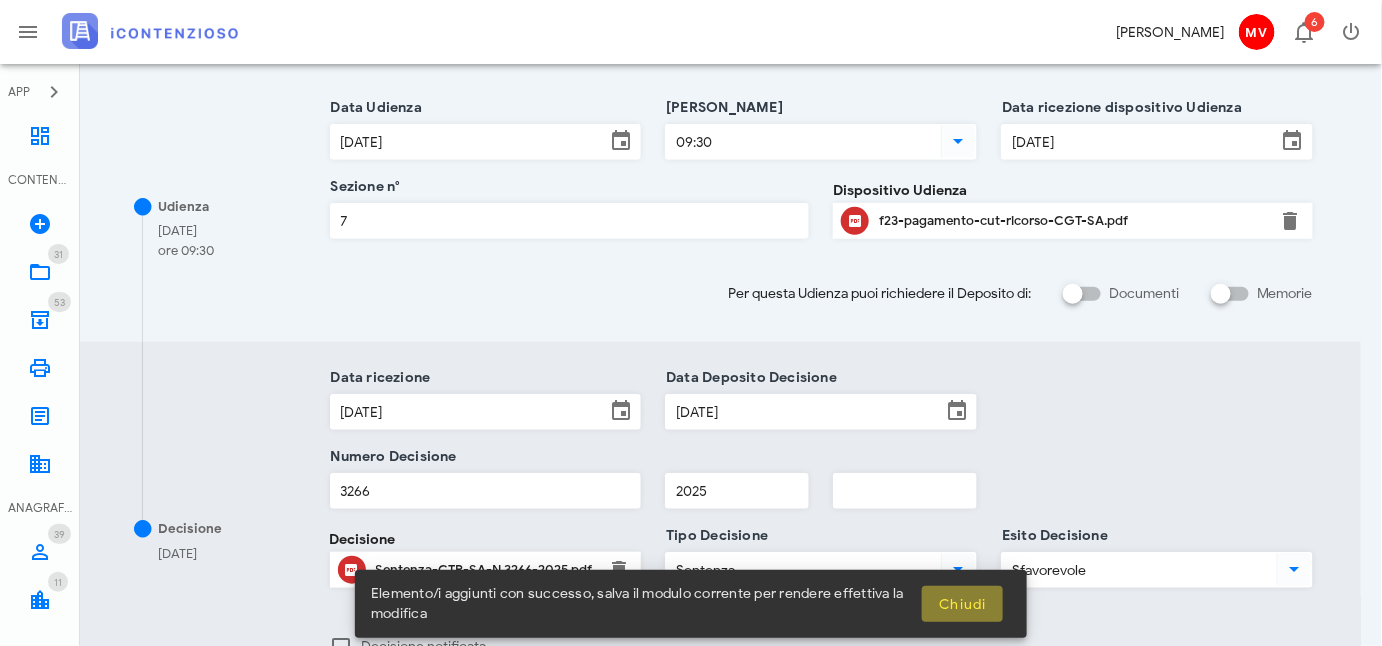 click on "Chiudi" at bounding box center (962, 604) 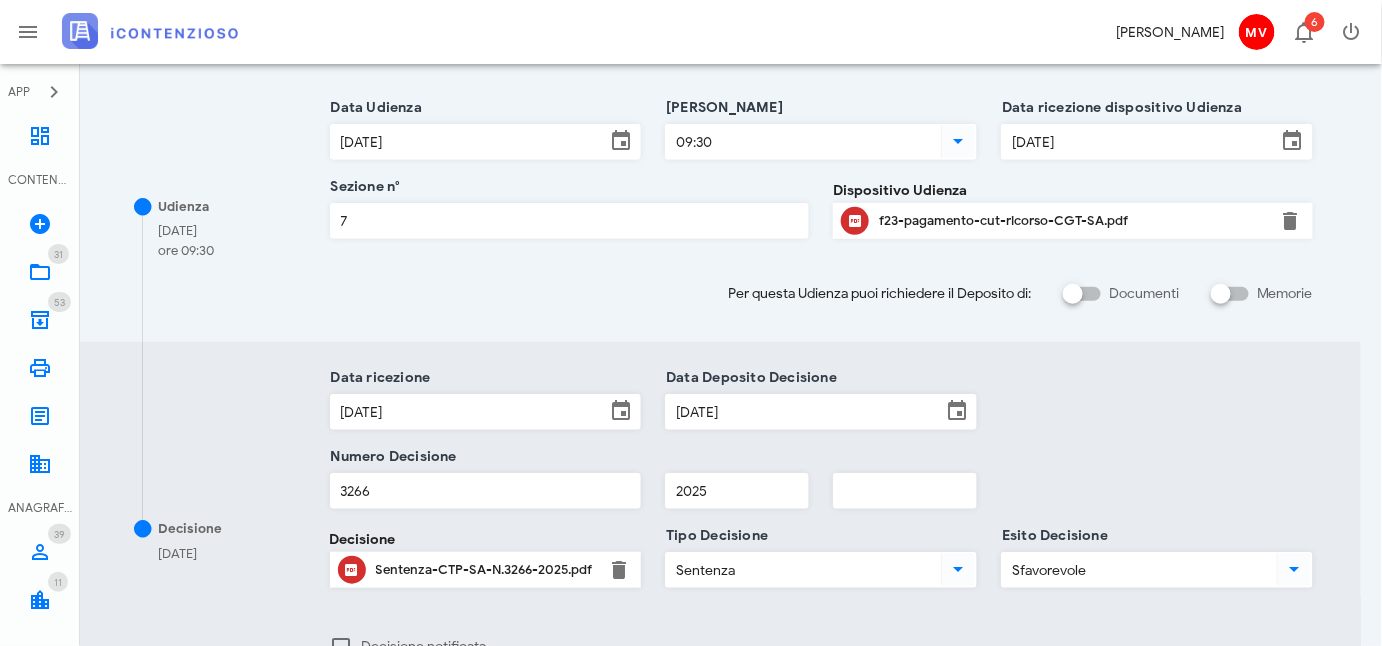 click at bounding box center (959, 569) 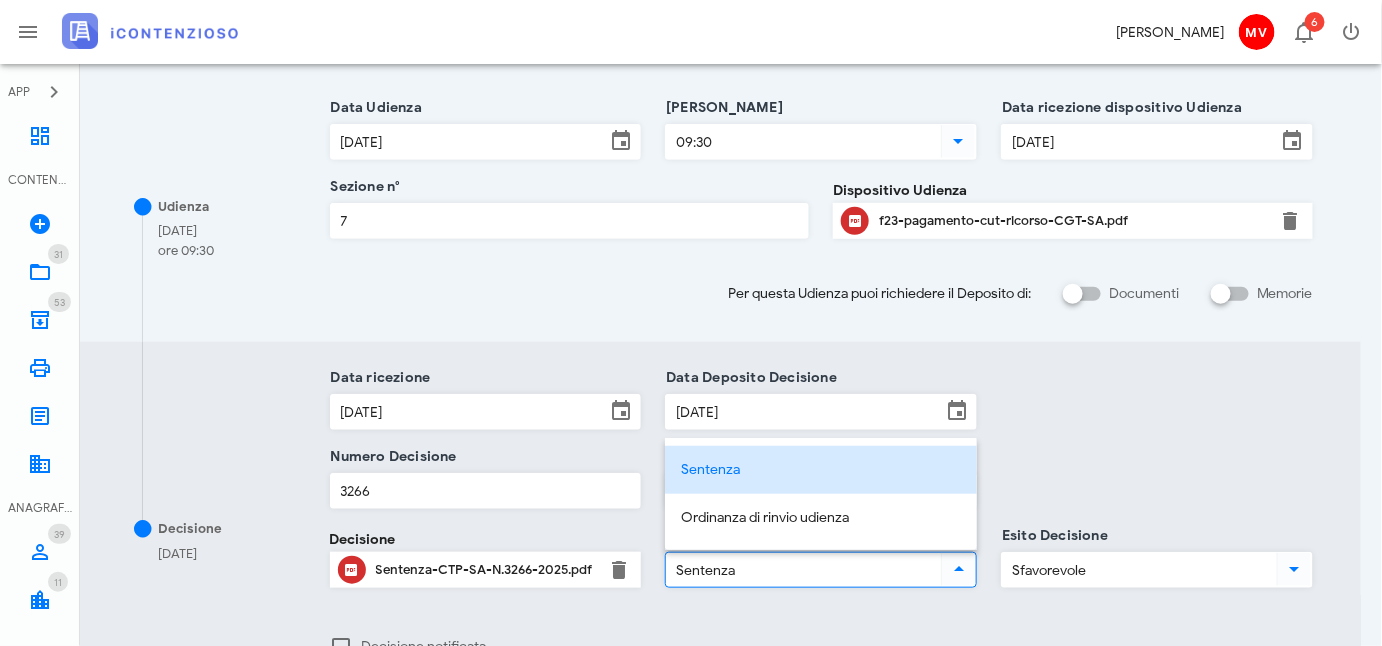 click at bounding box center (959, 569) 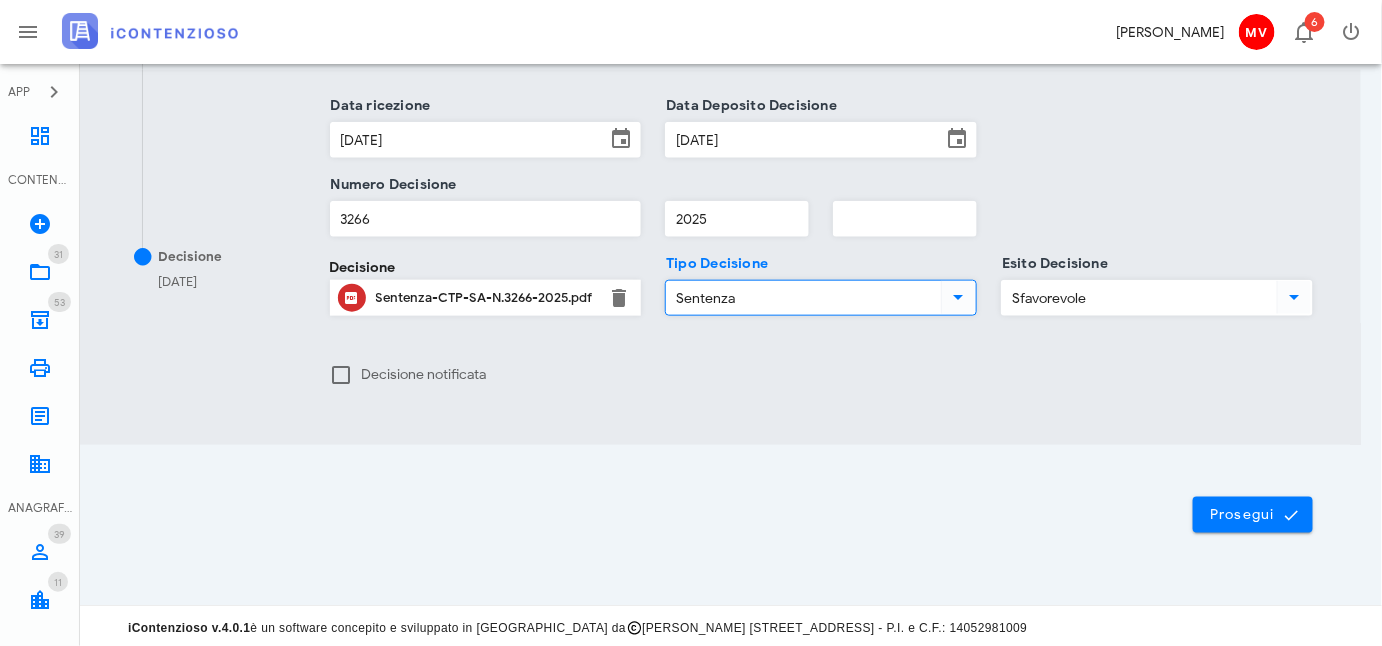 scroll, scrollTop: 585, scrollLeft: 0, axis: vertical 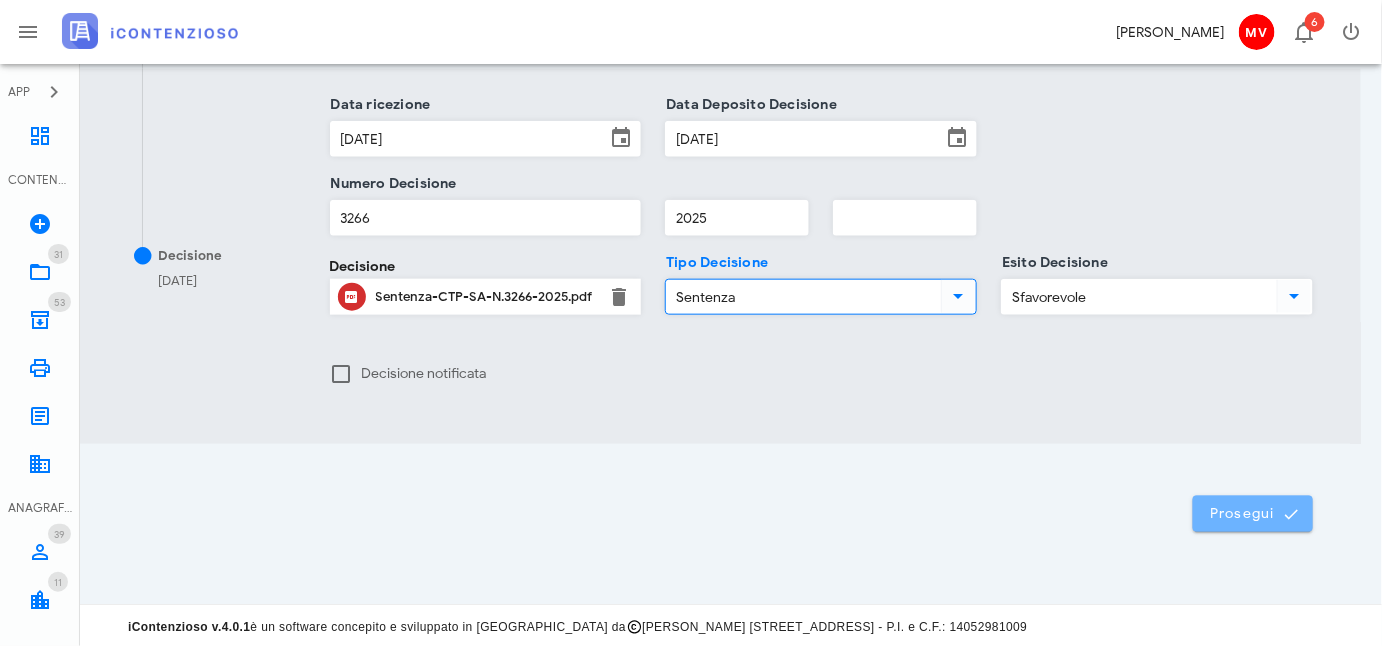click on "Prosegui" at bounding box center [1253, 514] 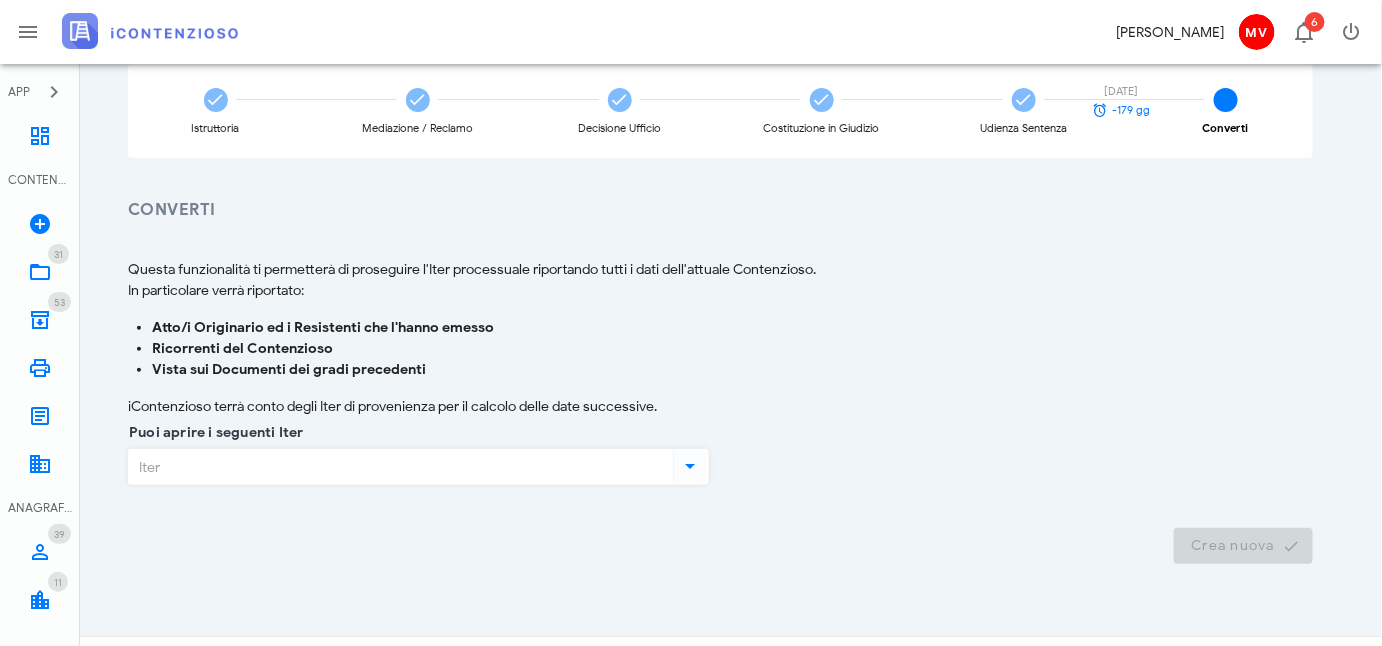 scroll, scrollTop: 194, scrollLeft: 0, axis: vertical 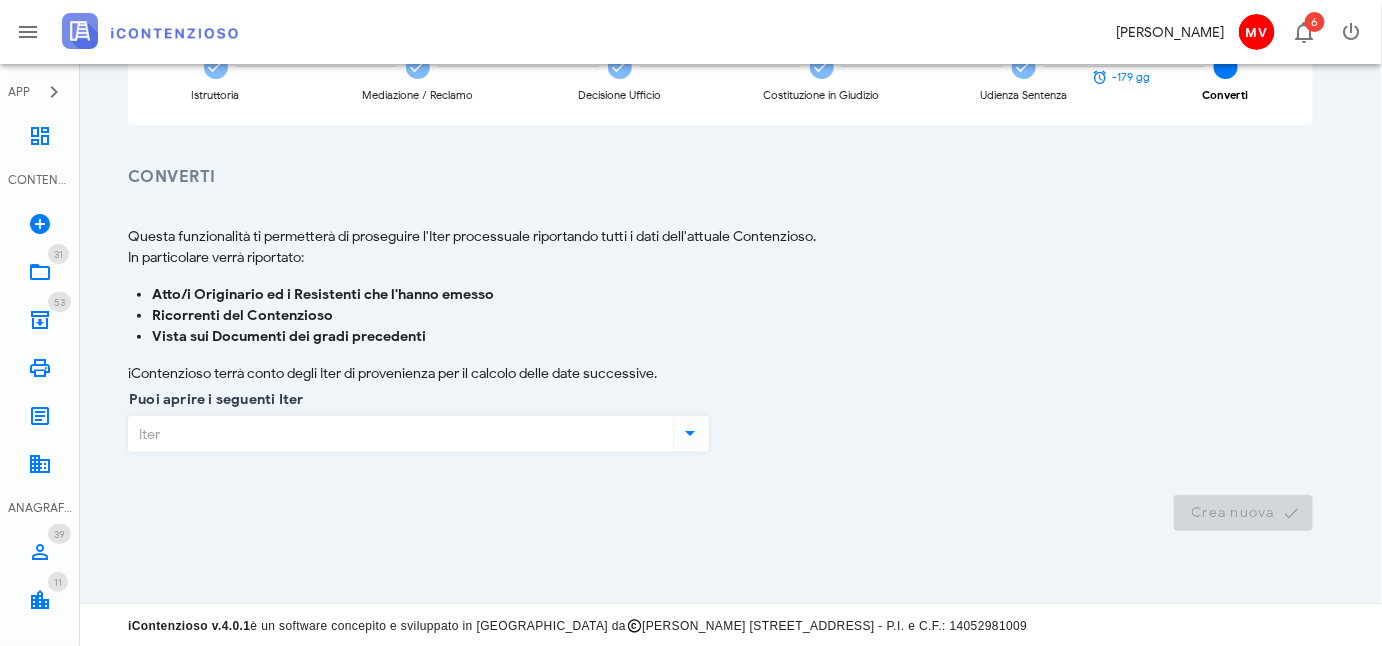 click at bounding box center (690, 433) 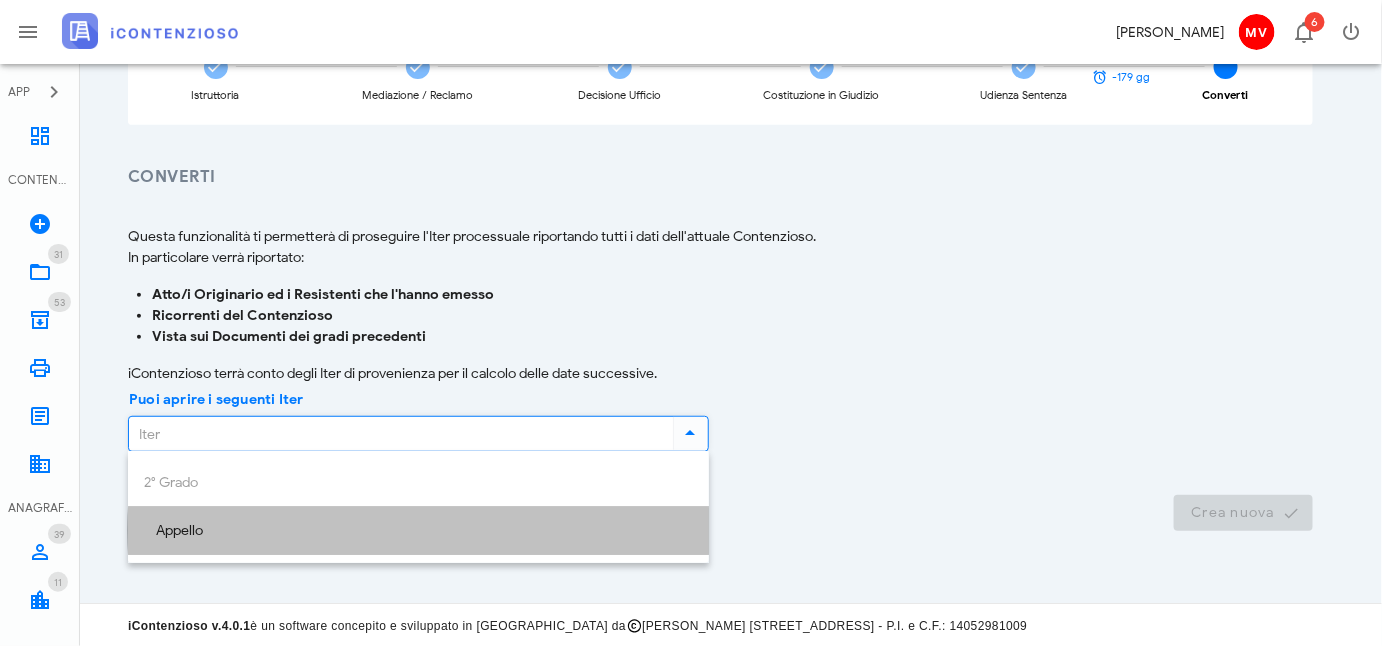 click on "Appello" at bounding box center [418, 531] 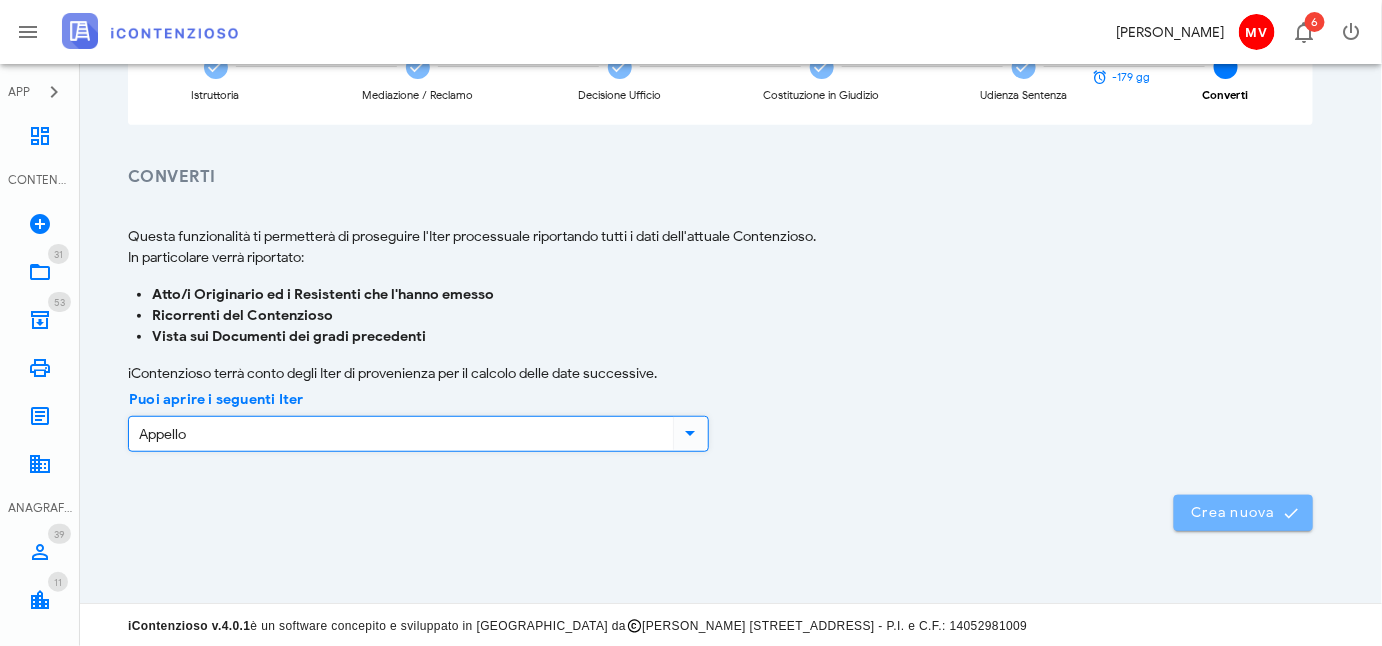 click on "Crea nuova" at bounding box center (1243, 513) 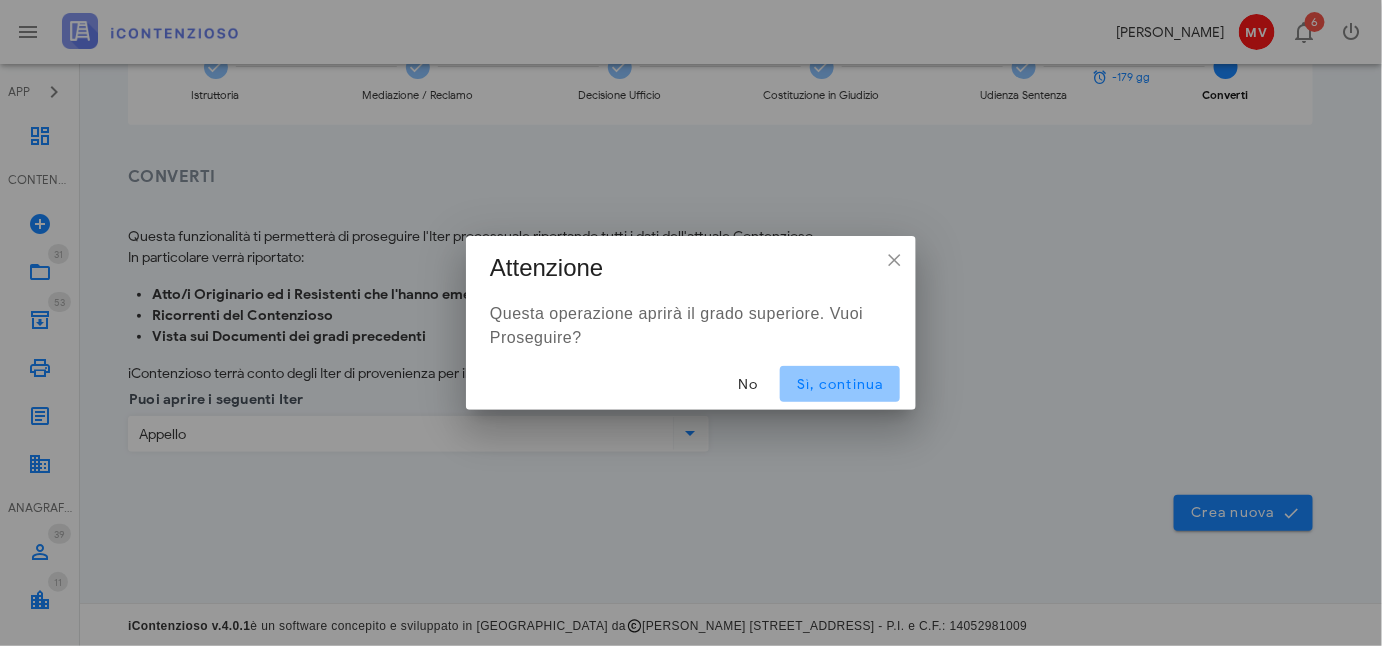 click on "Sì, continua" at bounding box center (840, 384) 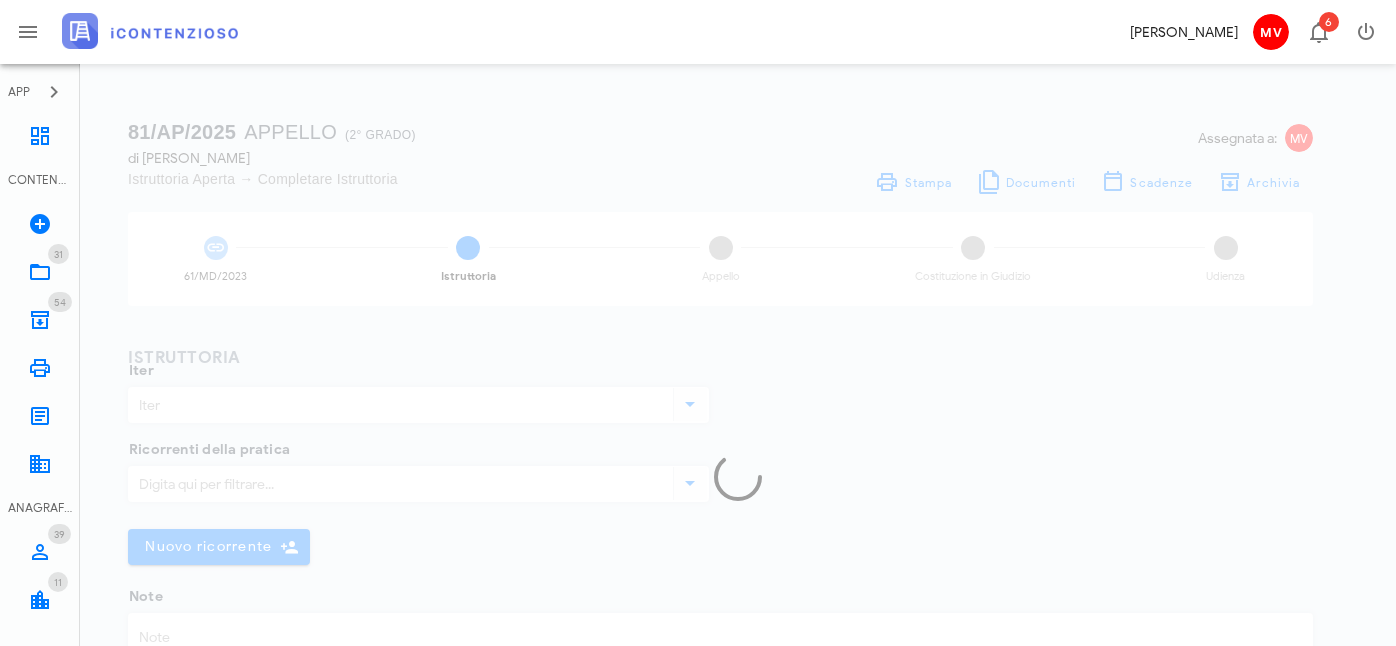type on "Appello" 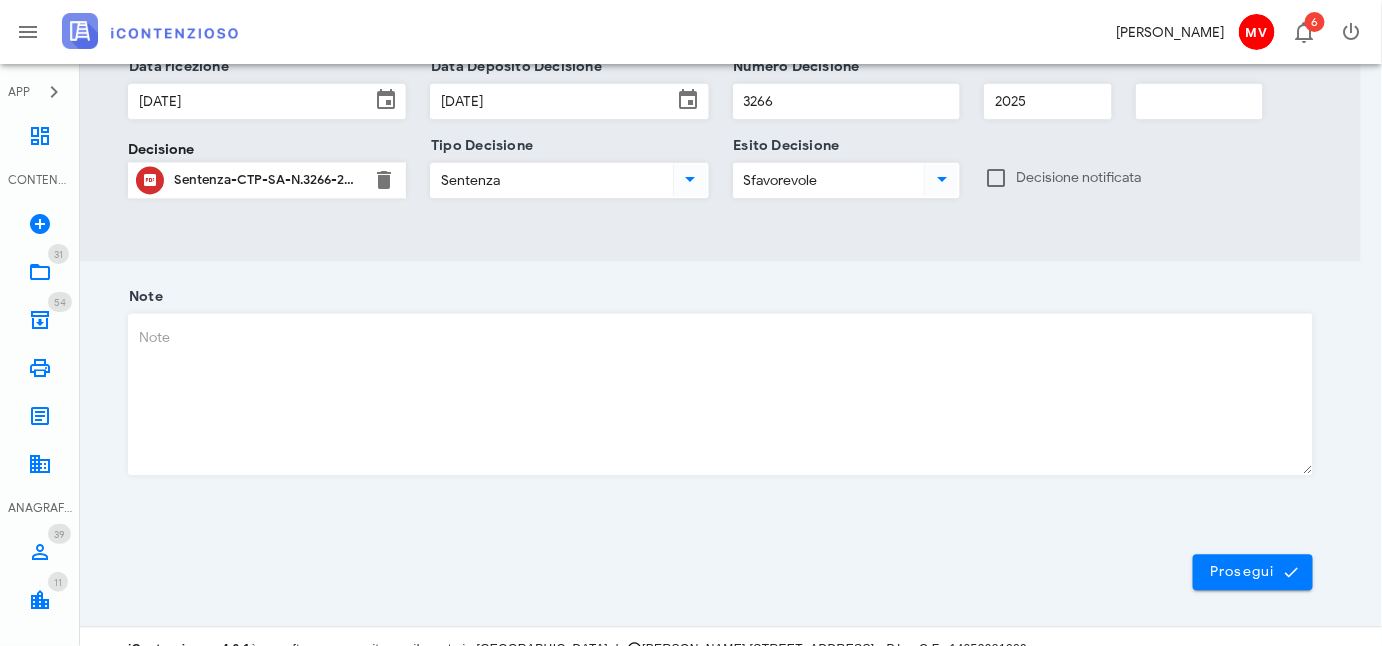 scroll, scrollTop: 1363, scrollLeft: 0, axis: vertical 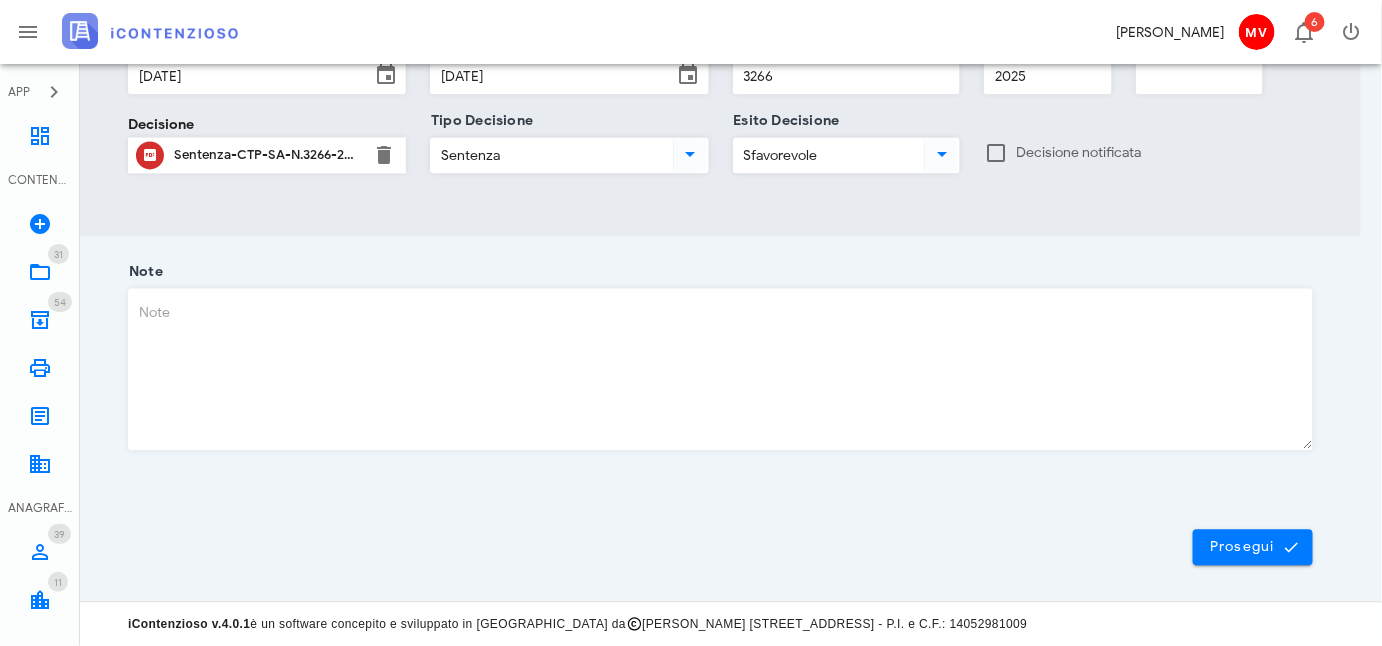 click on "Note" at bounding box center (720, 369) 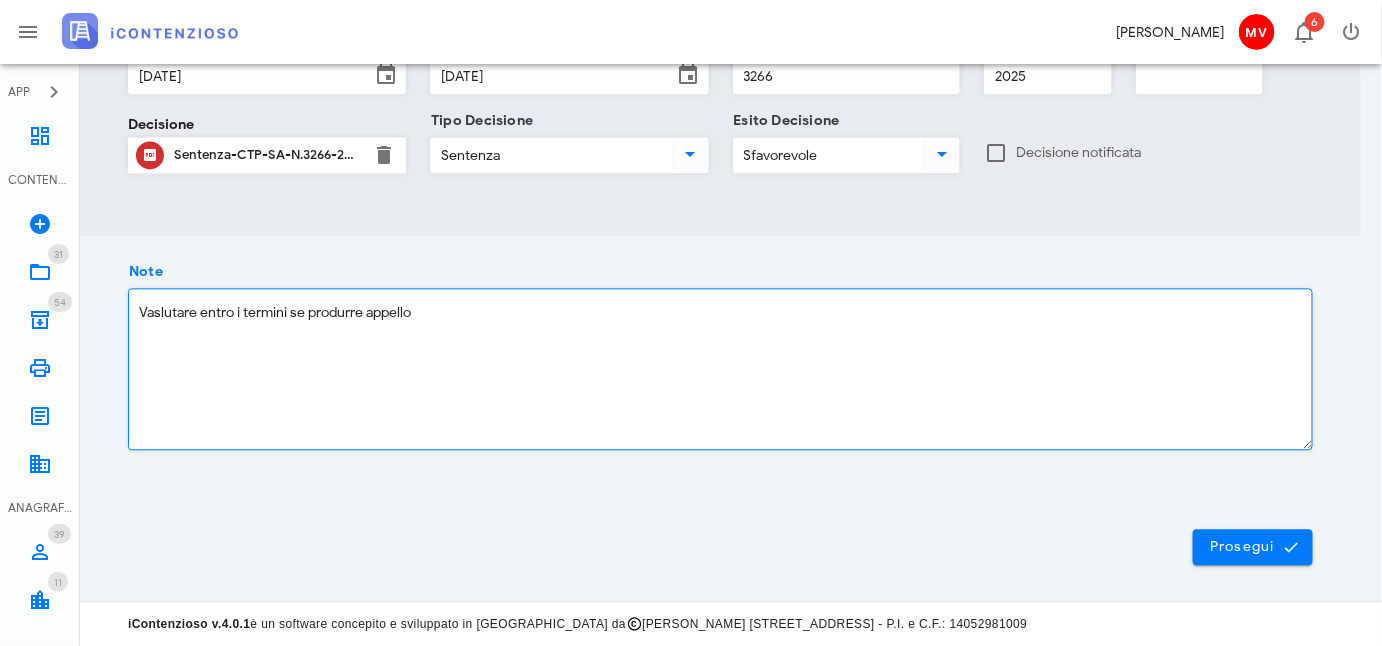 click on "Vaslutare entro i termini se produrre appello" at bounding box center [720, 369] 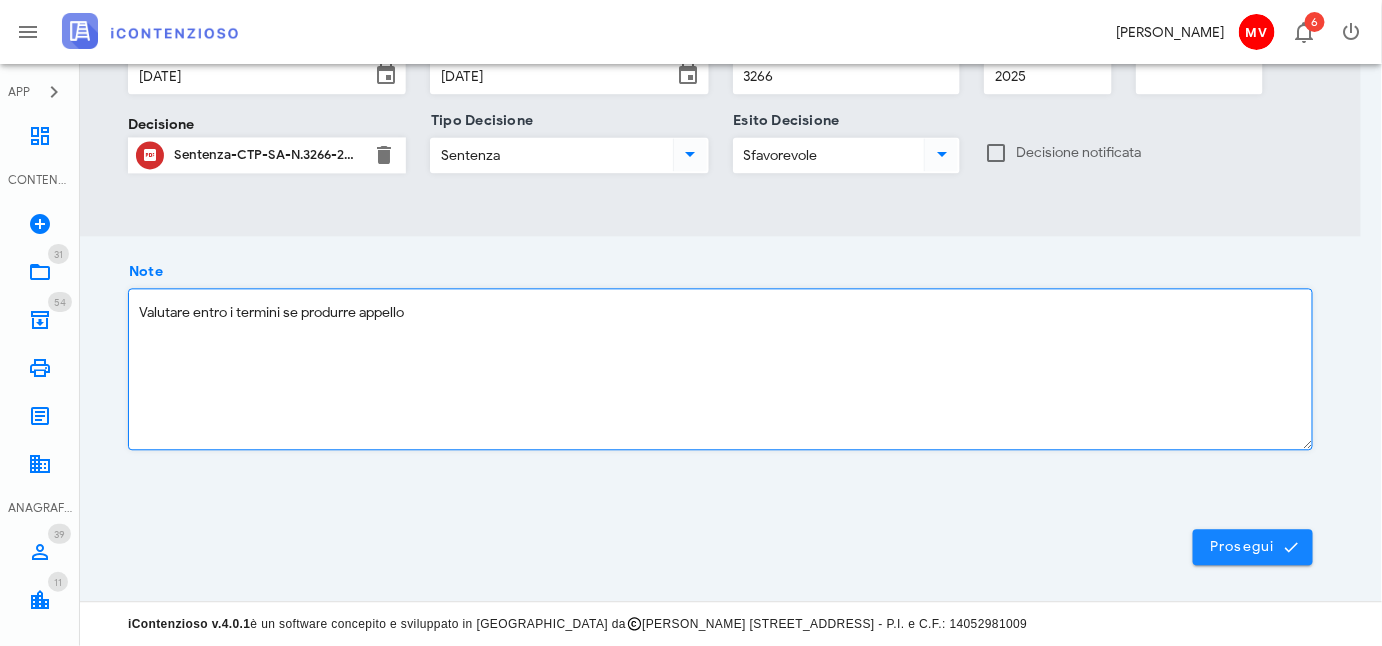 type on "Valutare entro i termini se produrre appello" 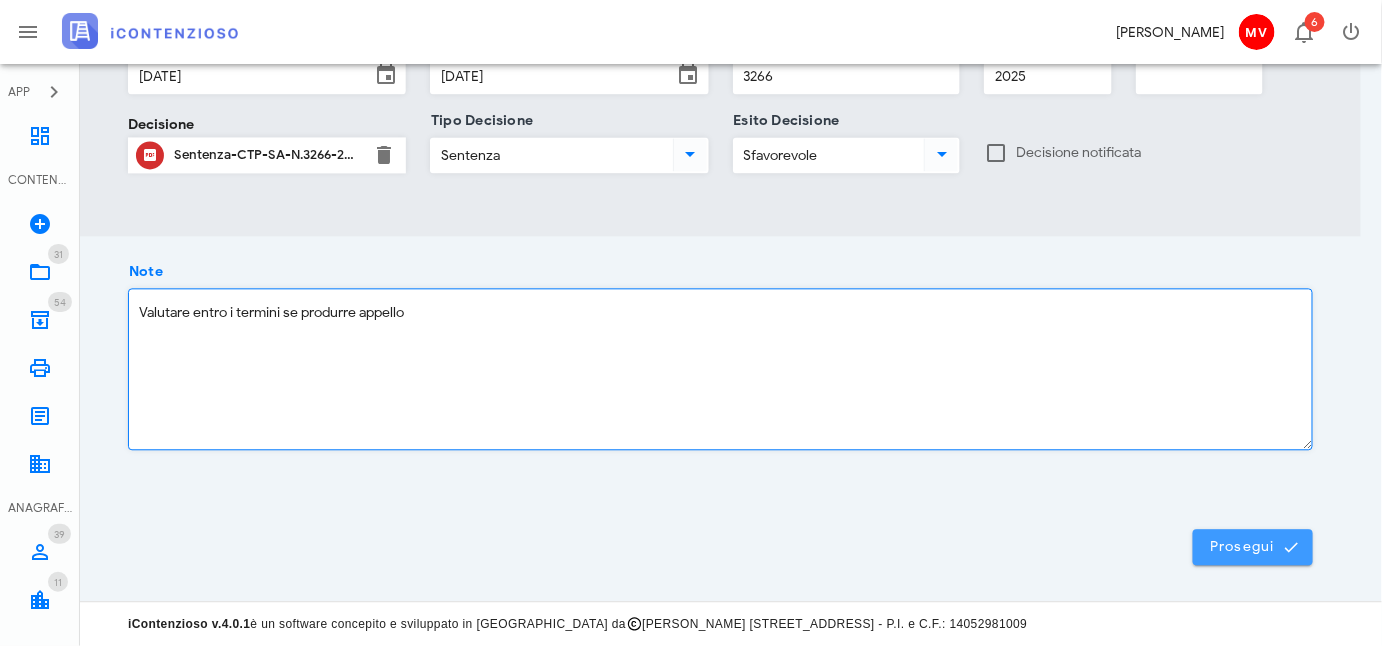 click on "Prosegui" at bounding box center [1253, 547] 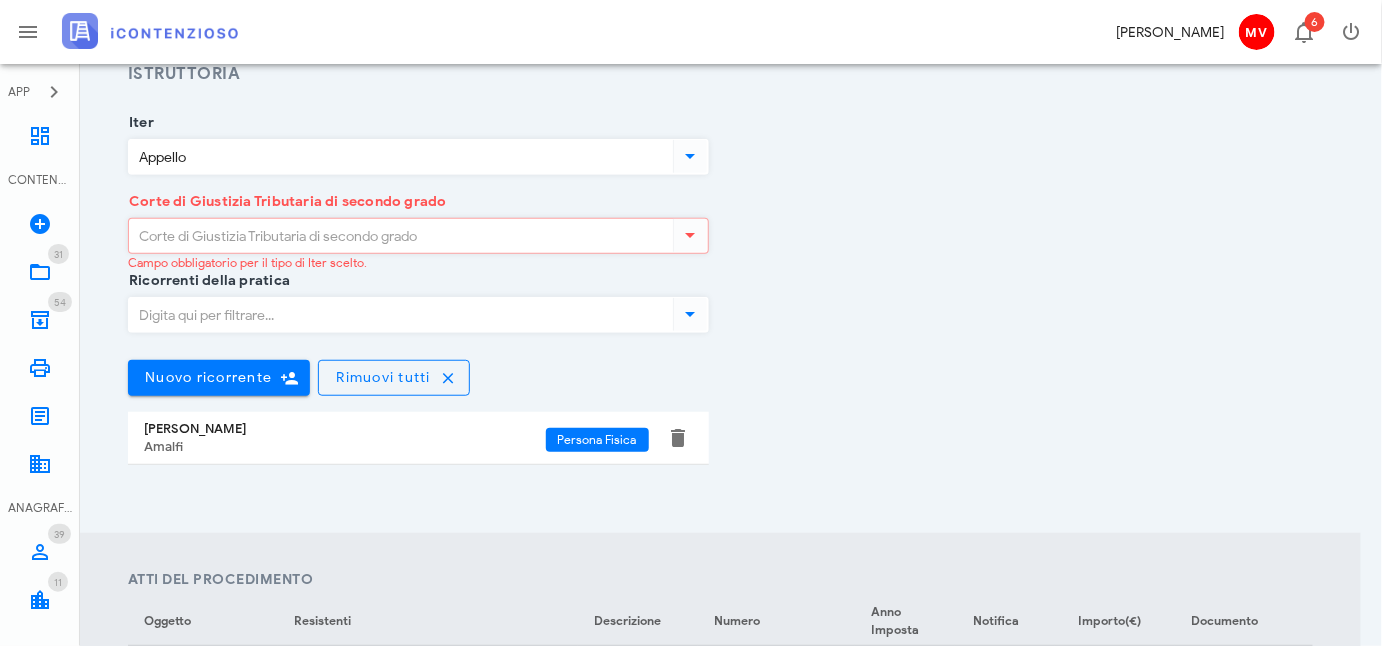 scroll, scrollTop: 272, scrollLeft: 0, axis: vertical 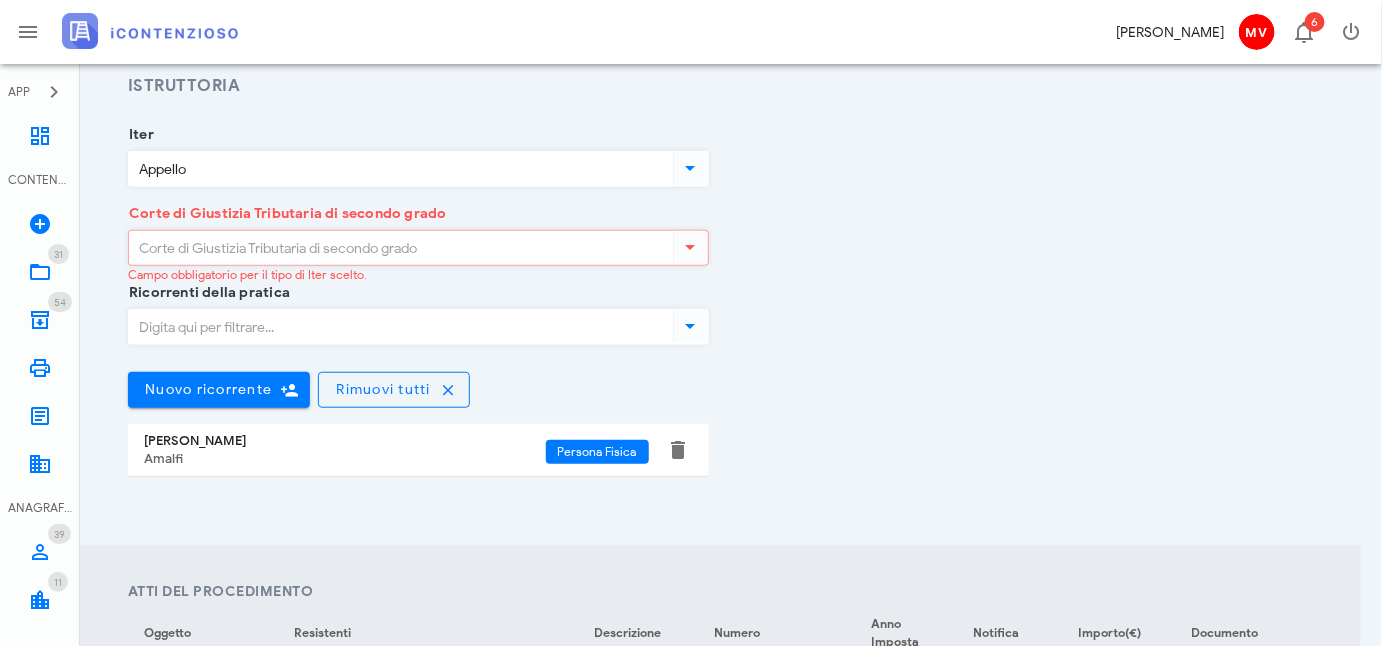click at bounding box center [690, 247] 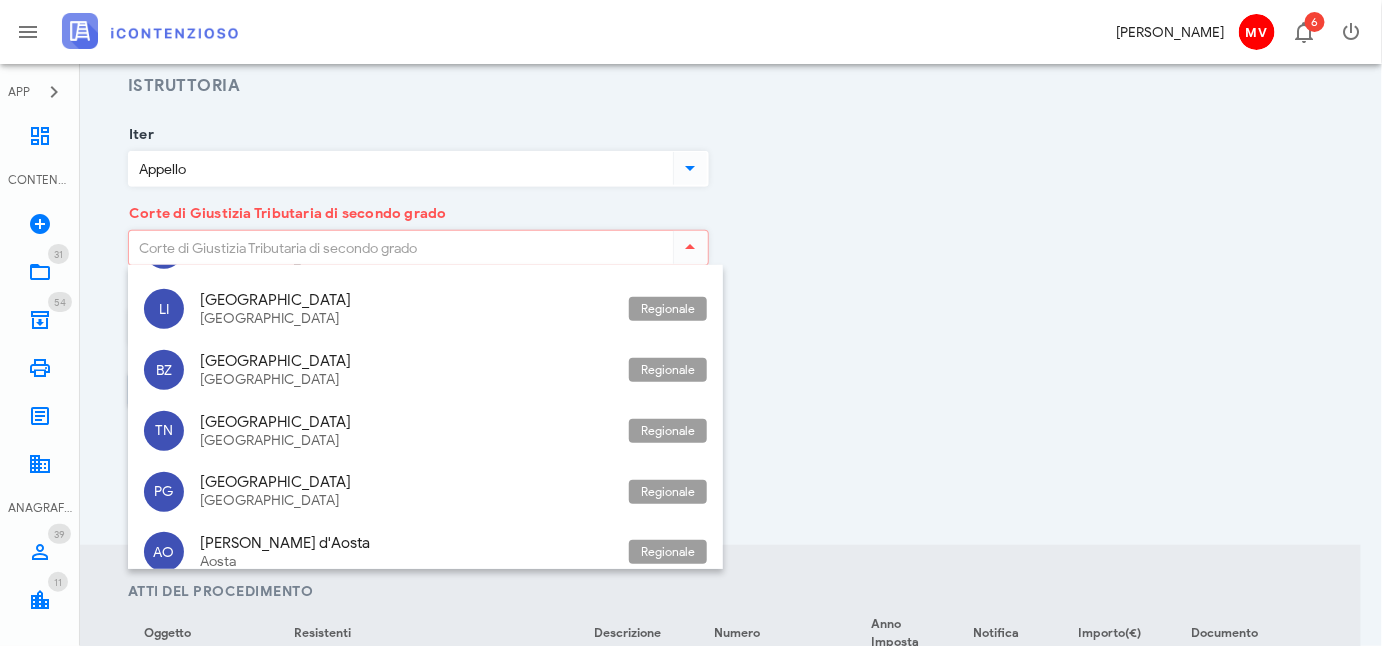 scroll, scrollTop: 1961, scrollLeft: 0, axis: vertical 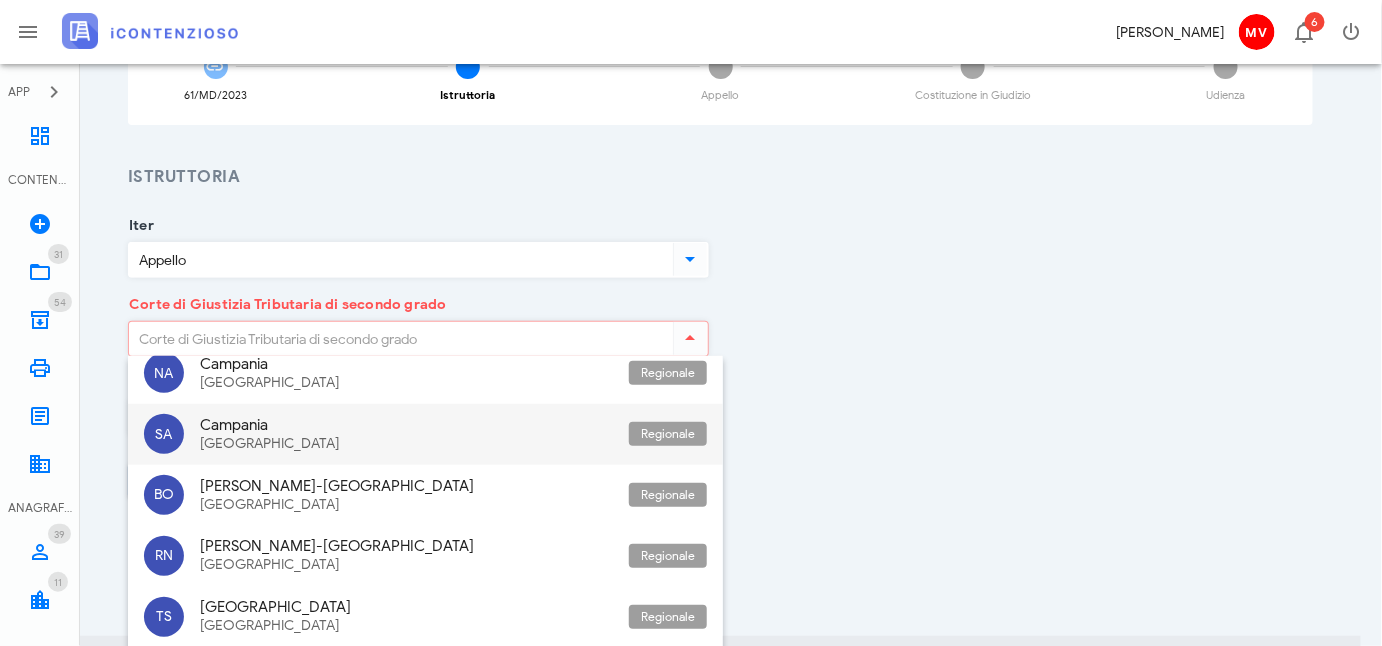 click on "Campania" at bounding box center (406, 425) 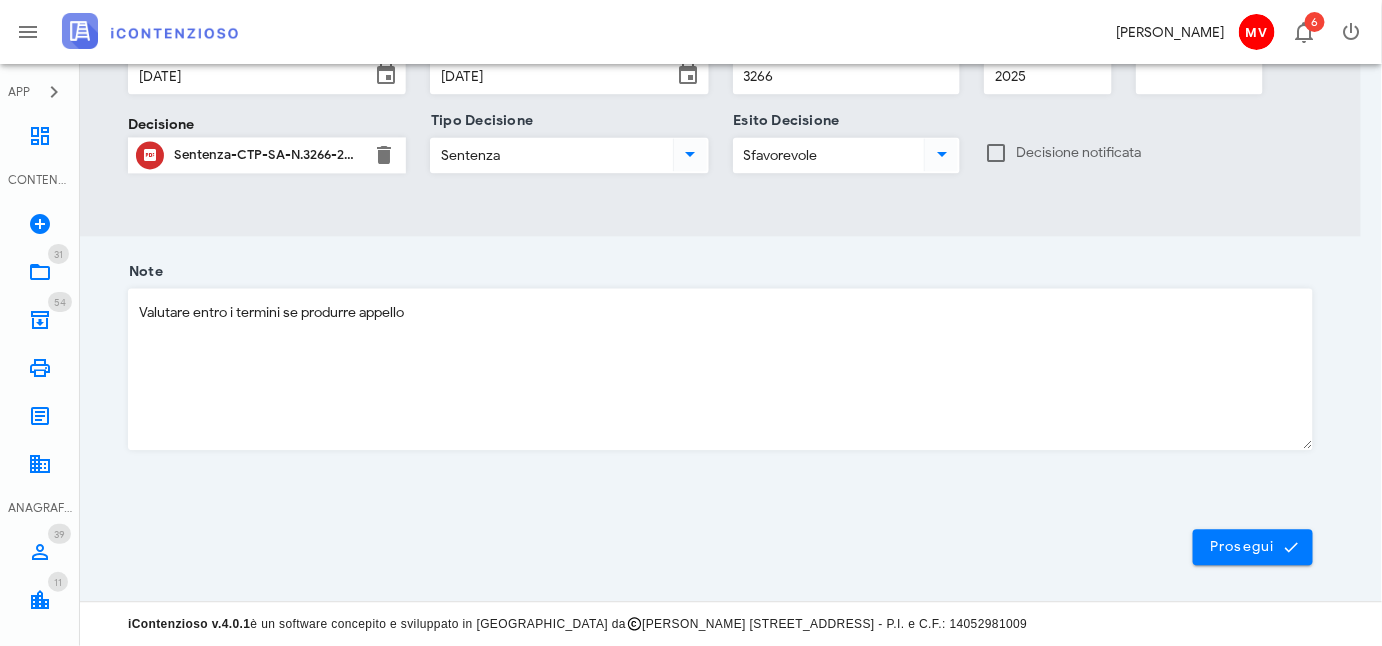 scroll, scrollTop: 1370, scrollLeft: 0, axis: vertical 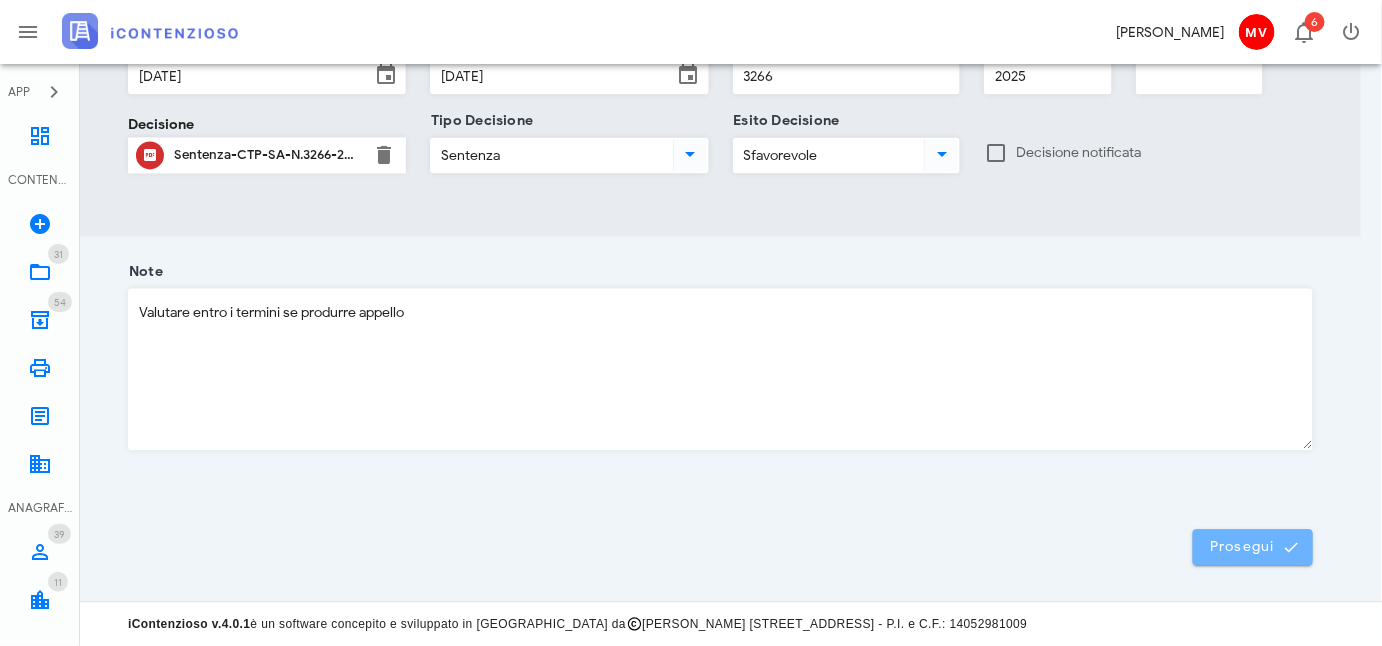 click on "Prosegui" at bounding box center (1253, 547) 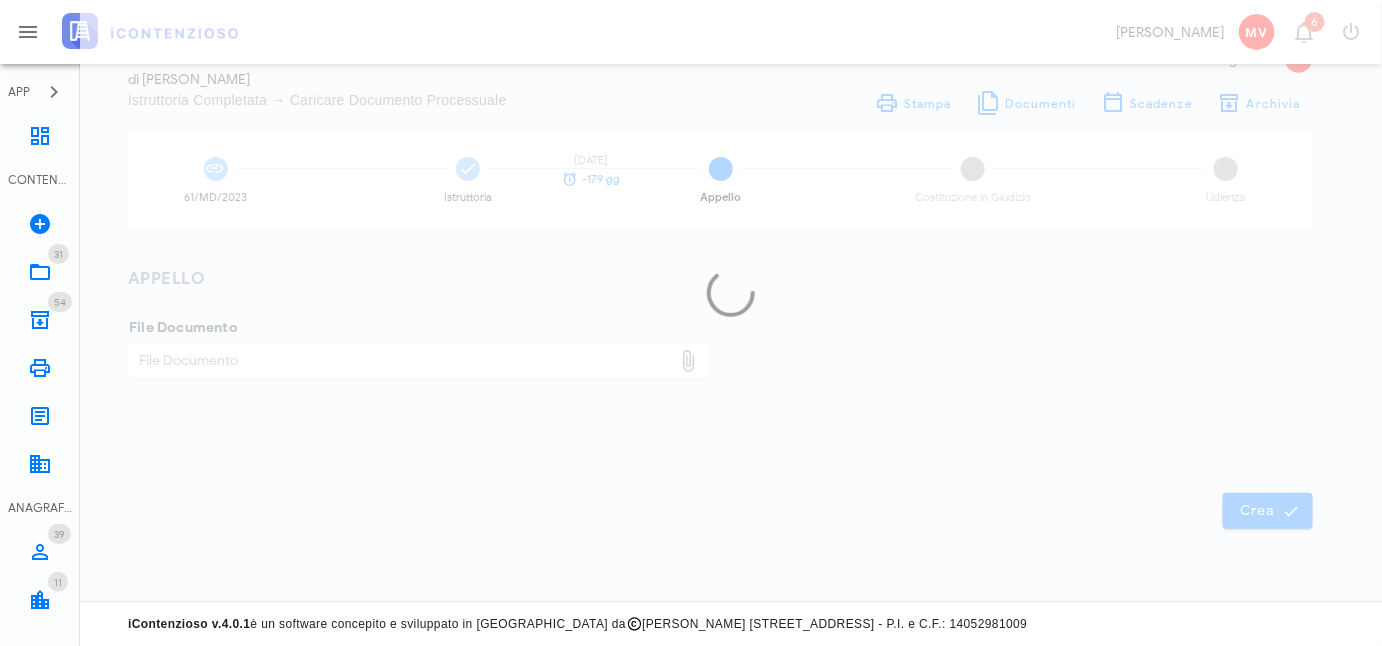 scroll, scrollTop: 77, scrollLeft: 0, axis: vertical 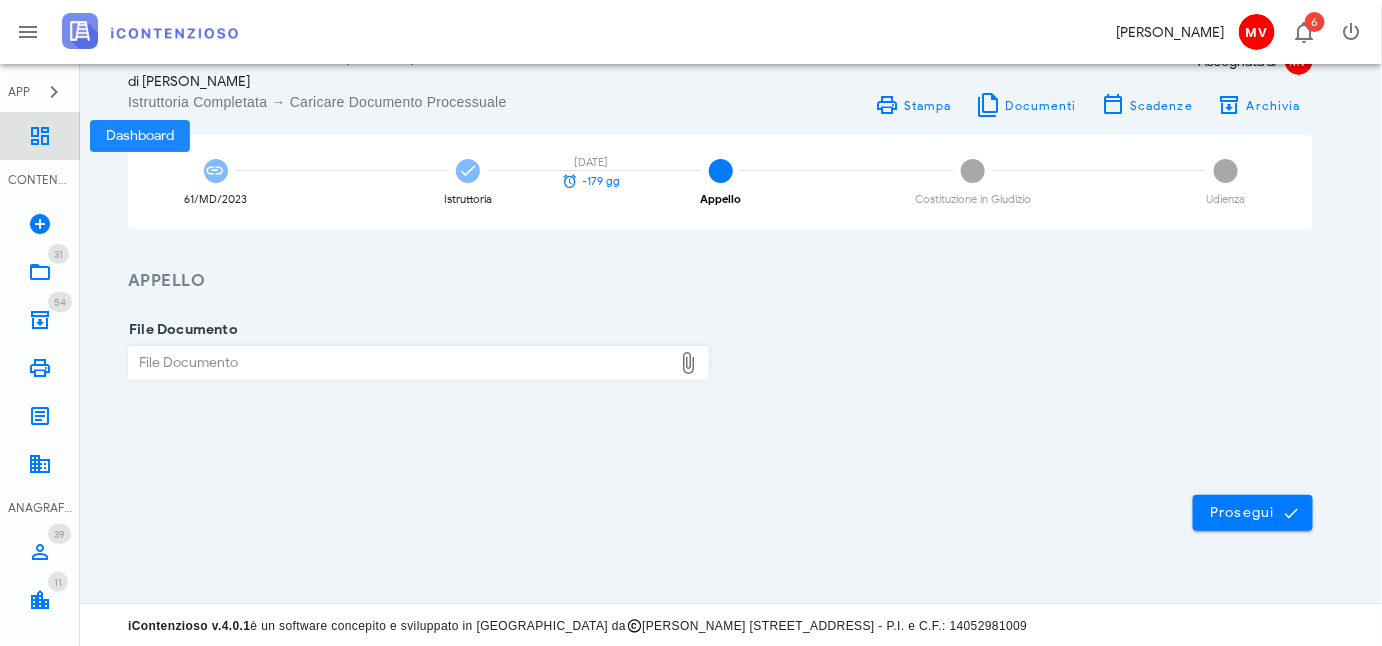 click at bounding box center (40, 136) 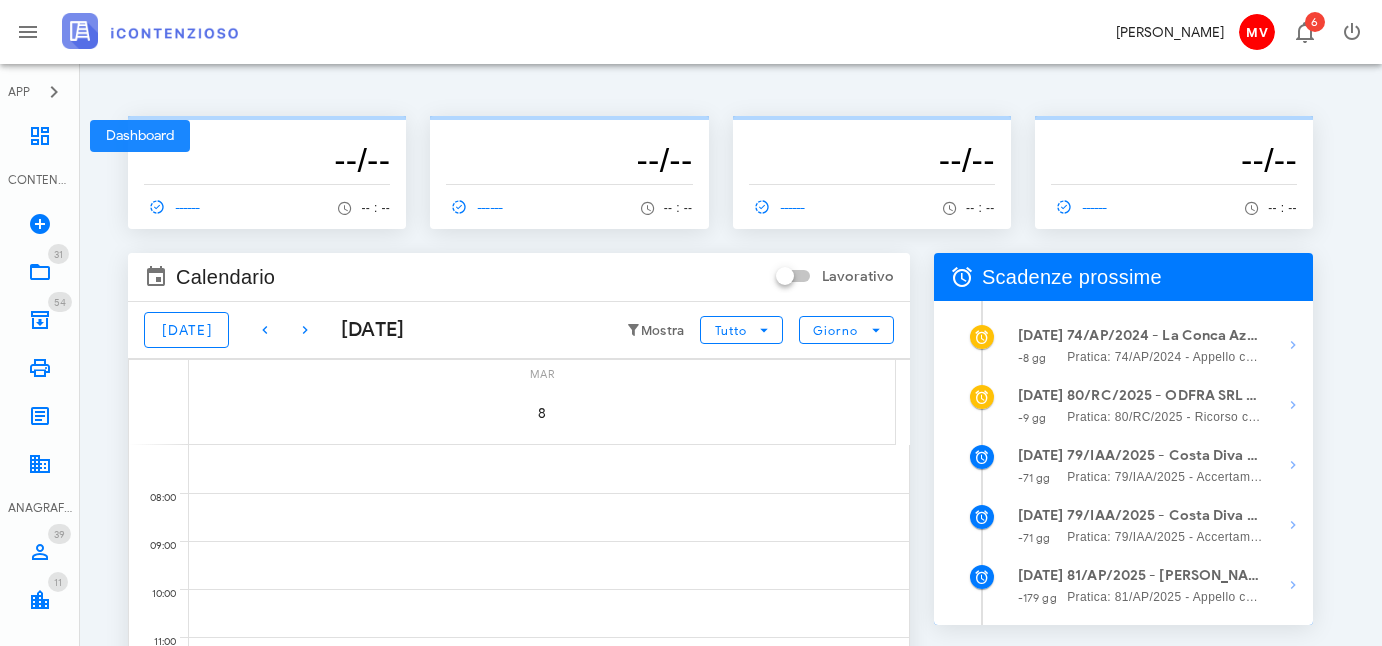 scroll, scrollTop: 0, scrollLeft: 0, axis: both 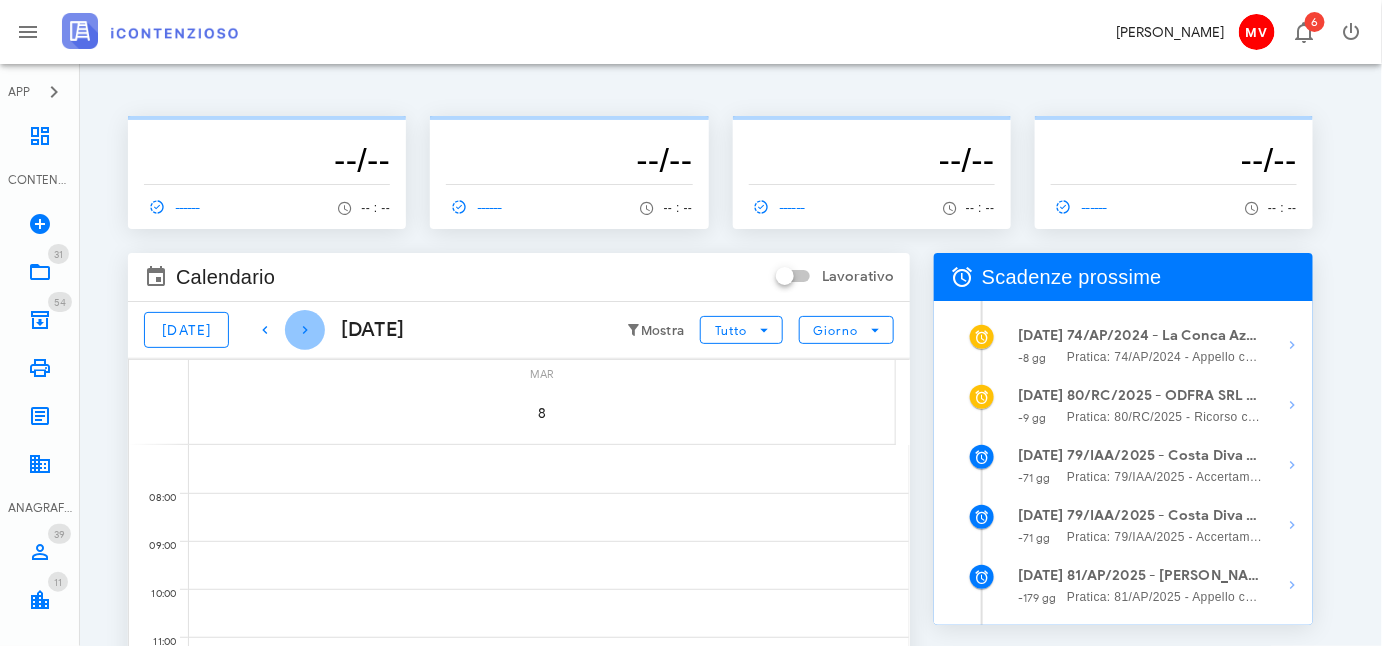 click at bounding box center (305, 330) 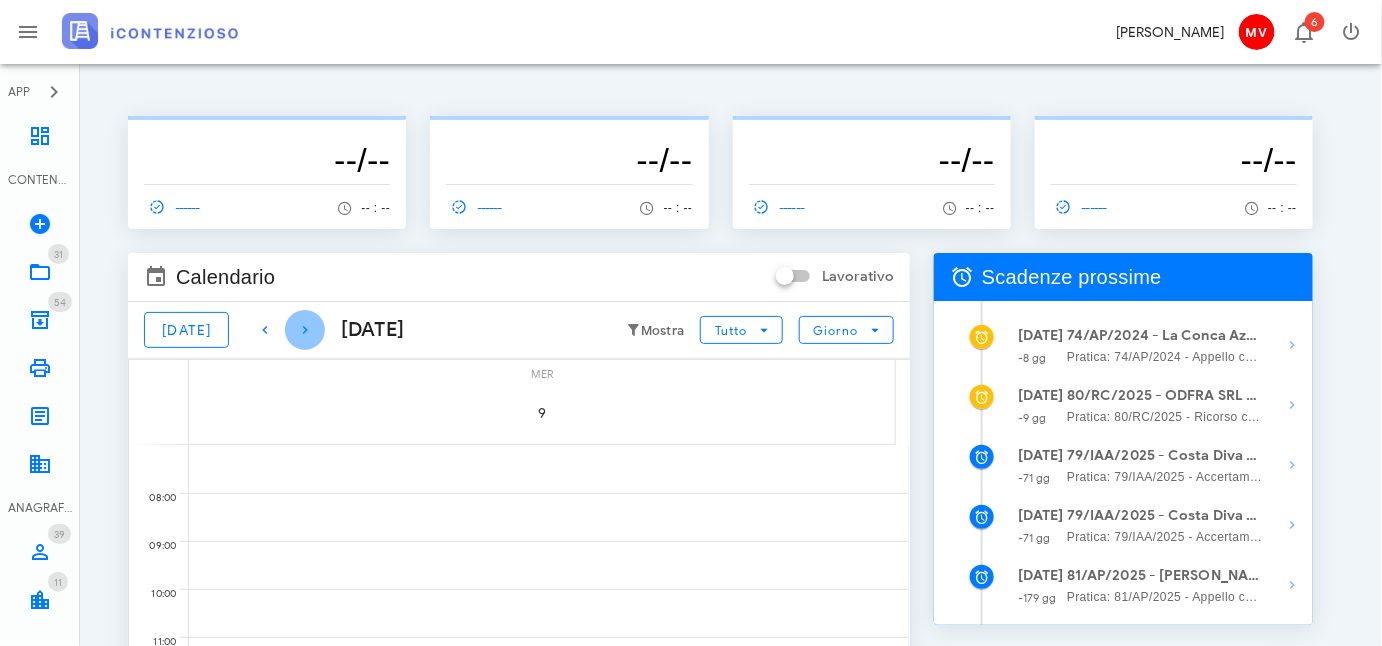 click at bounding box center (305, 330) 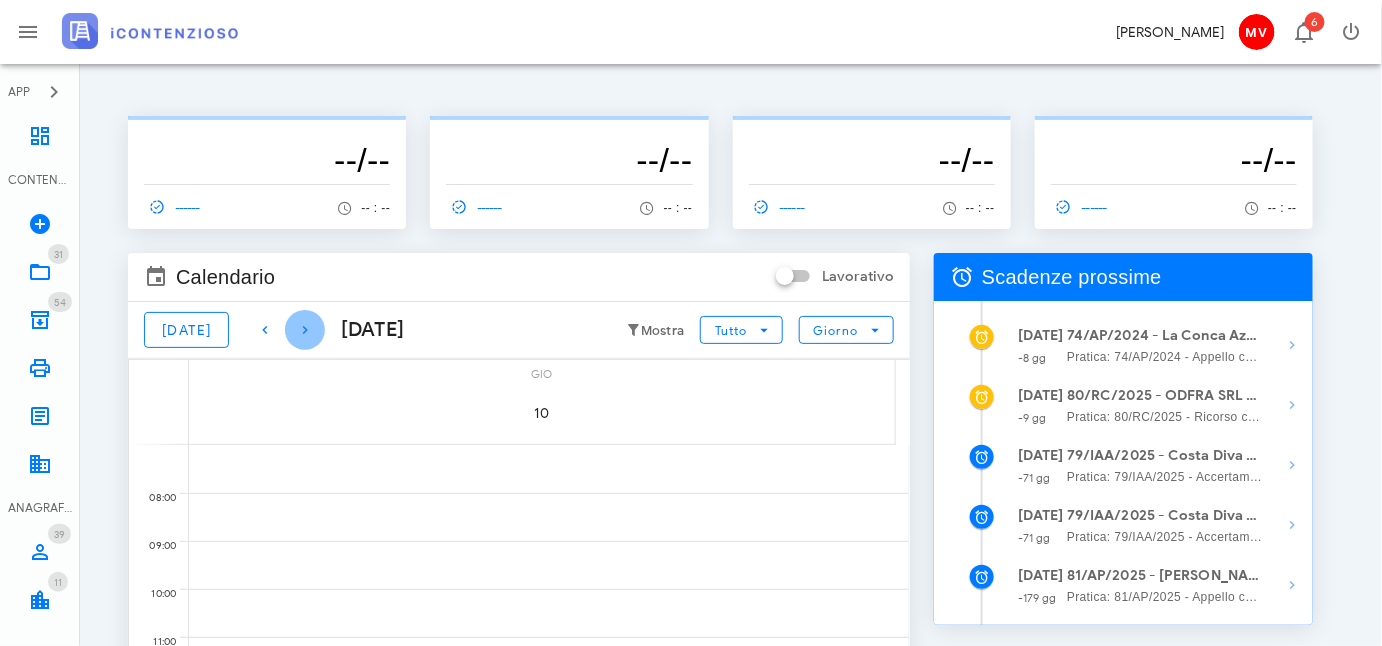 click at bounding box center [305, 330] 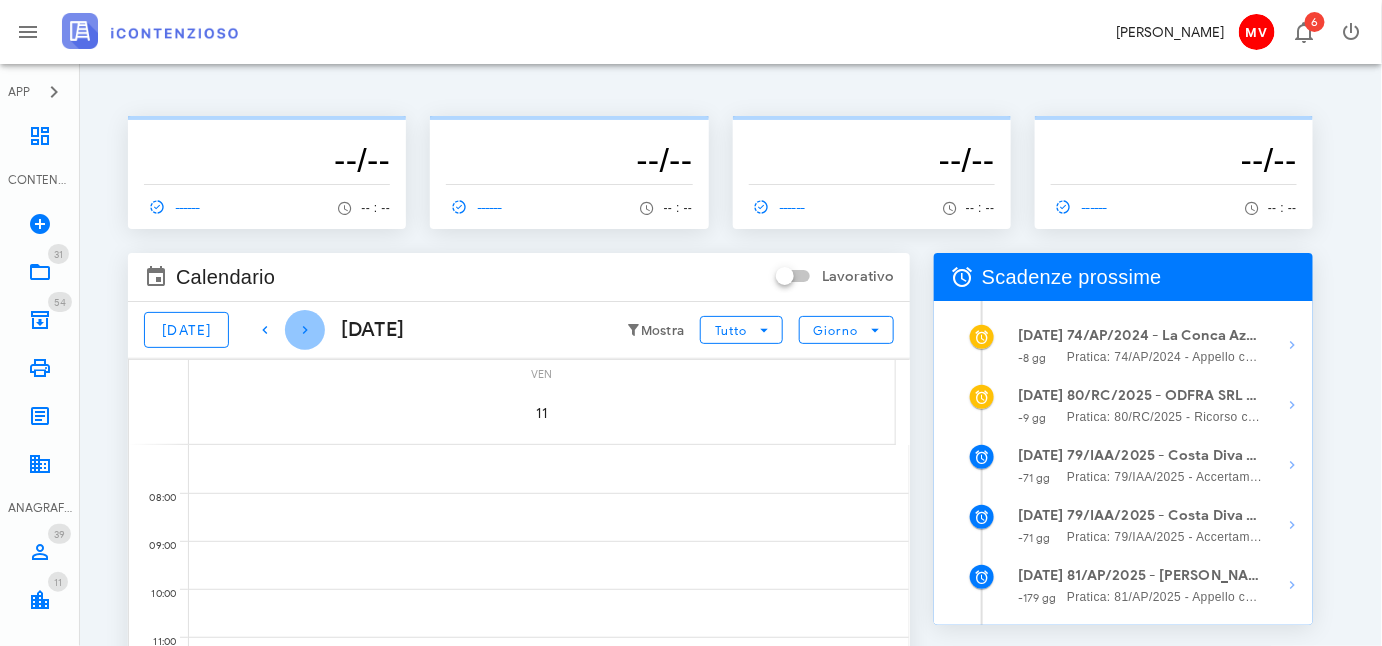 click at bounding box center [305, 330] 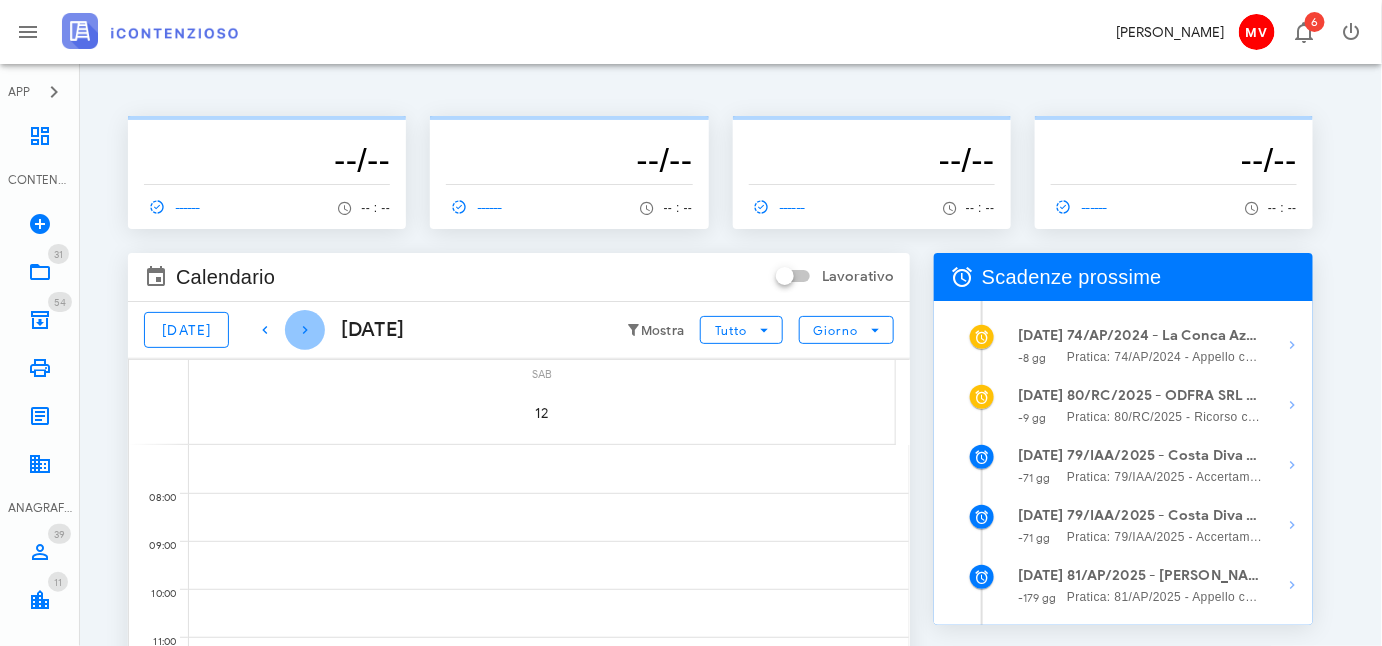 click at bounding box center (305, 330) 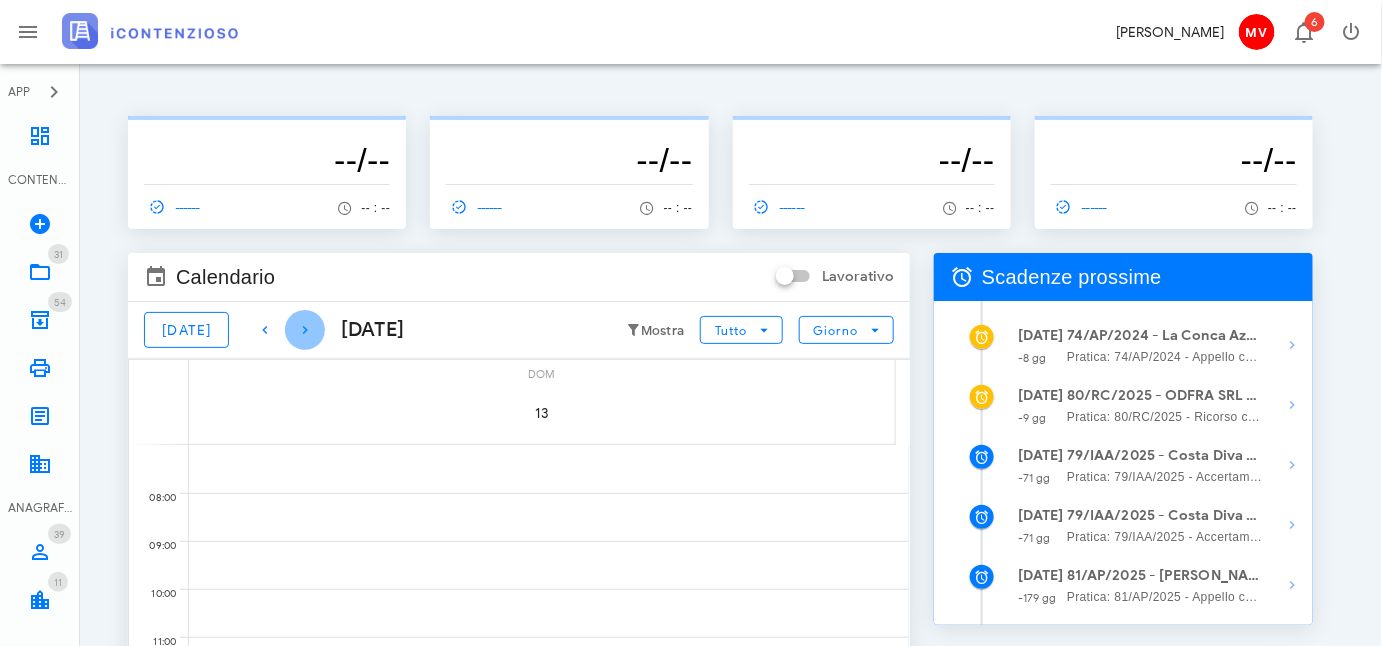 click at bounding box center (305, 330) 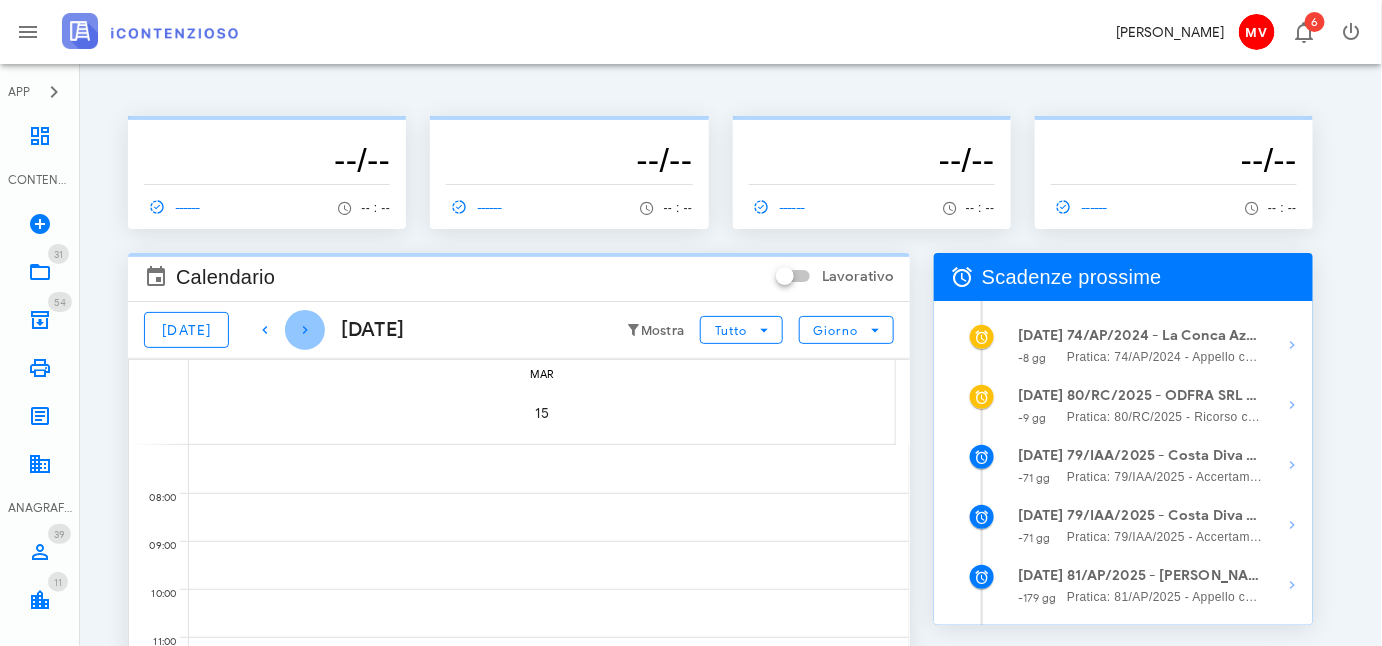 click at bounding box center [305, 330] 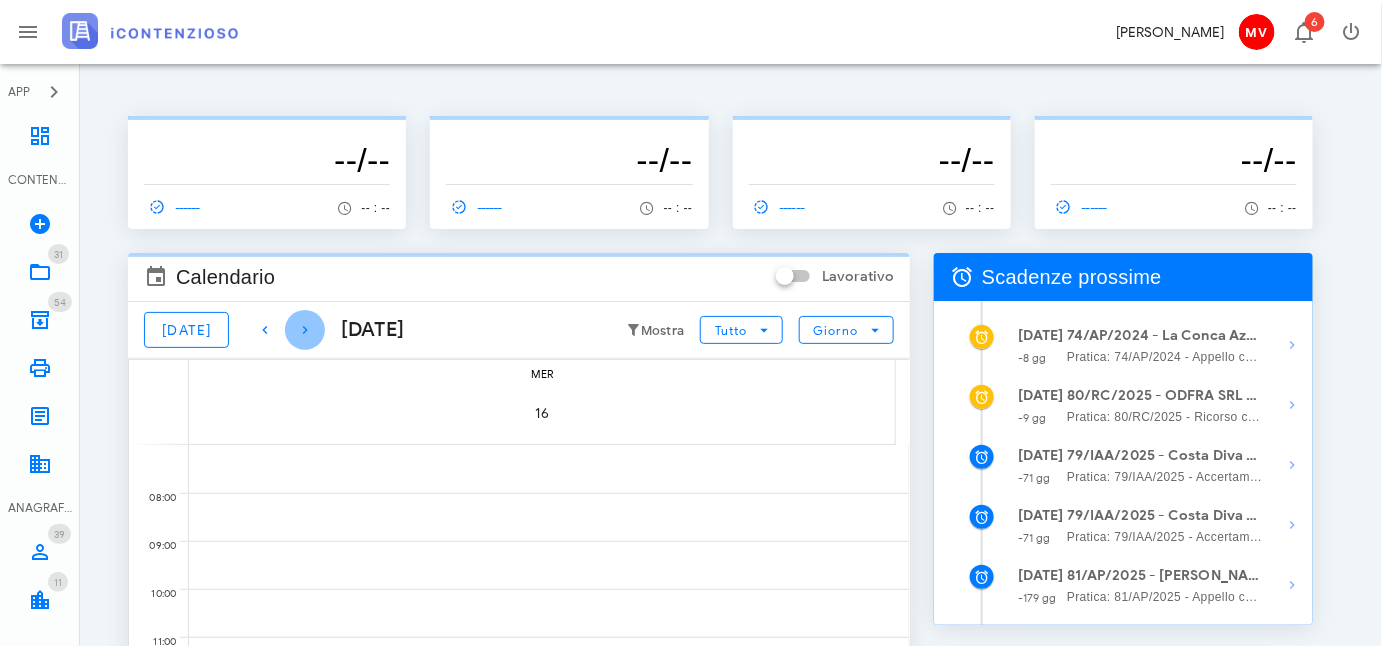 click at bounding box center (305, 330) 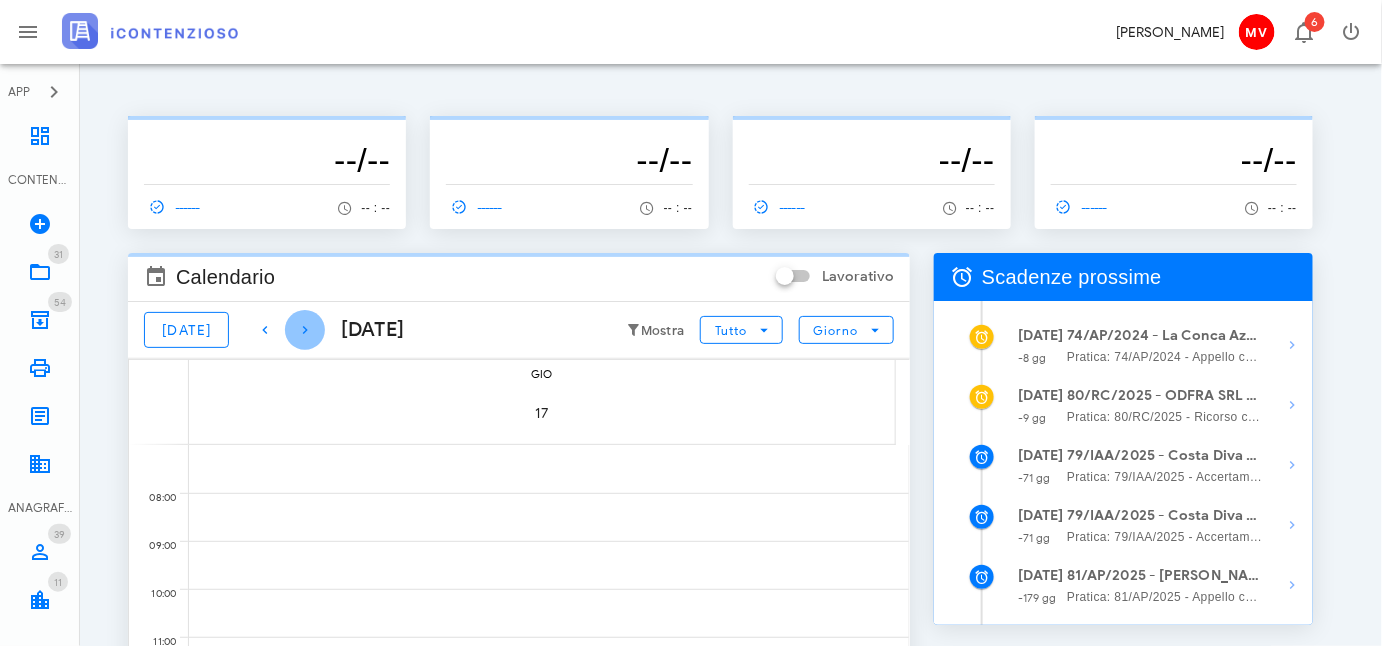 click at bounding box center [305, 330] 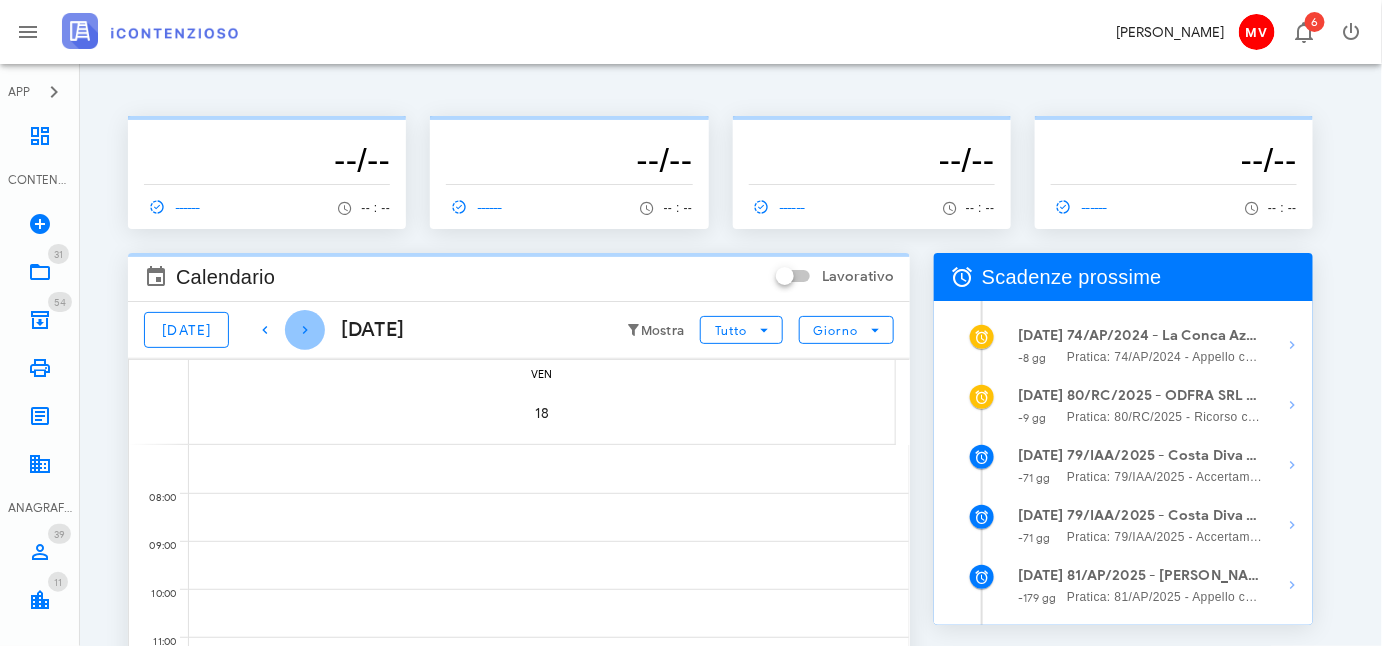click at bounding box center (305, 330) 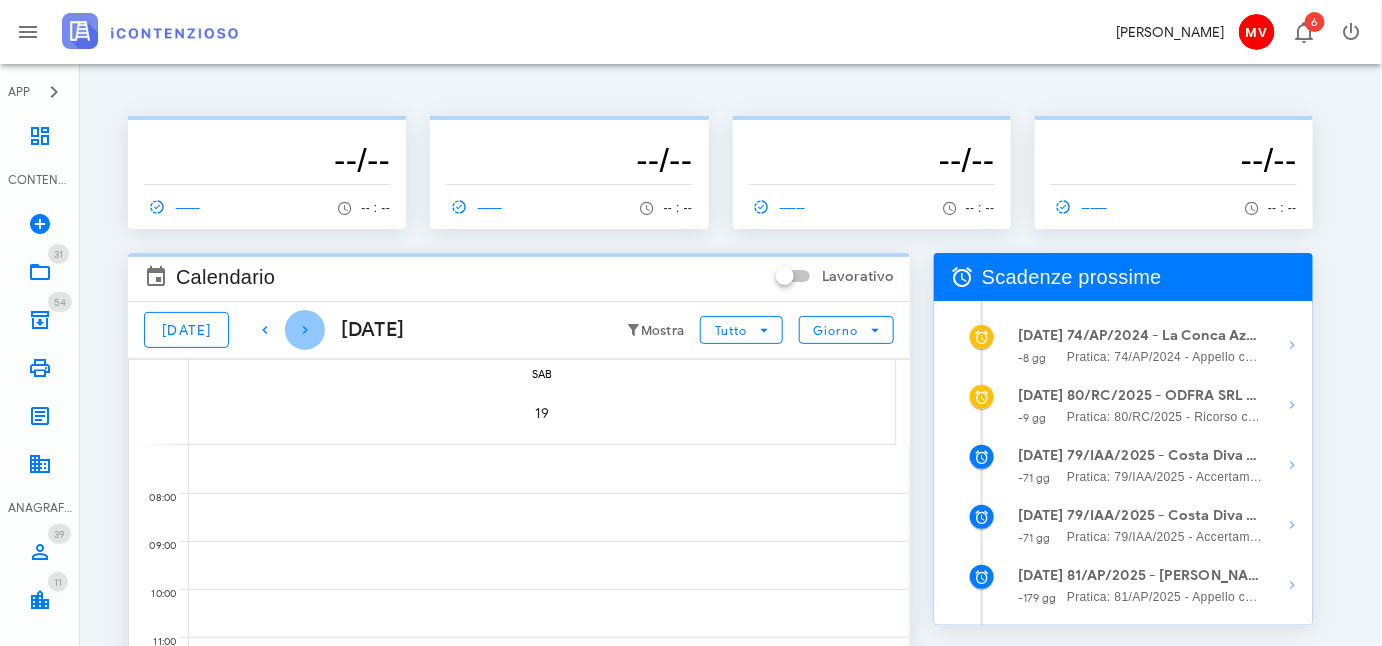 click at bounding box center (305, 330) 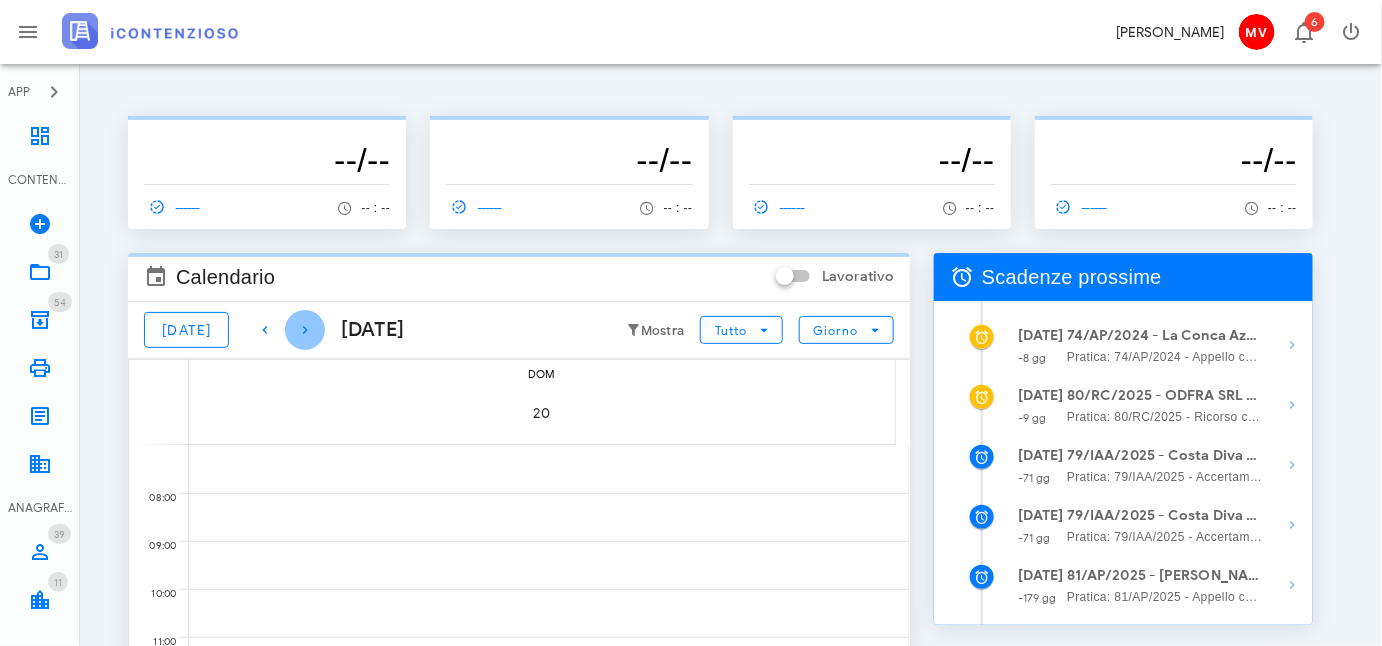 click at bounding box center [305, 330] 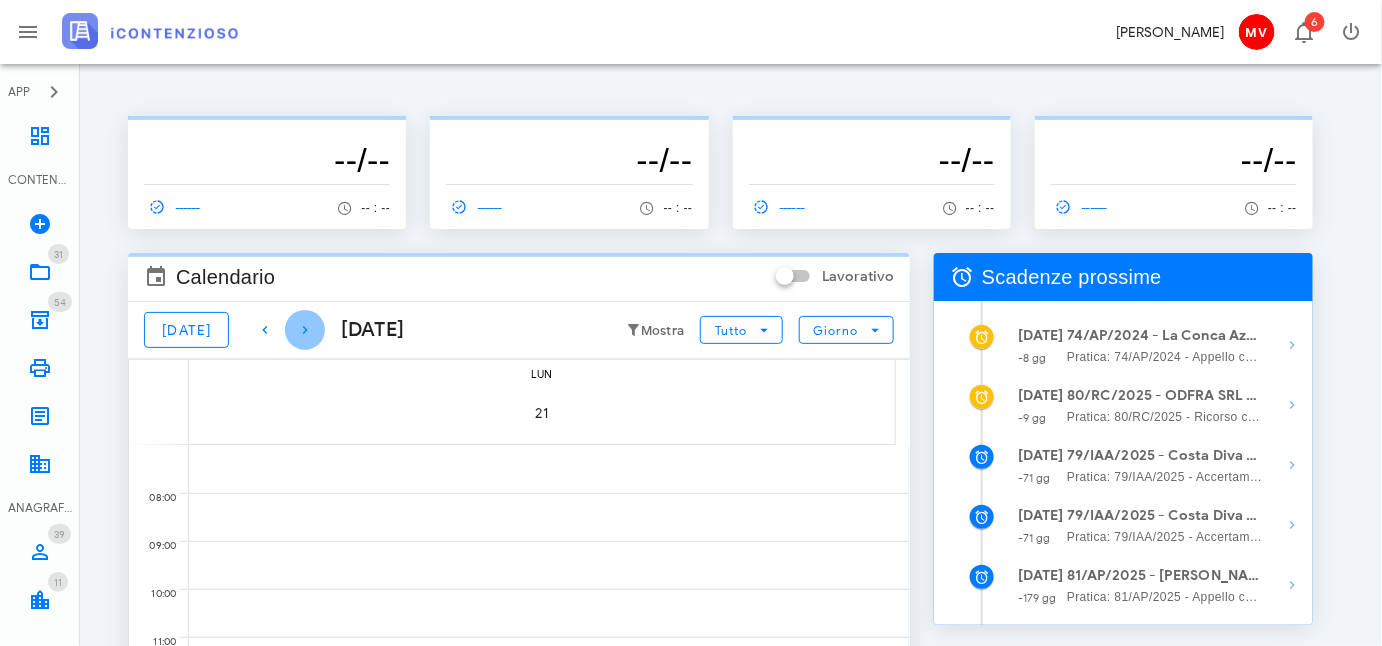 click at bounding box center [305, 330] 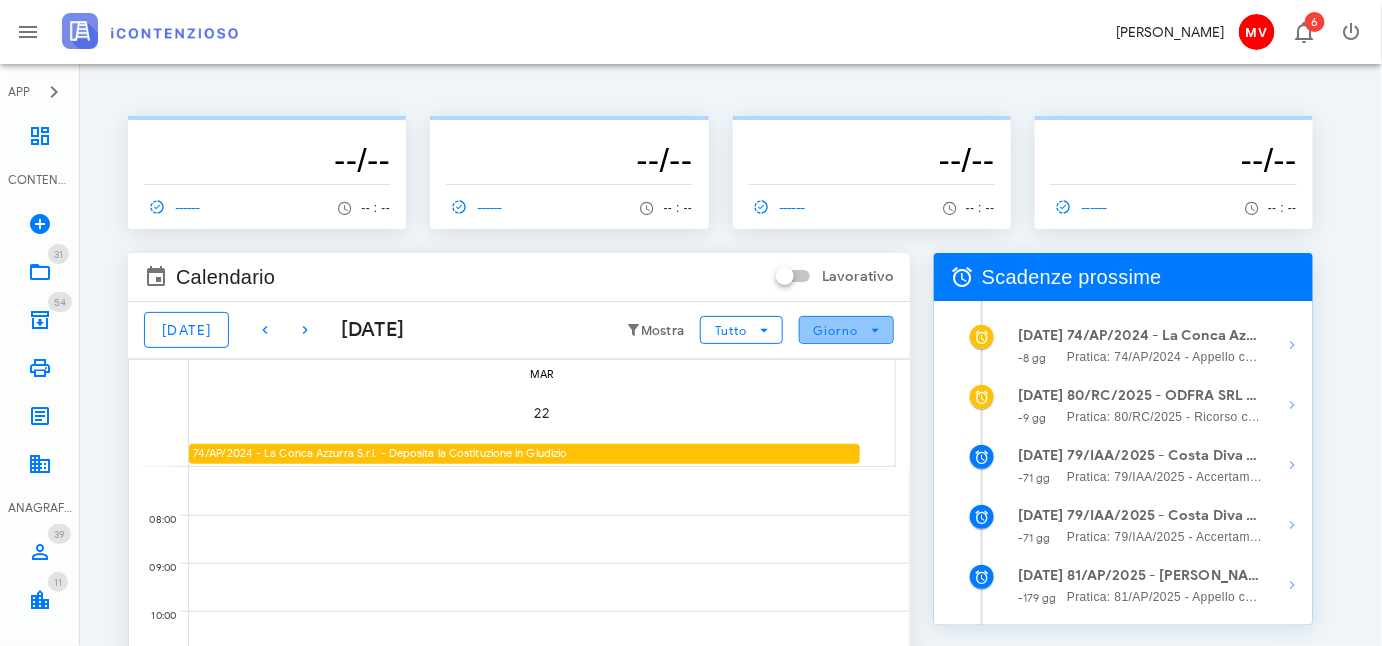 click at bounding box center [876, 330] 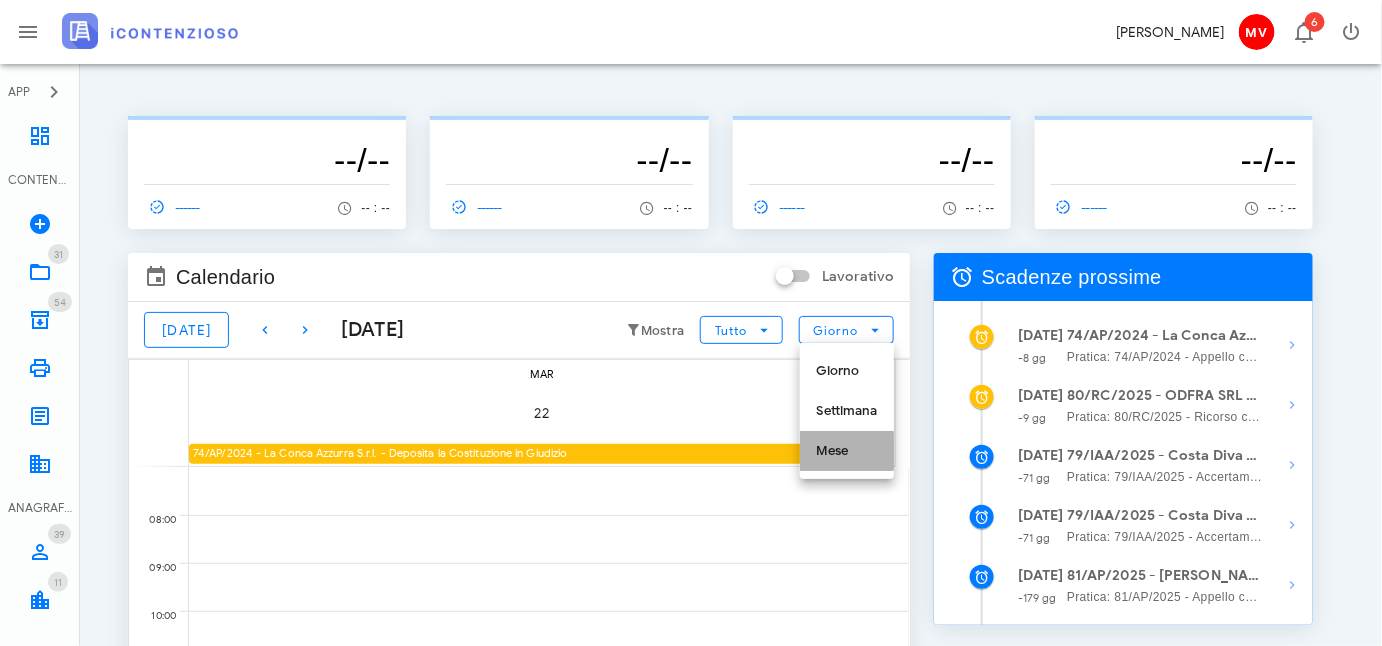 click on "Mese" at bounding box center [847, 451] 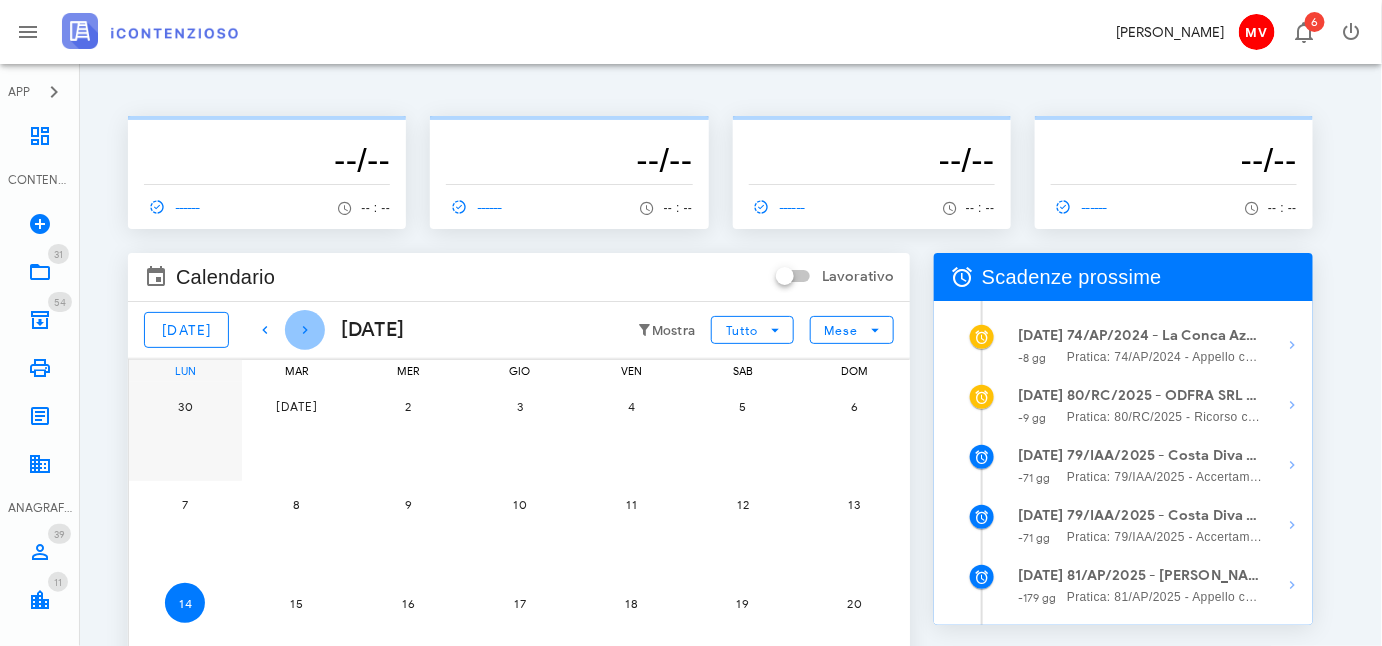 click at bounding box center [305, 330] 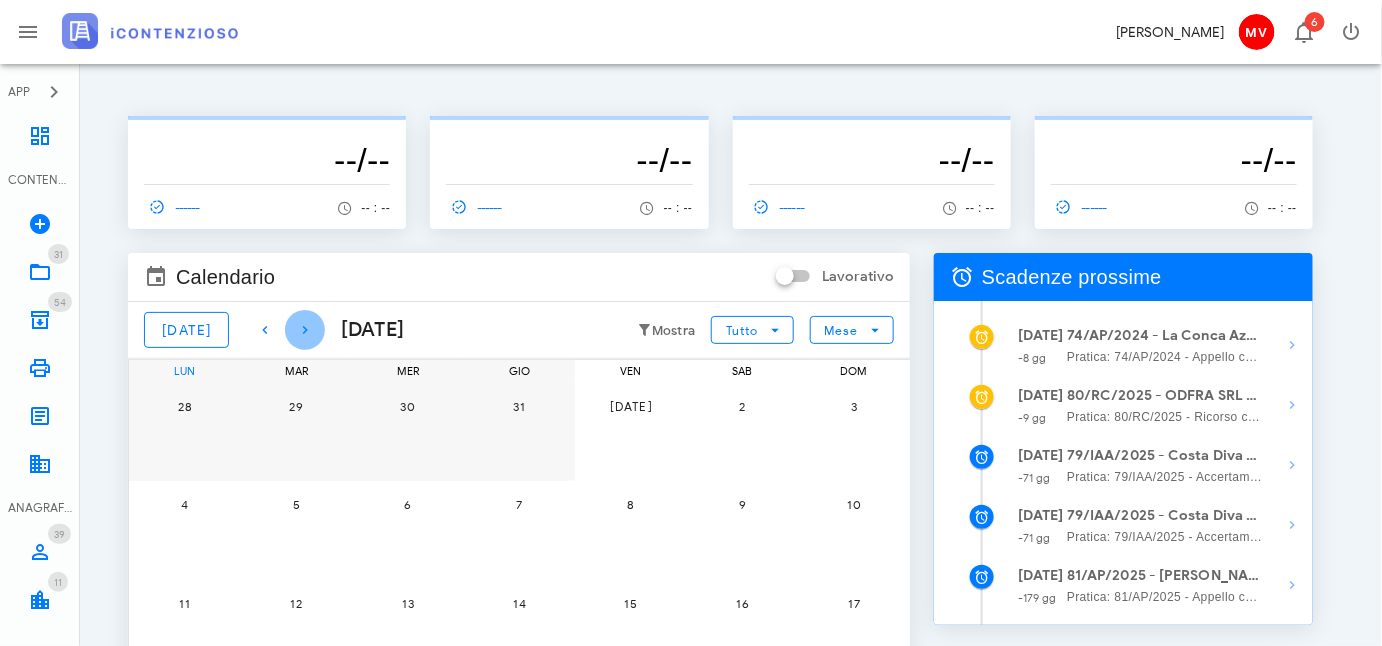 click at bounding box center (305, 330) 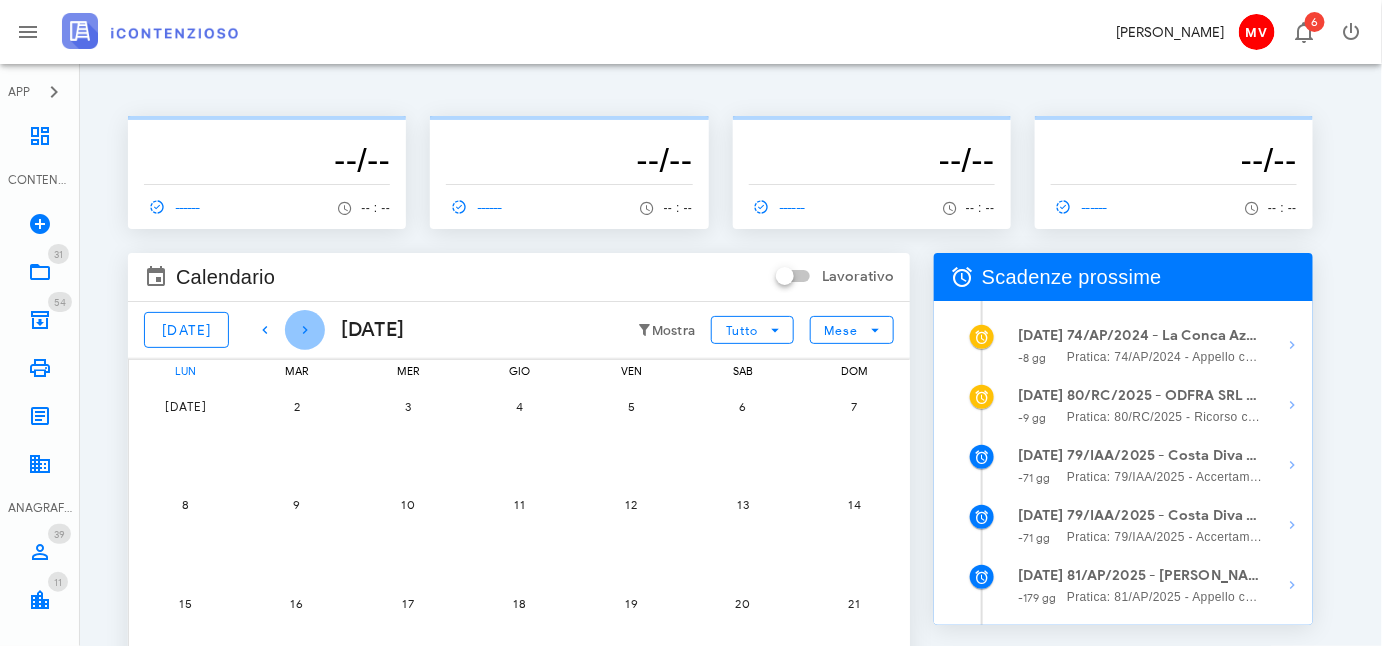 click at bounding box center (305, 330) 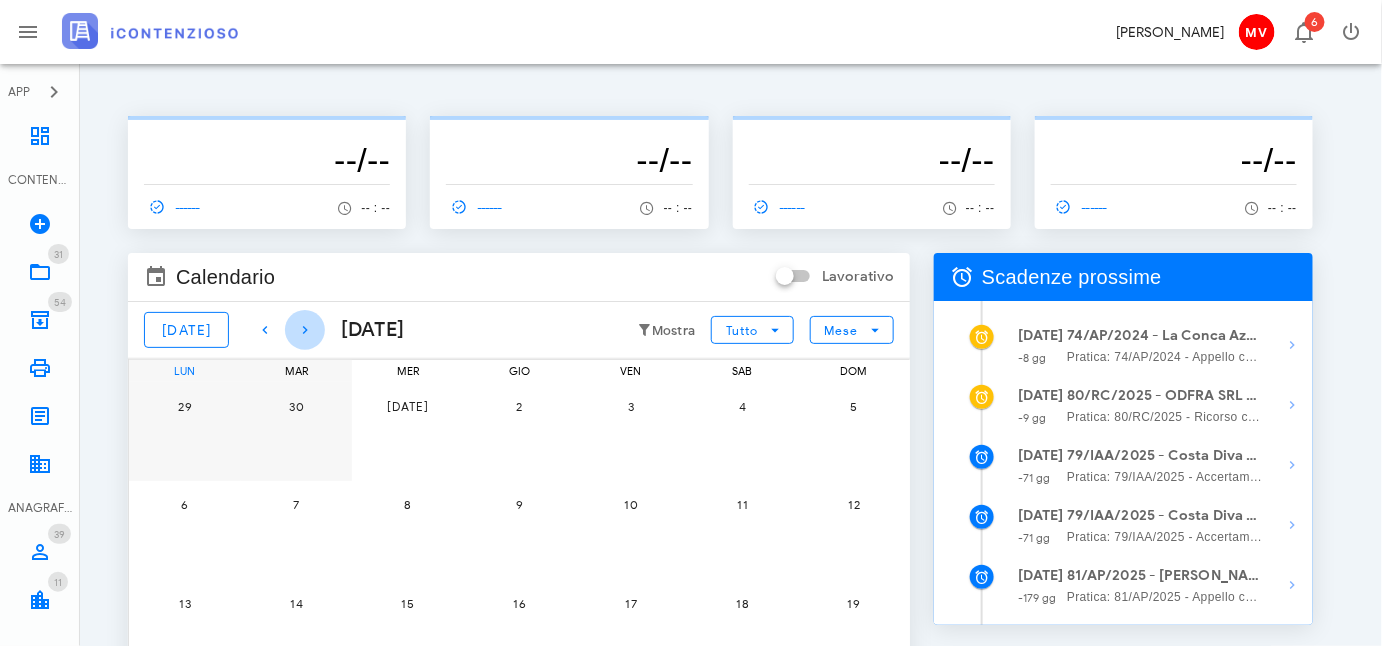 click at bounding box center [305, 330] 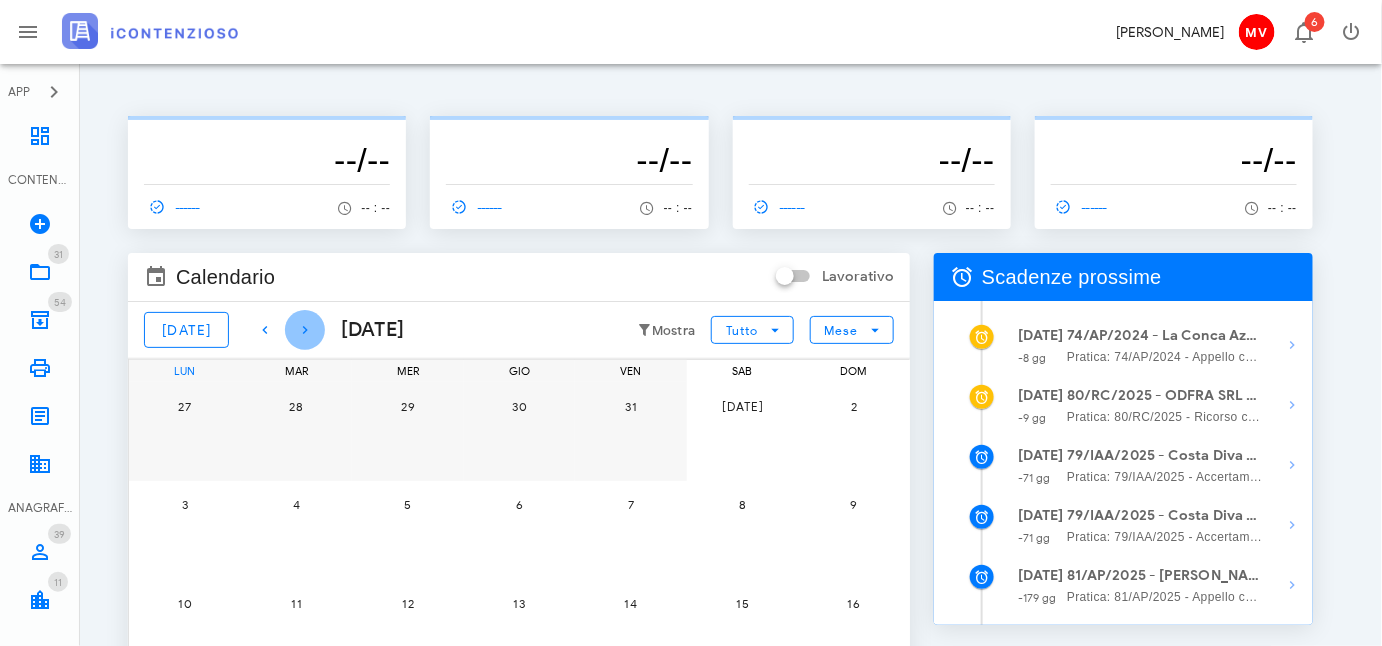 click at bounding box center [305, 330] 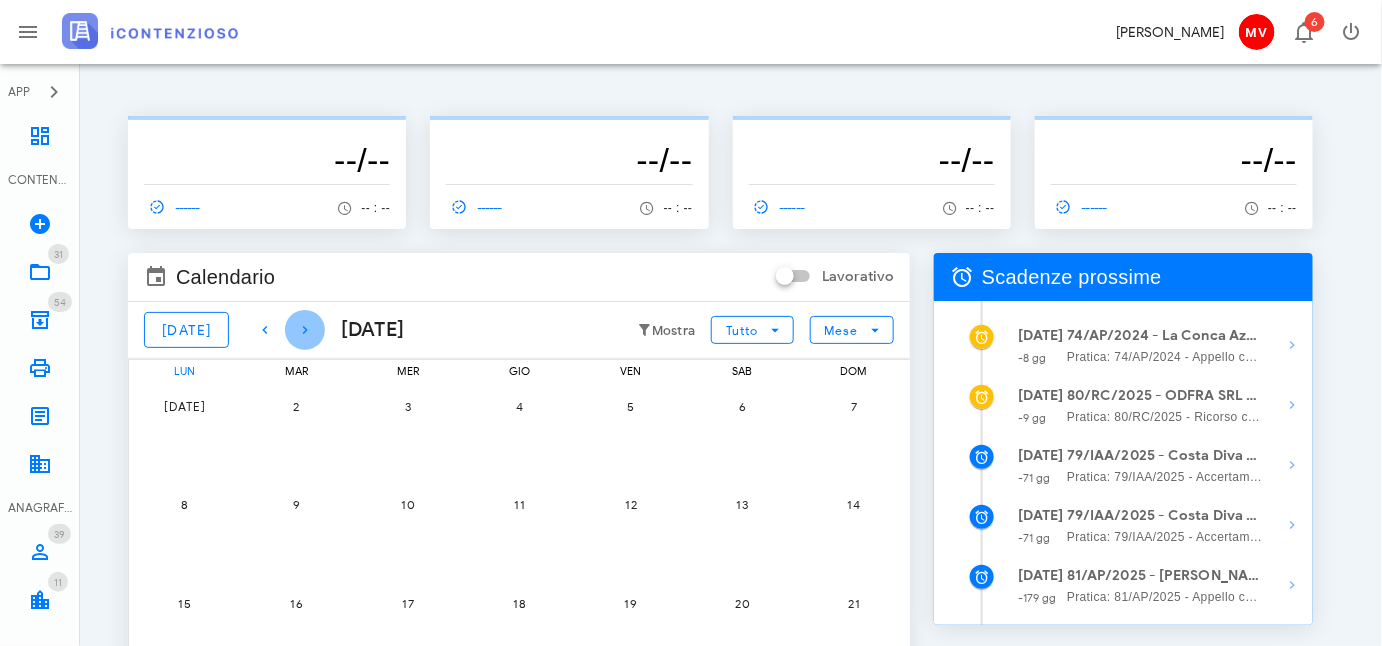 click at bounding box center [305, 330] 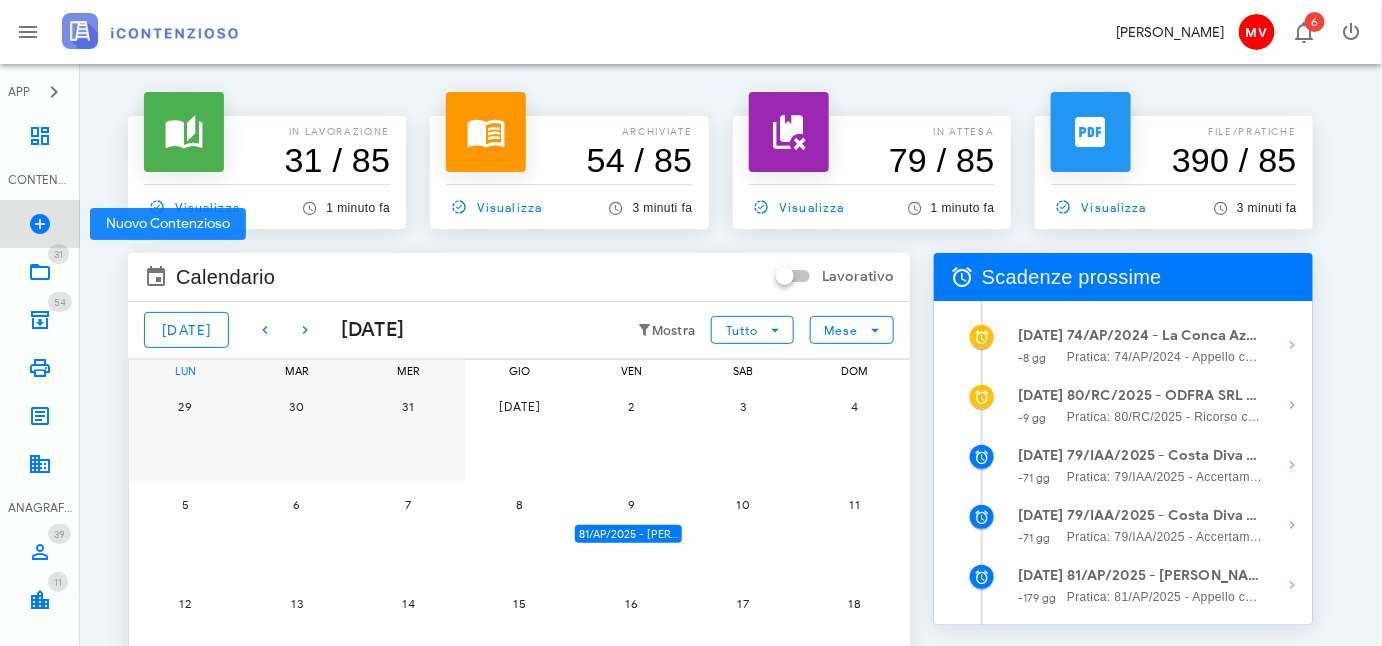 click at bounding box center (40, 224) 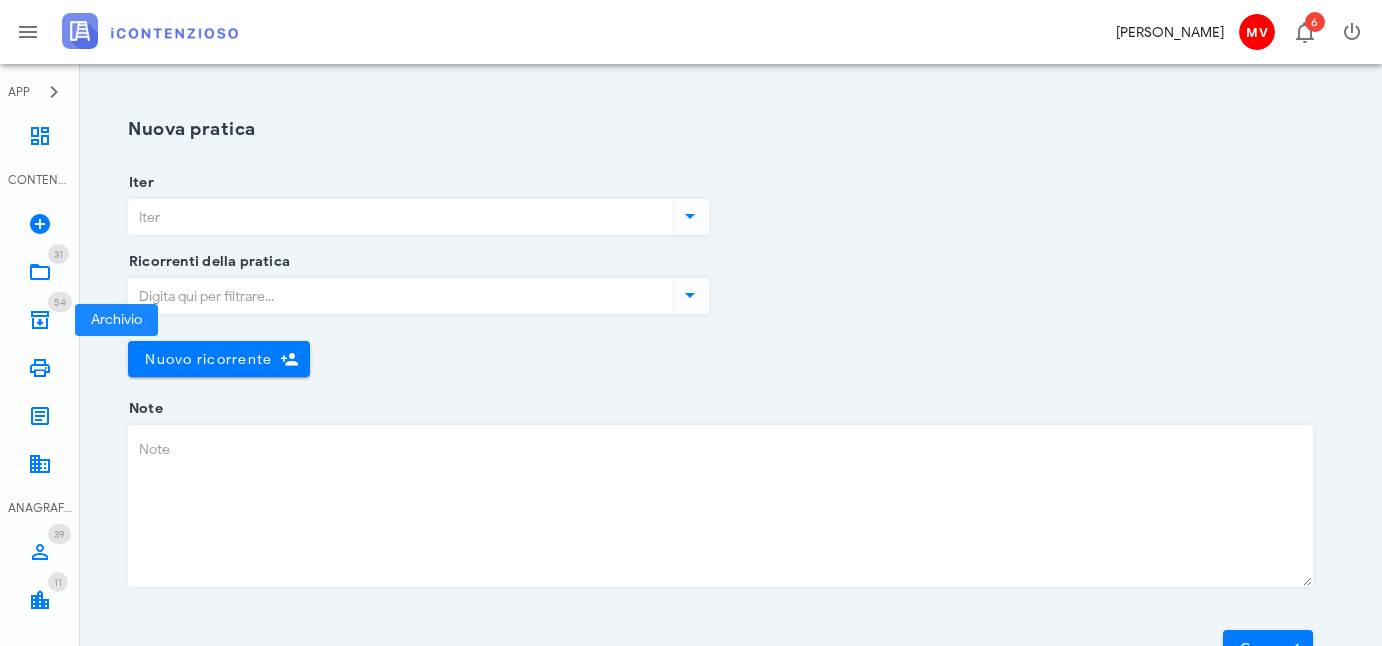 scroll, scrollTop: 0, scrollLeft: 0, axis: both 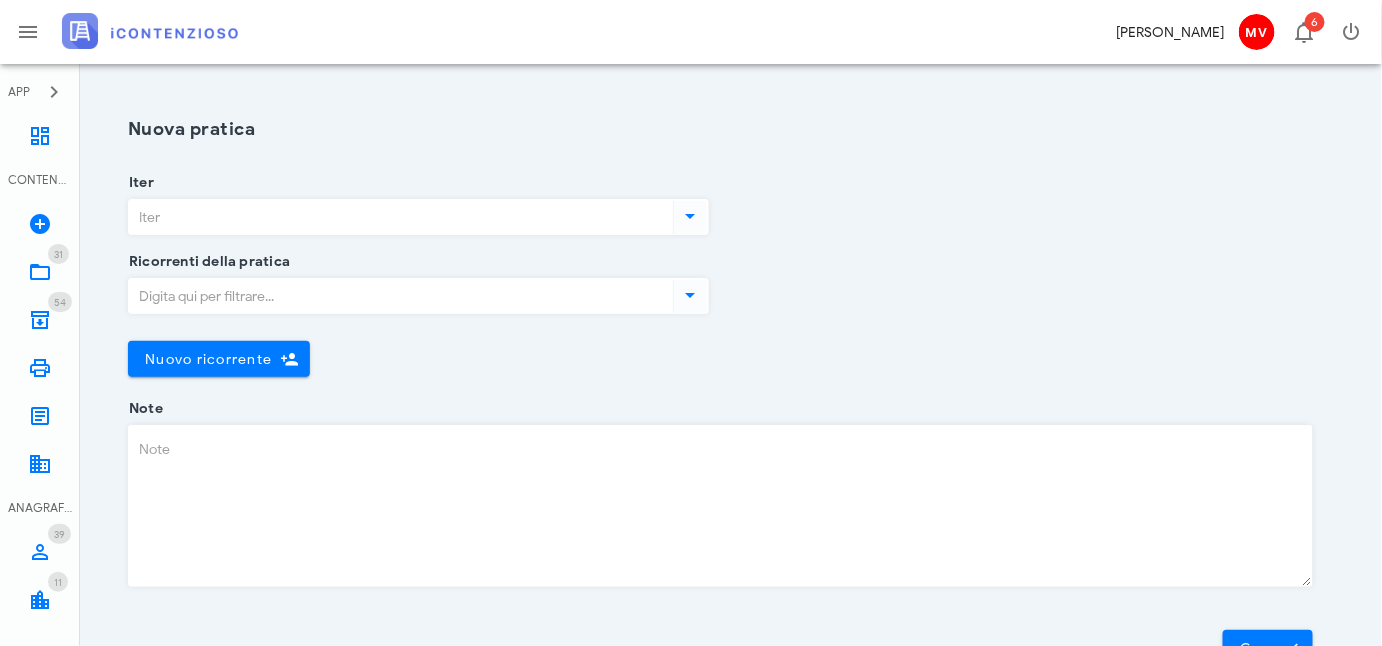 click at bounding box center (690, 216) 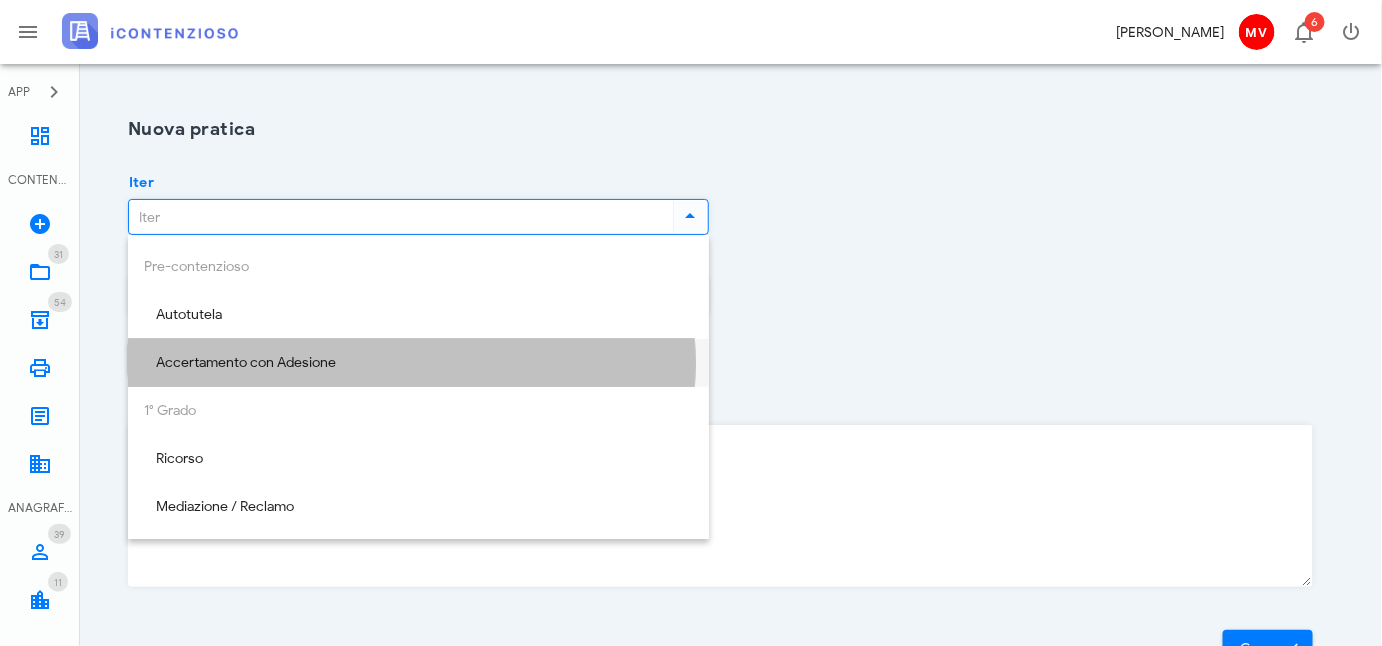click on "Accertamento con Adesione" at bounding box center (418, 363) 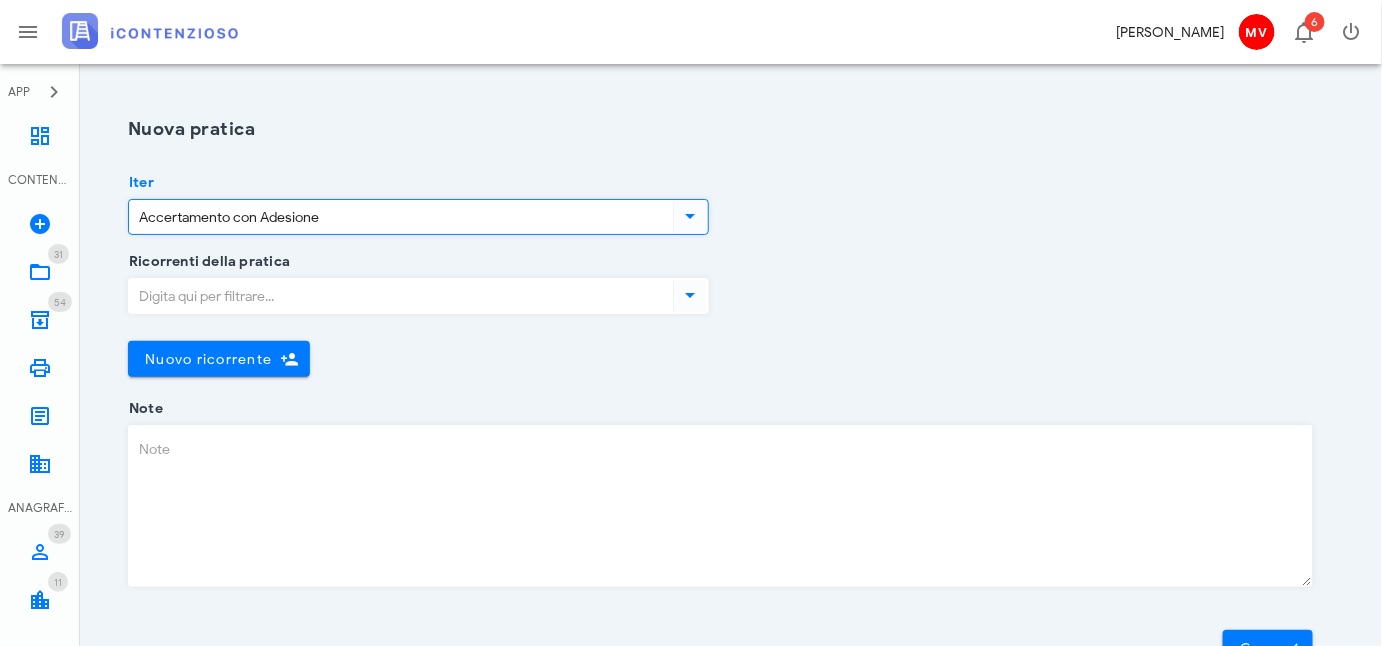 click at bounding box center (690, 295) 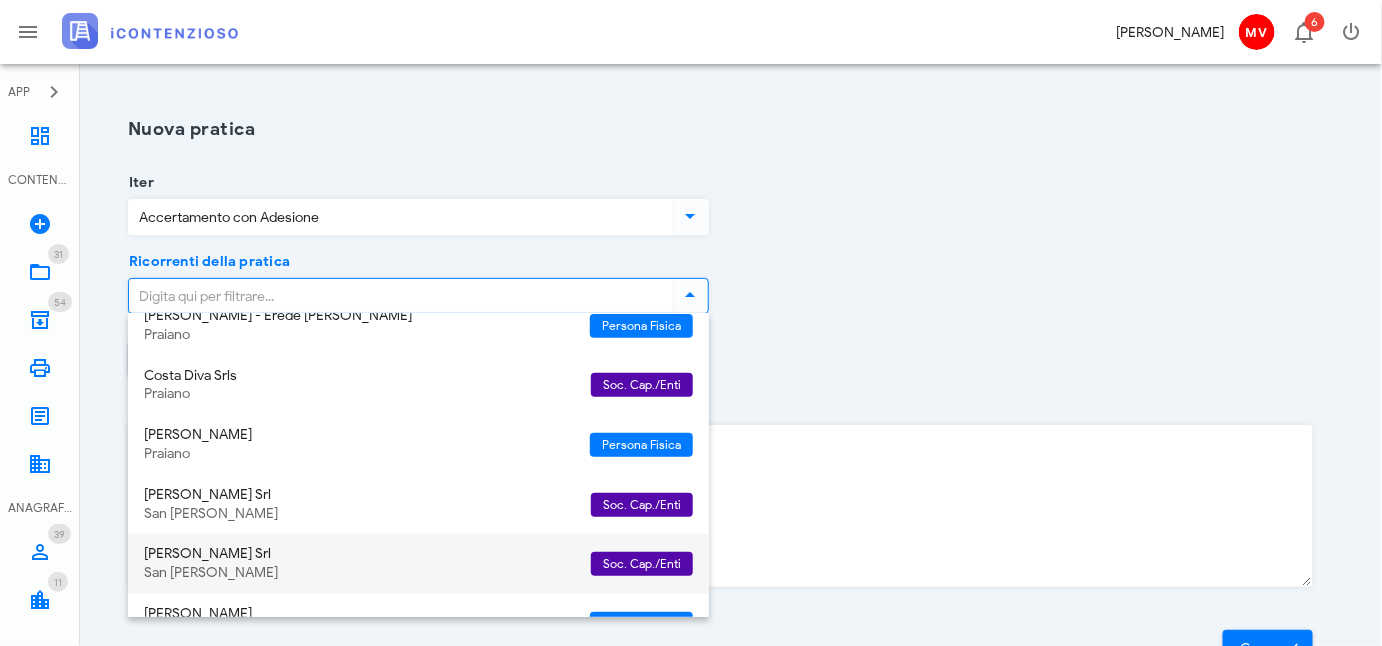 scroll, scrollTop: 272, scrollLeft: 0, axis: vertical 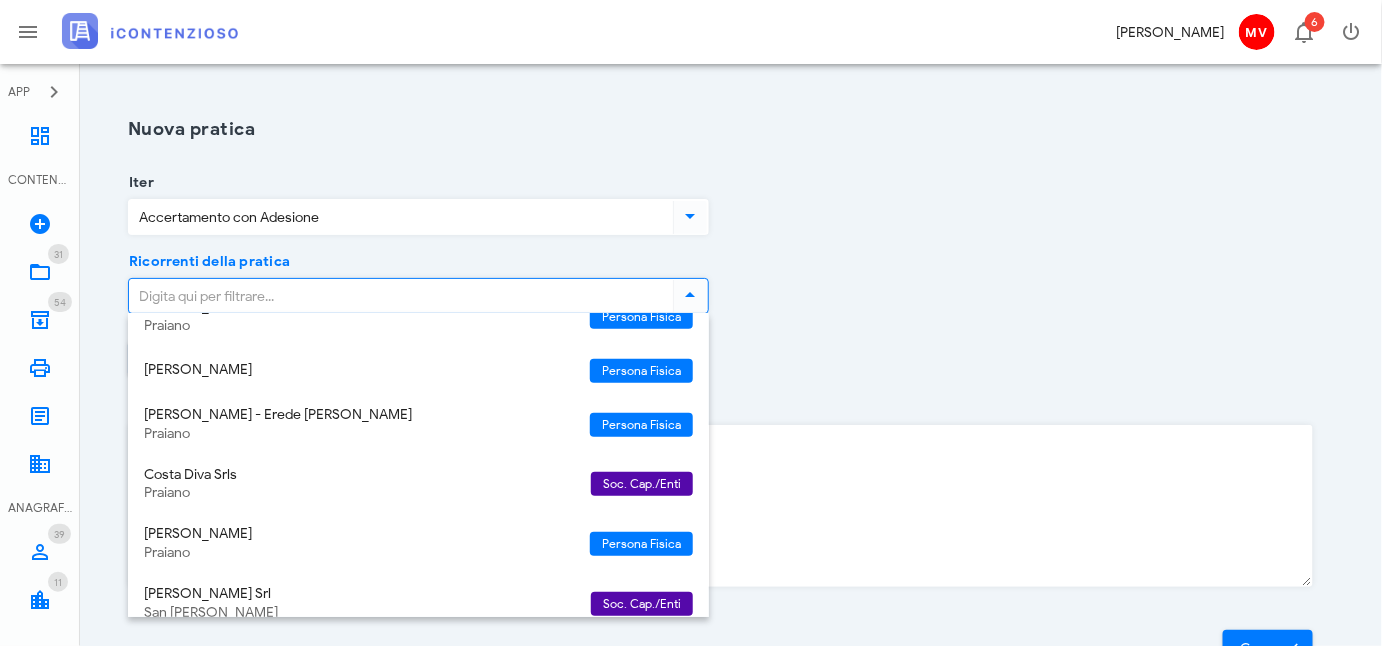 click on "Costa Diva Srls" at bounding box center [359, 475] 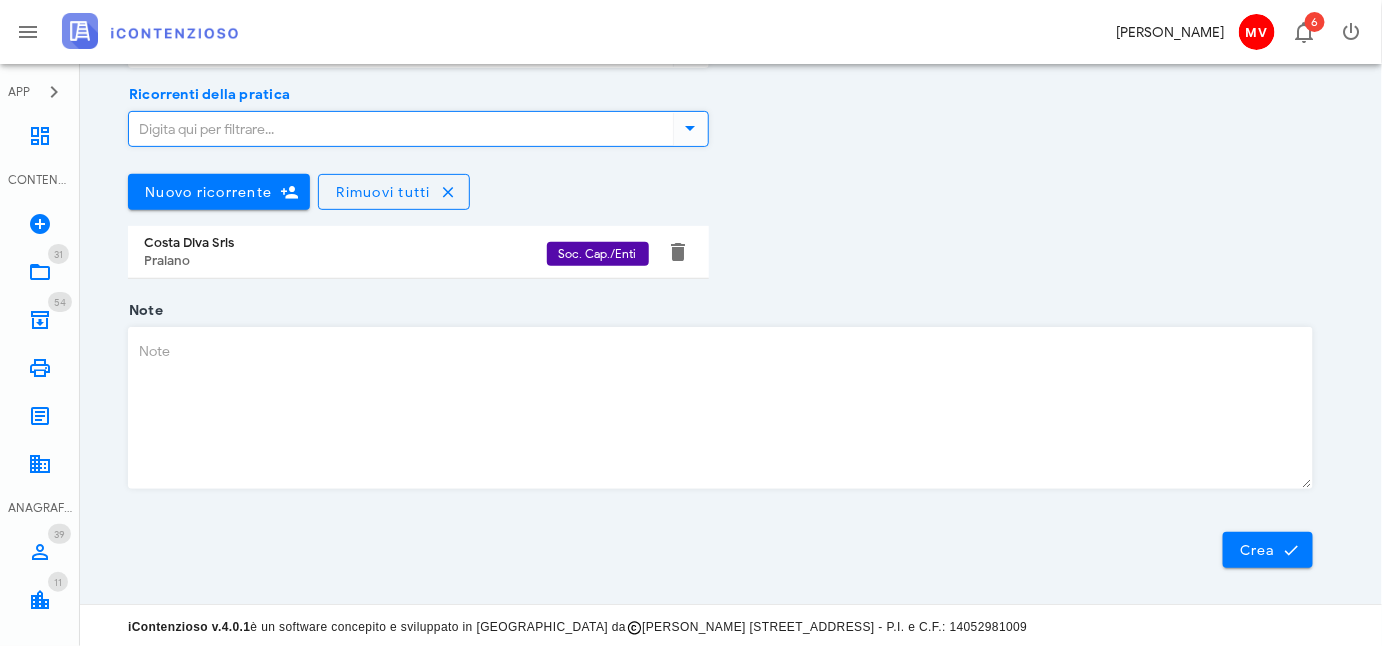 scroll, scrollTop: 0, scrollLeft: 0, axis: both 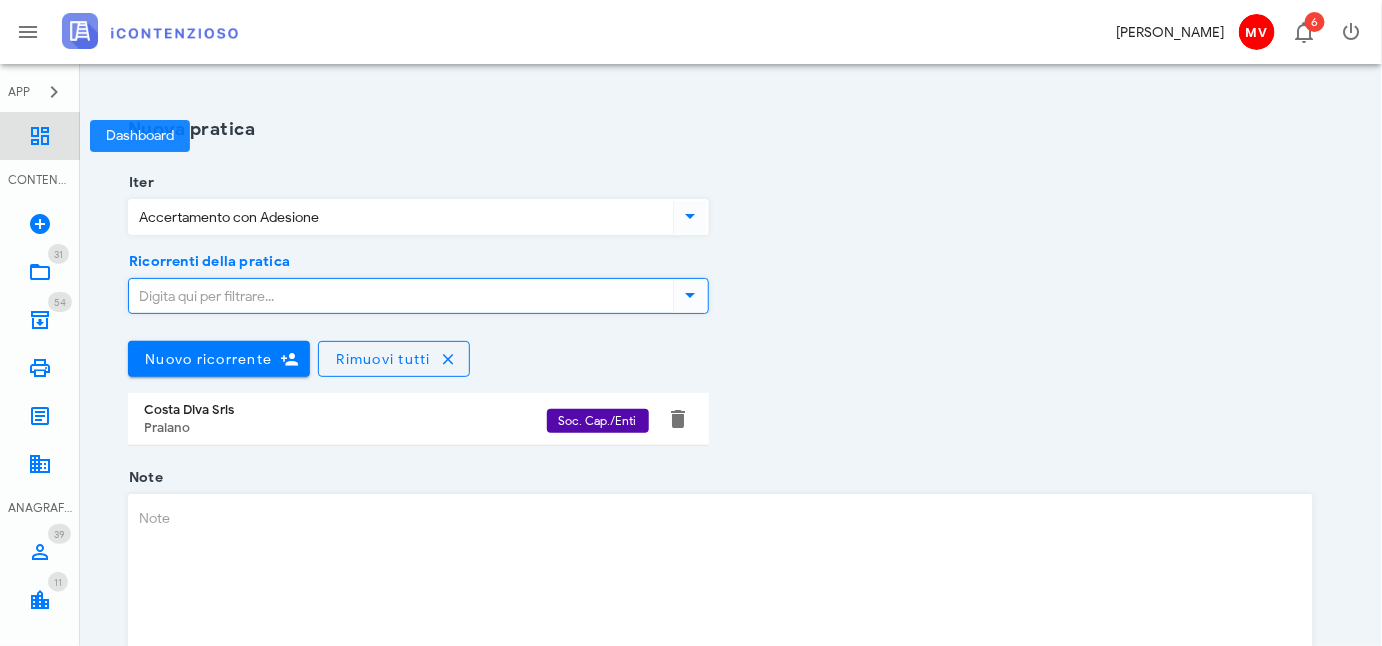 click at bounding box center (40, 136) 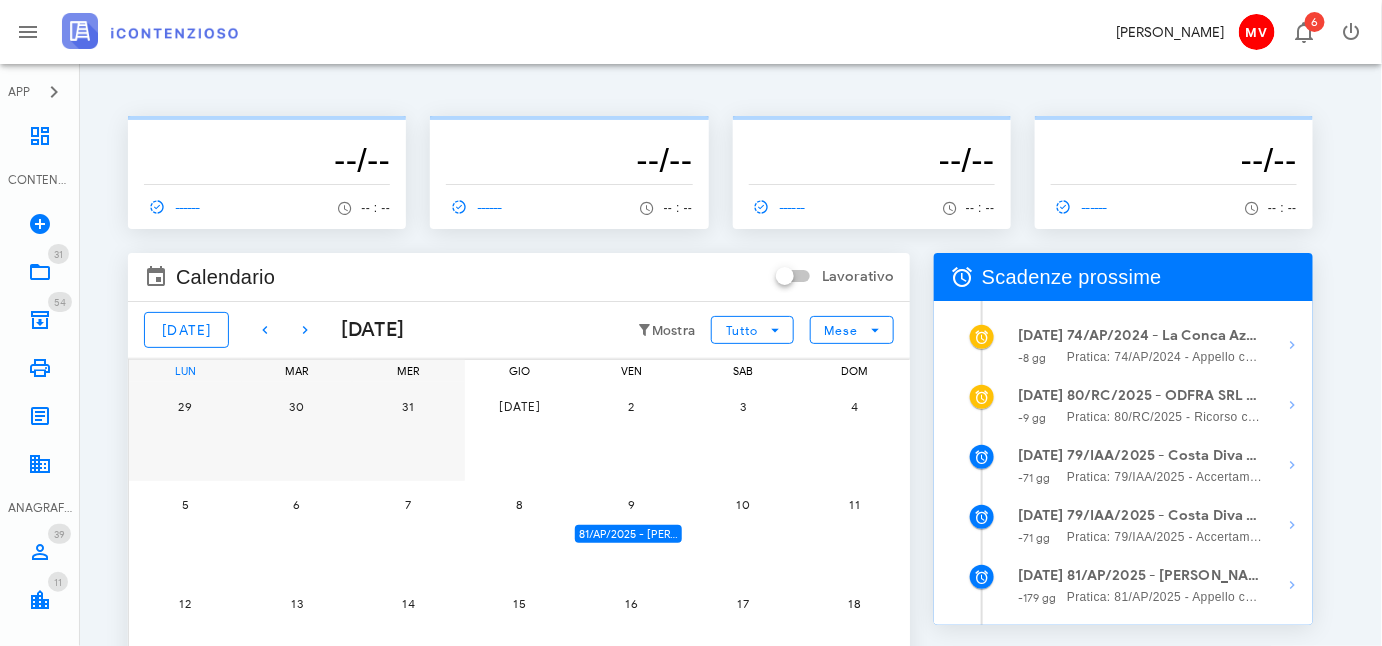 scroll, scrollTop: 90, scrollLeft: 0, axis: vertical 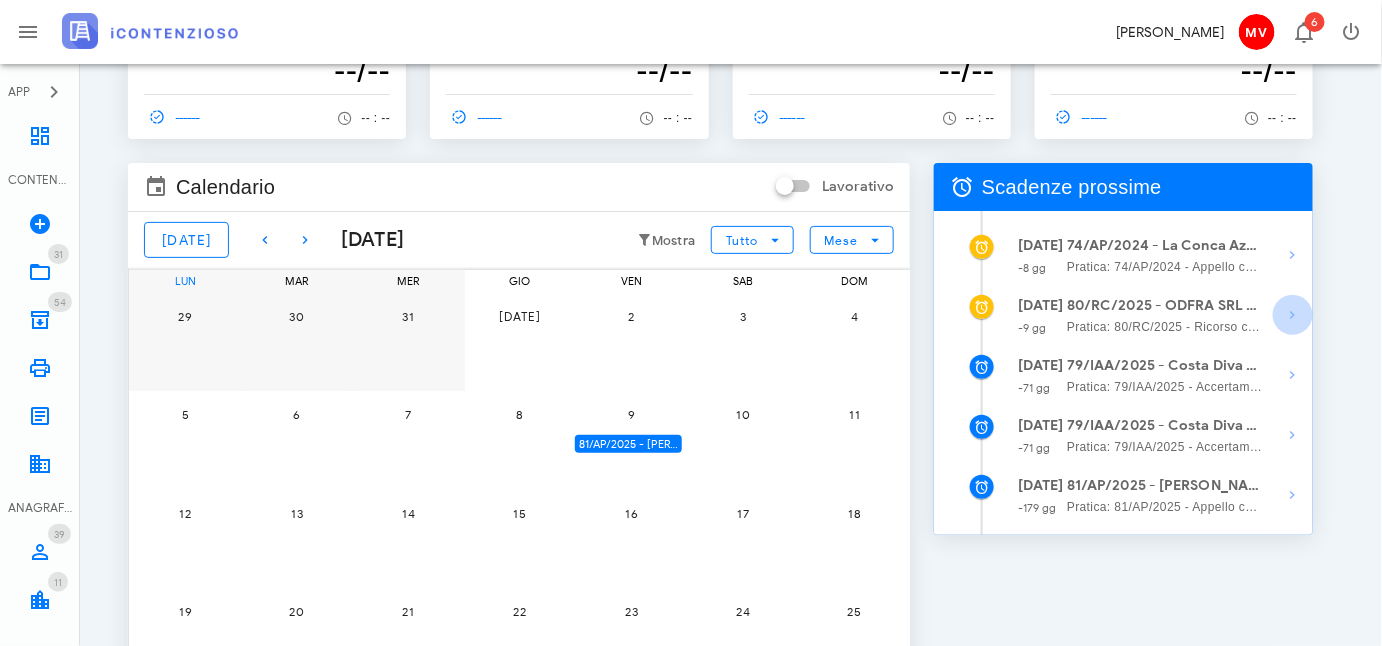 click at bounding box center [1293, 315] 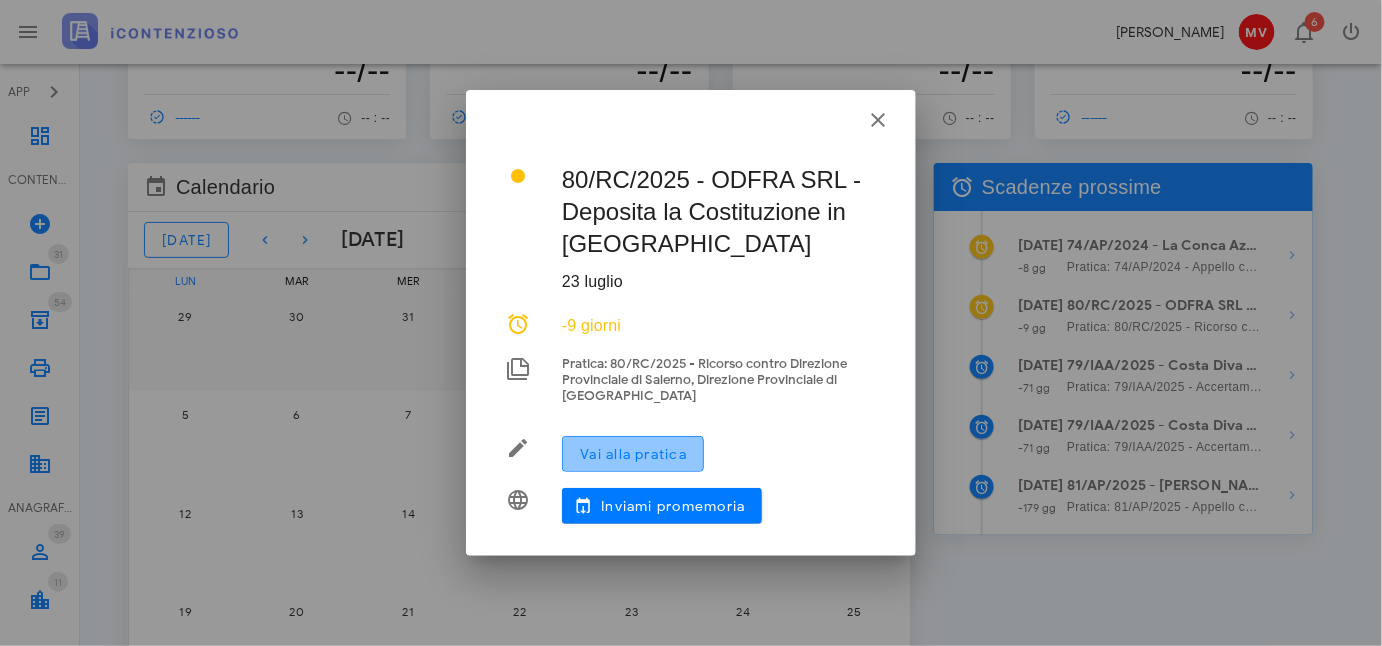 click on "Vai alla pratica" at bounding box center [633, 454] 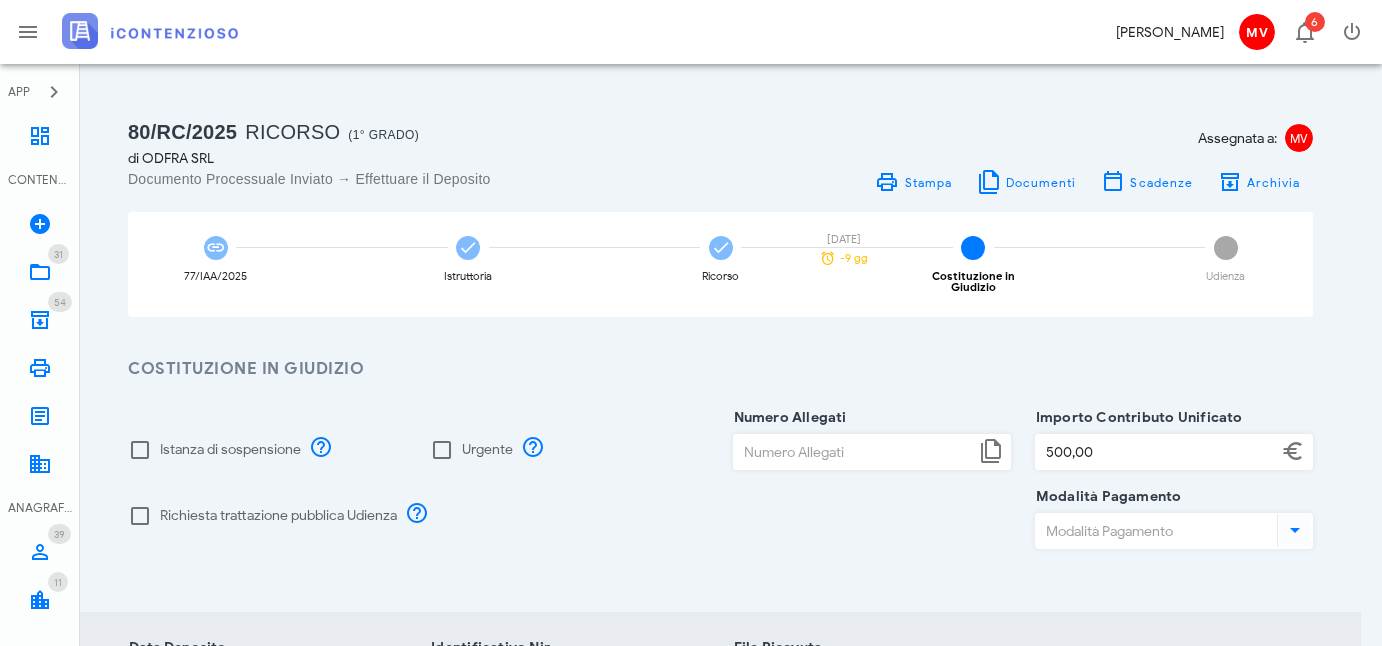scroll, scrollTop: 0, scrollLeft: 0, axis: both 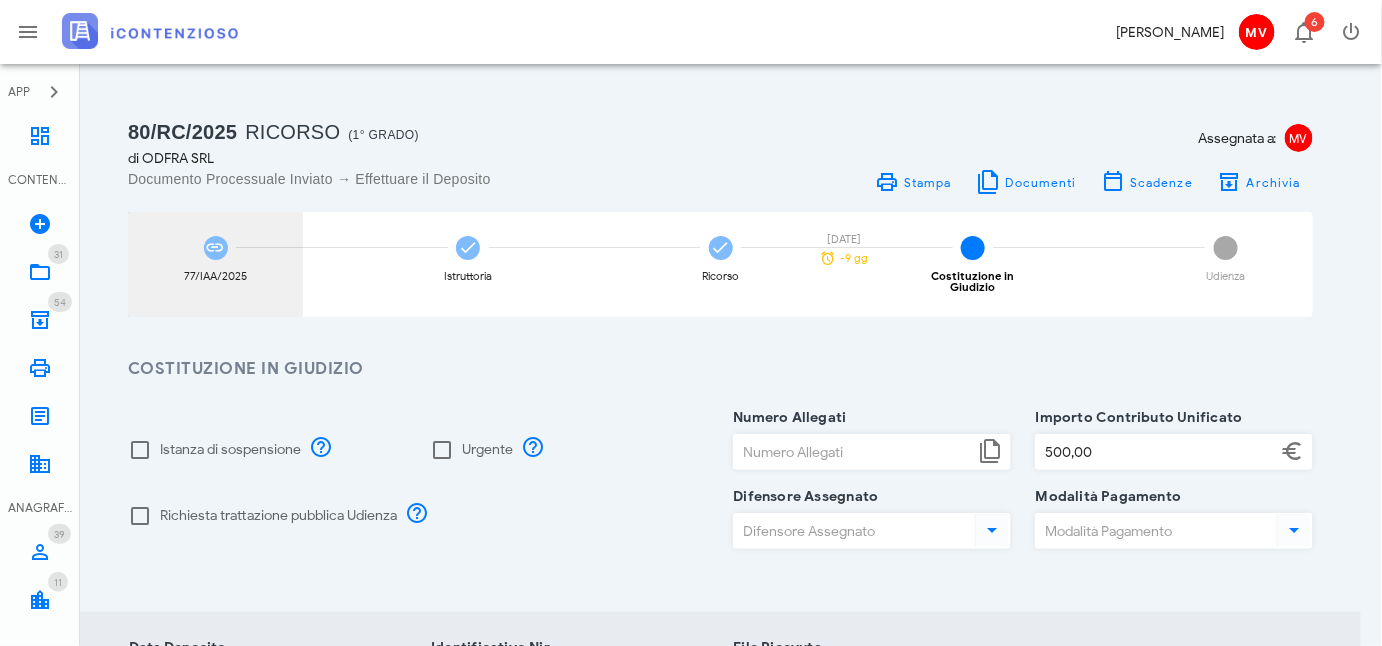 click on "77/IAA/2025" at bounding box center (215, 264) 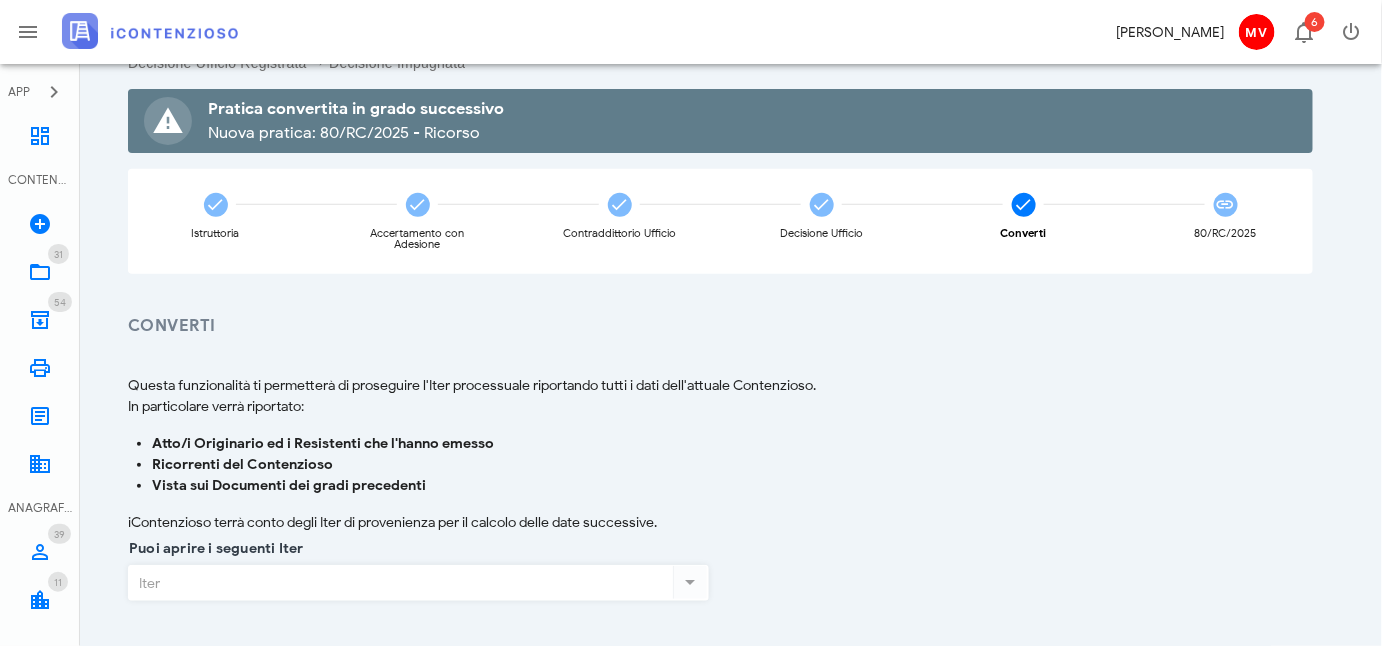 scroll, scrollTop: 0, scrollLeft: 0, axis: both 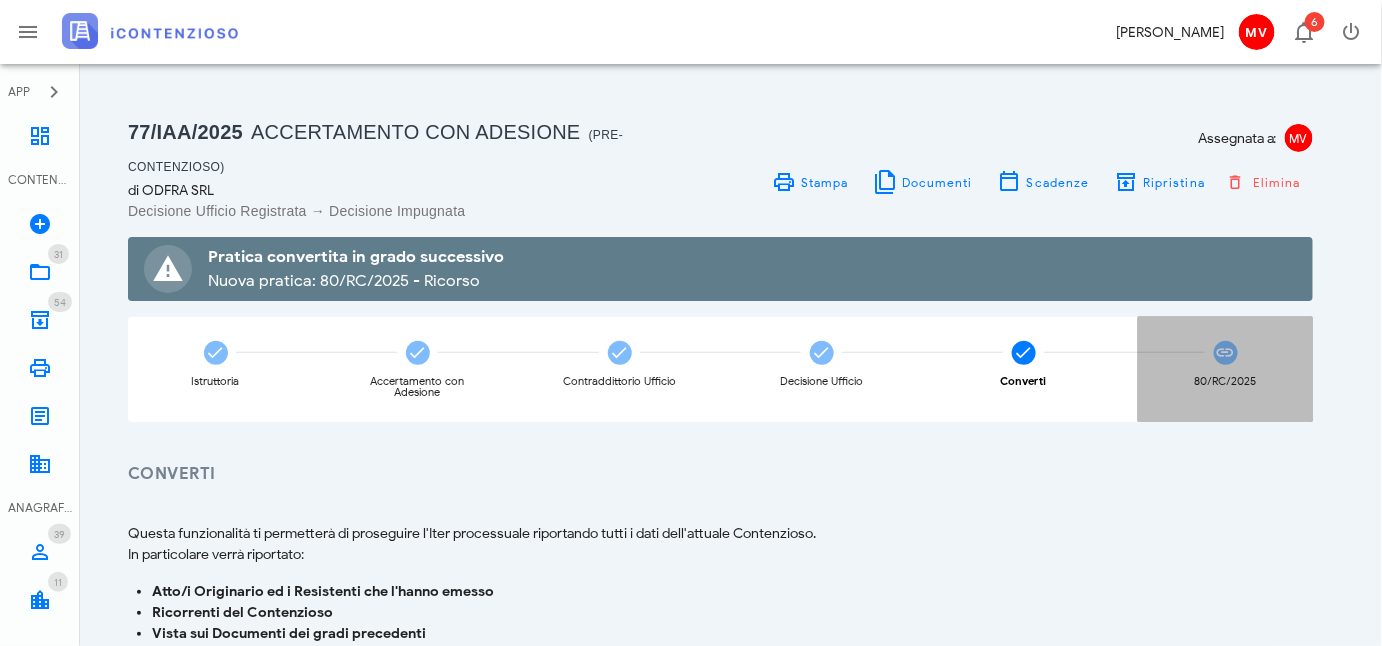 click at bounding box center [1226, 353] 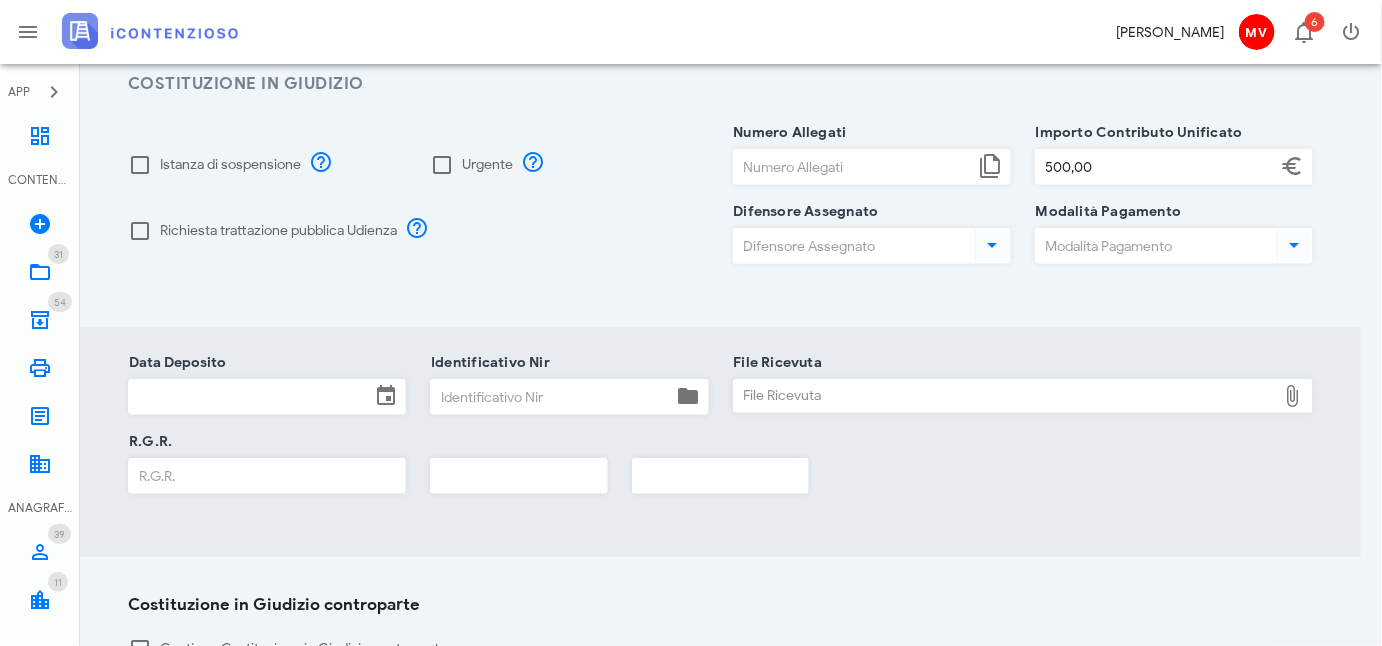 scroll, scrollTop: 0, scrollLeft: 0, axis: both 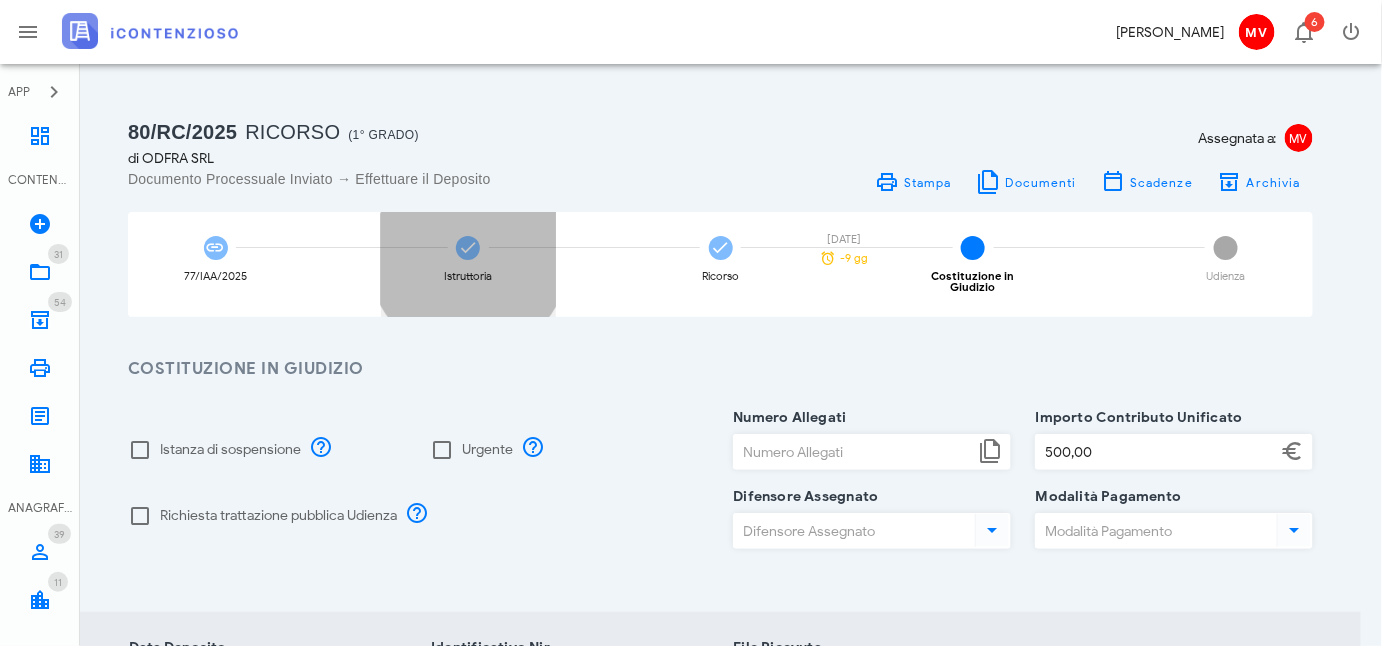 click at bounding box center (468, 248) 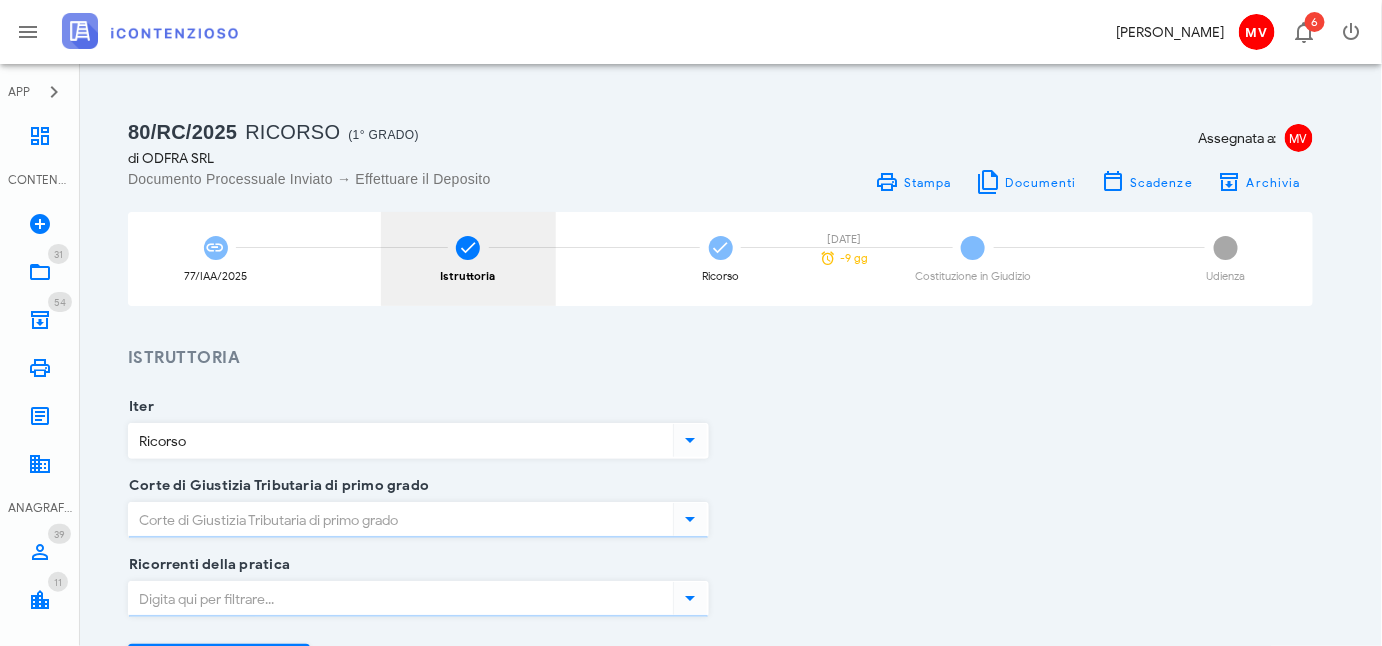type on "Salerno" 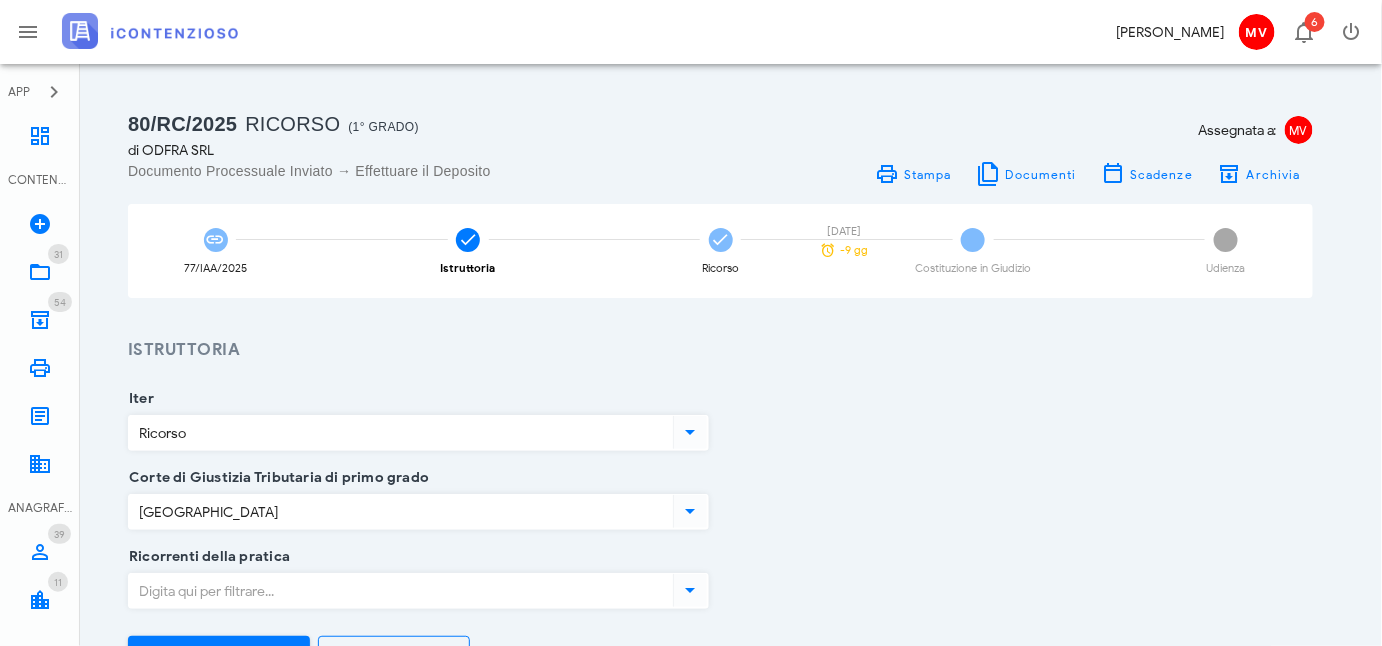 scroll, scrollTop: 0, scrollLeft: 0, axis: both 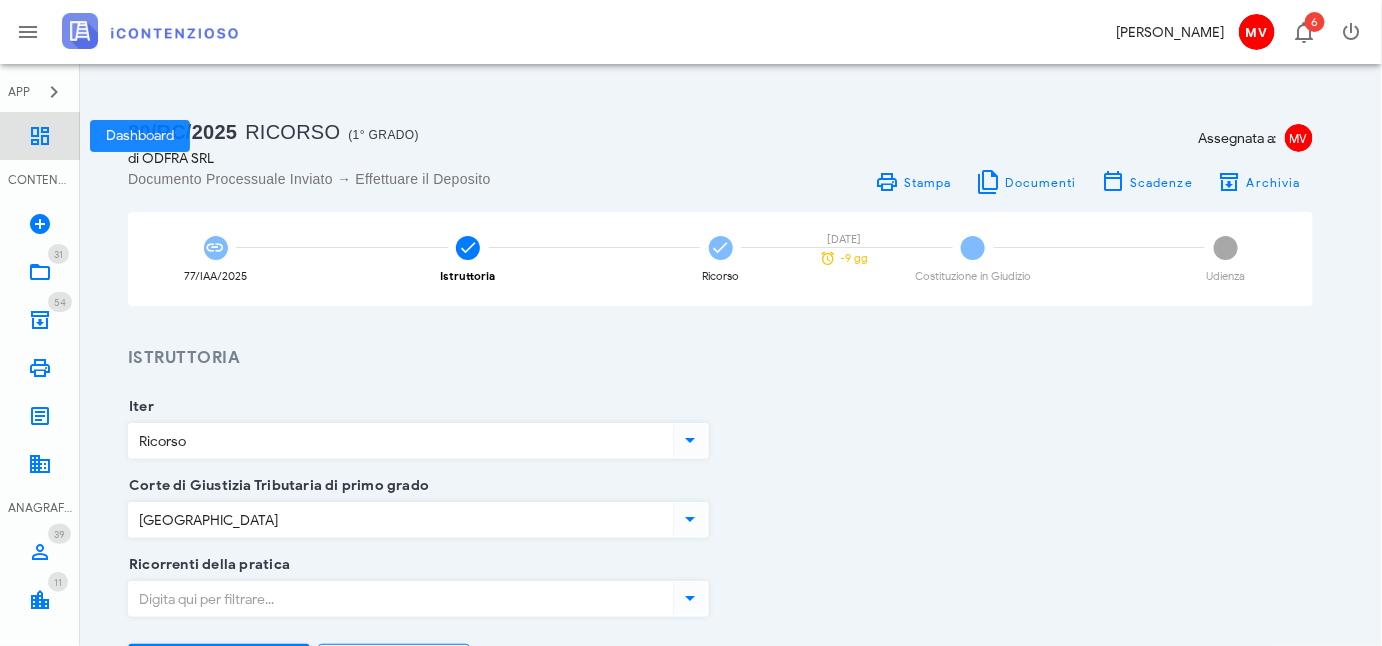 click at bounding box center (40, 136) 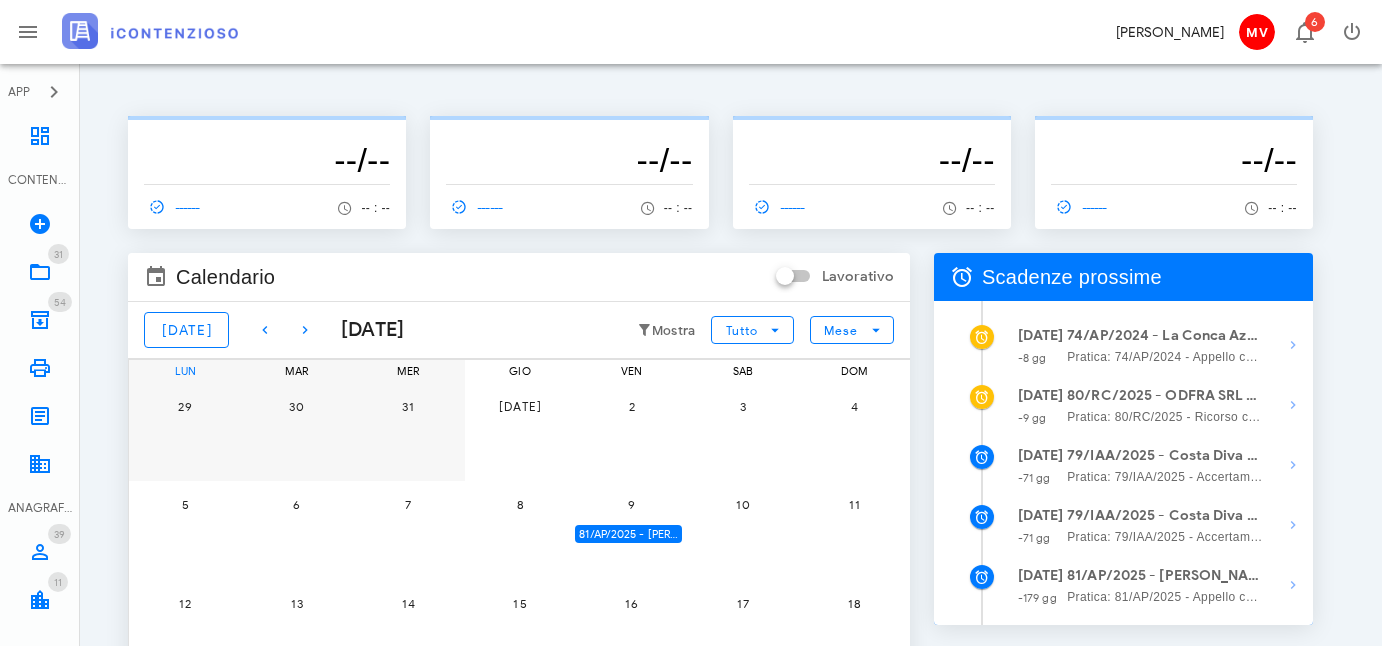 scroll, scrollTop: 0, scrollLeft: 0, axis: both 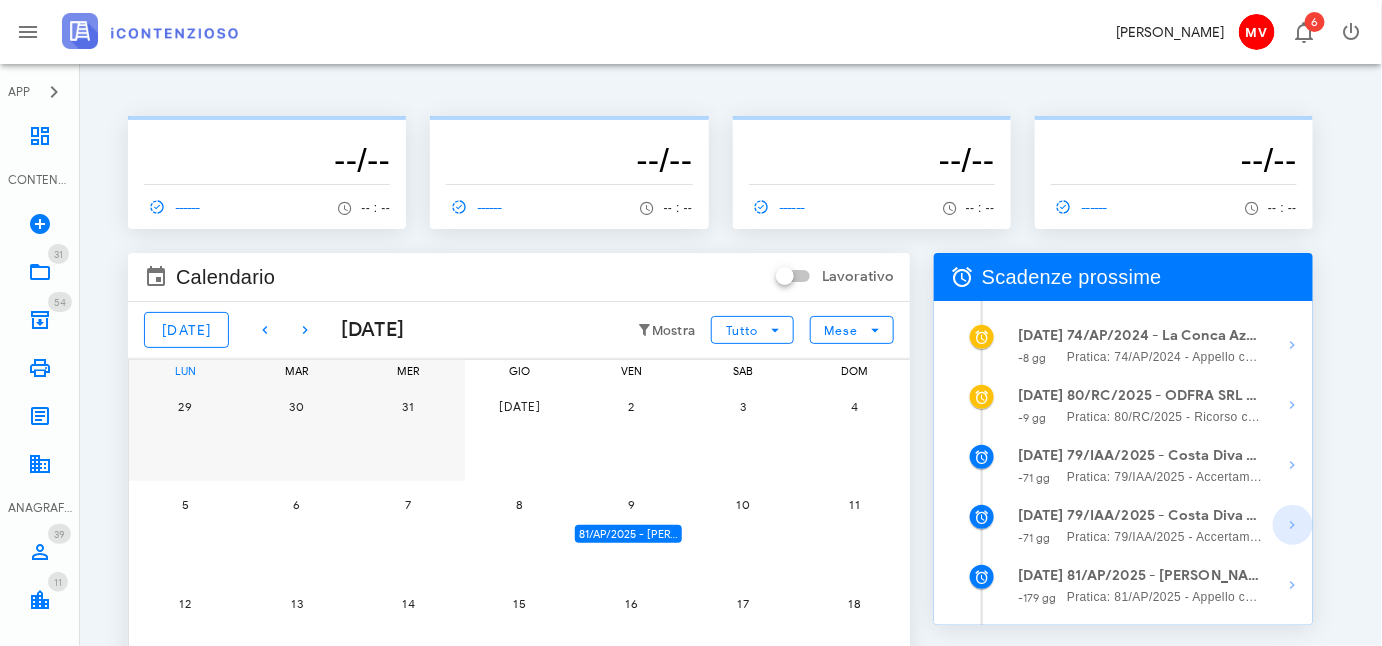 click at bounding box center [1293, 525] 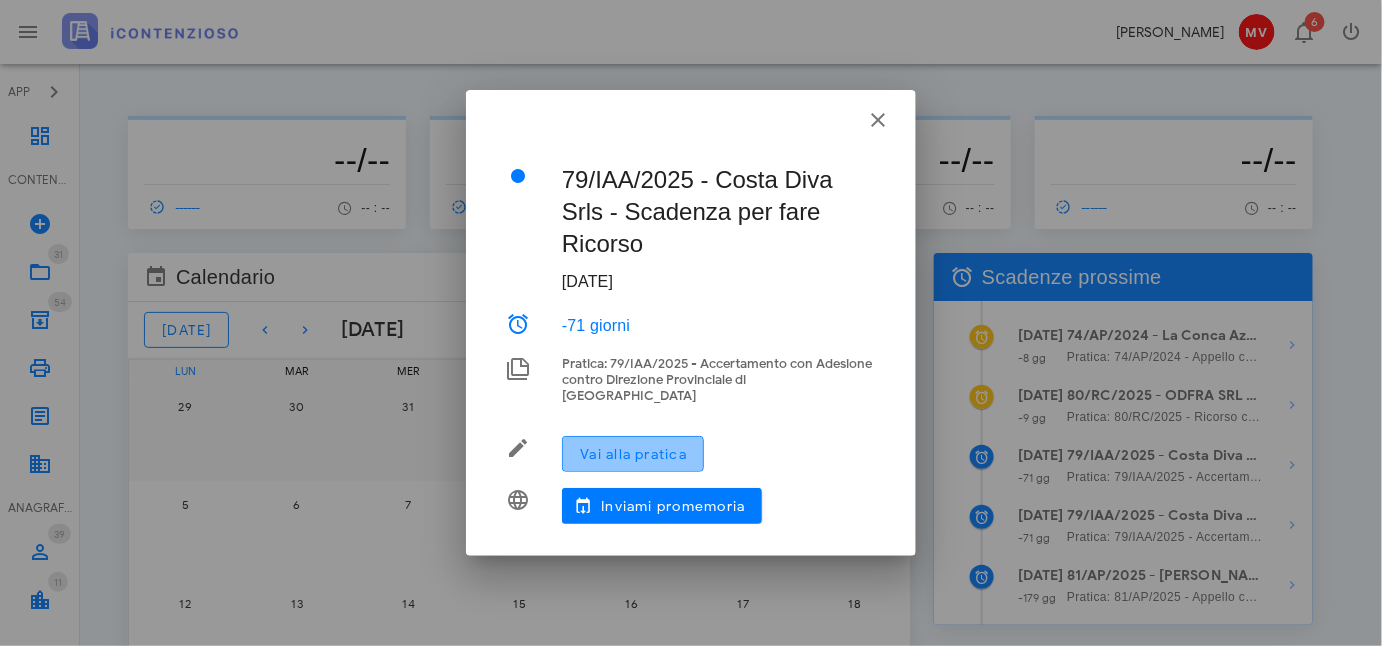 click on "Vai alla pratica" at bounding box center [633, 454] 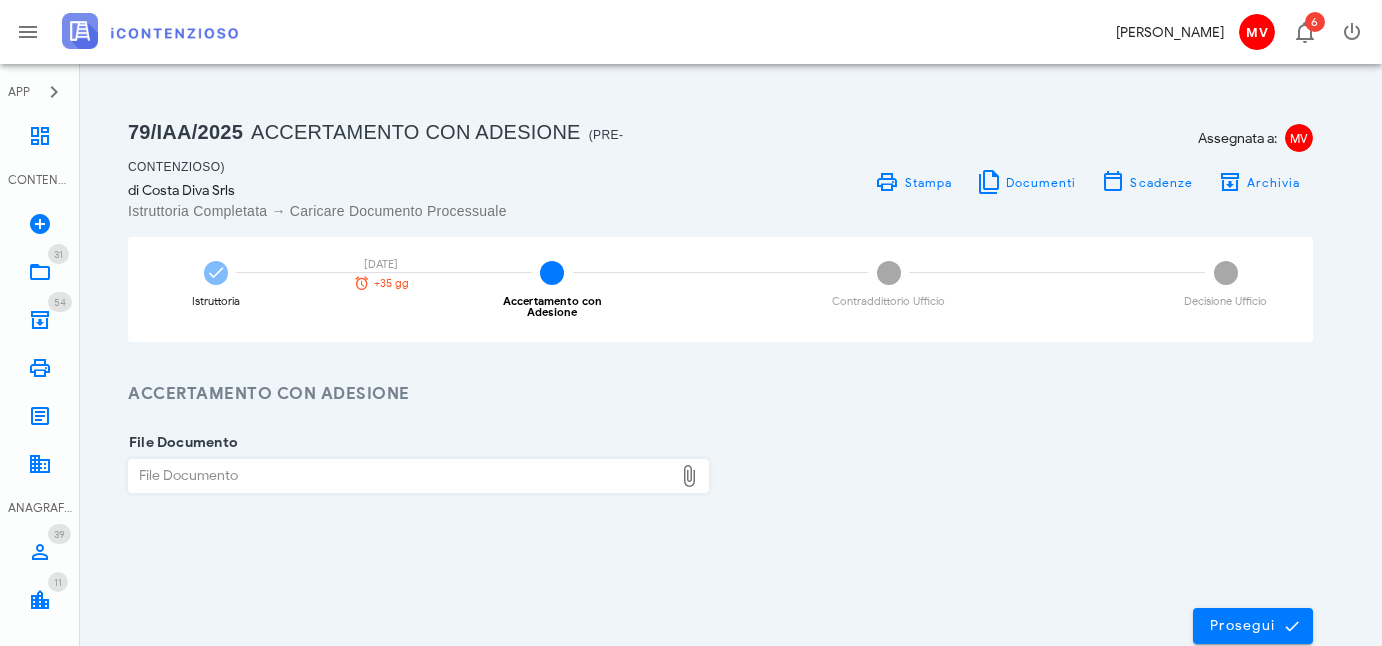 scroll, scrollTop: 0, scrollLeft: 0, axis: both 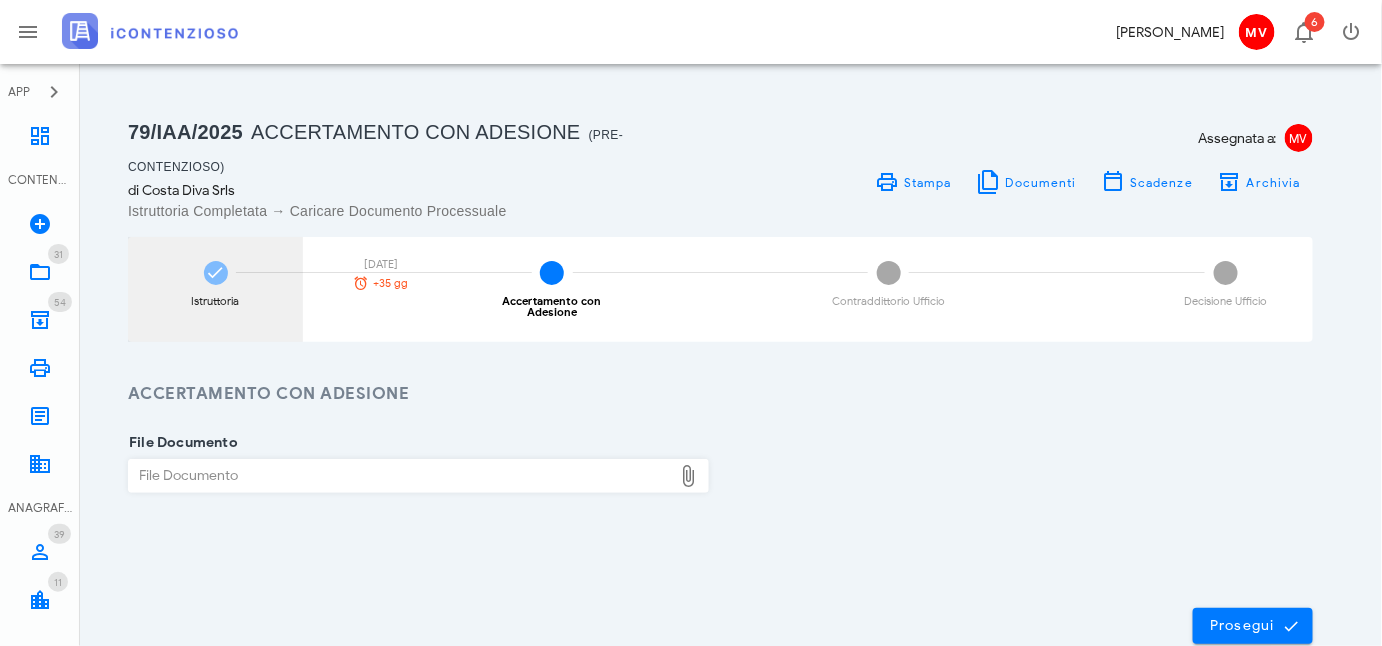 click at bounding box center [216, 273] 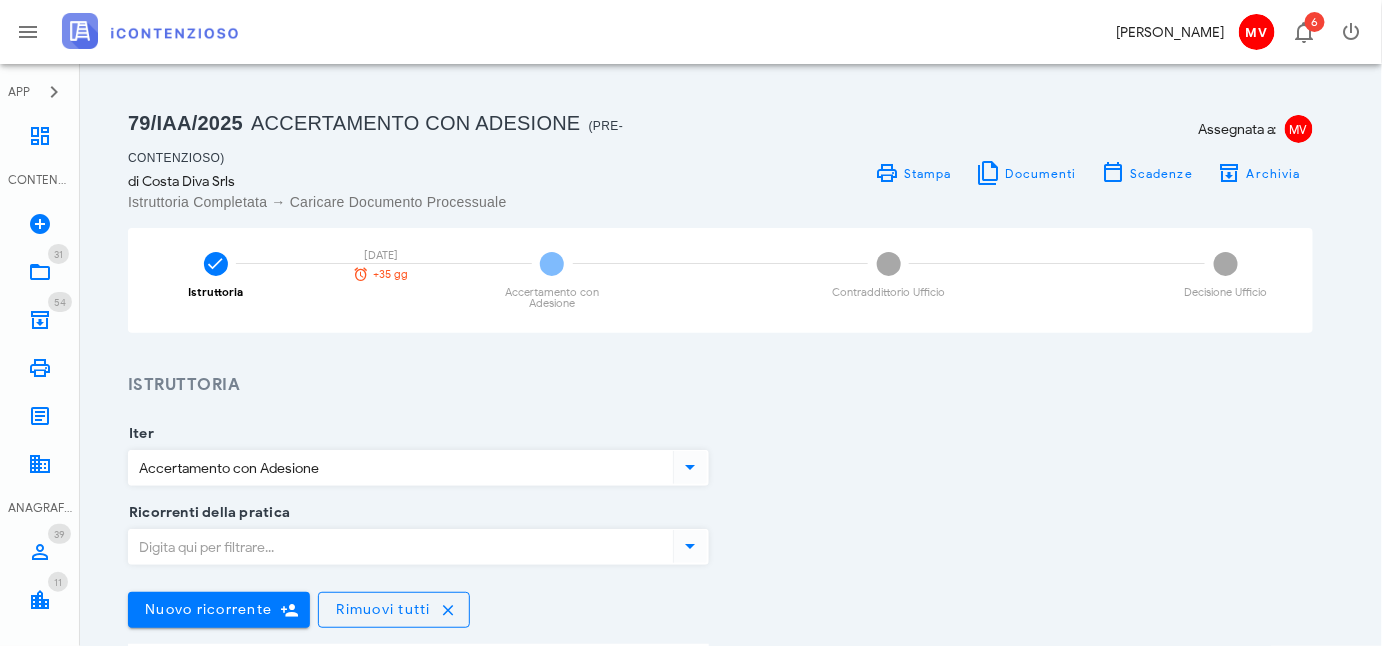 scroll, scrollTop: 0, scrollLeft: 0, axis: both 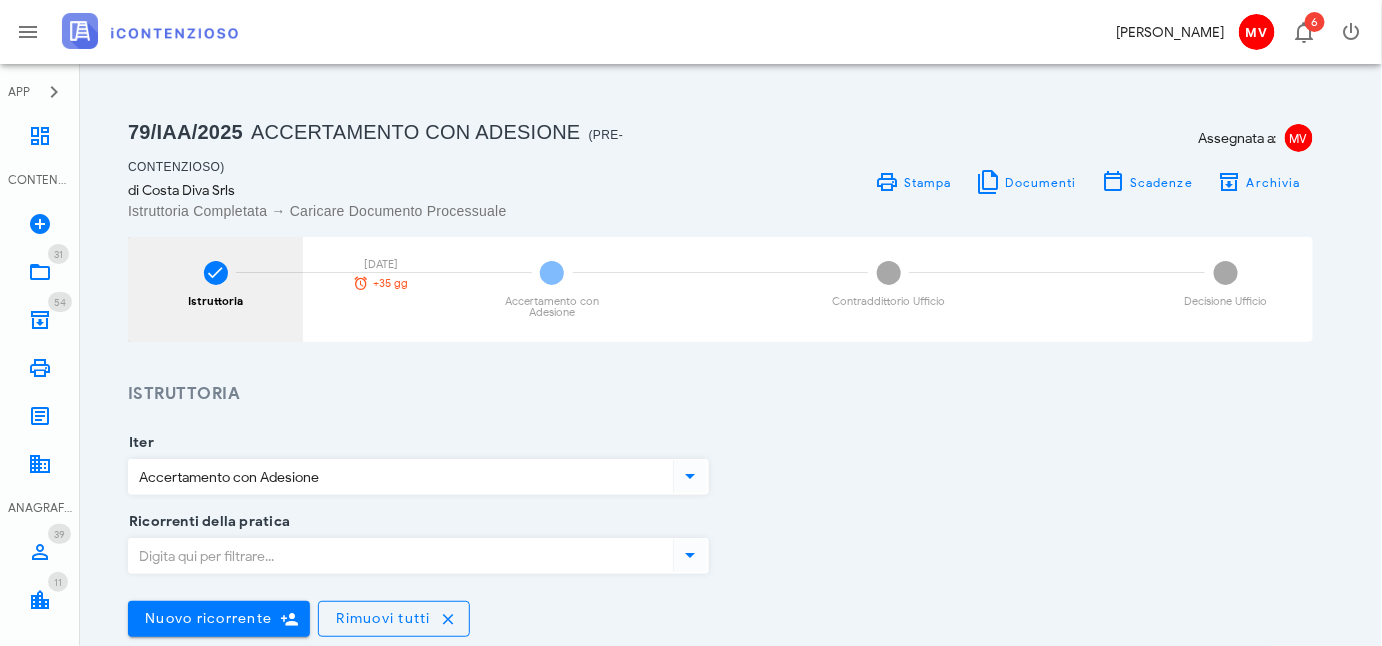 click at bounding box center [216, 273] 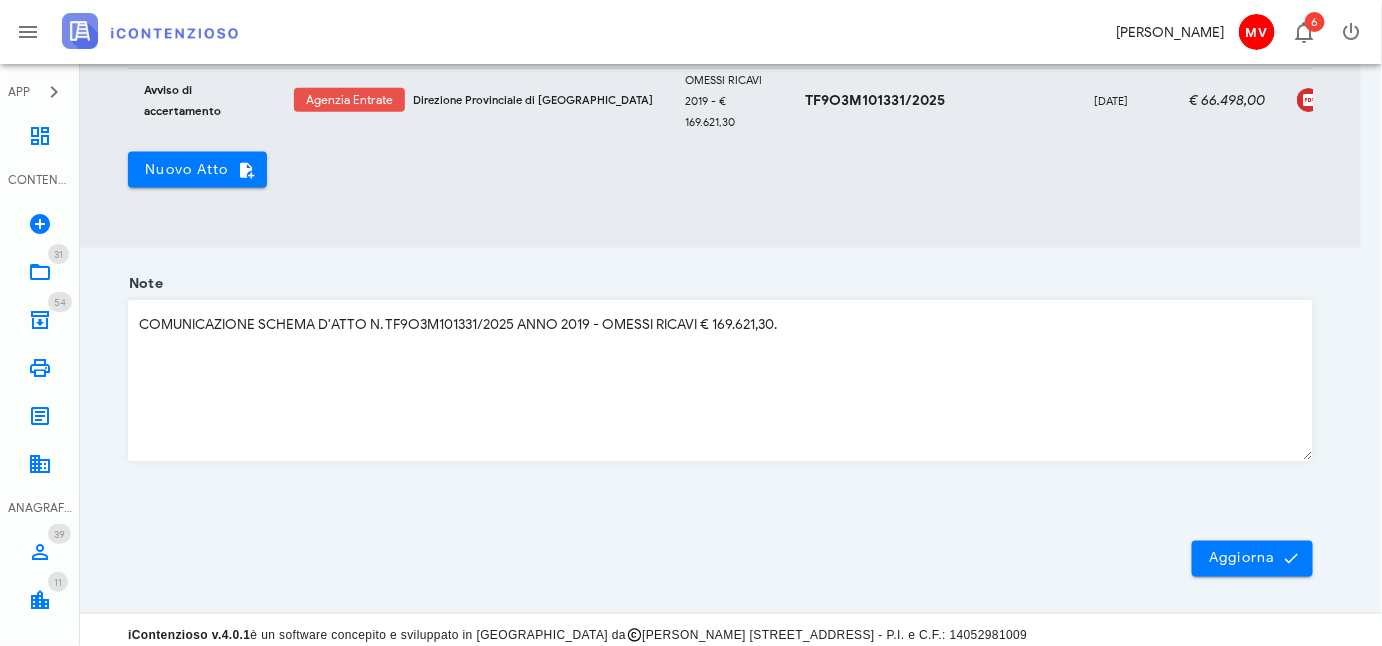 scroll, scrollTop: 840, scrollLeft: 0, axis: vertical 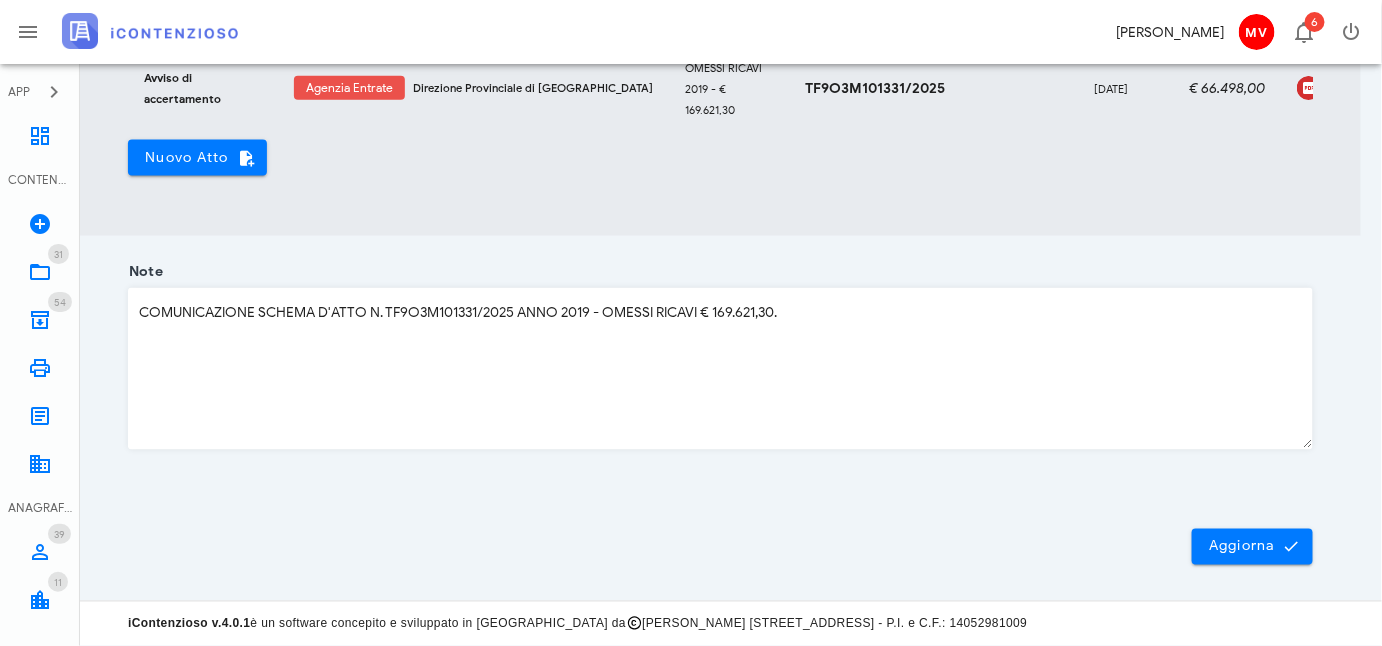 click on "COMUNICAZIONE SCHEMA D'ATTO N. TF9O3M101331/2025 ANNO 2019 - OMESSI RICAVI € 169.621,30." at bounding box center (720, 369) 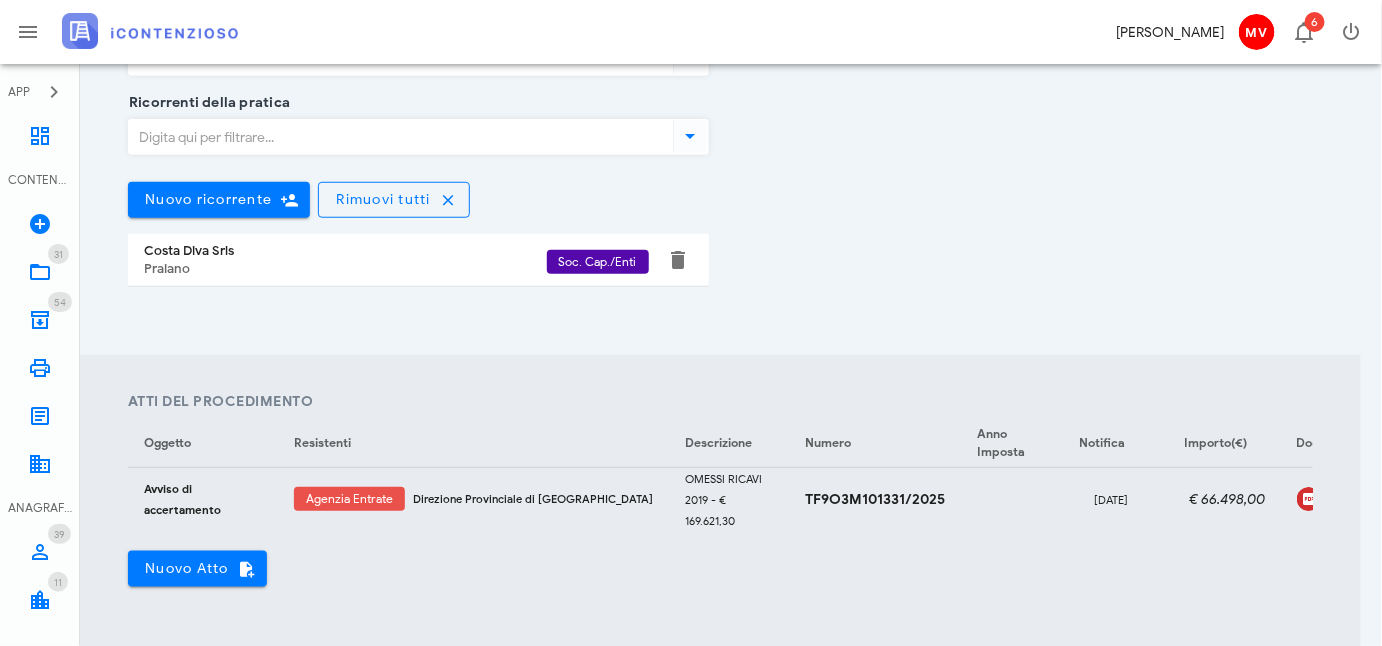 scroll, scrollTop: 113, scrollLeft: 0, axis: vertical 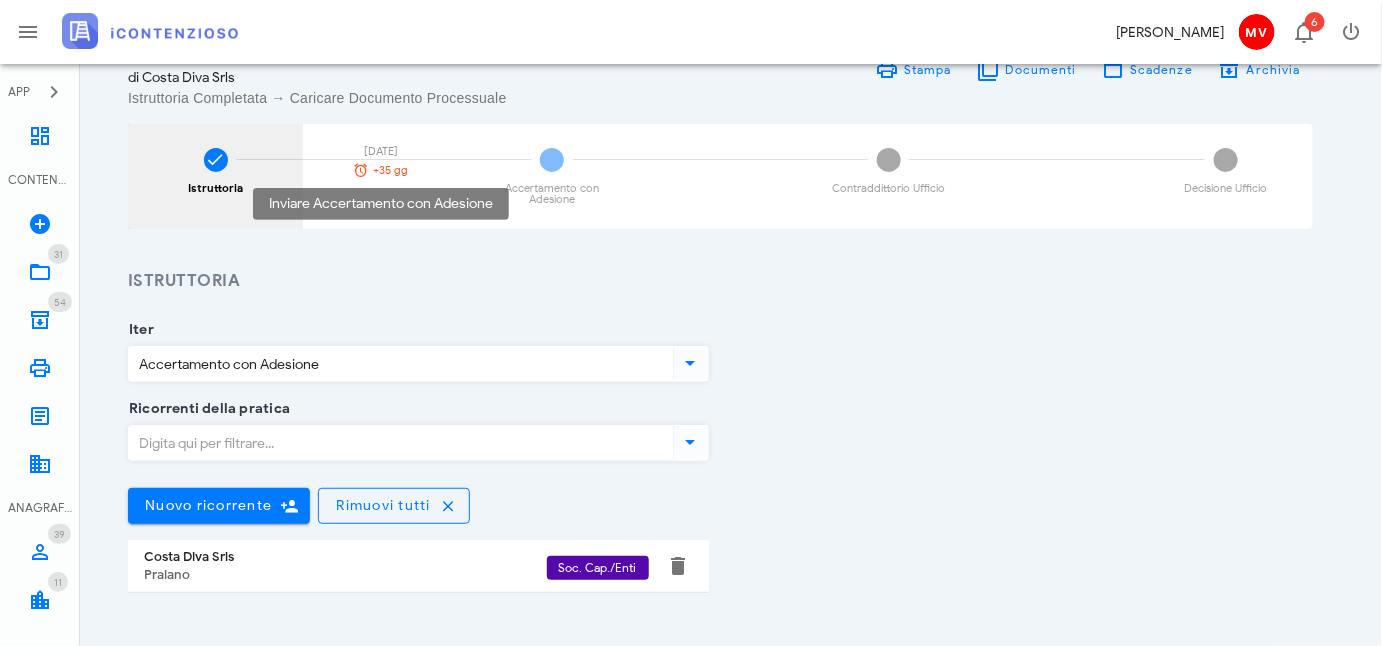 type on "COMUNICAZIONE SCHEMA D'ATTO N. TF9O3M101331/2025 ANNO 2019 - OMESSI RICAVI € 169.621,30.
Non fare nulla" 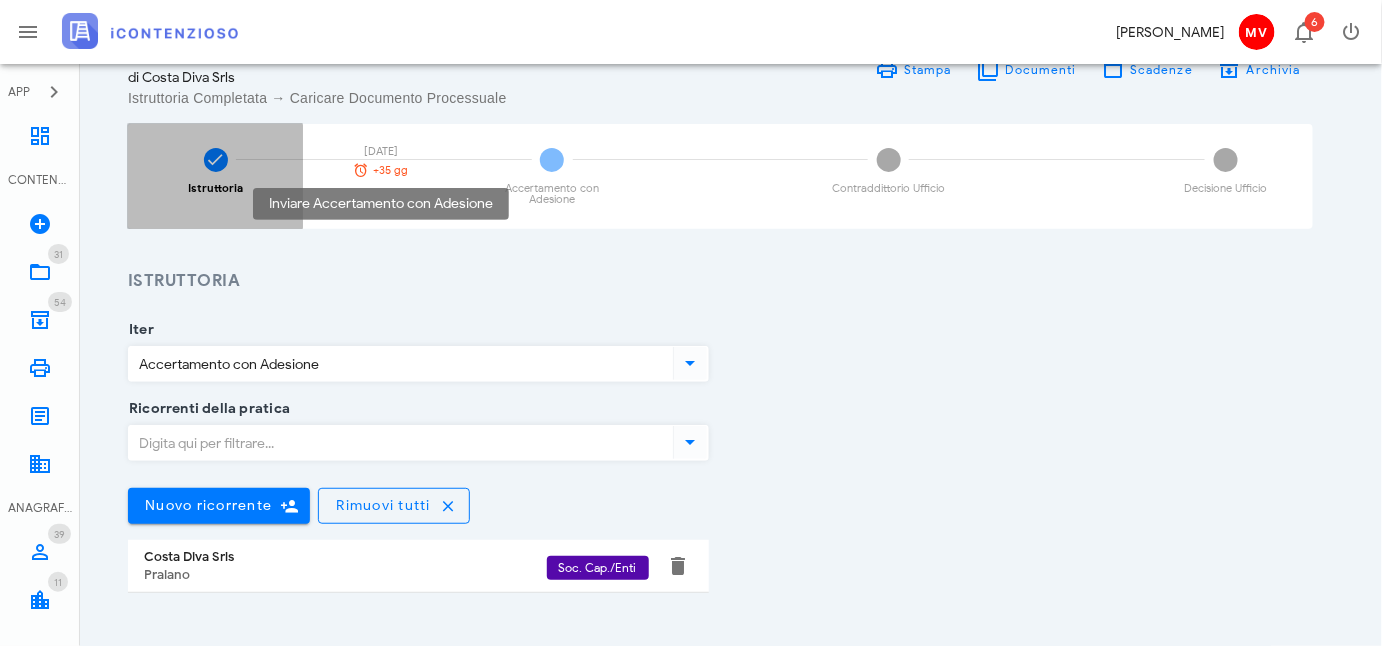 click on "09/06/2025" at bounding box center [381, 151] 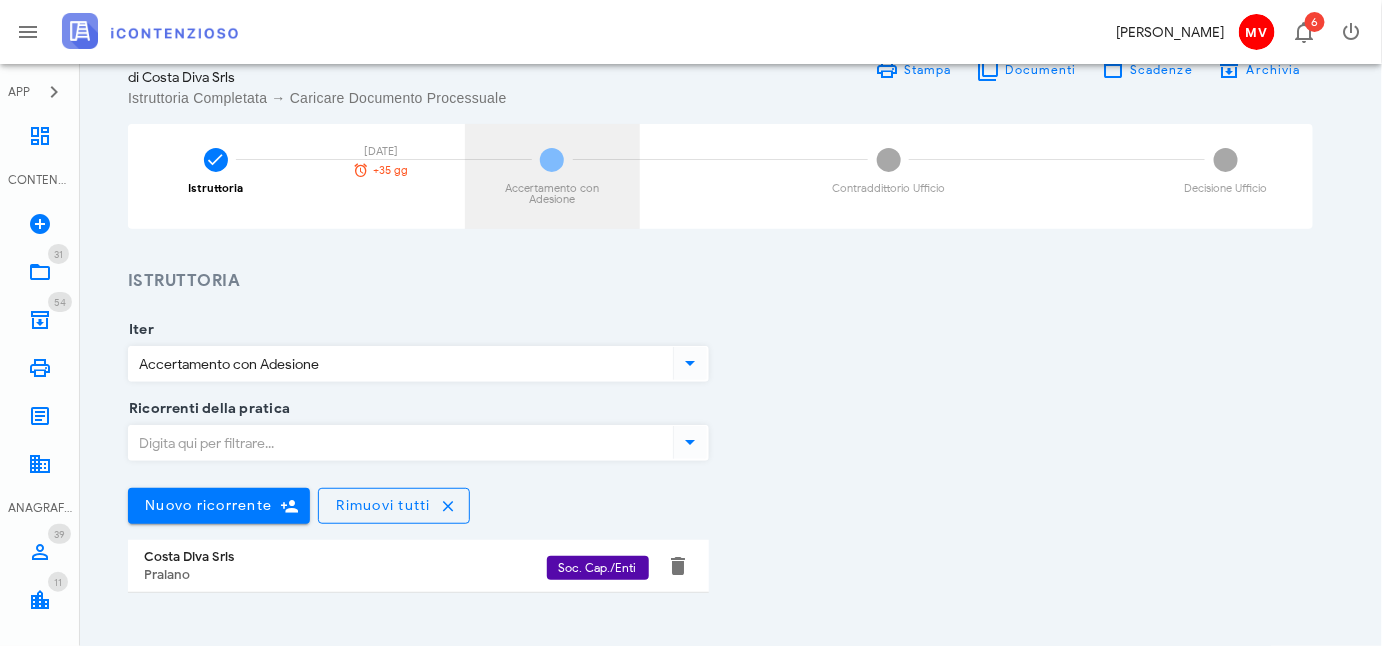 click on "2" at bounding box center (552, 160) 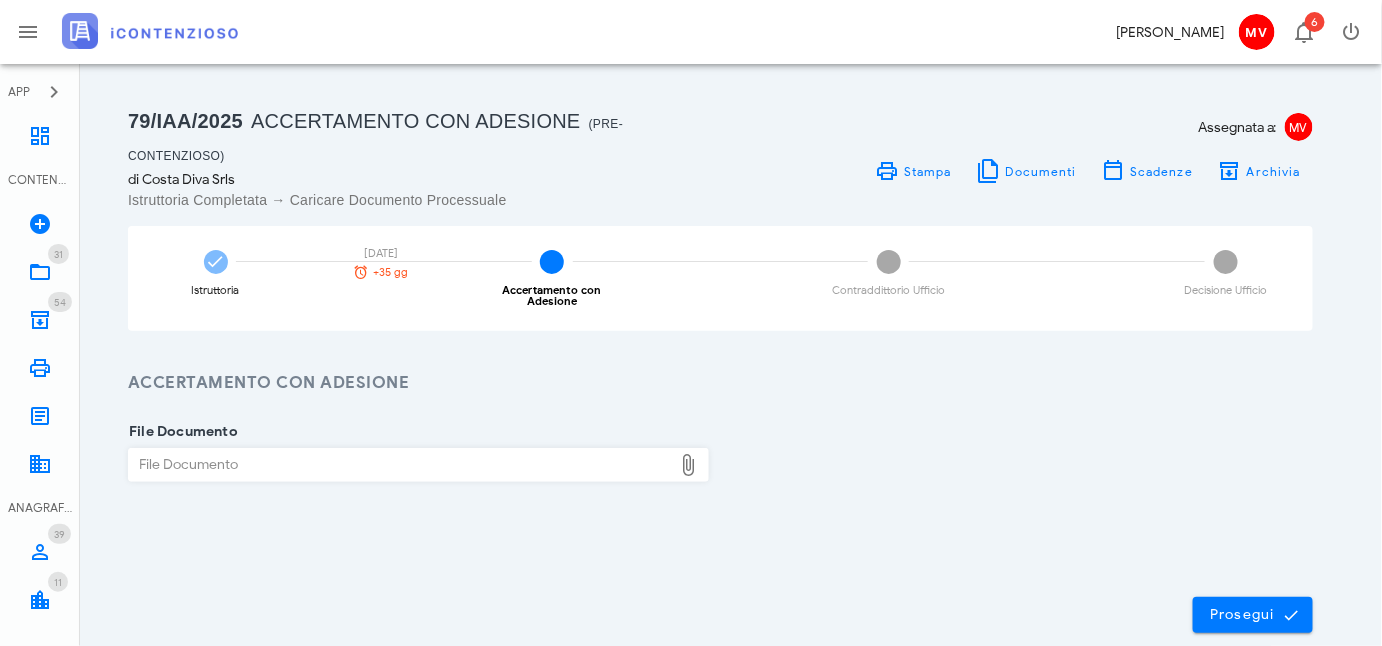 scroll, scrollTop: 0, scrollLeft: 0, axis: both 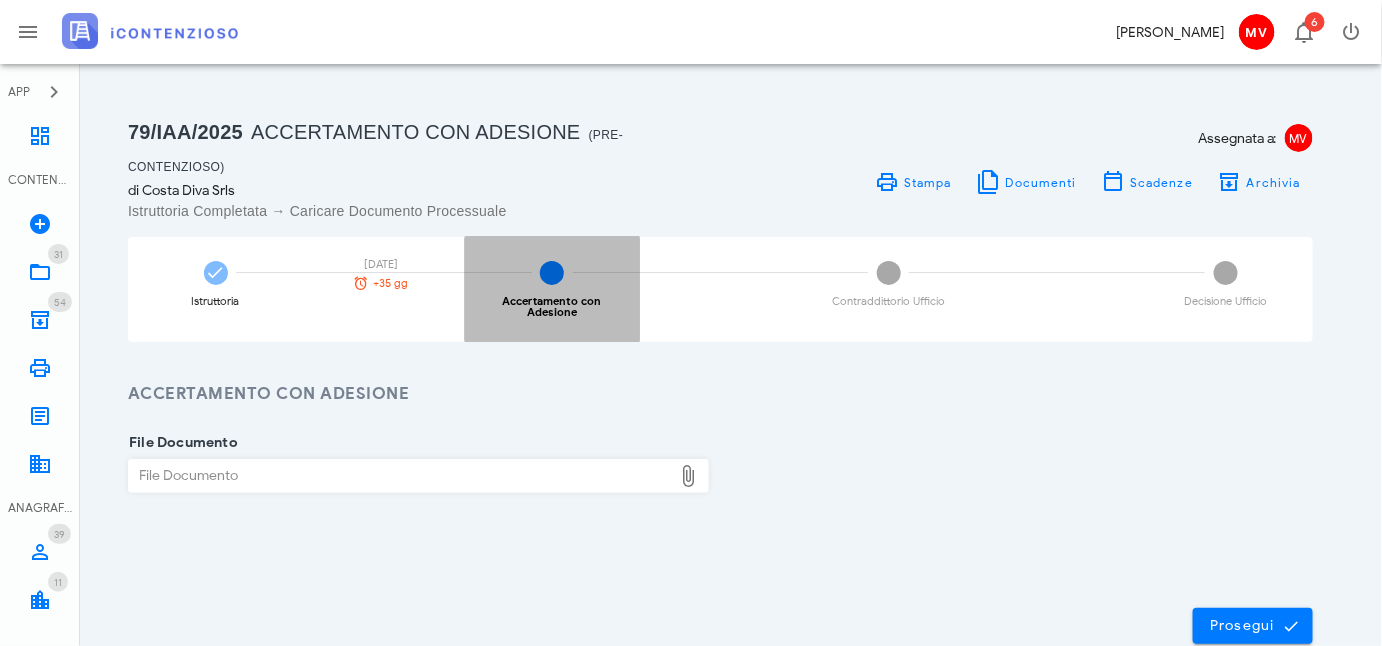 click on "2" at bounding box center (552, 273) 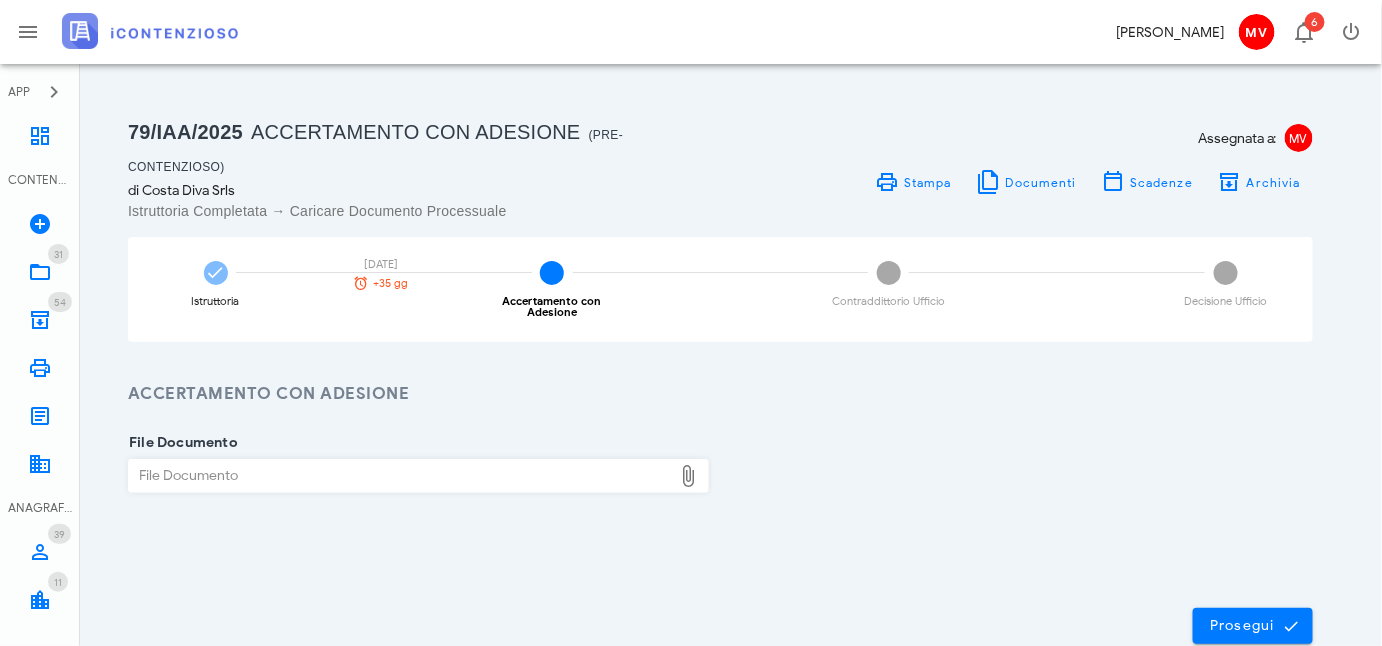 click on "79/IAA/2025 Accertamento con Adesione (Pre-contenzioso)  di Costa Diva Srls  Istruttoria Completata → Caricare Documento Processuale Assegnata a: MV Stampa Documenti Scadenze Archivia Istruttoria  09/06/2025   +35 gg  2 Accertamento con Adesione 3 Contraddittorio Ufficio 4 Decisione Ufficio Accertamento con Adesione File Documento File Documento Chiudi  Prosegui" at bounding box center (720, 398) 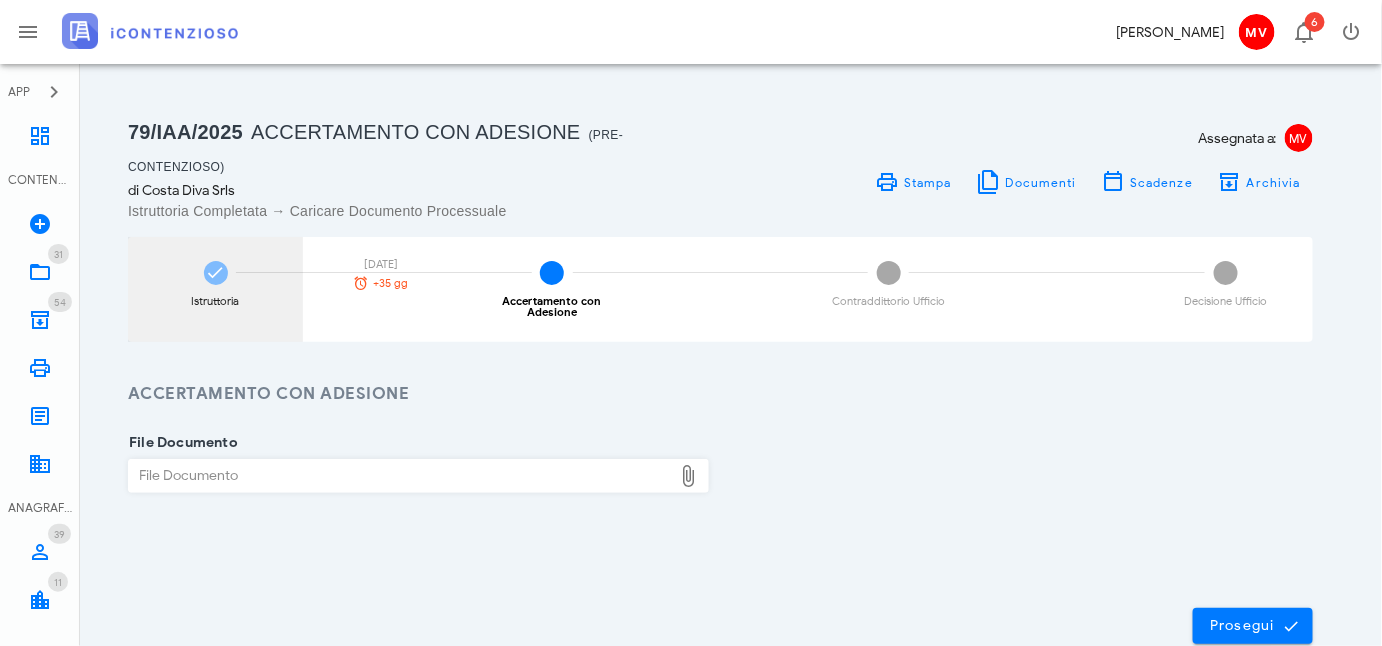 click at bounding box center (216, 273) 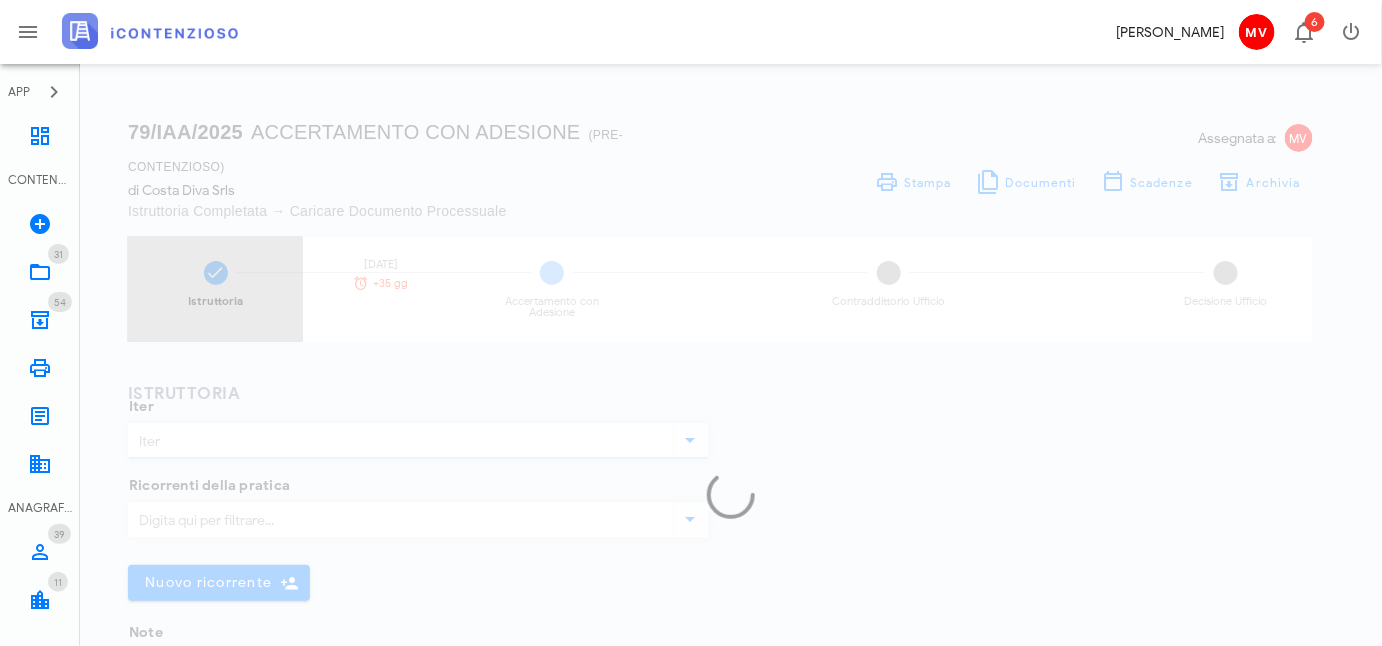 type on "Accertamento con Adesione" 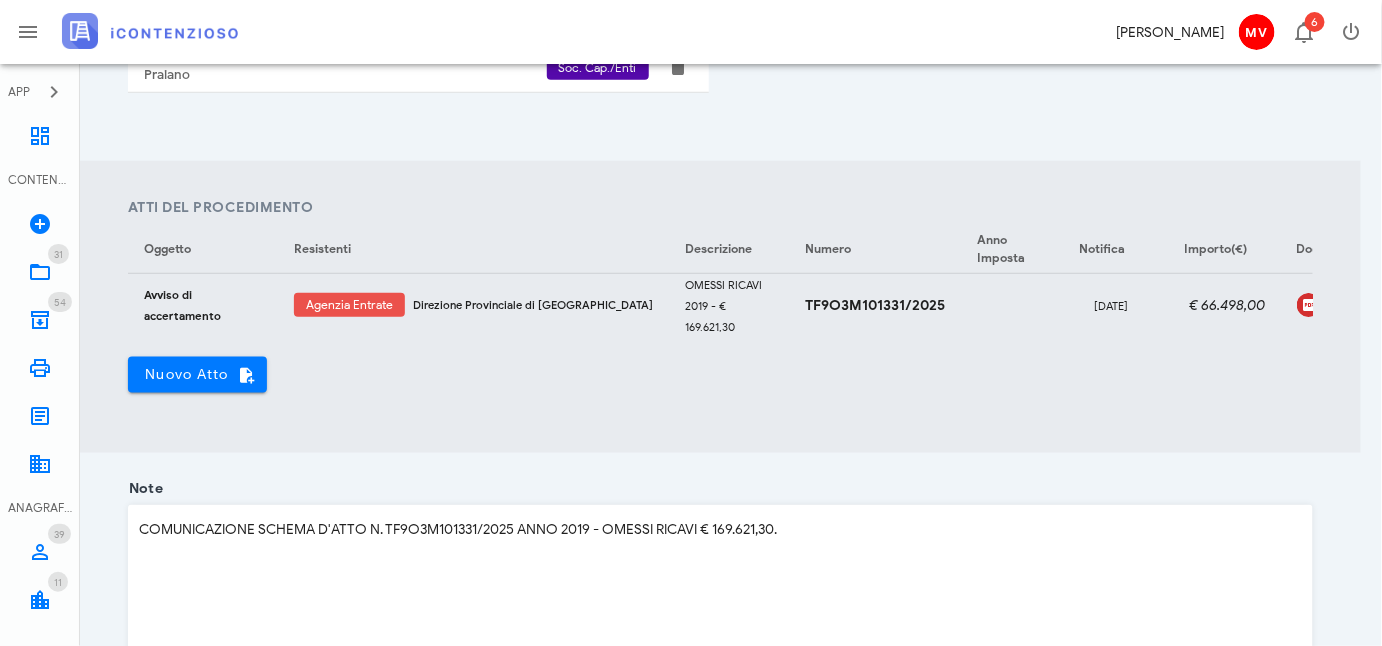 scroll, scrollTop: 636, scrollLeft: 0, axis: vertical 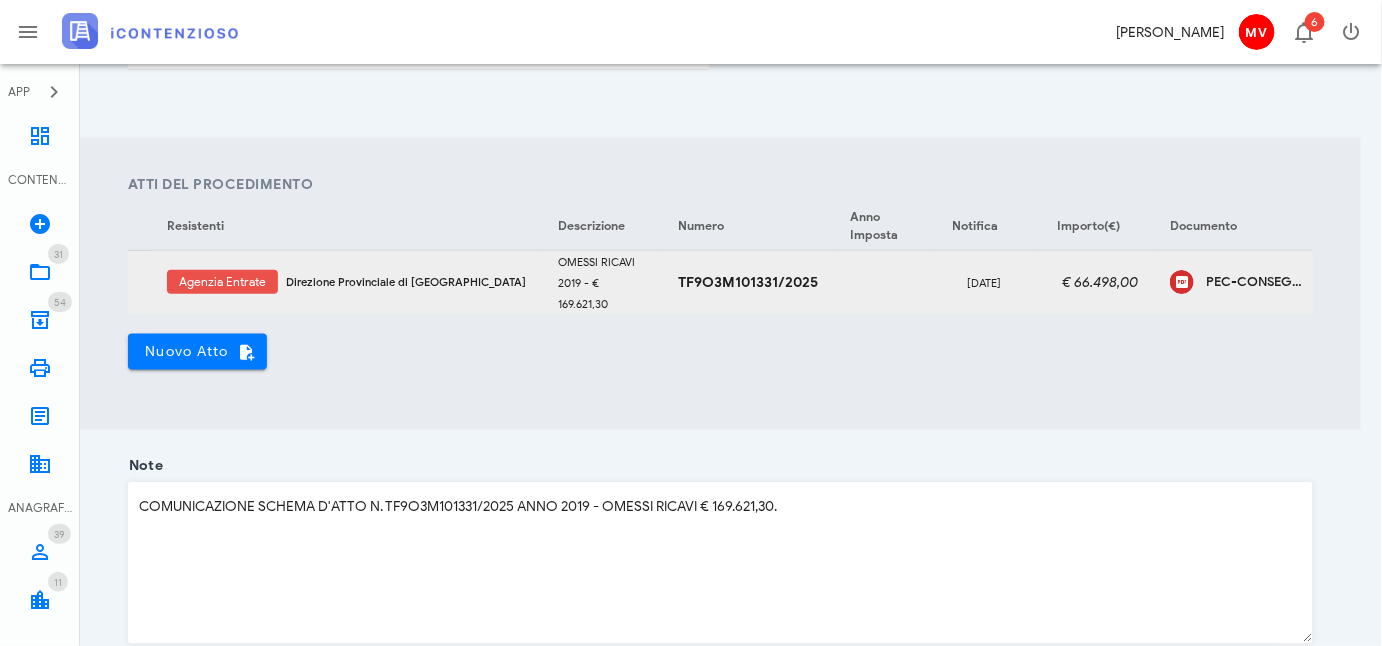 click at bounding box center (1360, 282) 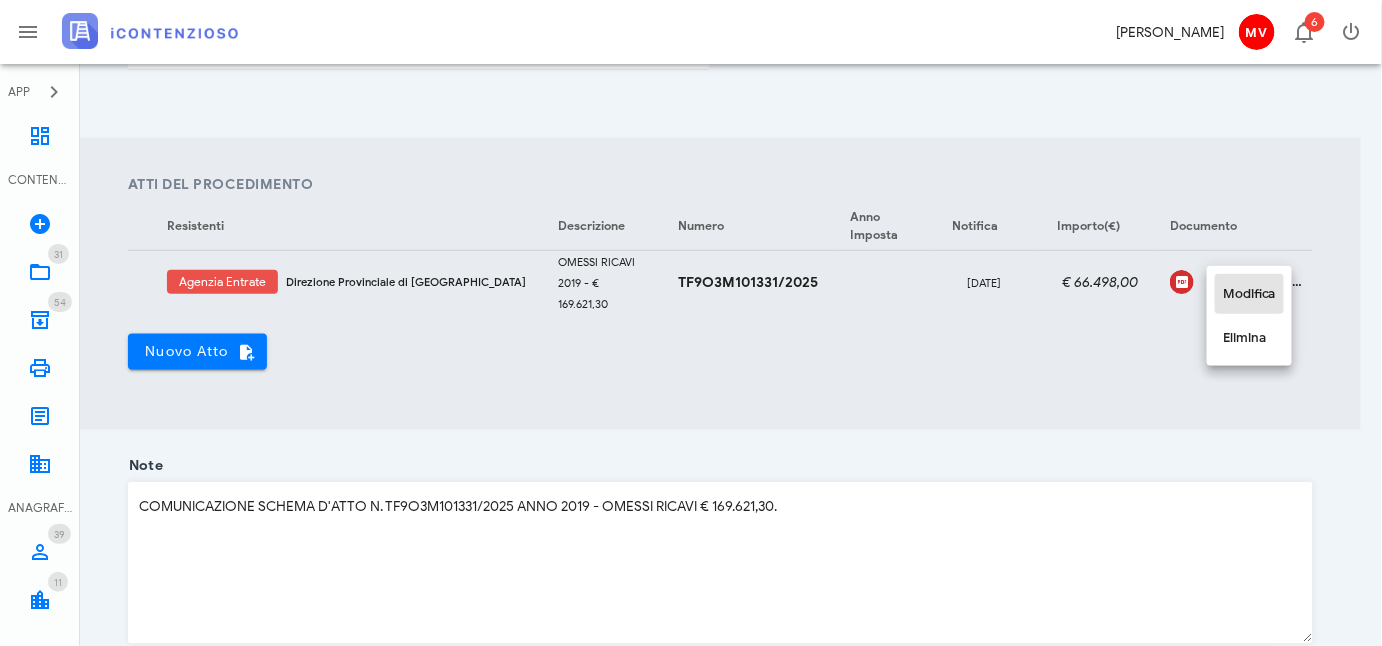 click on "Modifica" at bounding box center (1249, 294) 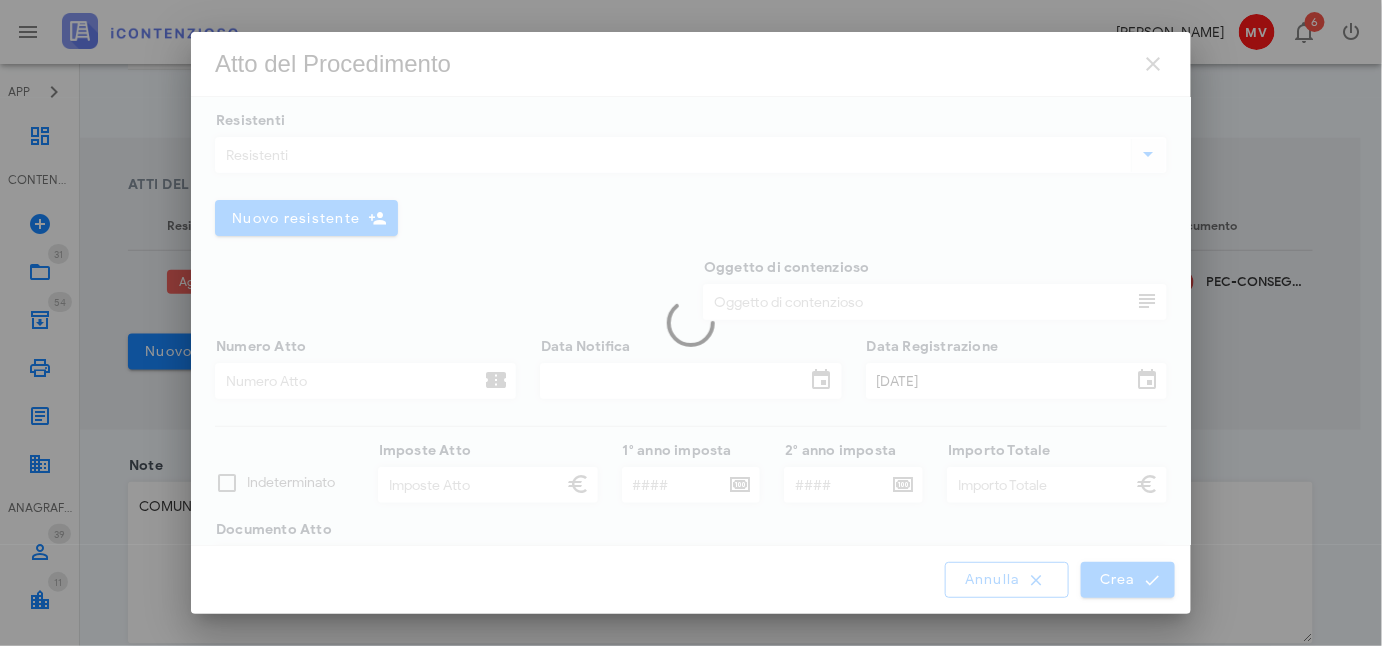 type on "OMESSI RICAVI 2019 - €  169.621,30" 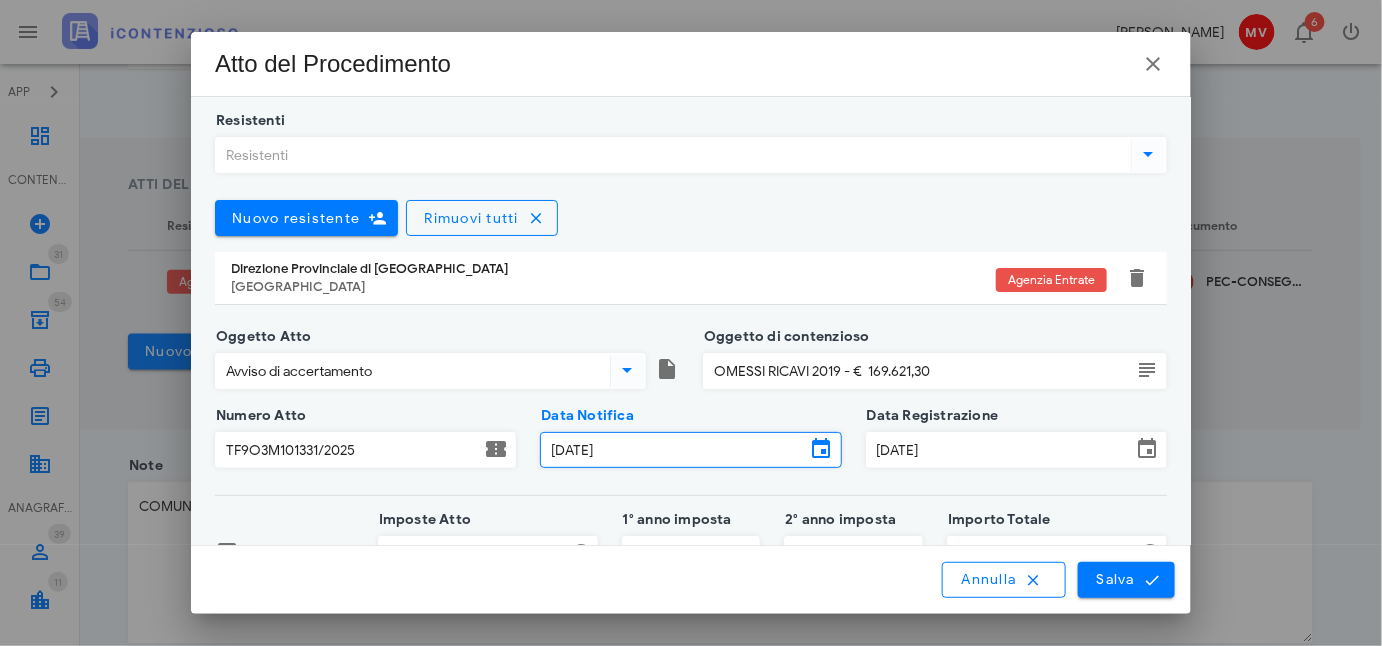 click on "25/05/2025" at bounding box center (673, 450) 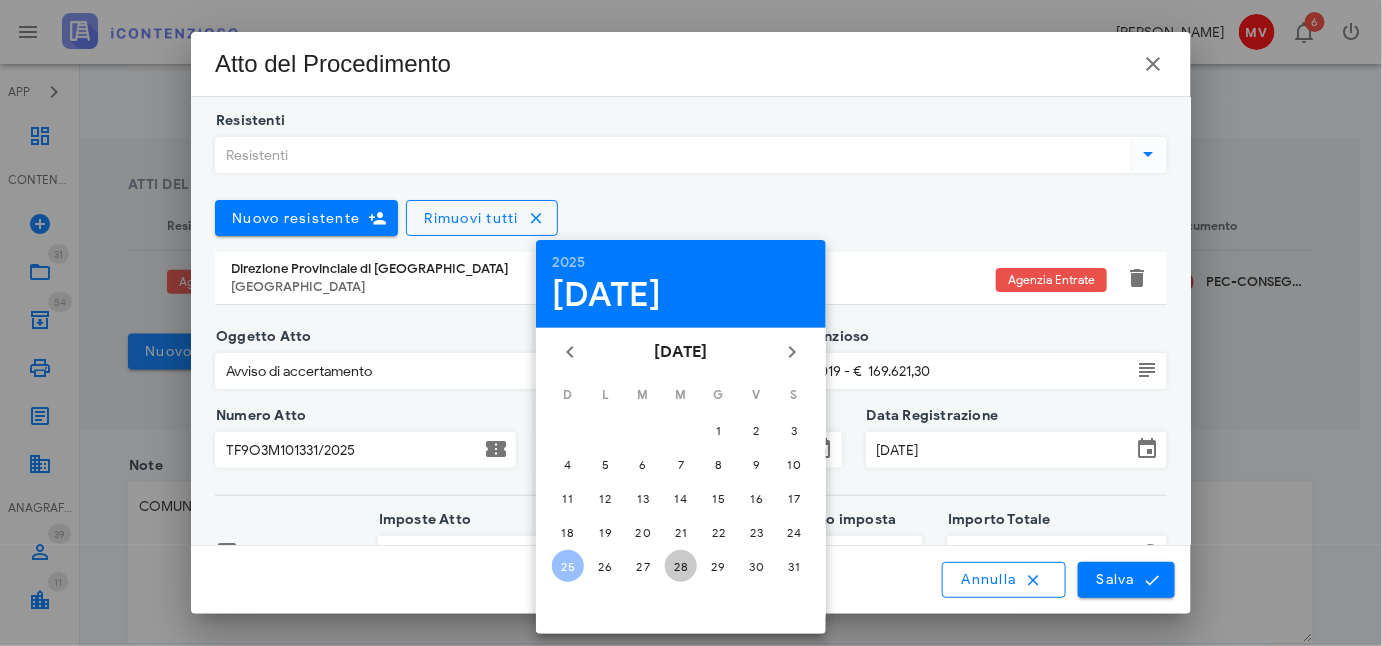 click on "28" at bounding box center (681, 566) 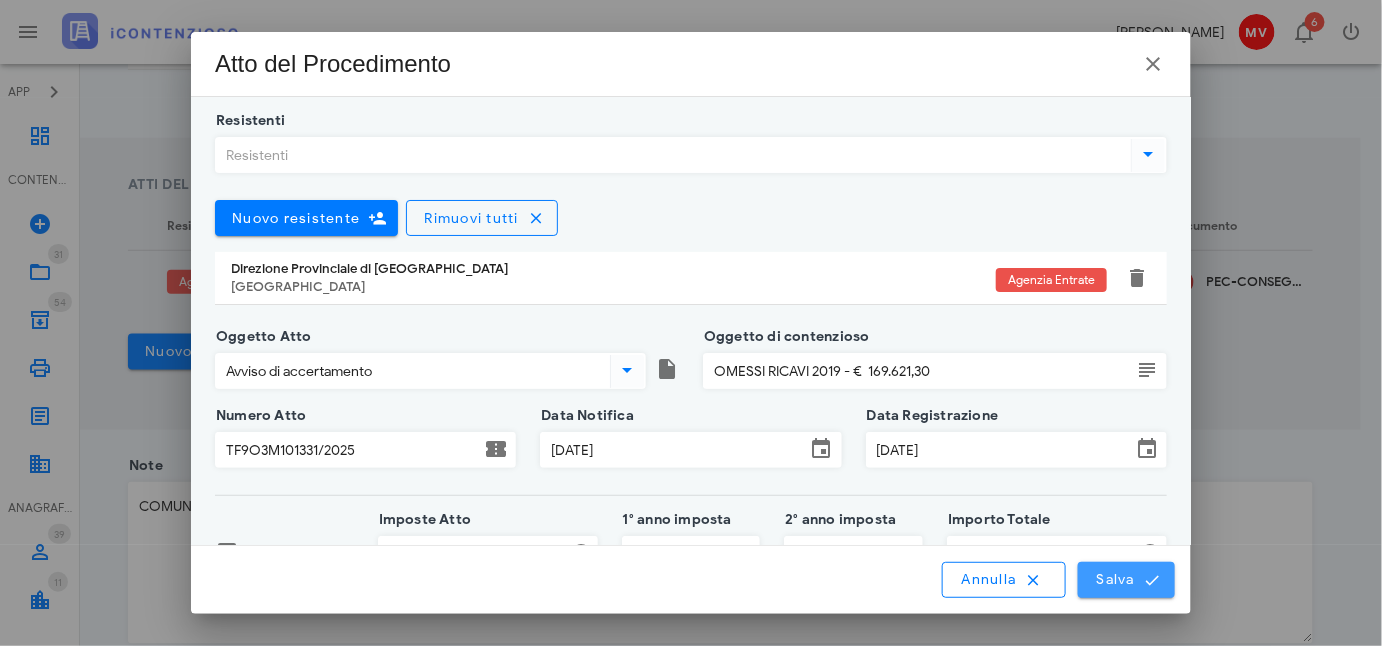 click on "Salva" at bounding box center (1127, 580) 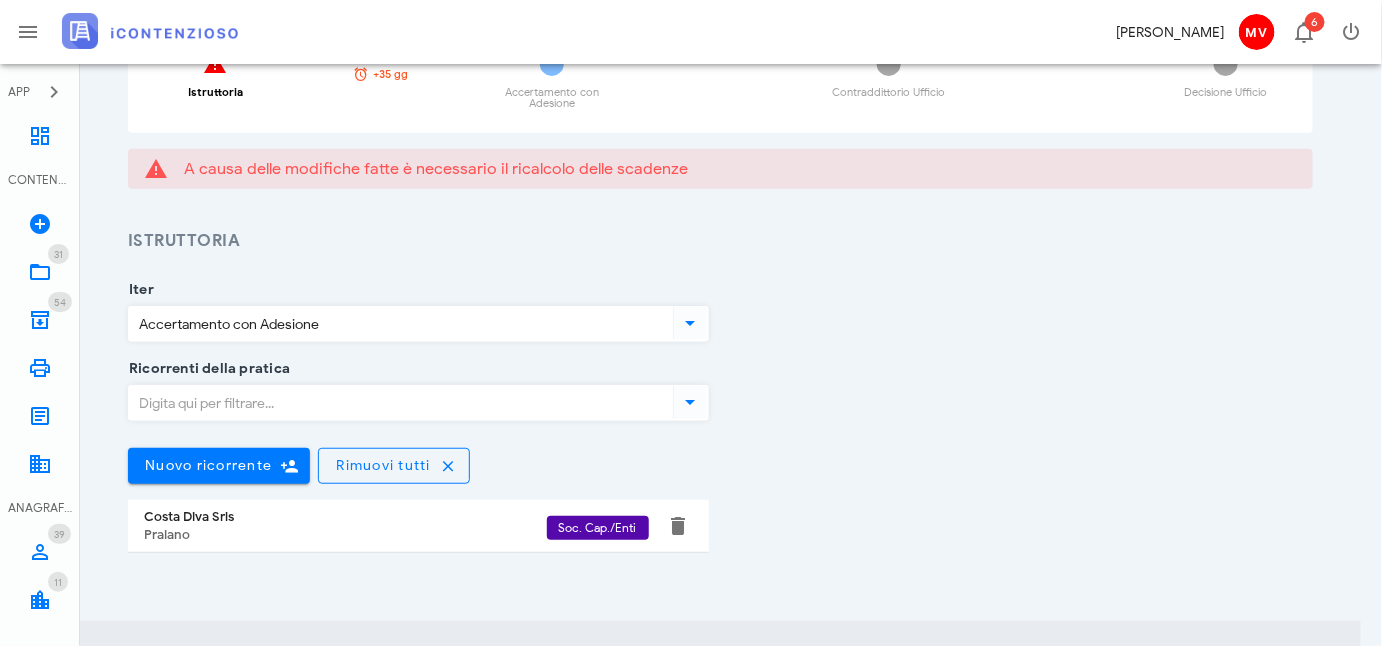scroll, scrollTop: 0, scrollLeft: 0, axis: both 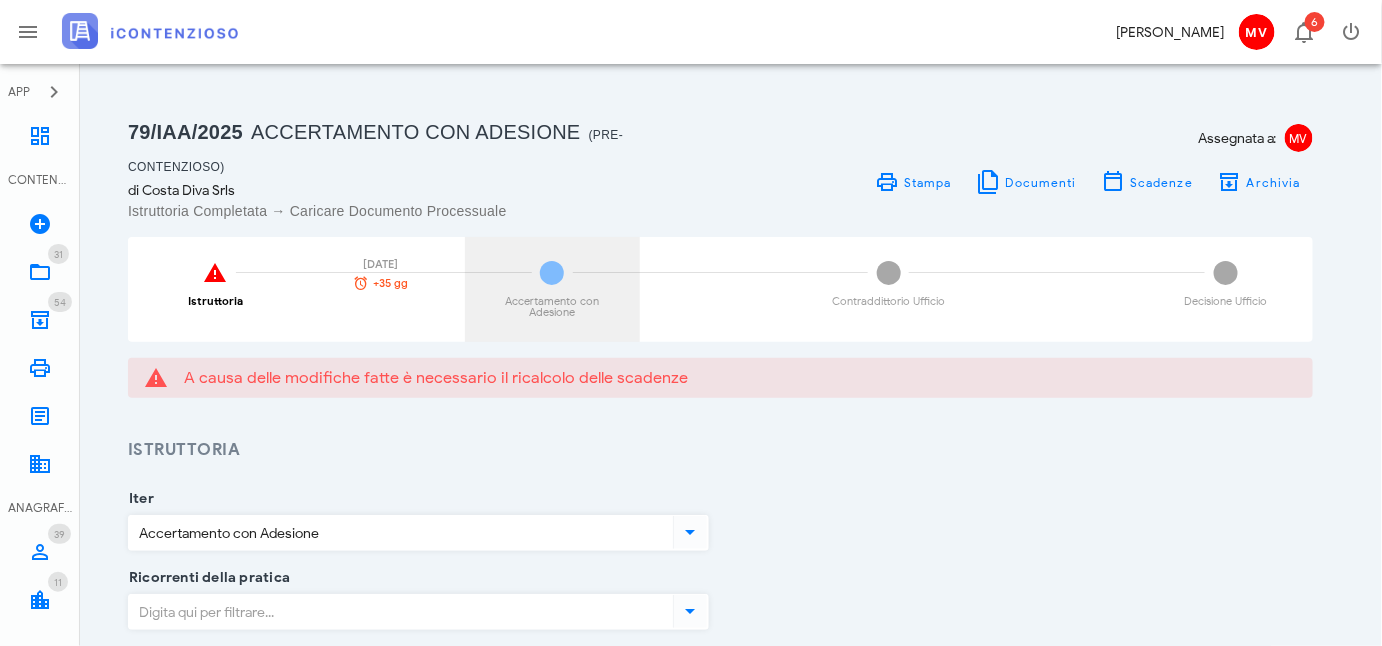 click on "2" at bounding box center (552, 273) 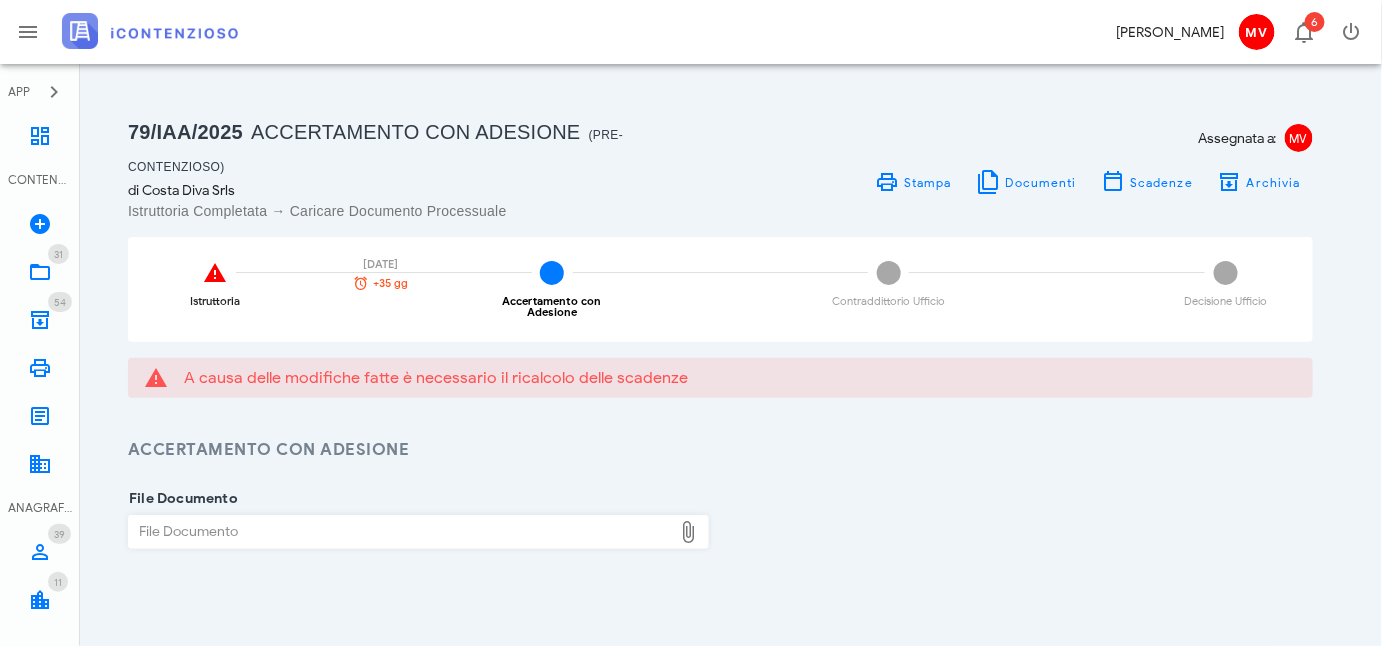 scroll, scrollTop: 169, scrollLeft: 0, axis: vertical 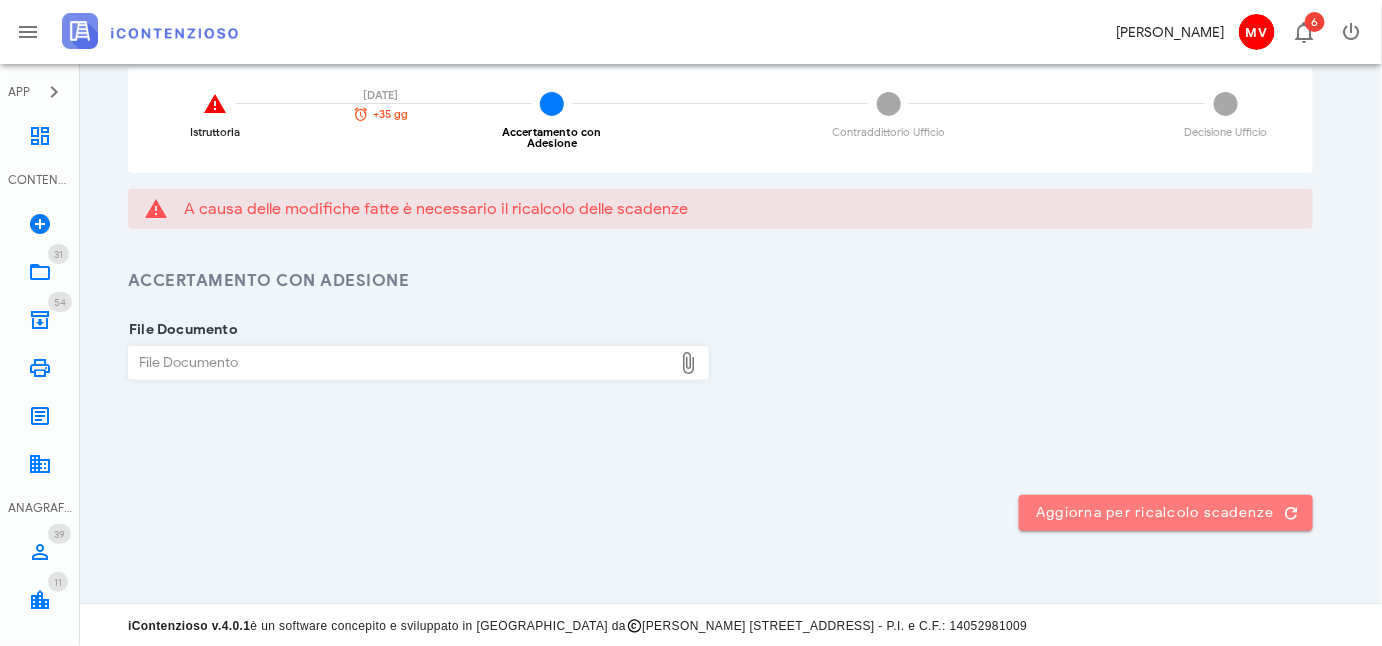 click on "Aggiorna per ricalcolo scadenze" at bounding box center (1166, 513) 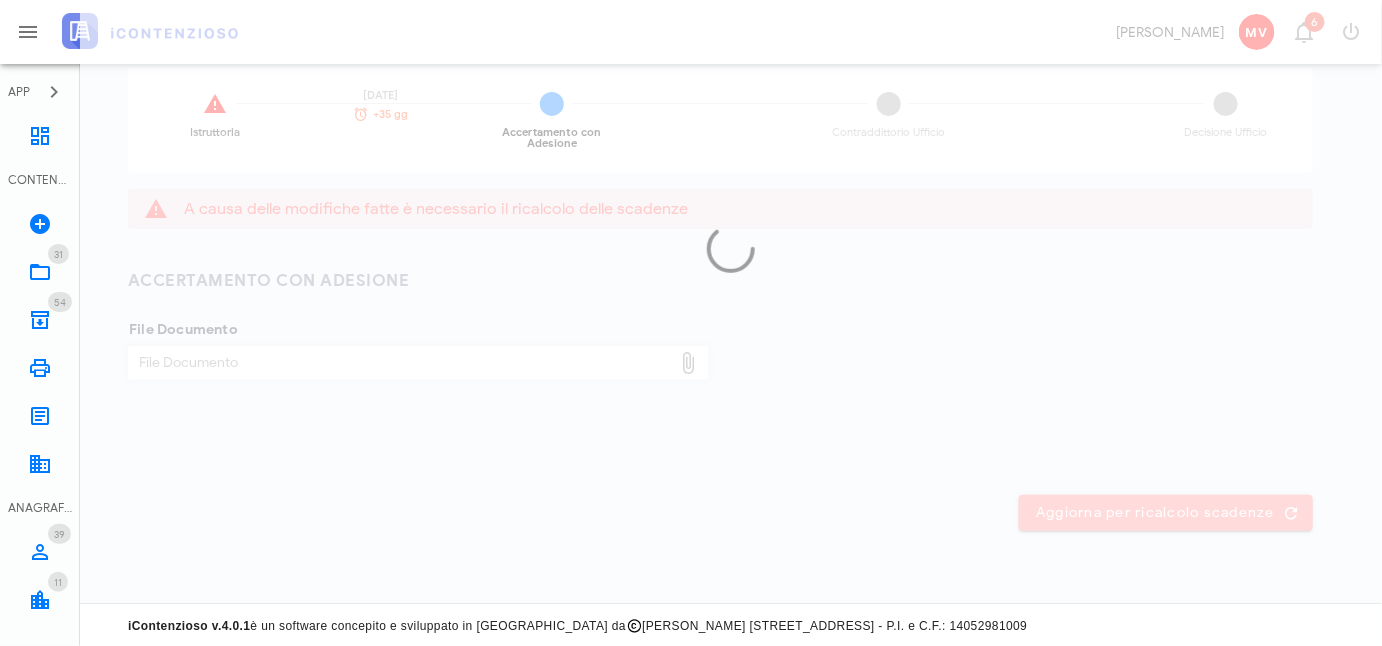 scroll, scrollTop: 0, scrollLeft: 0, axis: both 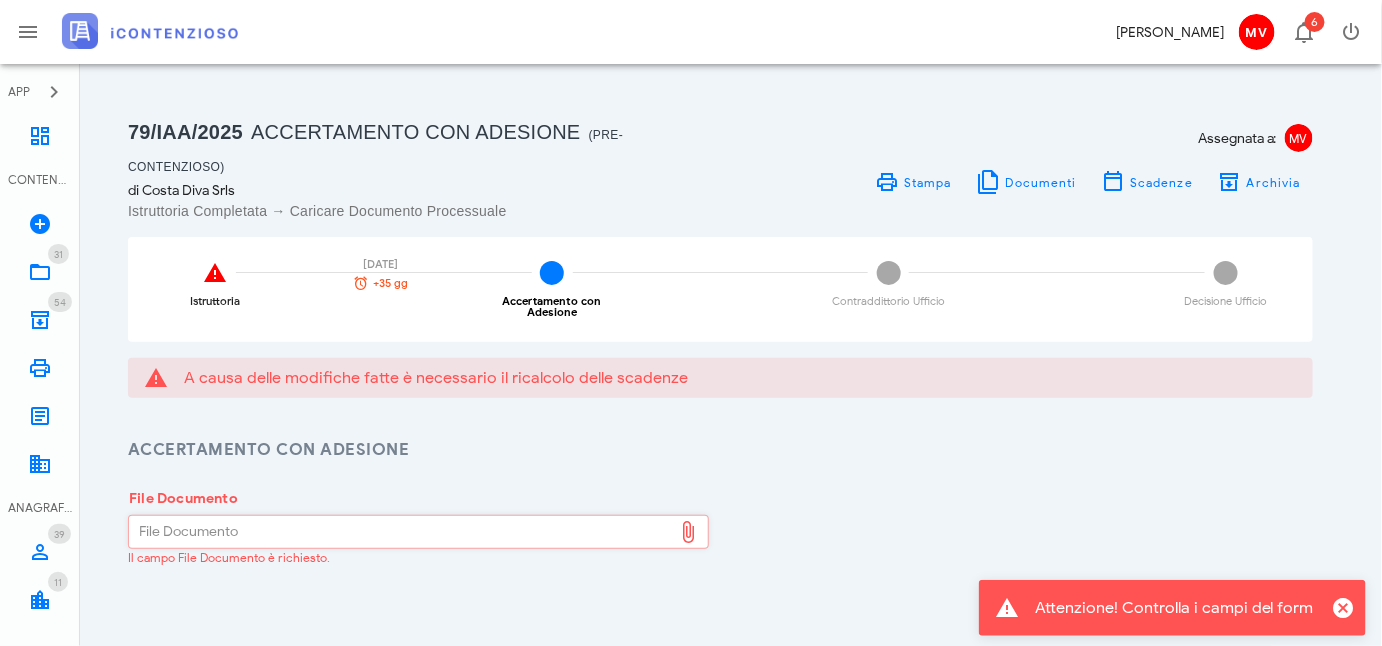 click on "File Documento" at bounding box center (401, 532) 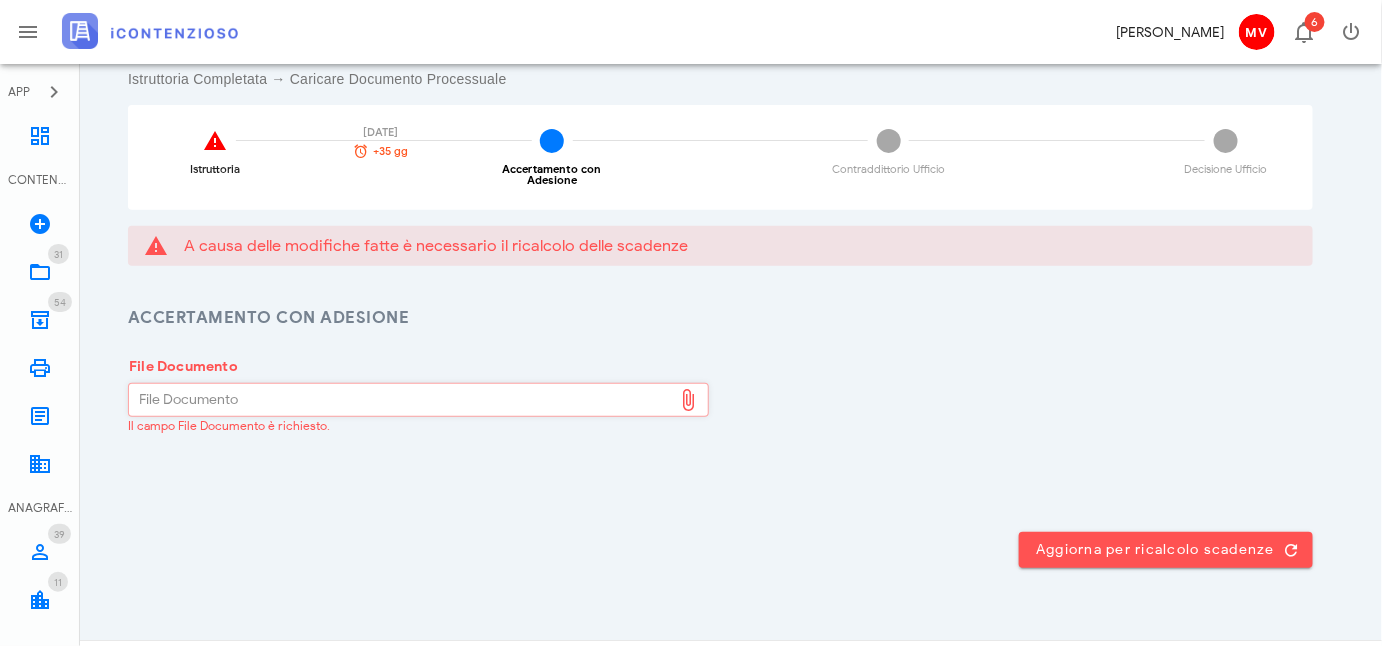 scroll, scrollTop: 169, scrollLeft: 0, axis: vertical 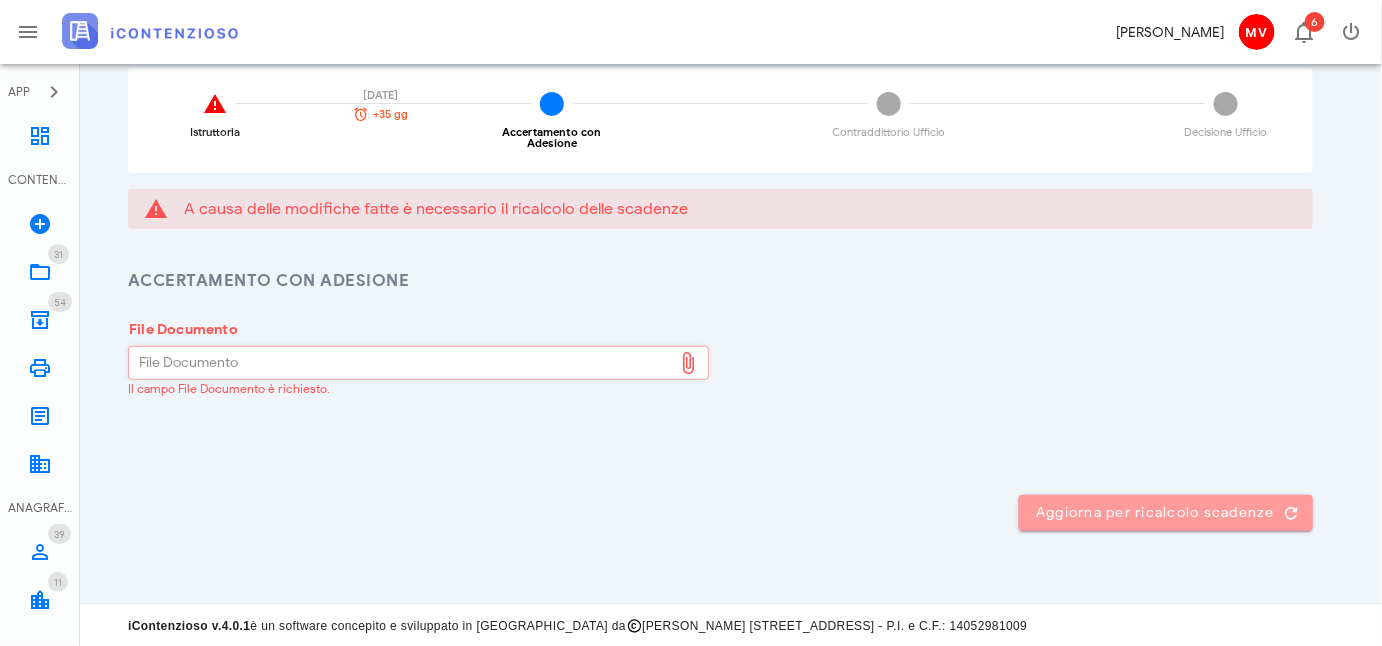 click on "Aggiorna per ricalcolo scadenze" at bounding box center (1166, 513) 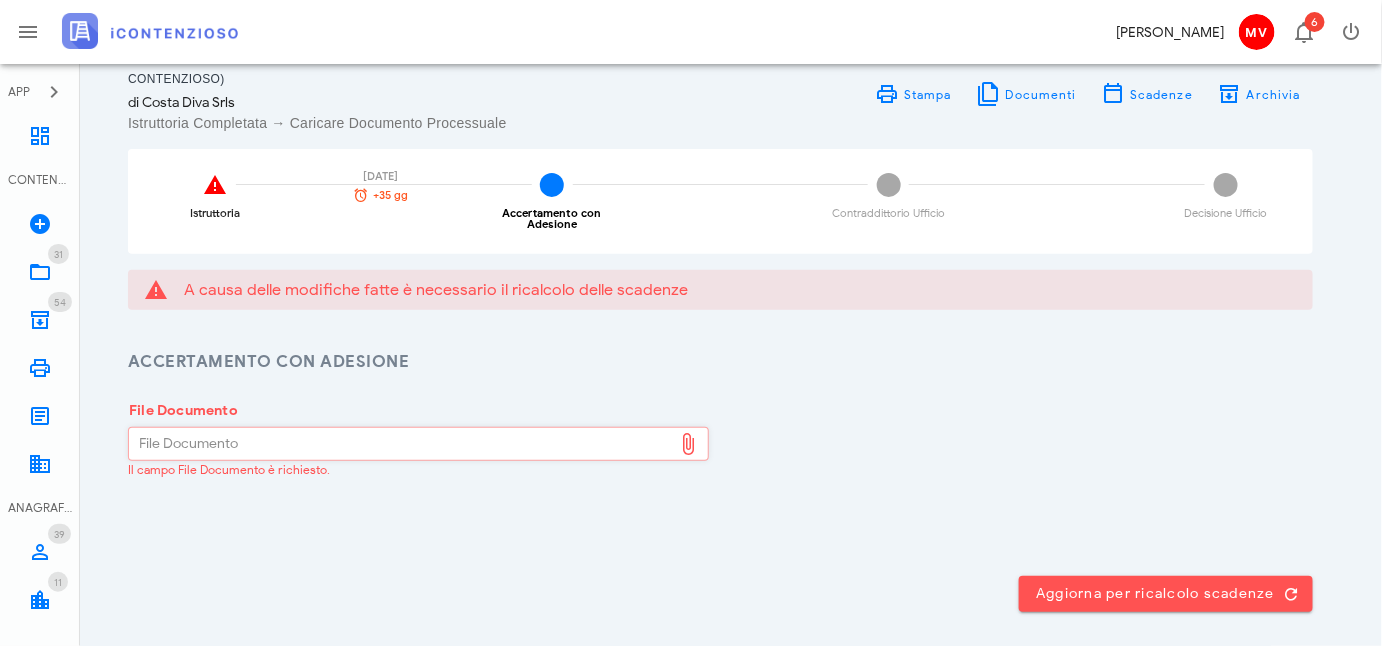 scroll, scrollTop: 0, scrollLeft: 0, axis: both 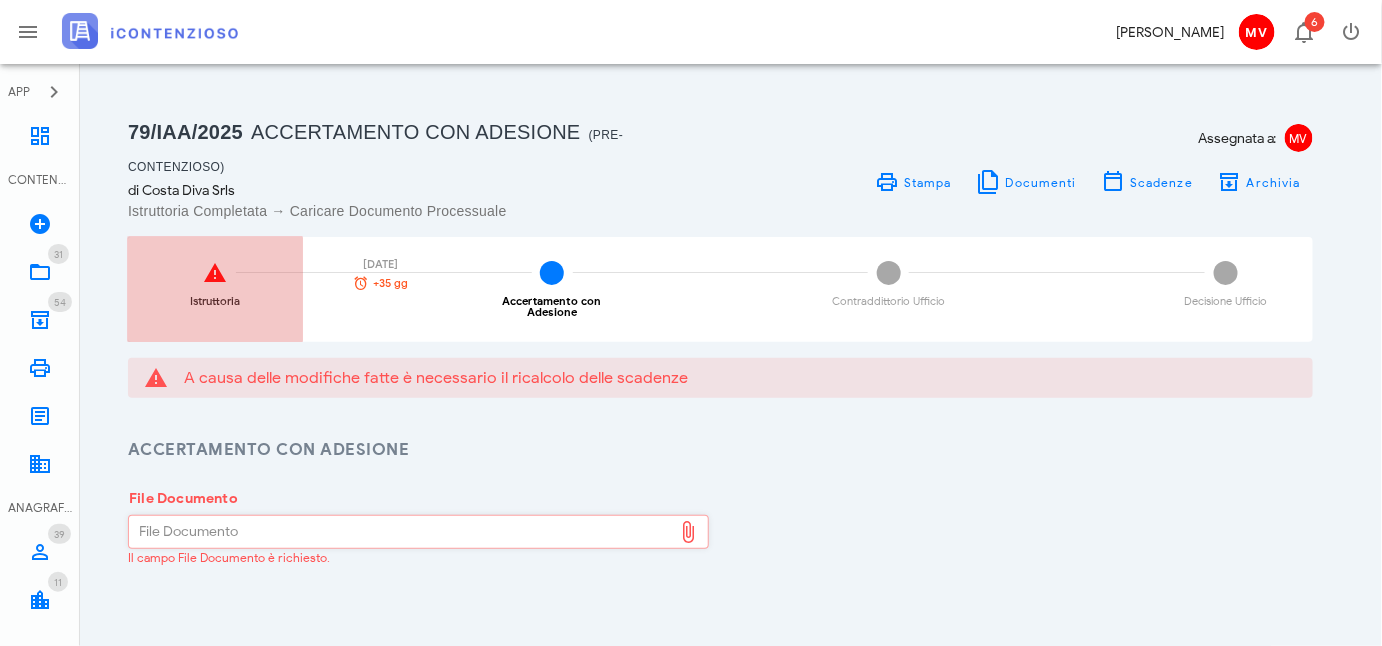 click at bounding box center (216, 273) 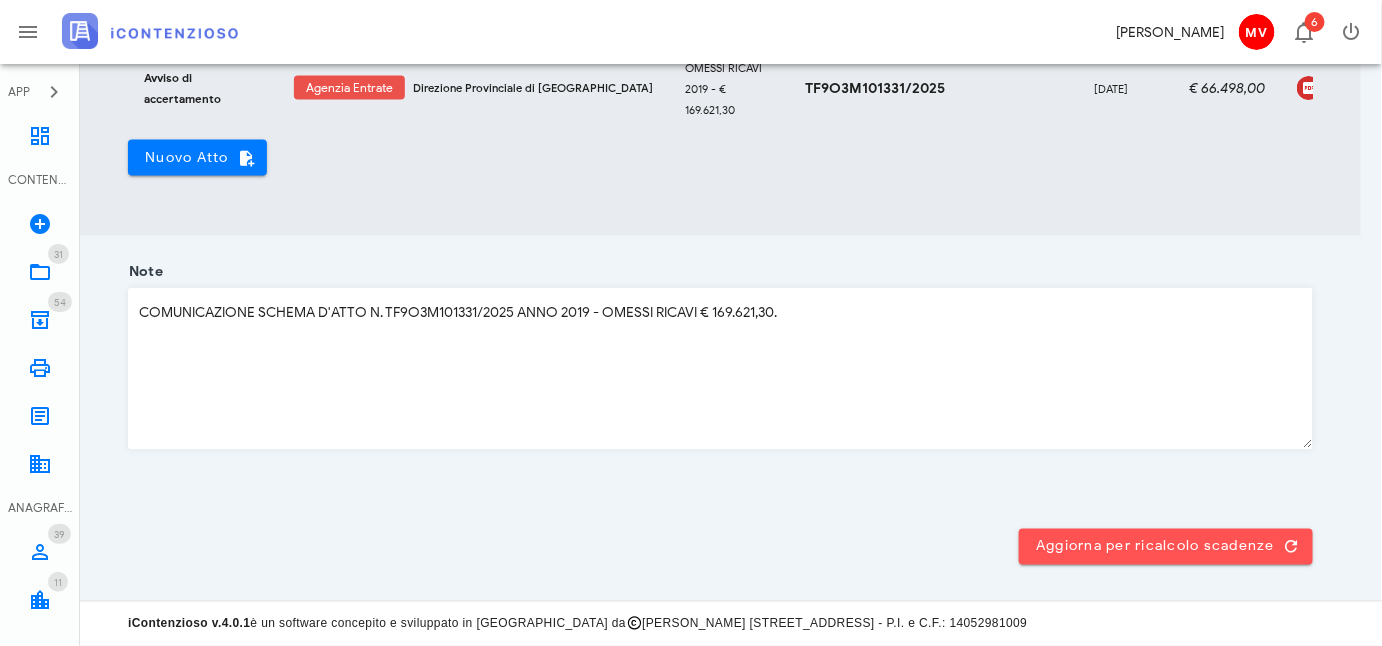 scroll, scrollTop: 896, scrollLeft: 0, axis: vertical 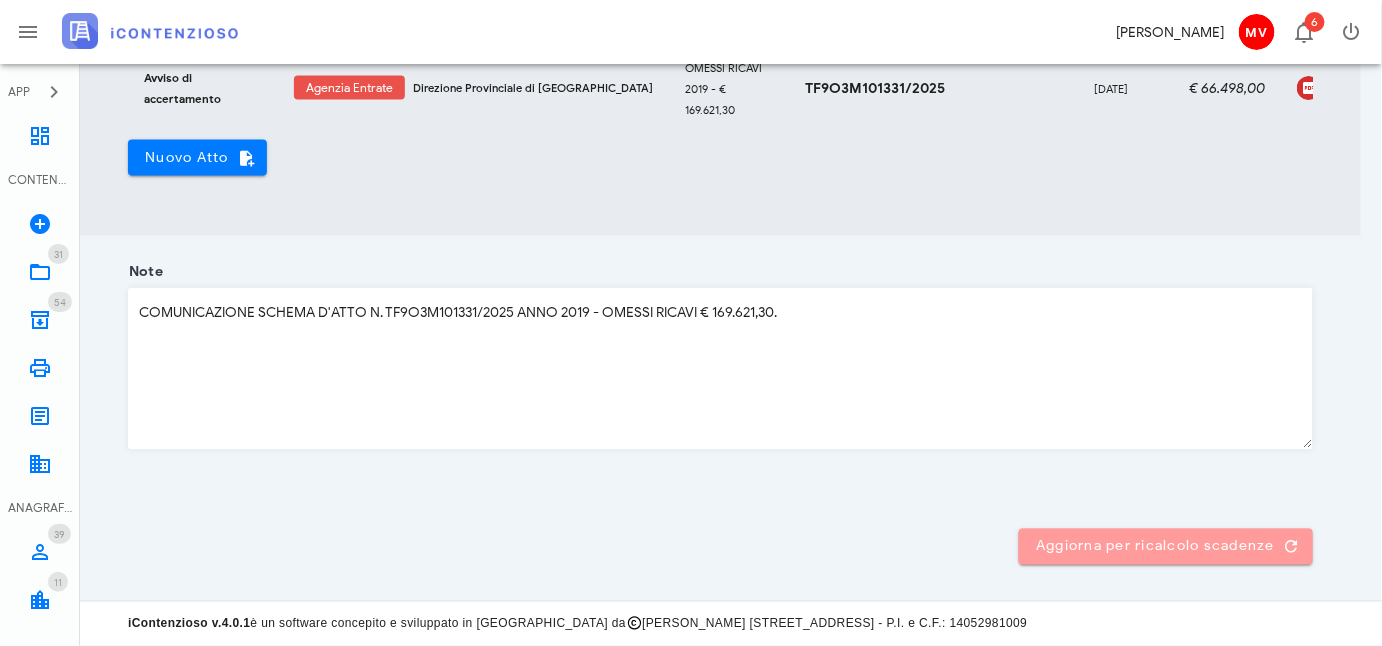 click on "Aggiorna per ricalcolo scadenze" at bounding box center (1166, 547) 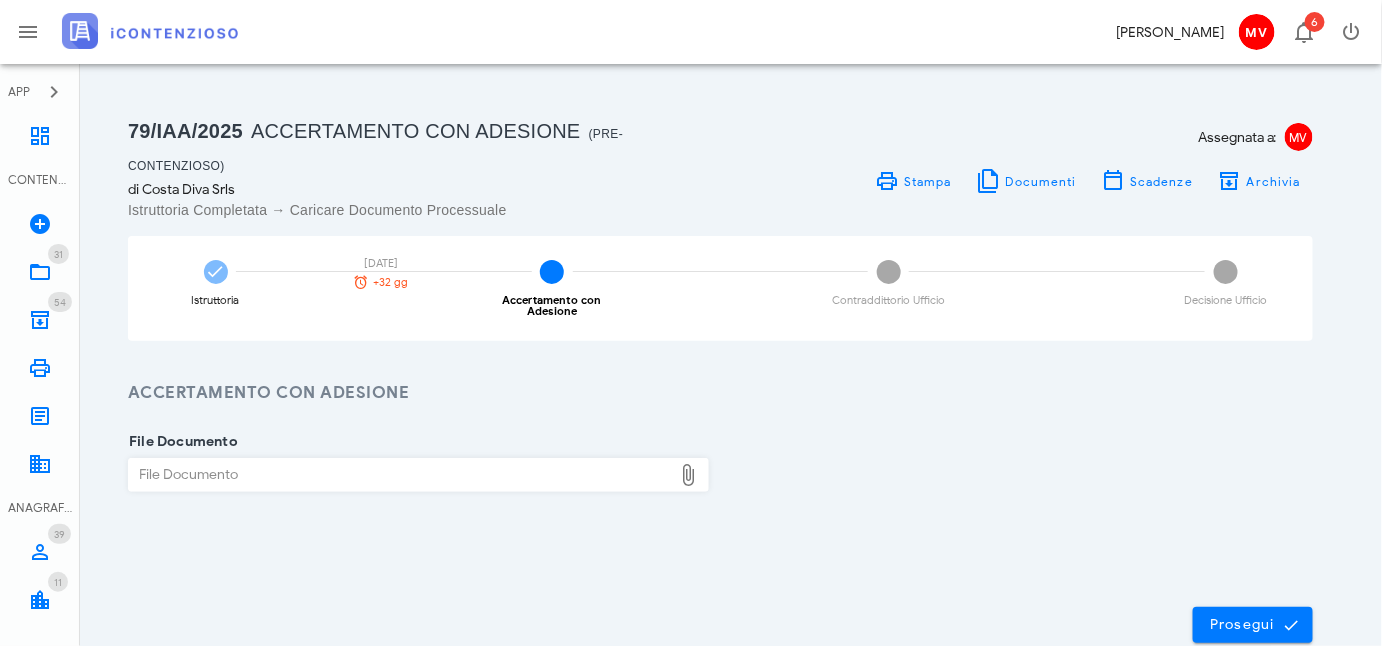 scroll, scrollTop: 0, scrollLeft: 0, axis: both 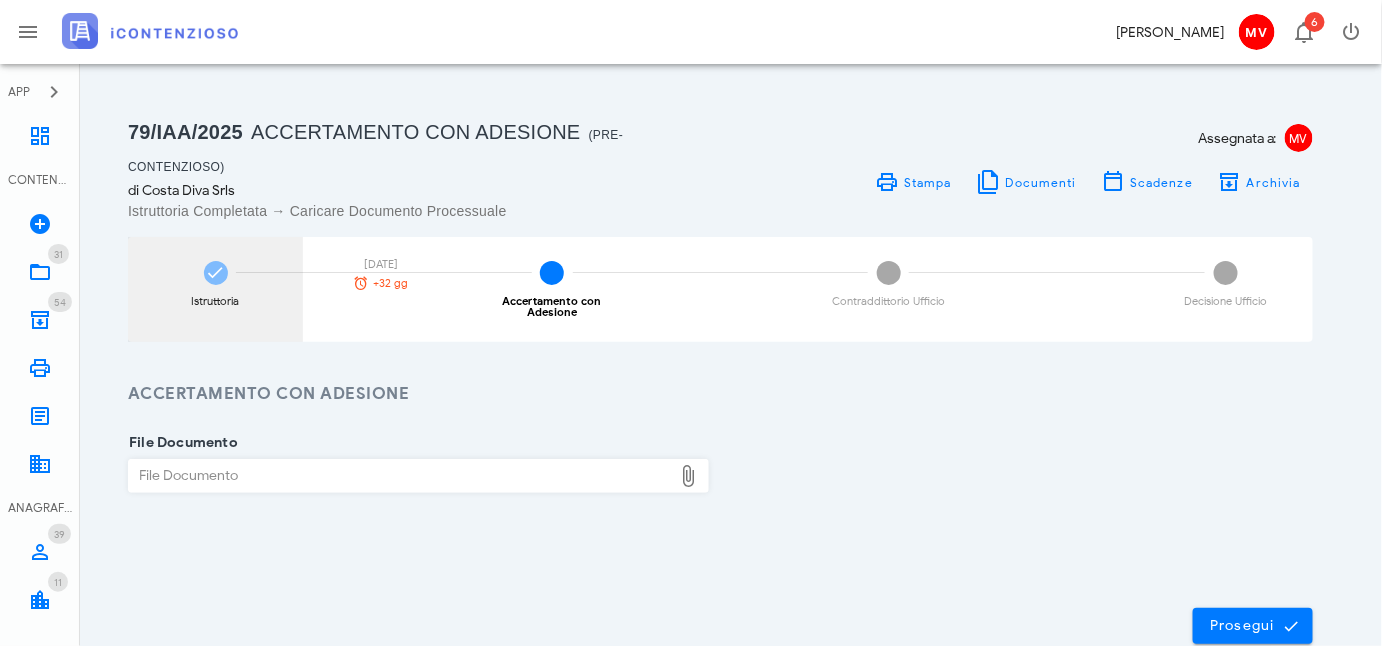 click on "Istruttoria  12/06/2025   +32 gg" at bounding box center [215, 289] 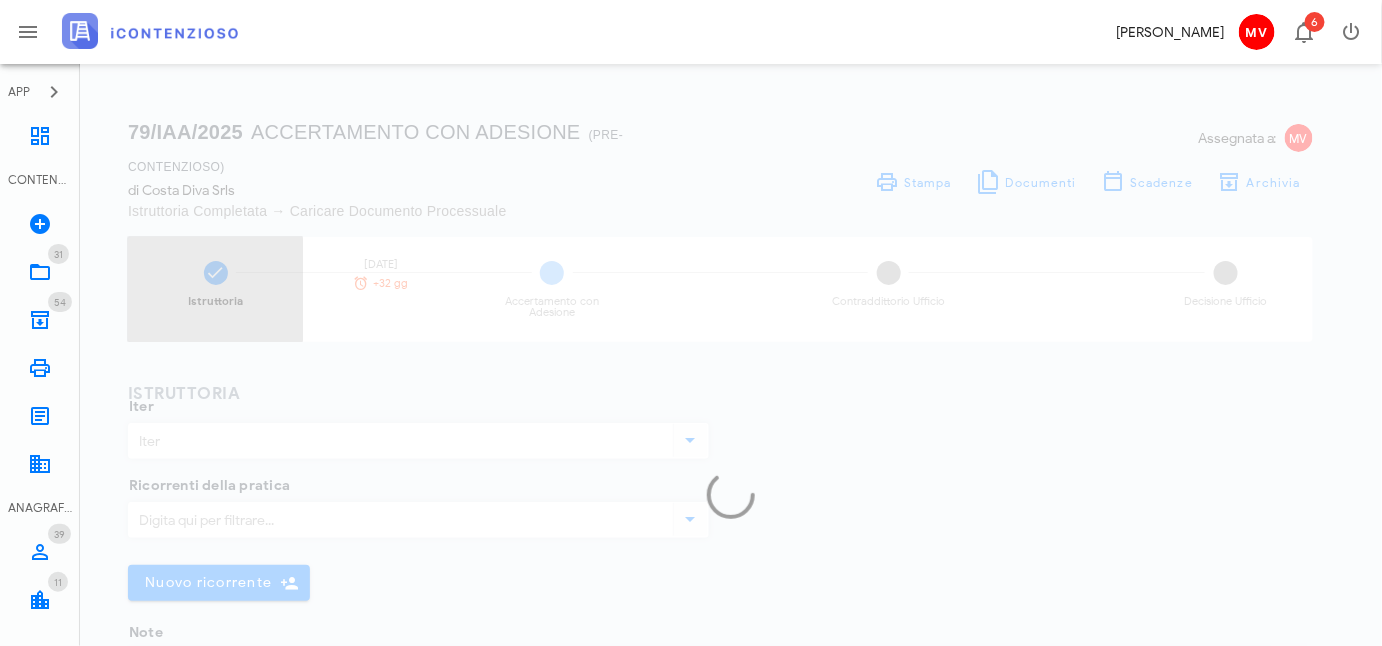 type on "Accertamento con Adesione" 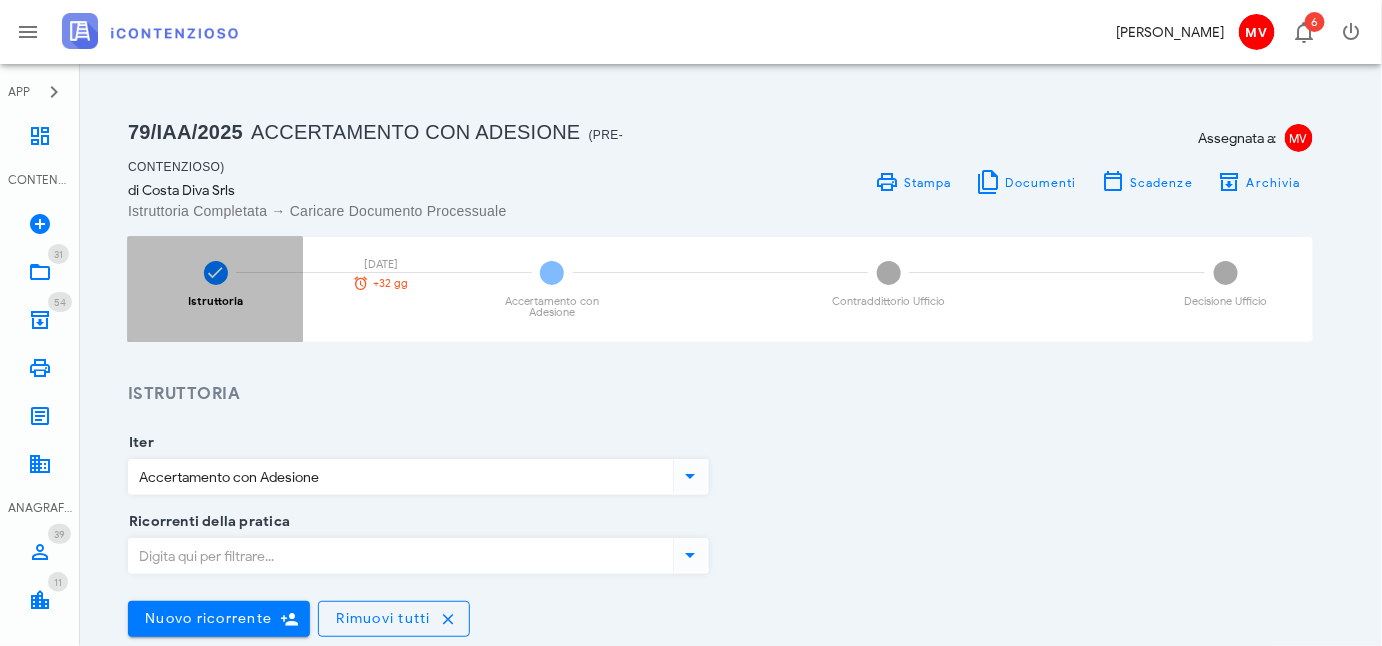 click at bounding box center (216, 273) 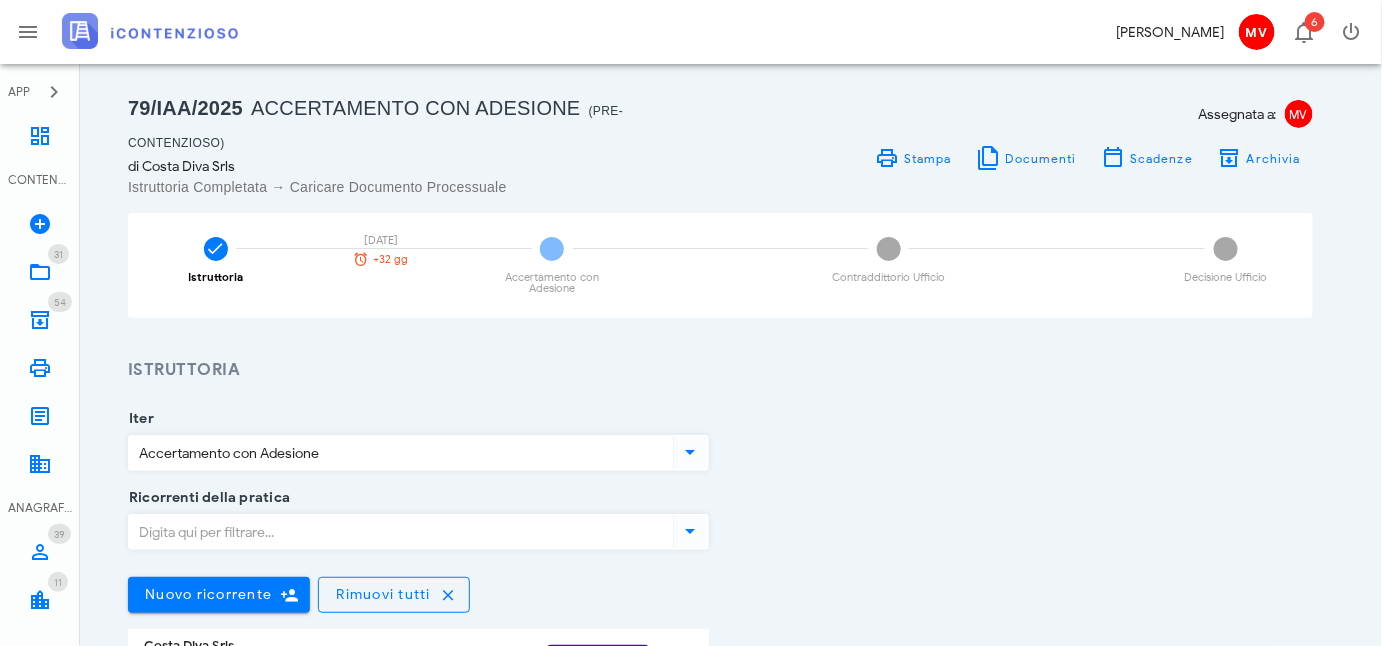 scroll, scrollTop: 0, scrollLeft: 0, axis: both 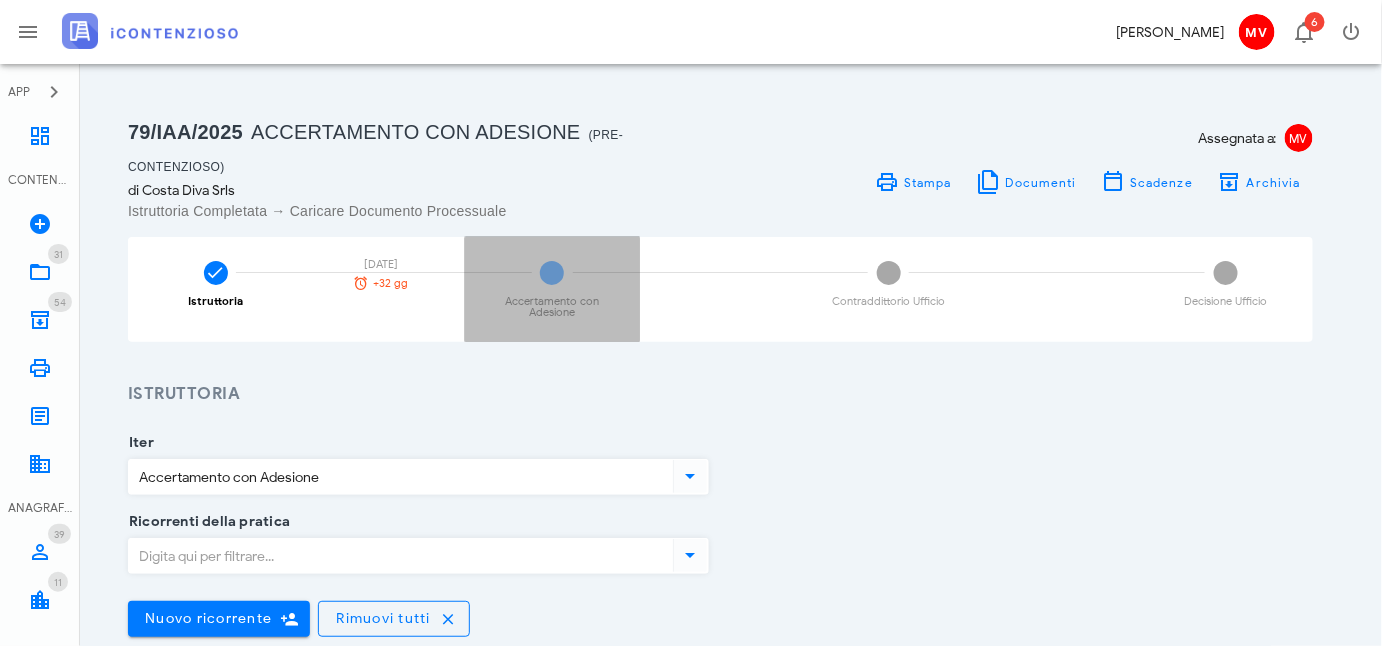 click on "2" at bounding box center [552, 273] 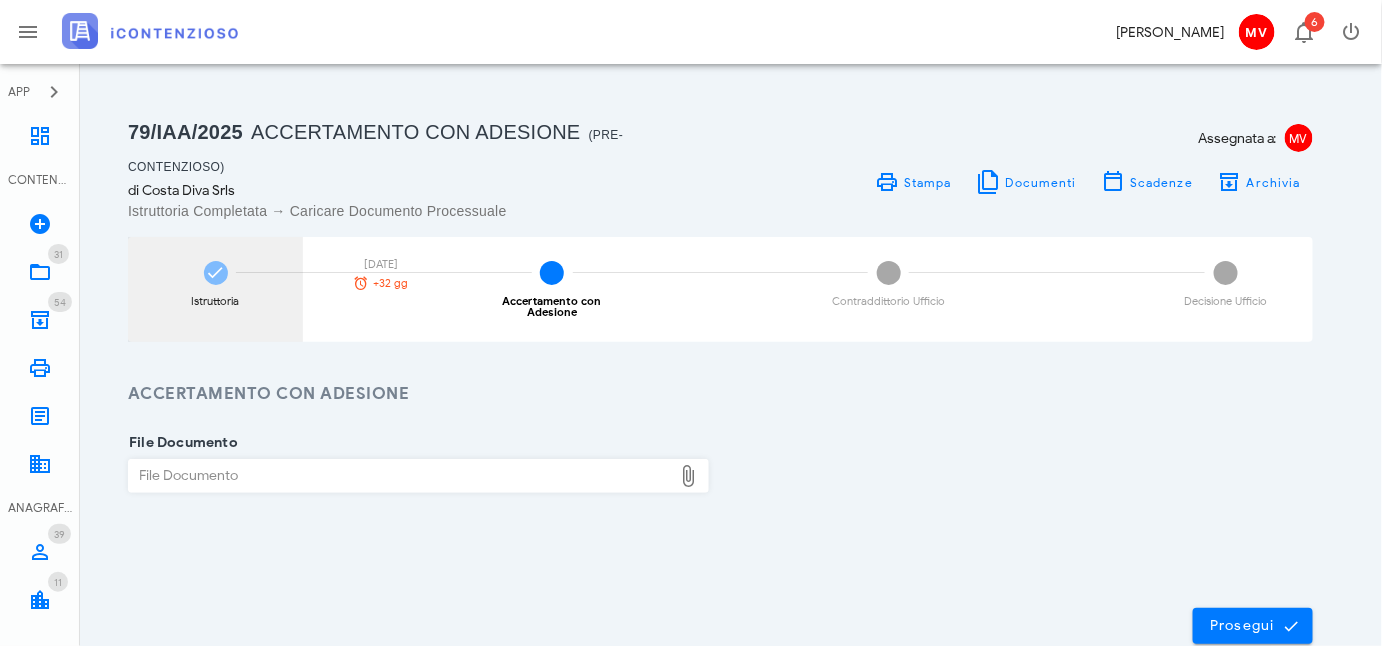 click at bounding box center (216, 273) 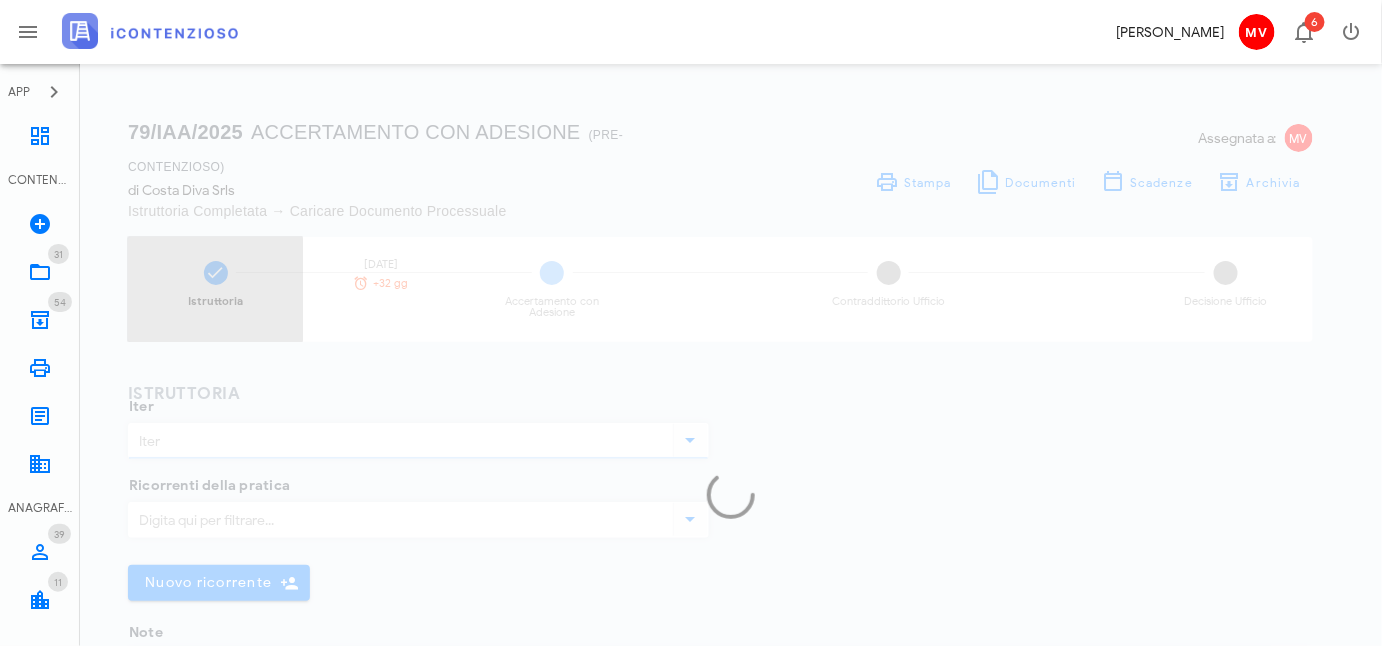 type on "Accertamento con Adesione" 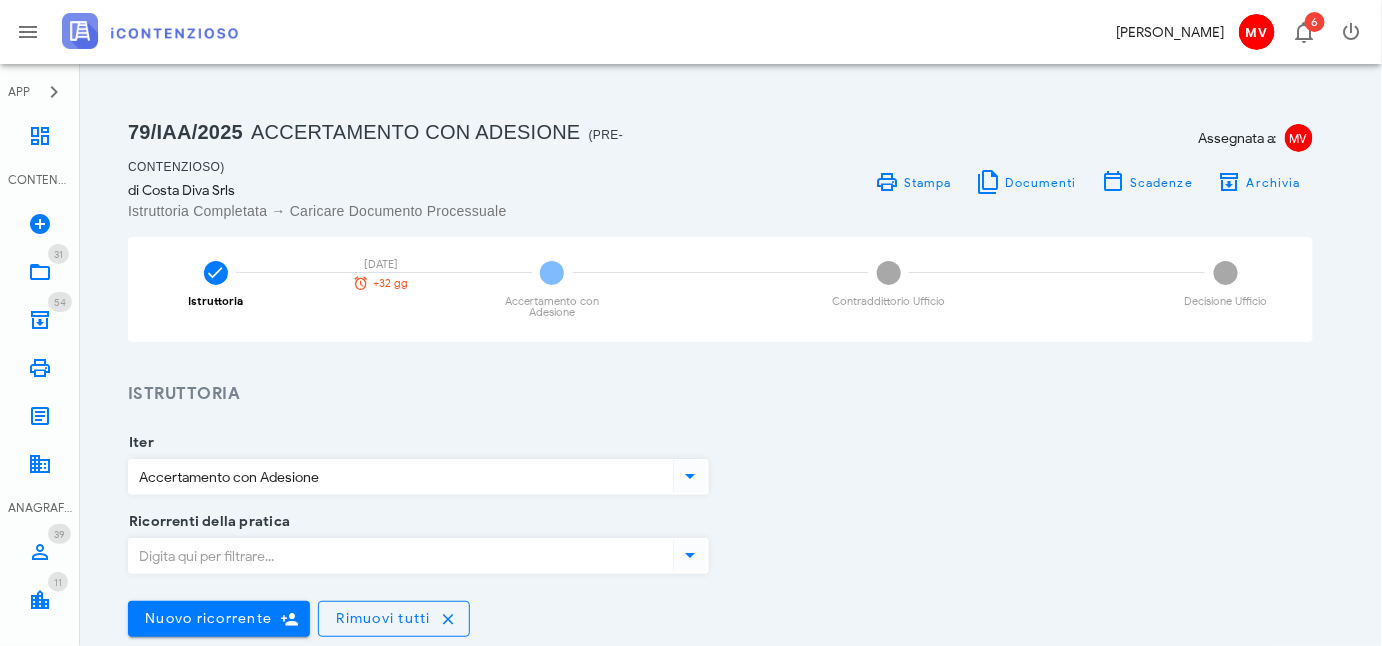 click at bounding box center [690, 476] 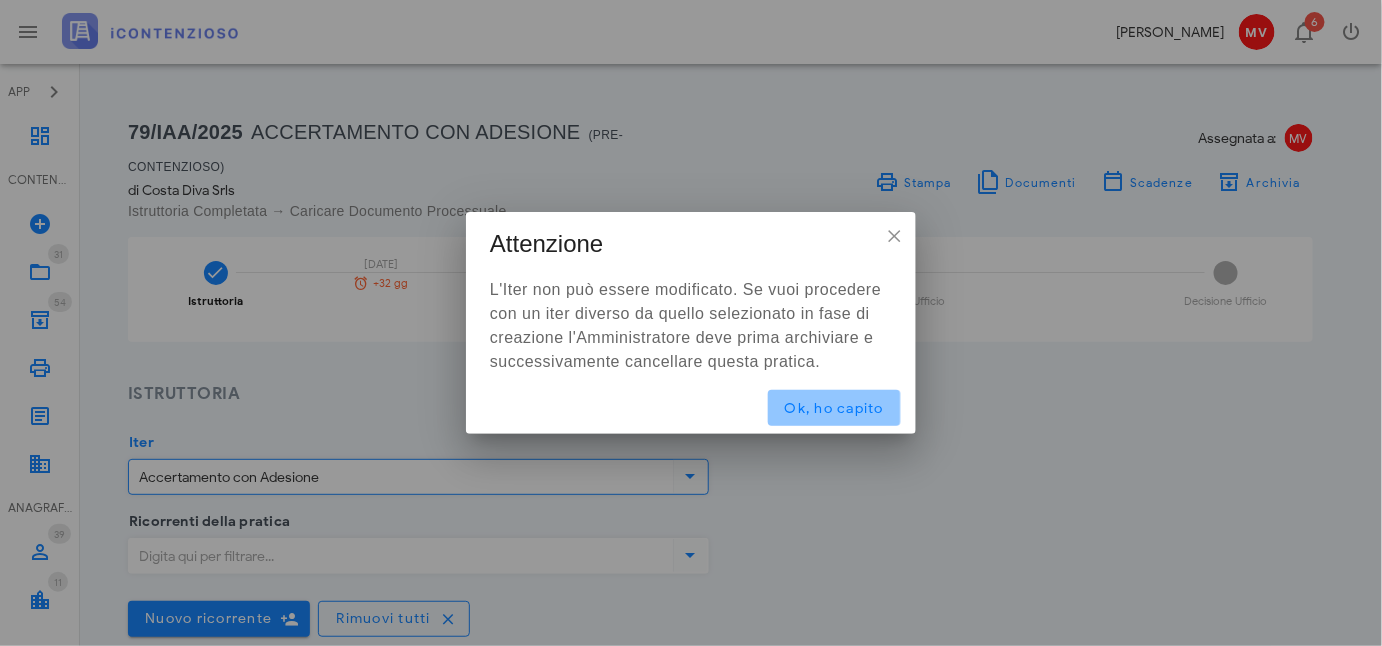 click on "Ok, ho capito" at bounding box center (834, 408) 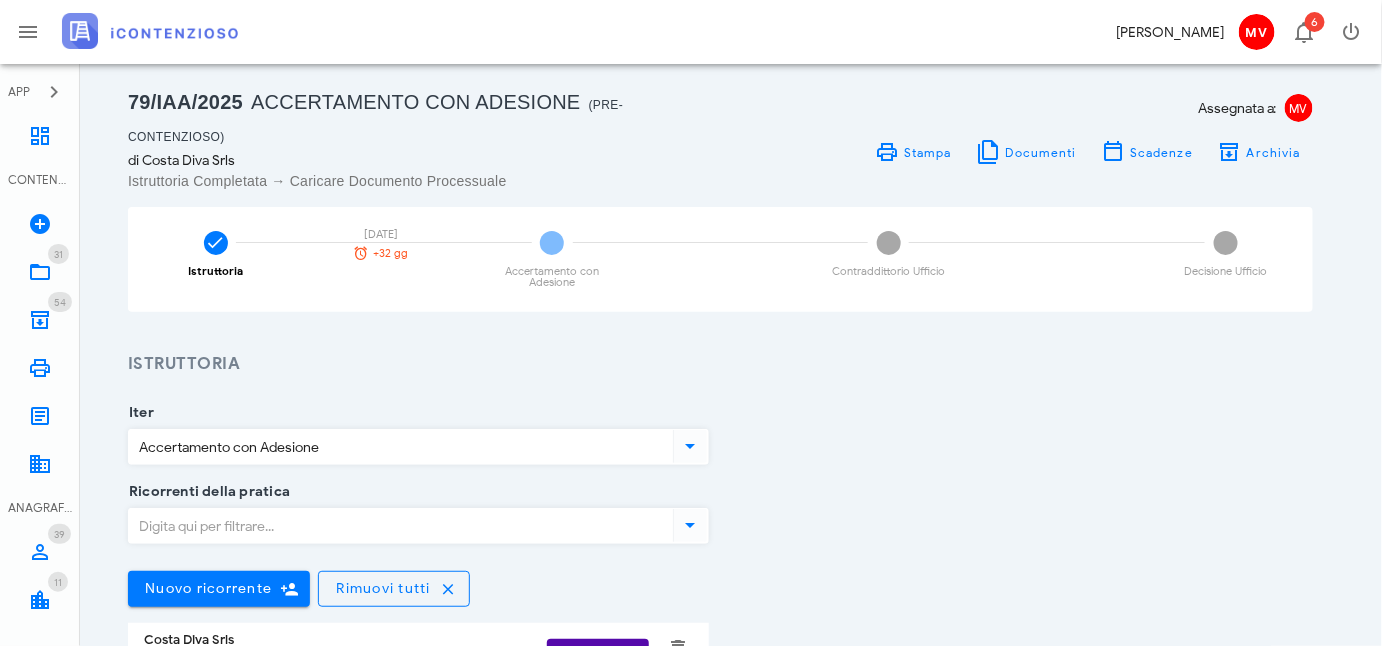 scroll, scrollTop: 0, scrollLeft: 0, axis: both 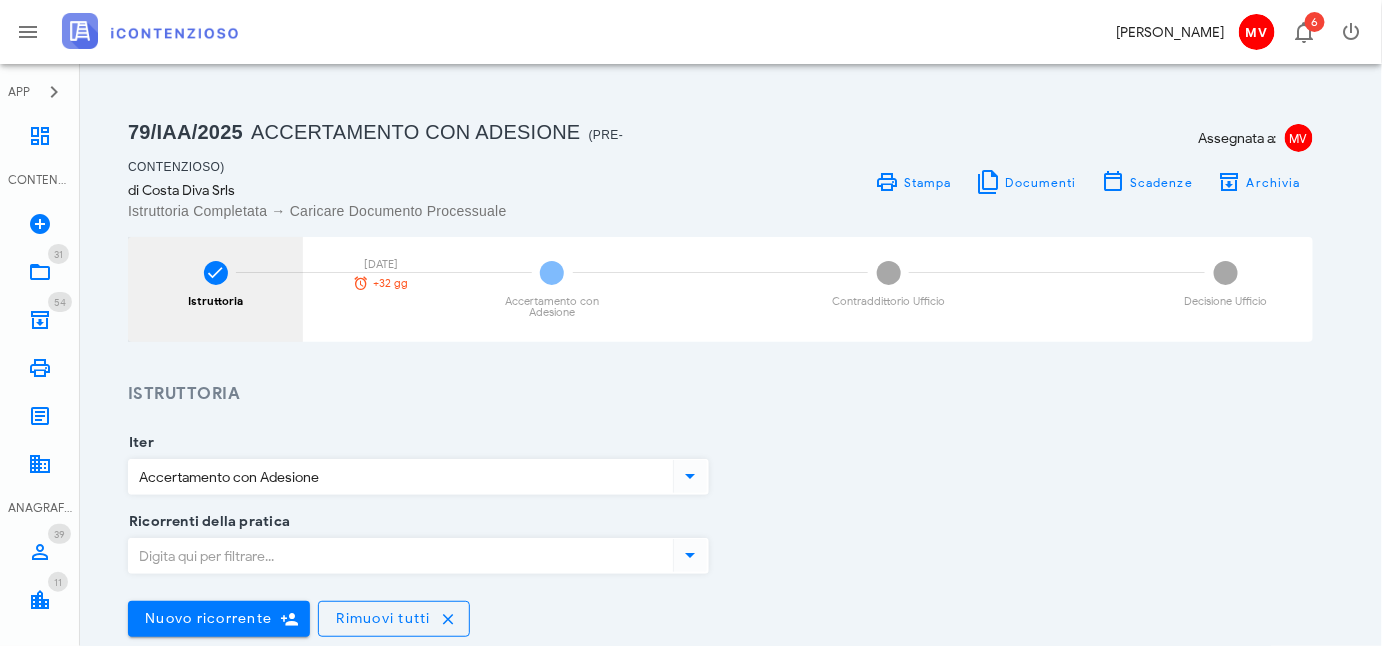 click at bounding box center [216, 273] 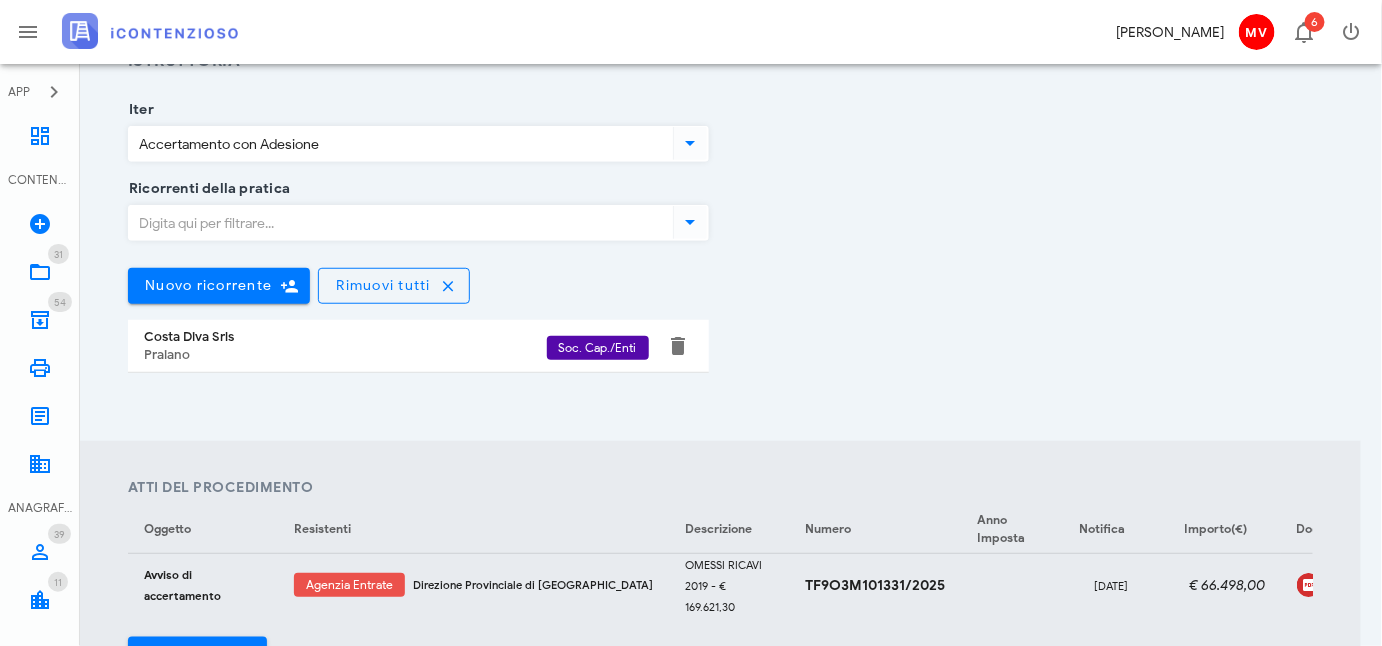 scroll, scrollTop: 90, scrollLeft: 0, axis: vertical 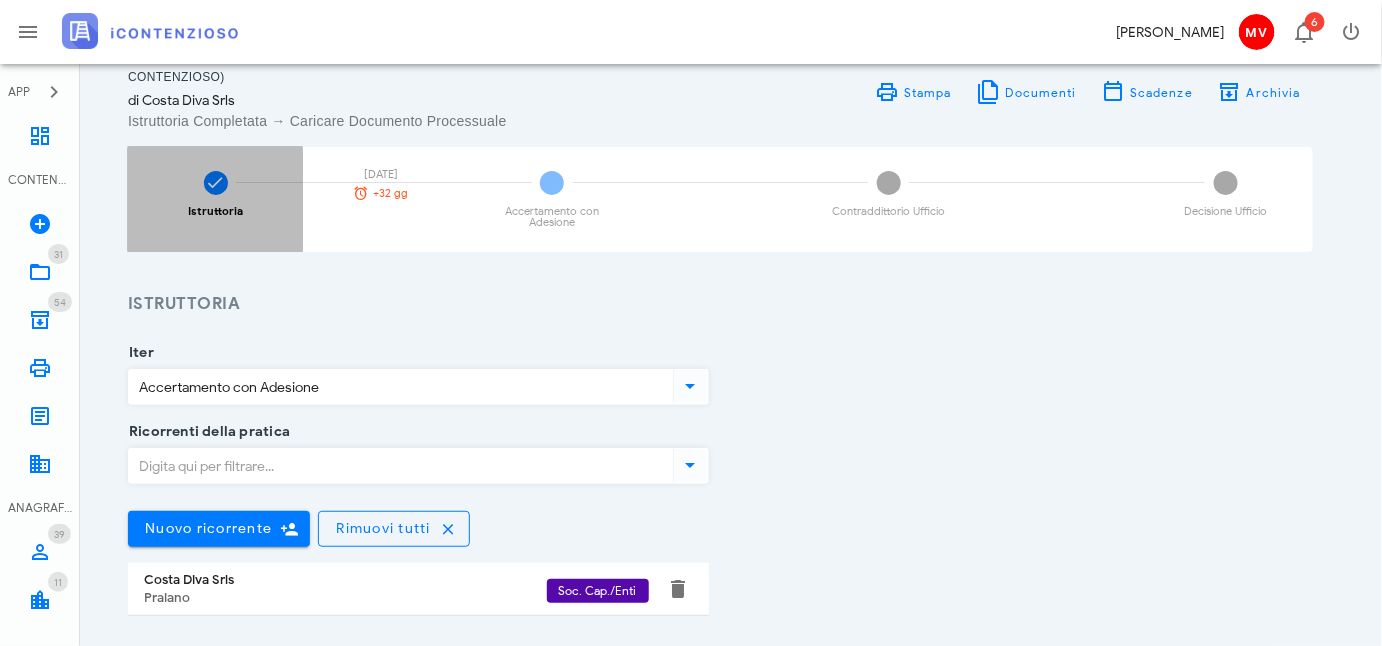 click at bounding box center [216, 183] 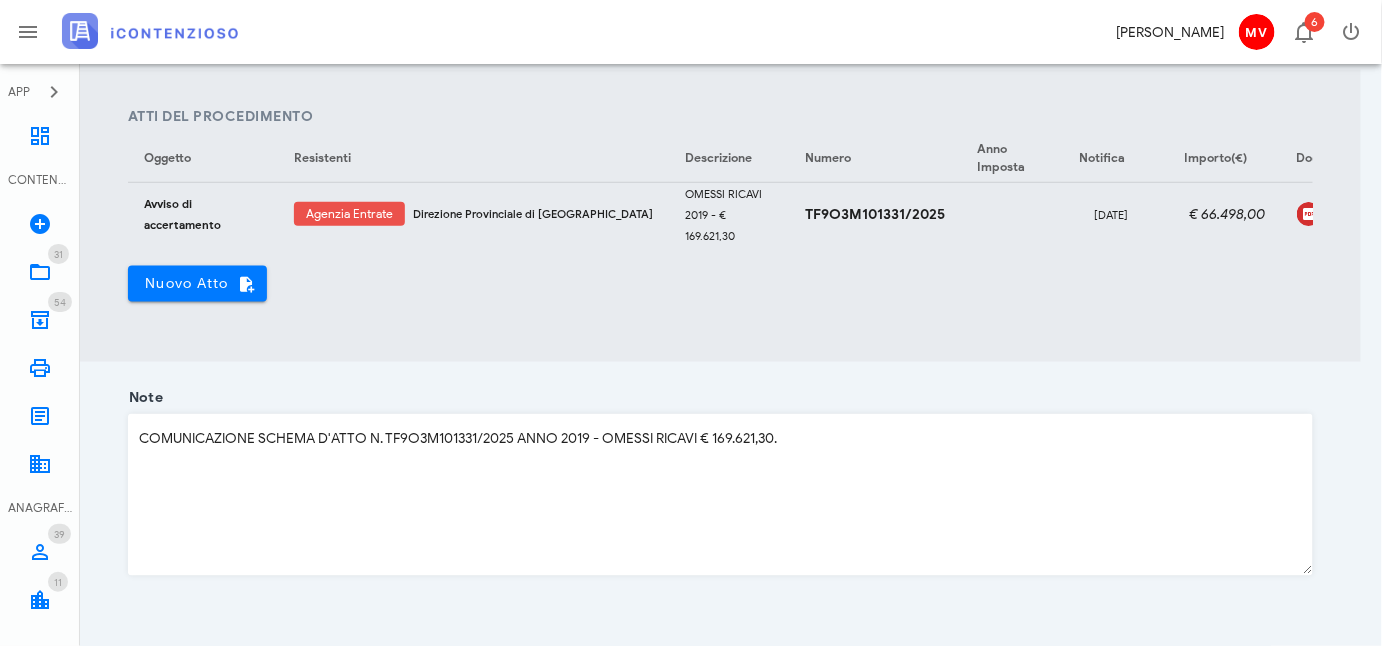 scroll, scrollTop: 840, scrollLeft: 0, axis: vertical 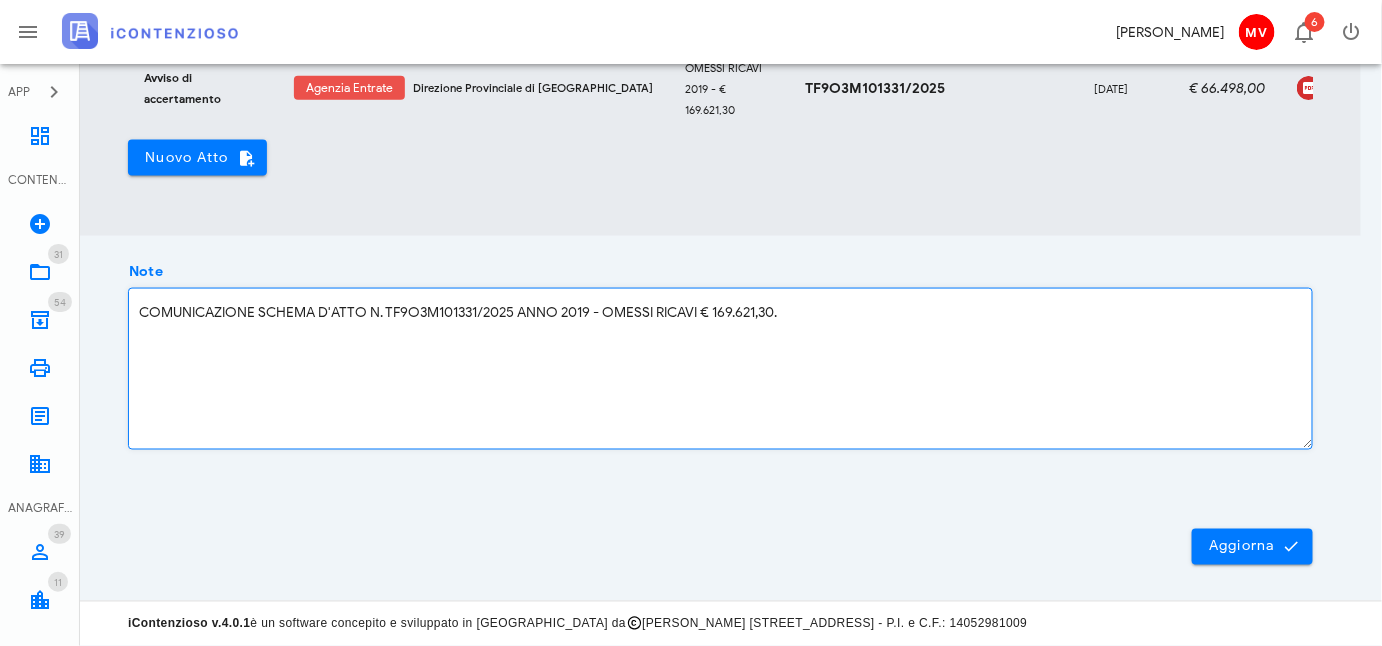 click on "COMUNICAZIONE SCHEMA D'ATTO N. TF9O3M101331/2025 ANNO 2019 - OMESSI RICAVI € 169.621,30." at bounding box center [720, 369] 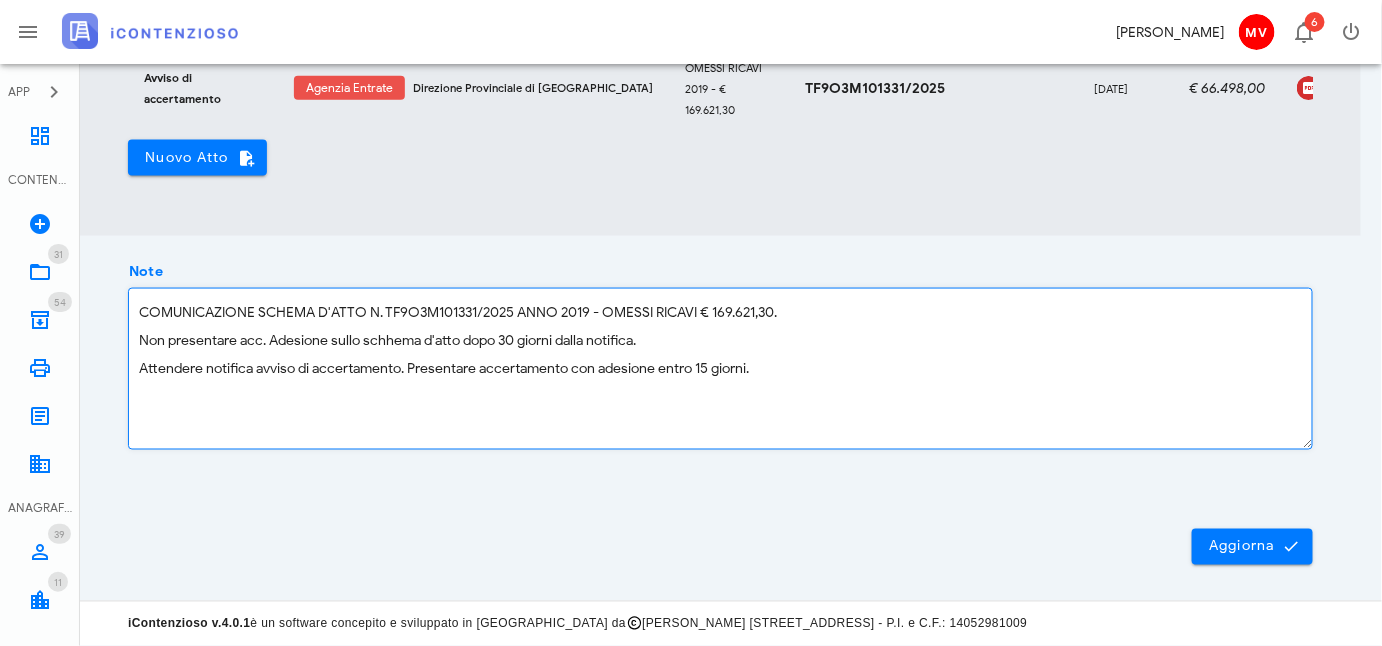click on "COMUNICAZIONE SCHEMA D'ATTO N. TF9O3M101331/2025 ANNO 2019 - OMESSI RICAVI € 169.621,30.
Non presentare acc. Adesione sullo schhema d'atto dopo 30 giorni dalla notifica.
Attendere notifica avviso di accertamento. Presentare accertamento con adesione entro 15 giorni." at bounding box center [720, 369] 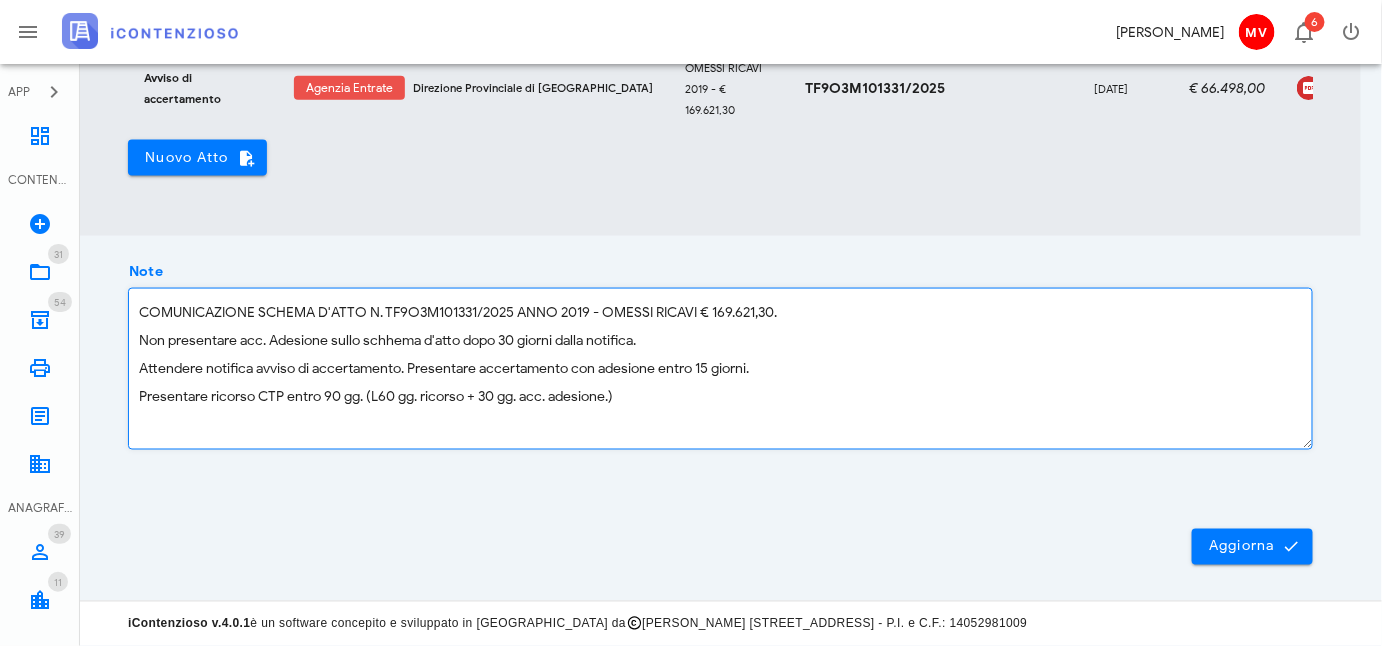 click on "COMUNICAZIONE SCHEMA D'ATTO N. TF9O3M101331/2025 ANNO 2019 - OMESSI RICAVI € 169.621,30.
Non presentare acc. Adesione sullo schhema d'atto dopo 30 giorni dalla notifica.
Attendere notifica avviso di accertamento. Presentare accertamento con adesione entro 15 giorni.
Presentare ricorso CTP entro 90 gg. (L60 gg. ricorso + 30 gg. acc. adesione.)" at bounding box center [720, 369] 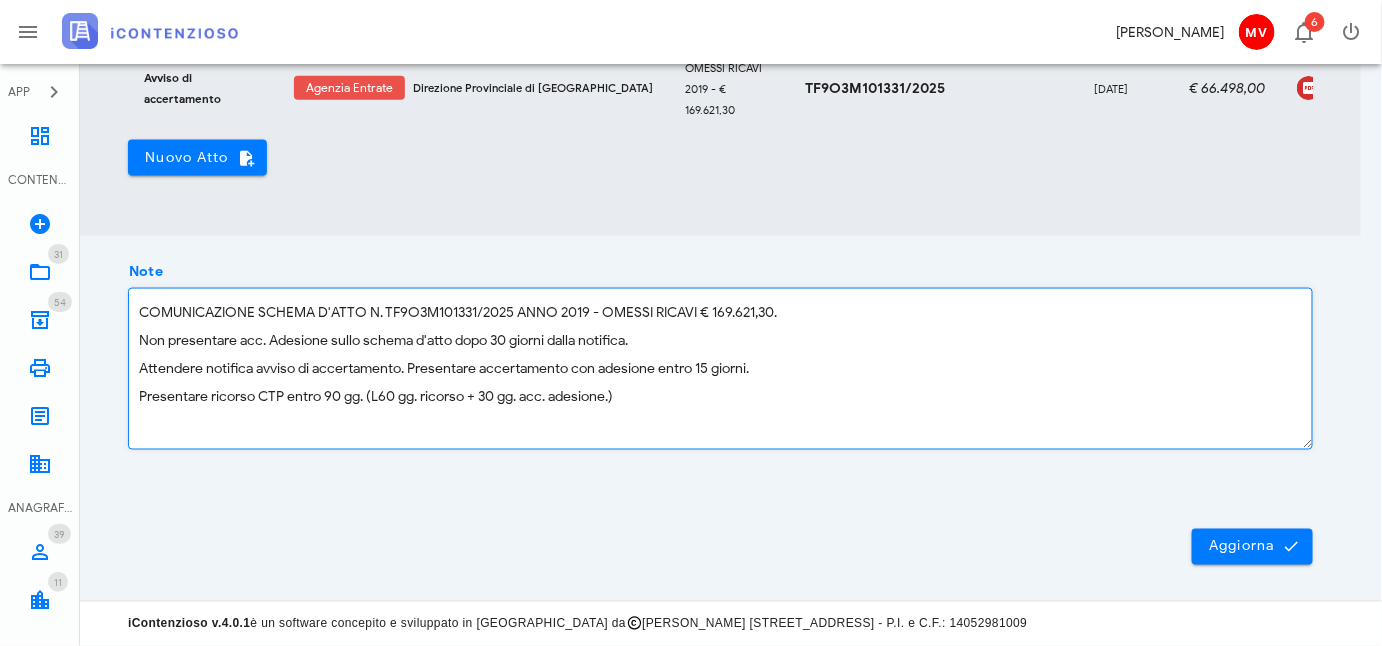 click on "COMUNICAZIONE SCHEMA D'ATTO N. TF9O3M101331/2025 ANNO 2019 - OMESSI RICAVI € 169.621,30.
Non presentare acc. Adesione sullo schema d'atto dopo 30 giorni dalla notifica.
Attendere notifica avviso di accertamento. Presentare accertamento con adesione entro 15 giorni.
Presentare ricorso CTP entro 90 gg. (L60 gg. ricorso + 30 gg. acc. adesione.)" at bounding box center [720, 369] 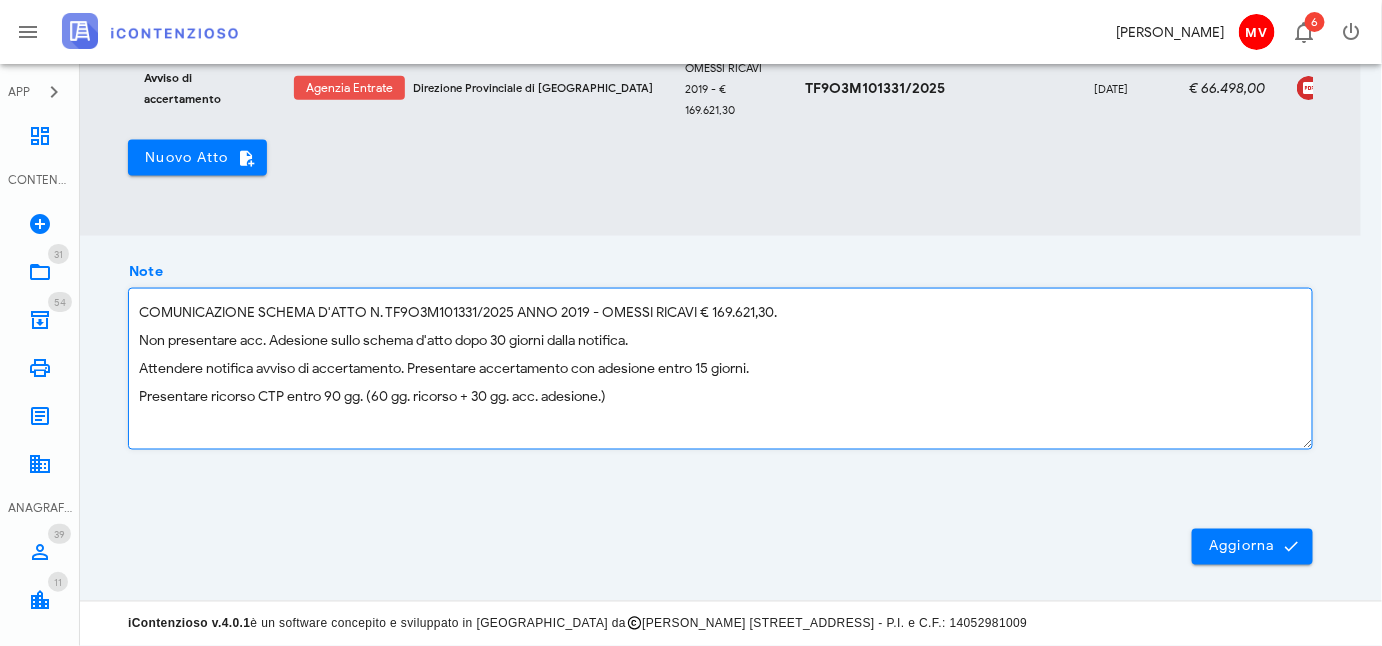drag, startPoint x: 625, startPoint y: 394, endPoint x: 736, endPoint y: 435, distance: 118.33005 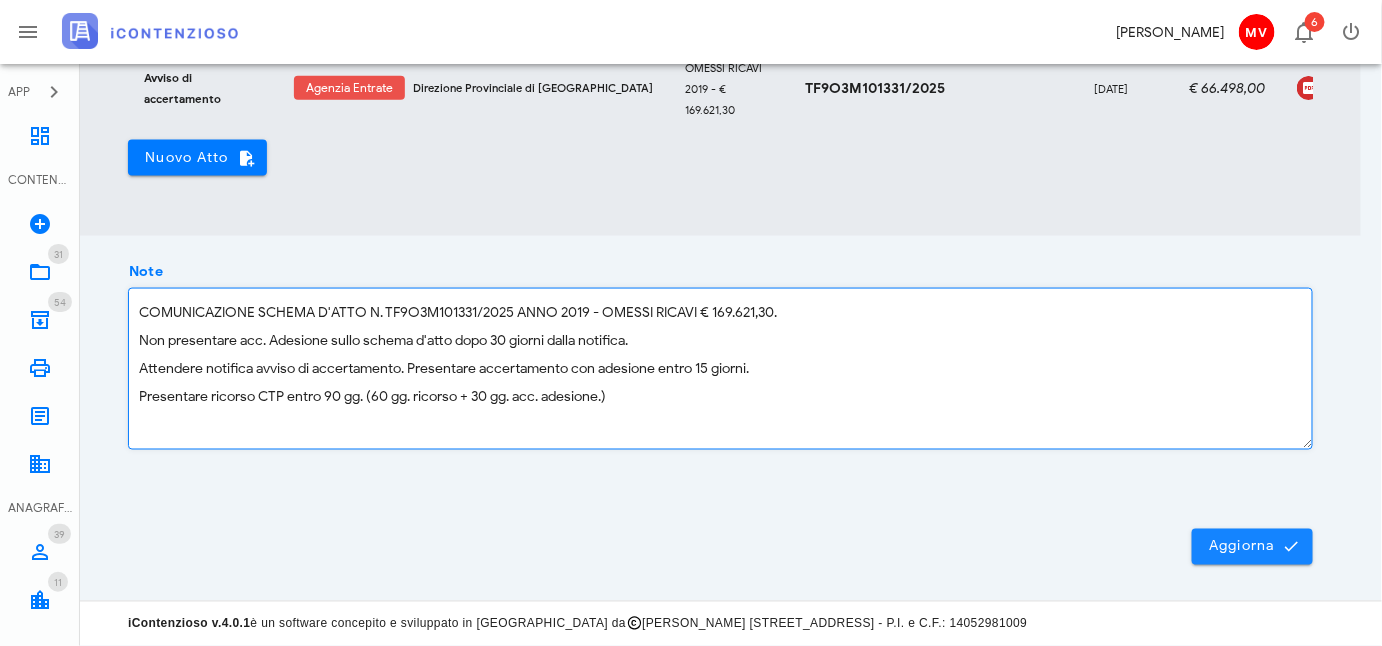 type on "COMUNICAZIONE SCHEMA D'ATTO N. TF9O3M101331/2025 ANNO 2019 - OMESSI RICAVI € 169.621,30.
Non presentare acc. Adesione sullo schema d'atto dopo 30 giorni dalla notifica.
Attendere notifica avviso di accertamento. Presentare accertamento con adesione entro 15 giorni.
Presentare ricorso CTP entro 90 gg. (60 gg. ricorso + 30 gg. acc. adesione.)" 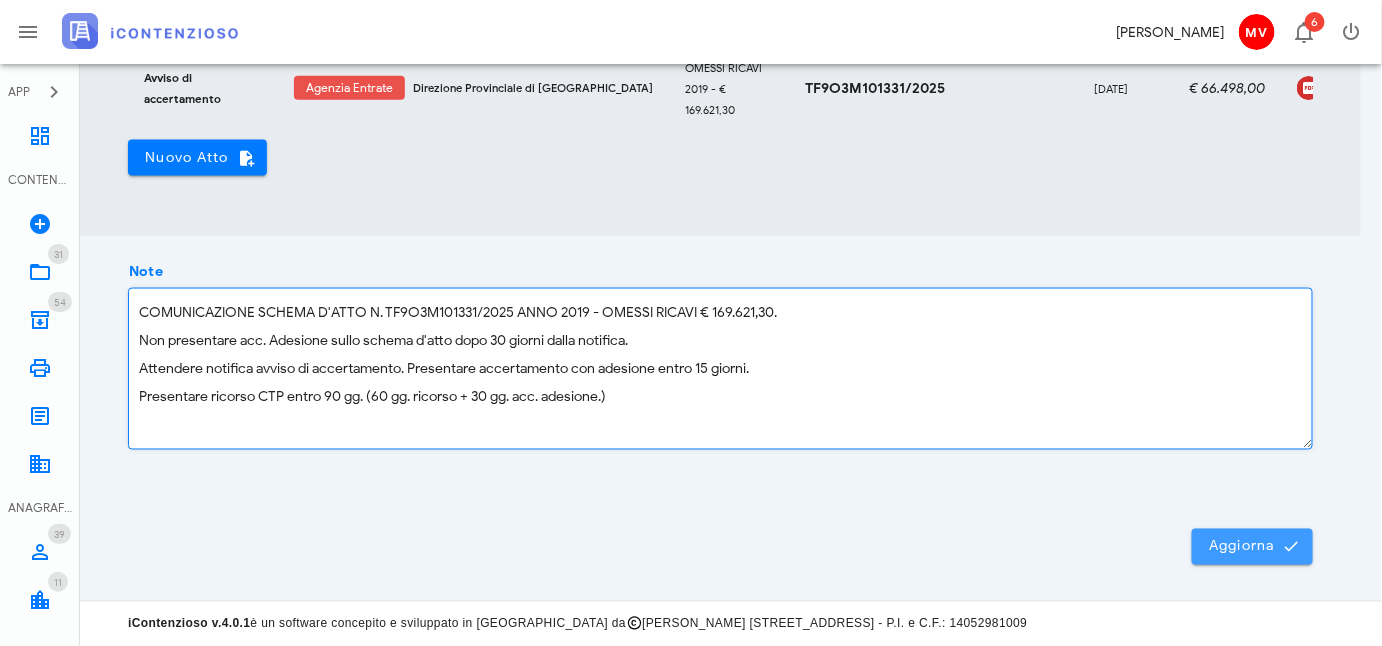 click on "Aggiorna" at bounding box center [1252, 547] 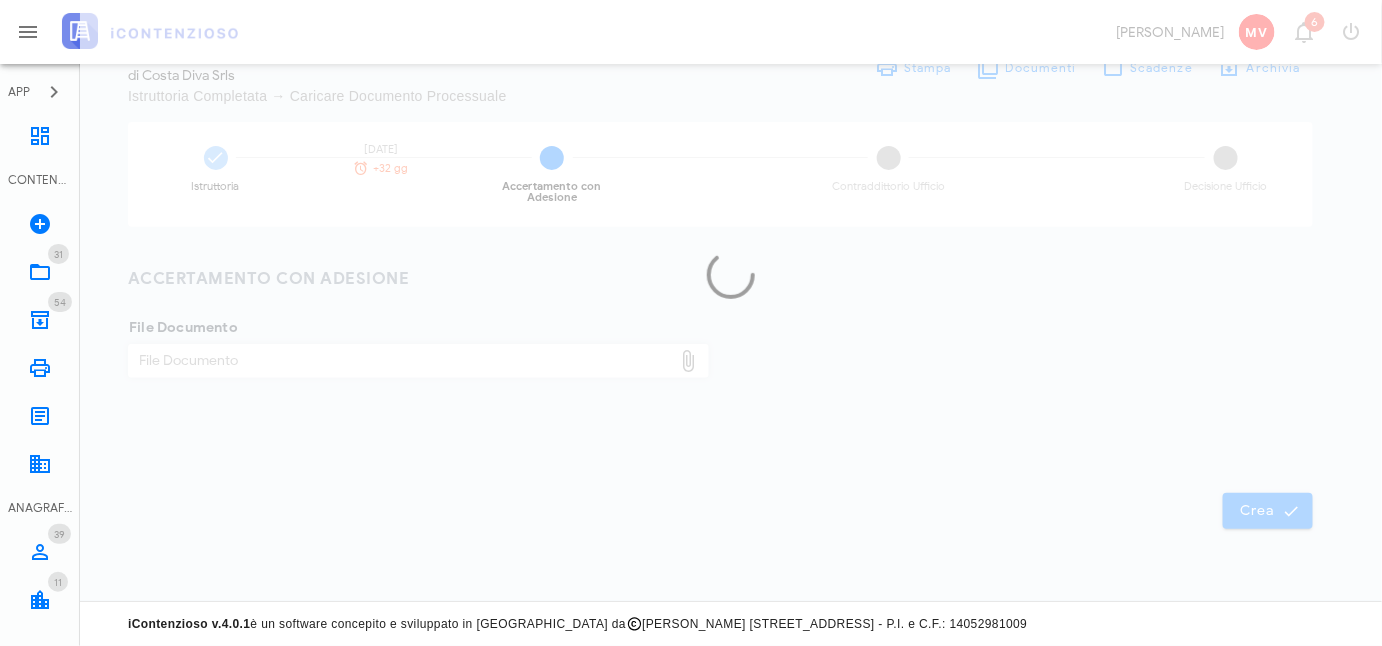 scroll, scrollTop: 113, scrollLeft: 0, axis: vertical 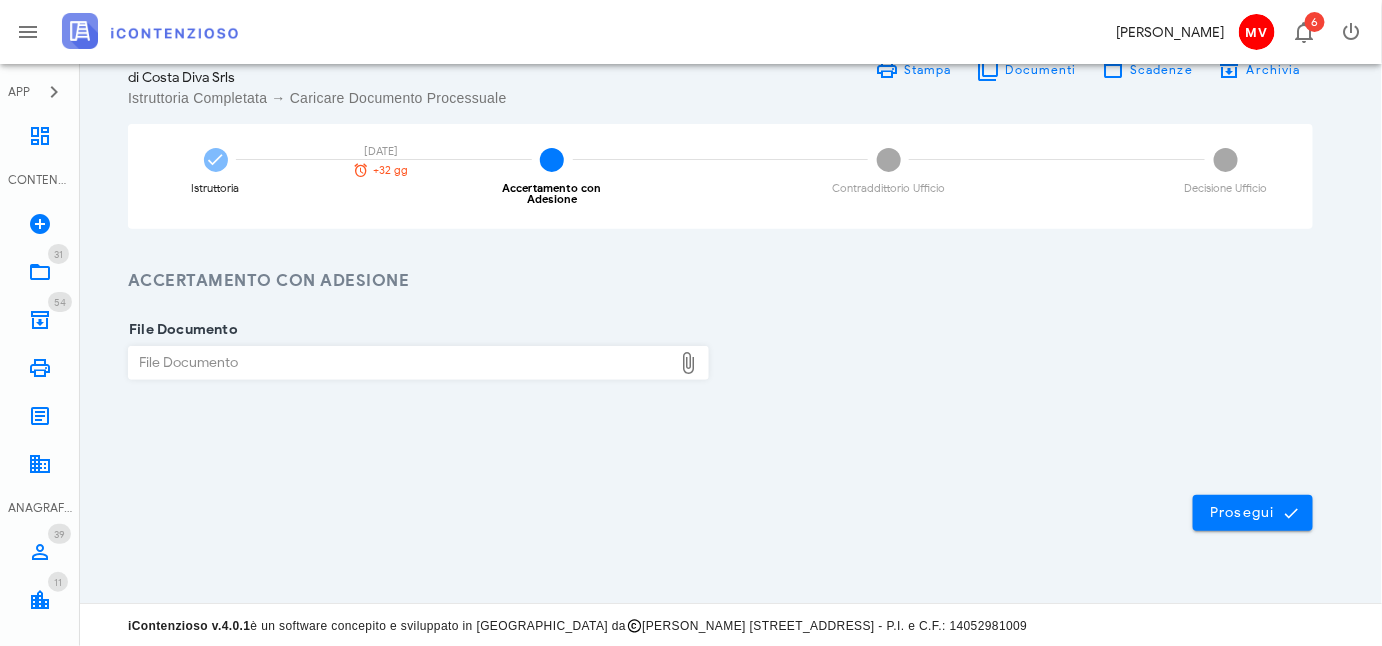click on "File Documento" at bounding box center [401, 363] 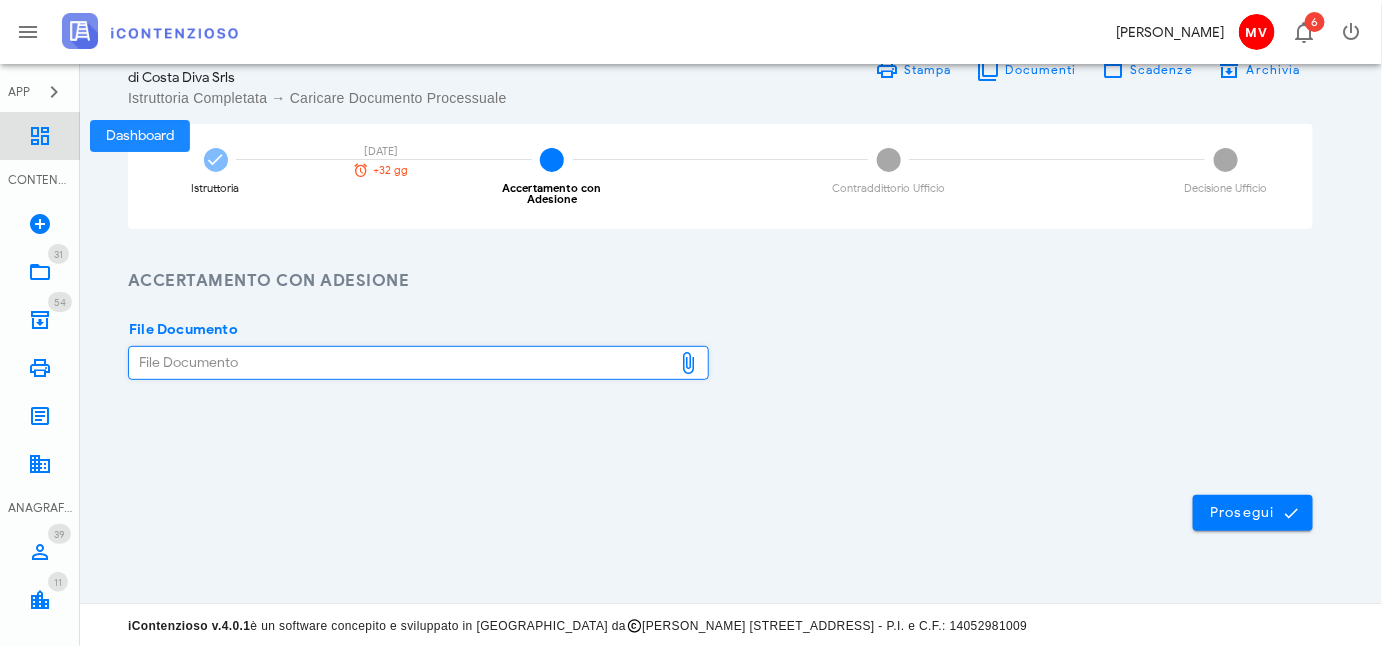 click at bounding box center [40, 136] 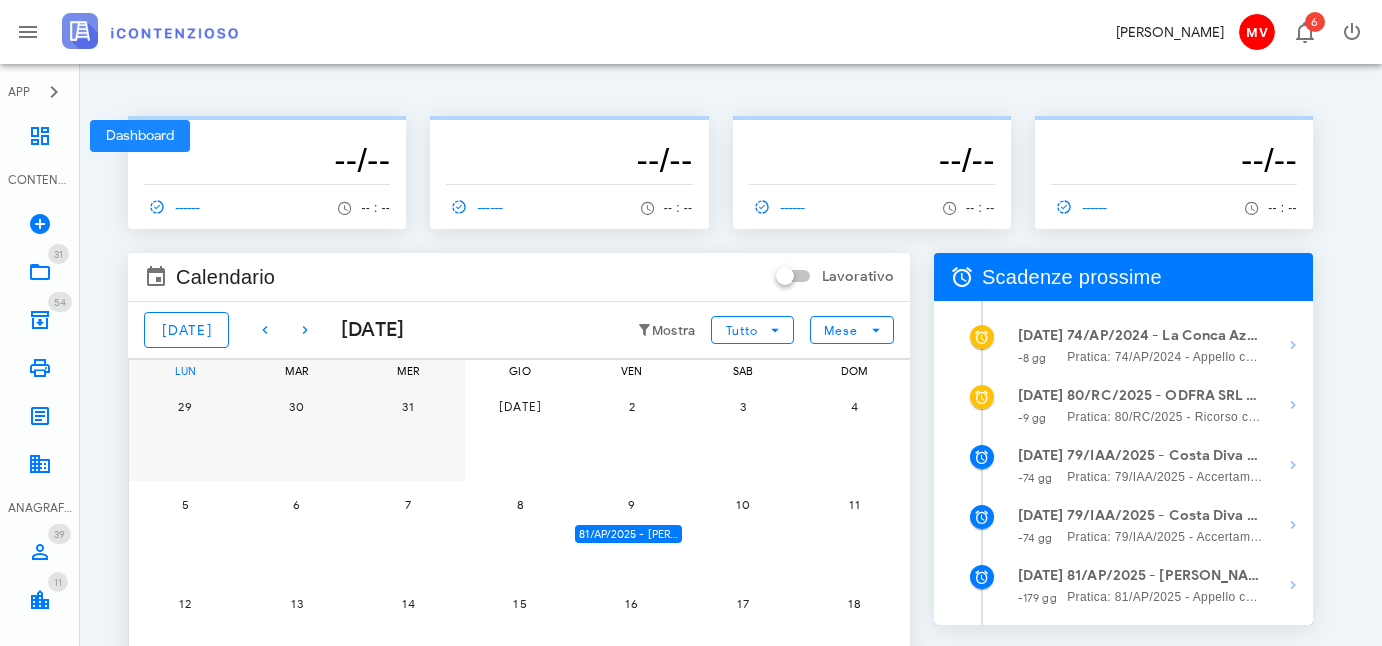 scroll, scrollTop: 0, scrollLeft: 0, axis: both 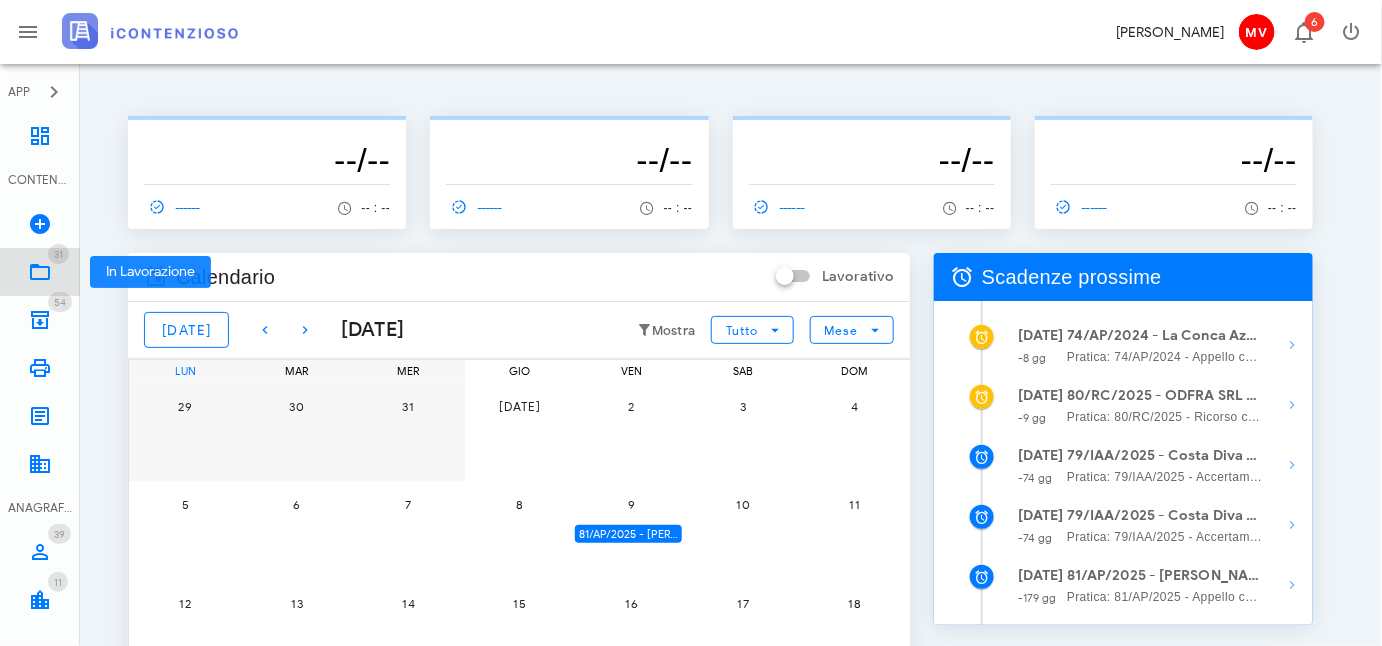 click at bounding box center (40, 272) 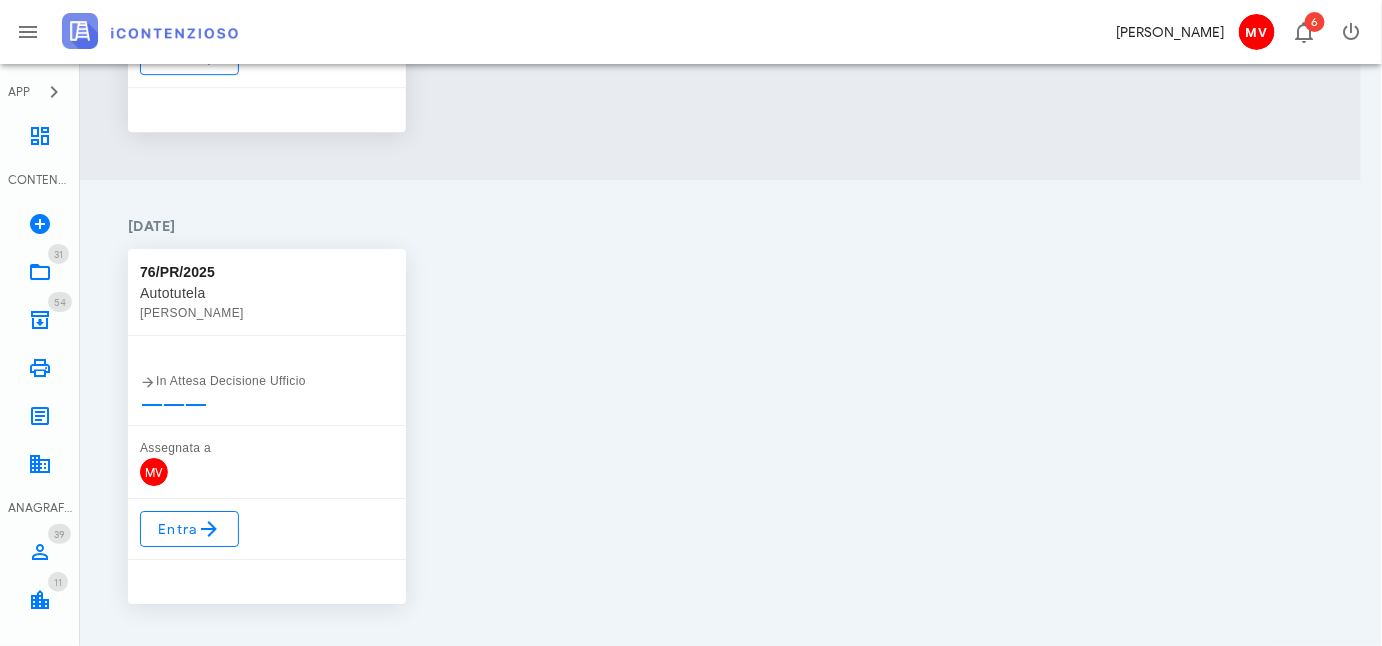 scroll, scrollTop: 2090, scrollLeft: 0, axis: vertical 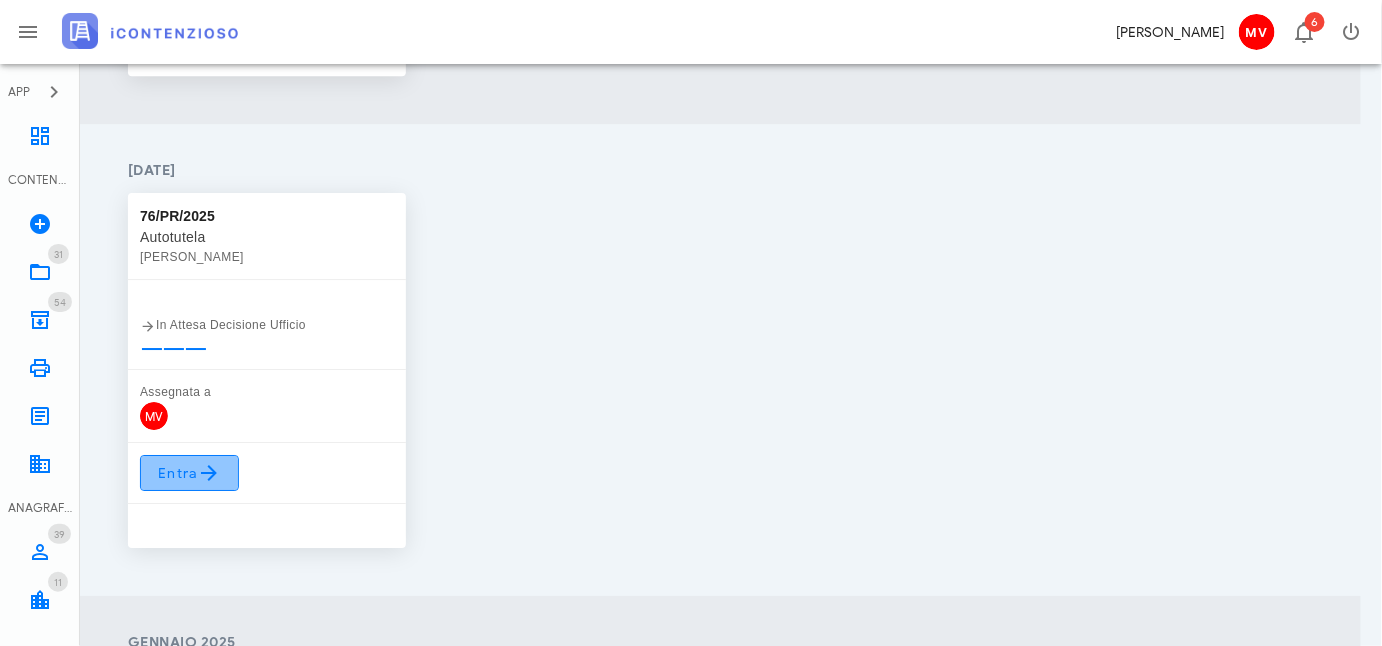click on "Entra" at bounding box center (189, 473) 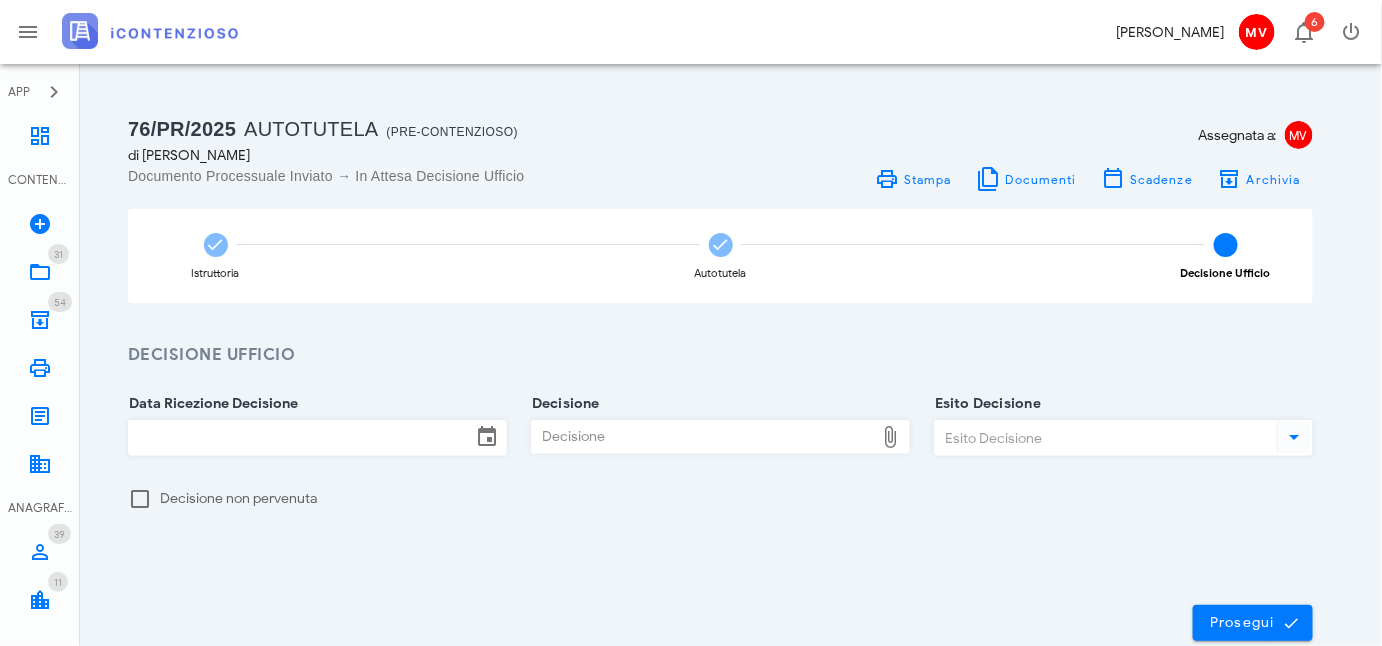 scroll, scrollTop: 0, scrollLeft: 0, axis: both 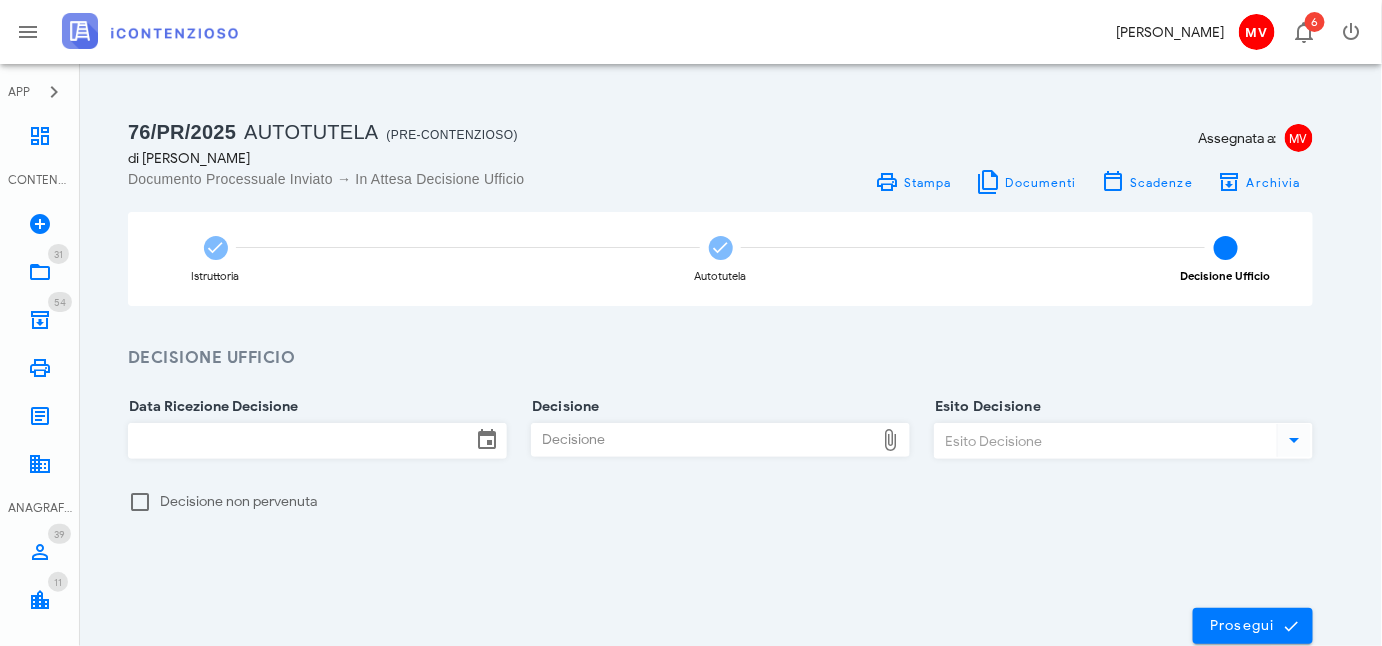 click at bounding box center [1295, 440] 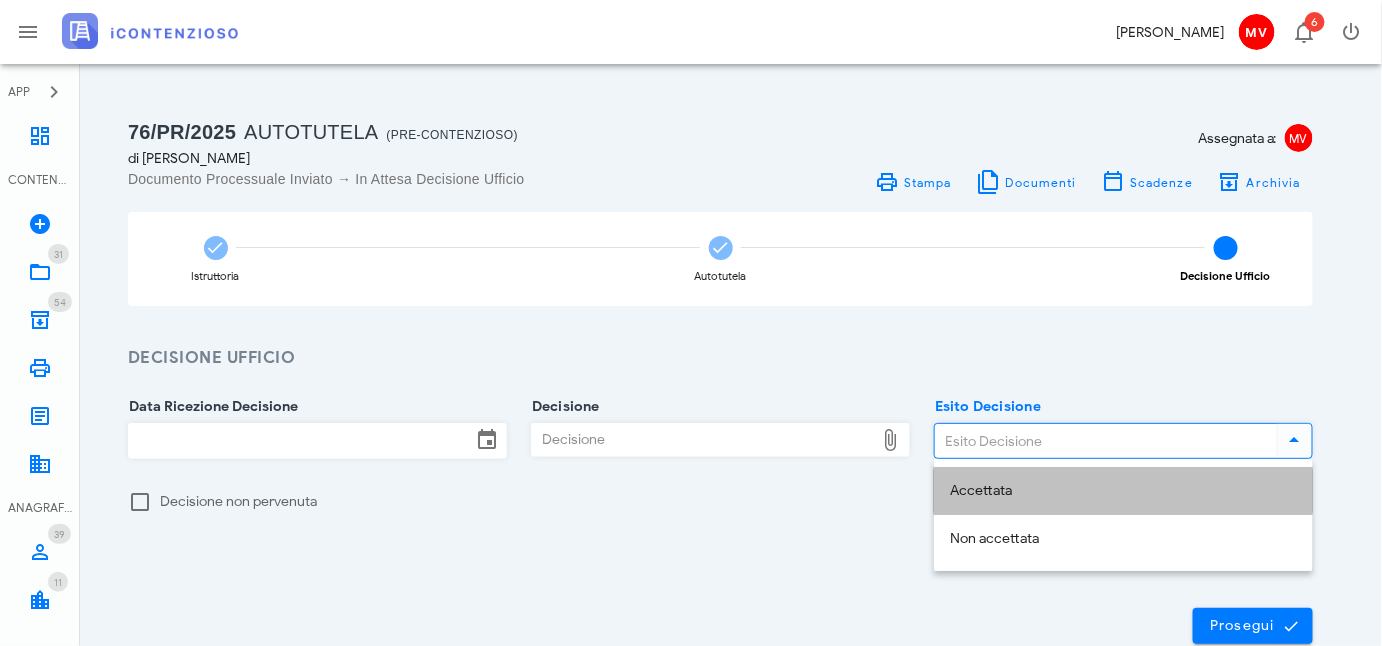 click on "Accettata" at bounding box center (1123, 491) 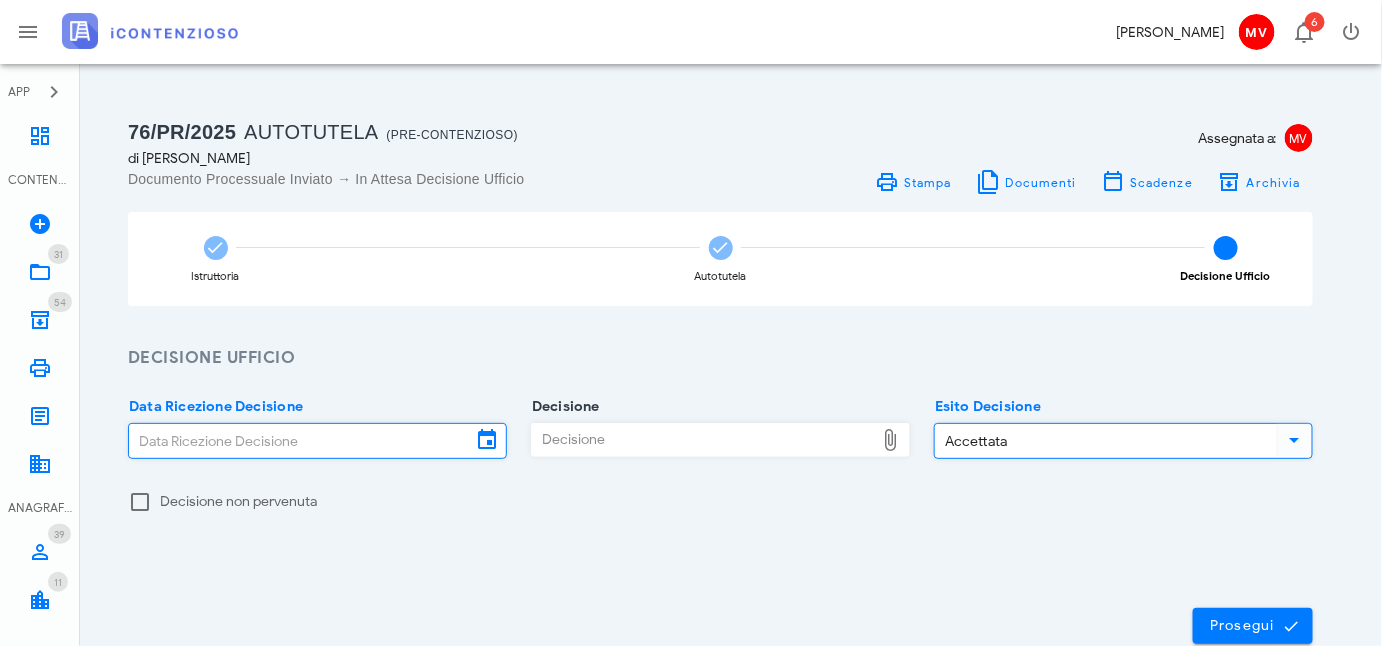click on "Data Ricezione Decisione" at bounding box center [300, 441] 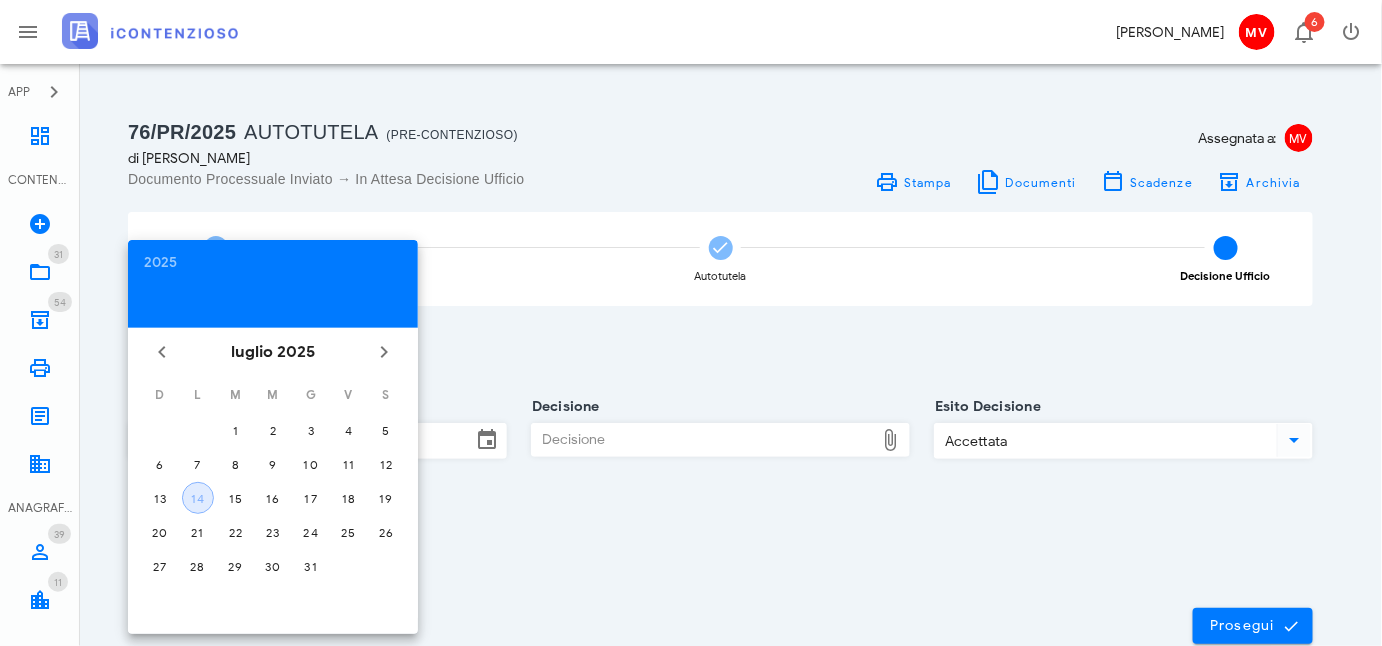 click on "14" at bounding box center [198, 498] 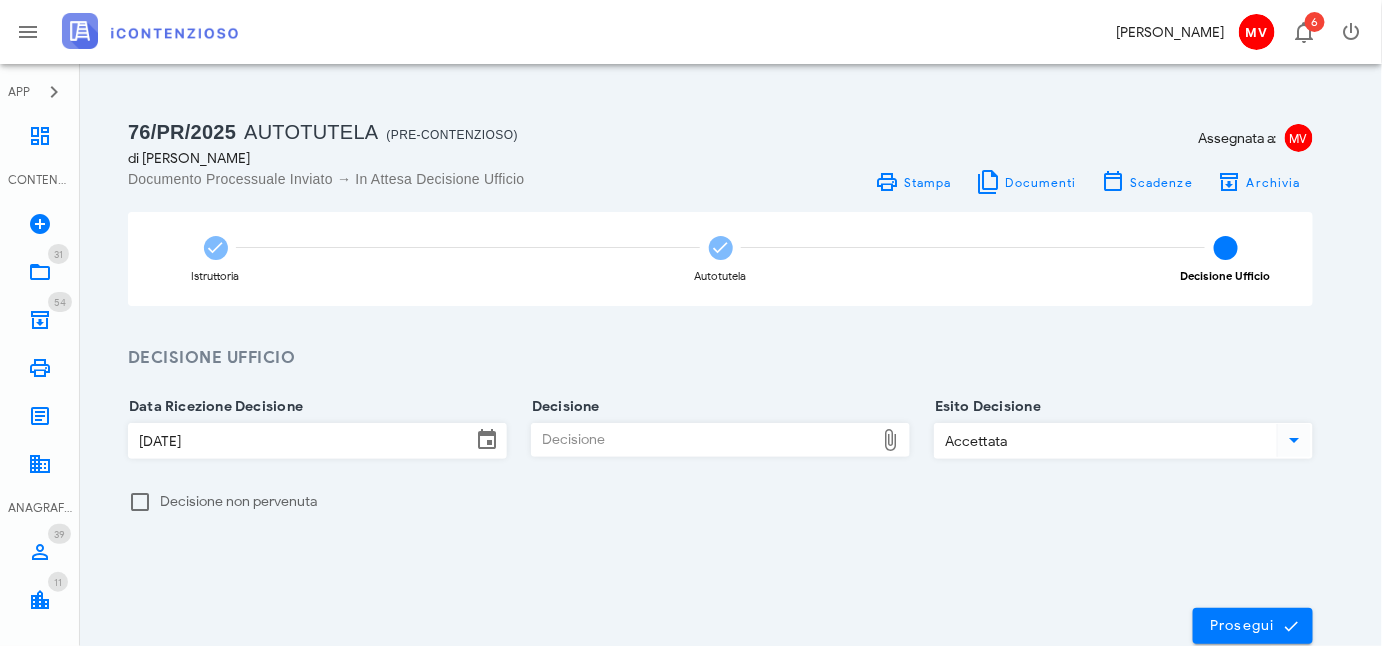 click on "Decisione" at bounding box center (703, 440) 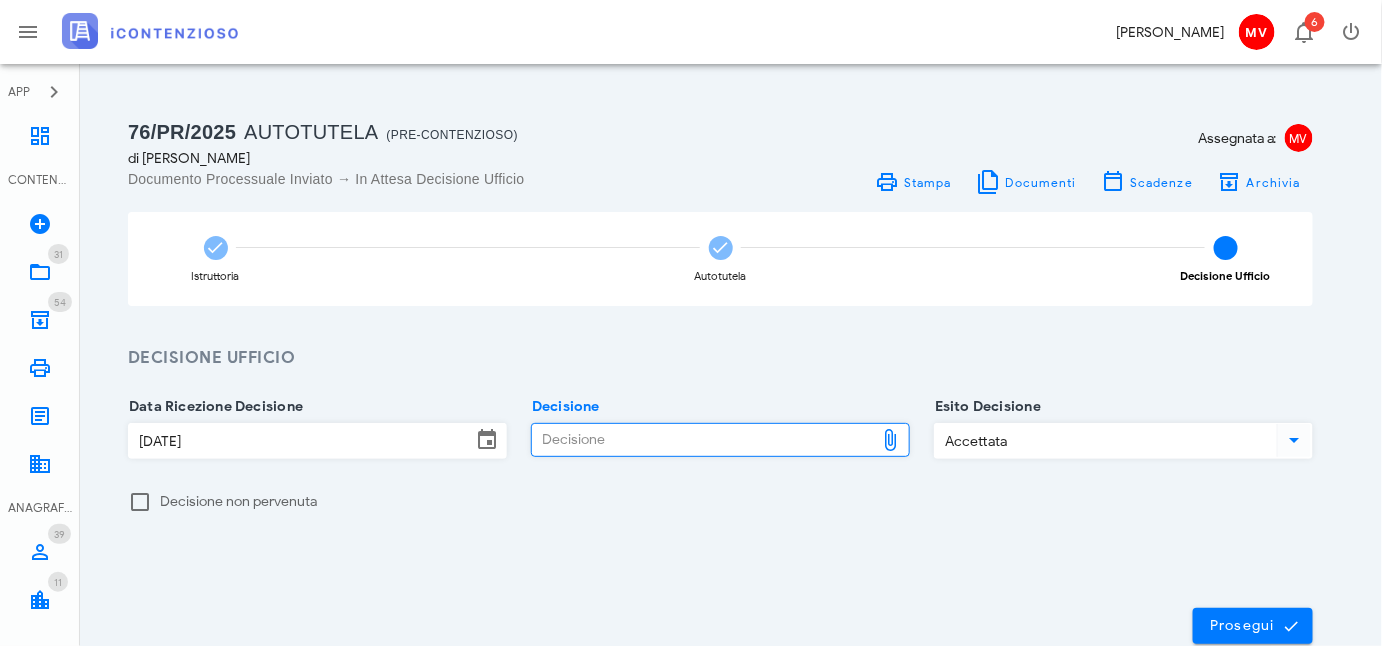 type on "C:\fakepath\mena in Turchia.jpg" 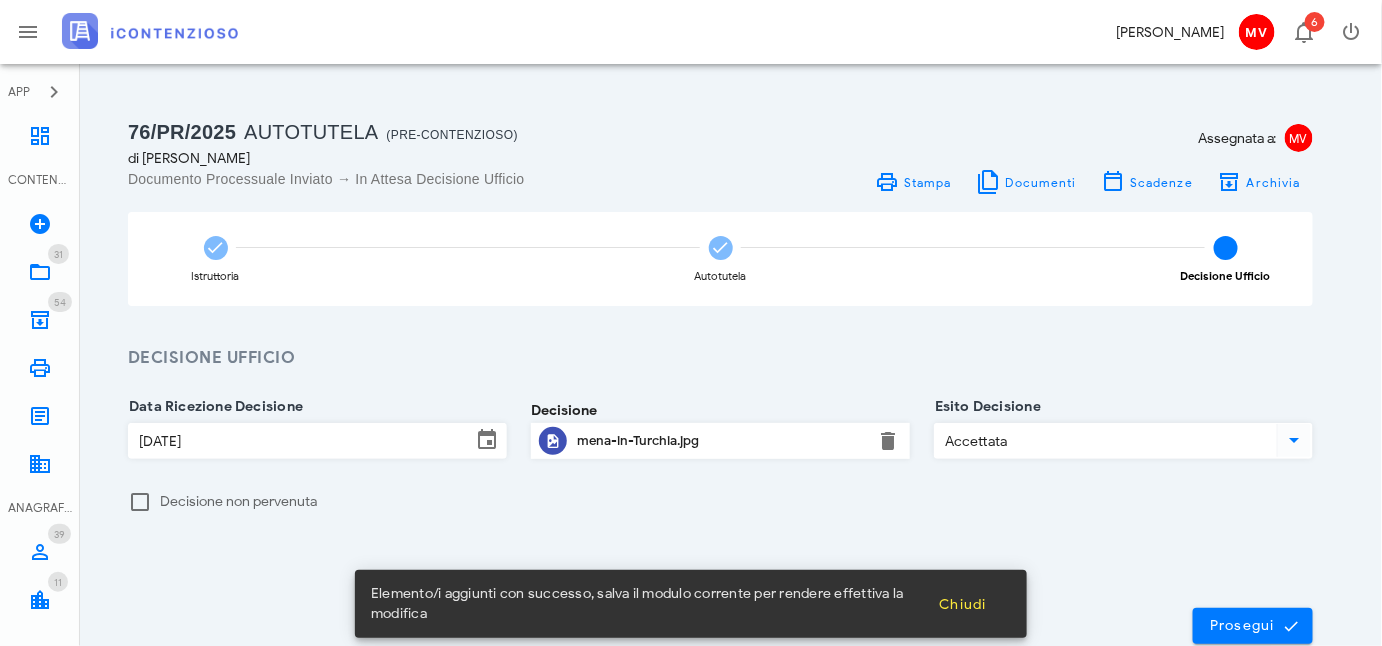 click on "mena-in-Turchia.jpg" at bounding box center (720, 441) 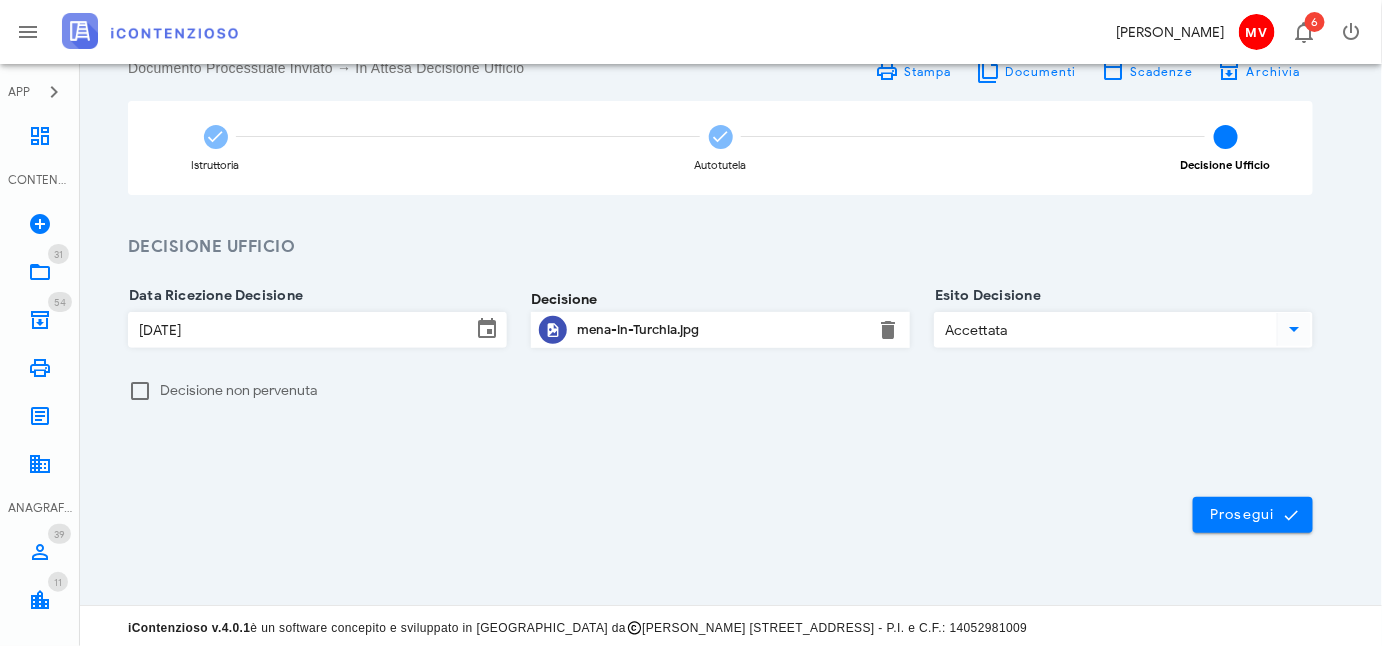 scroll, scrollTop: 114, scrollLeft: 0, axis: vertical 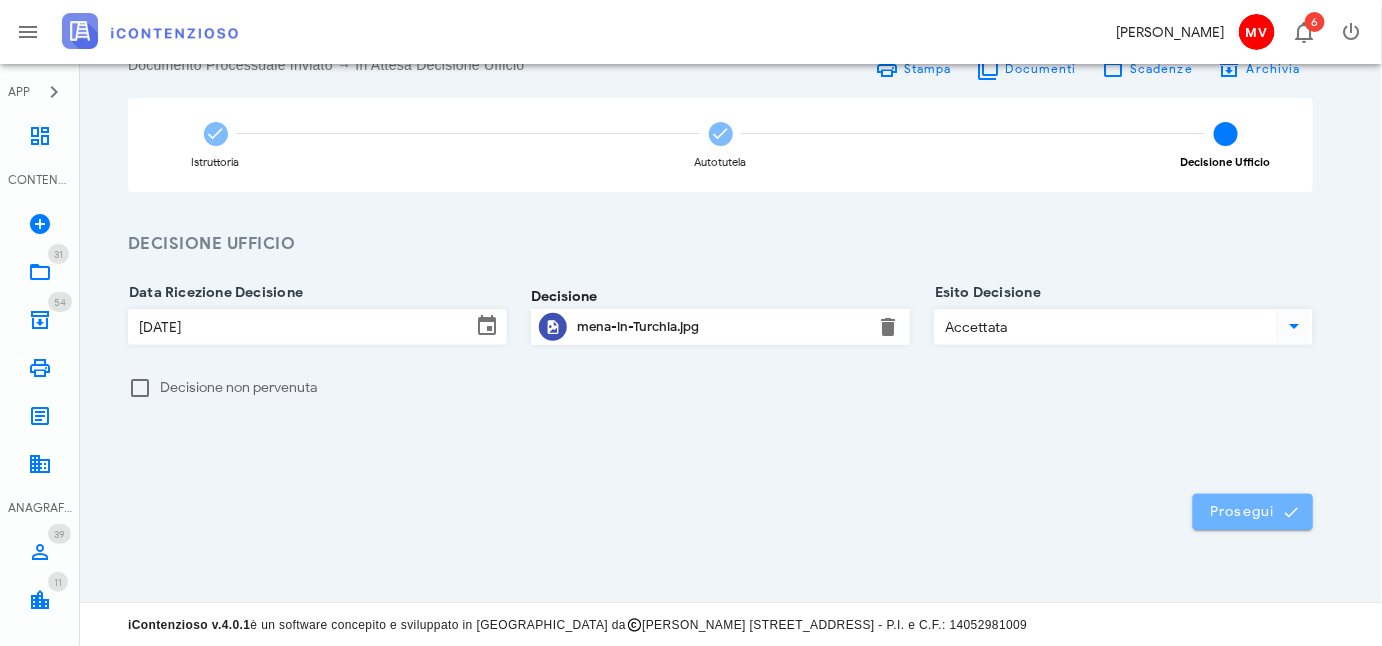 click on "Prosegui" at bounding box center [1253, 512] 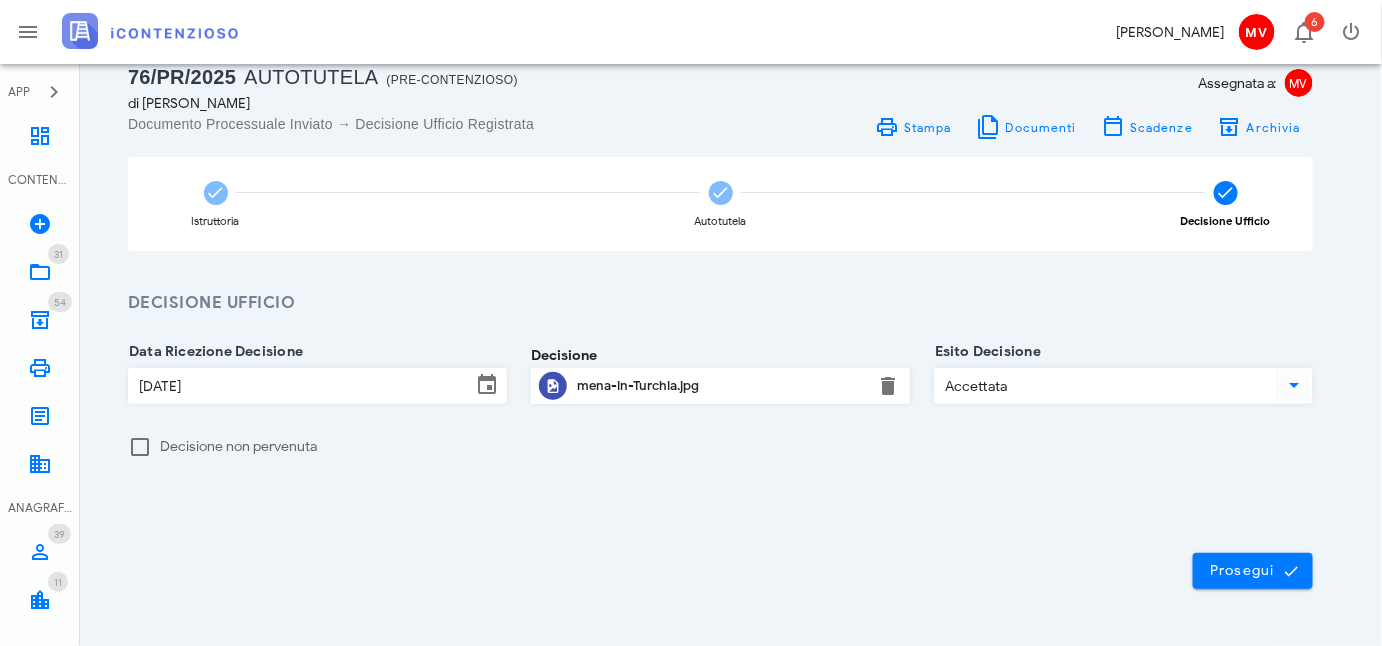 scroll, scrollTop: 114, scrollLeft: 0, axis: vertical 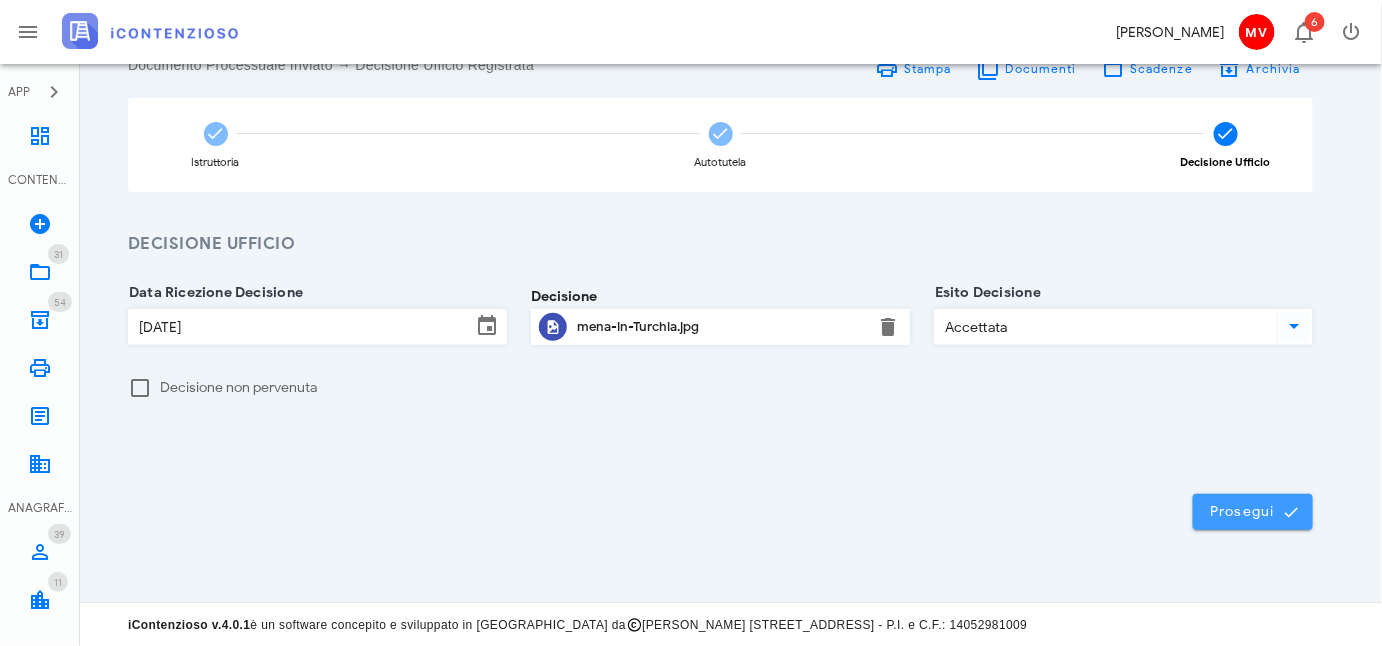 click on "Prosegui" at bounding box center [1253, 512] 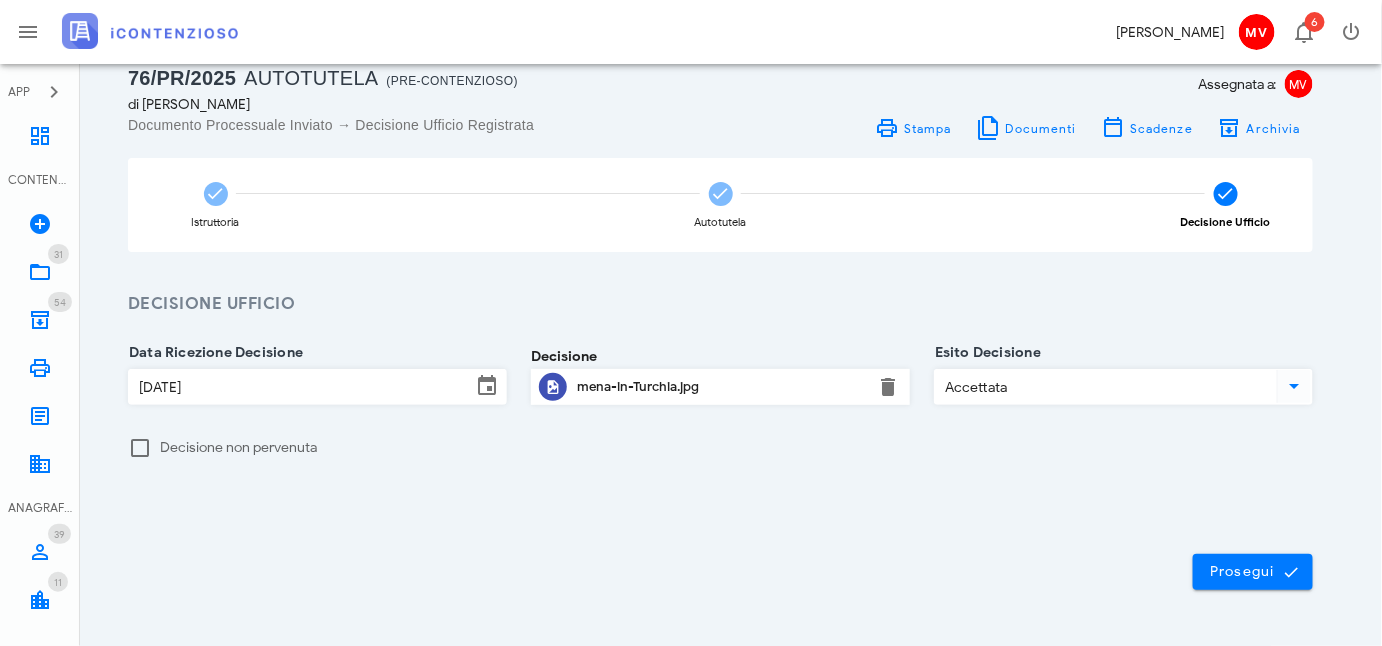 scroll, scrollTop: 0, scrollLeft: 0, axis: both 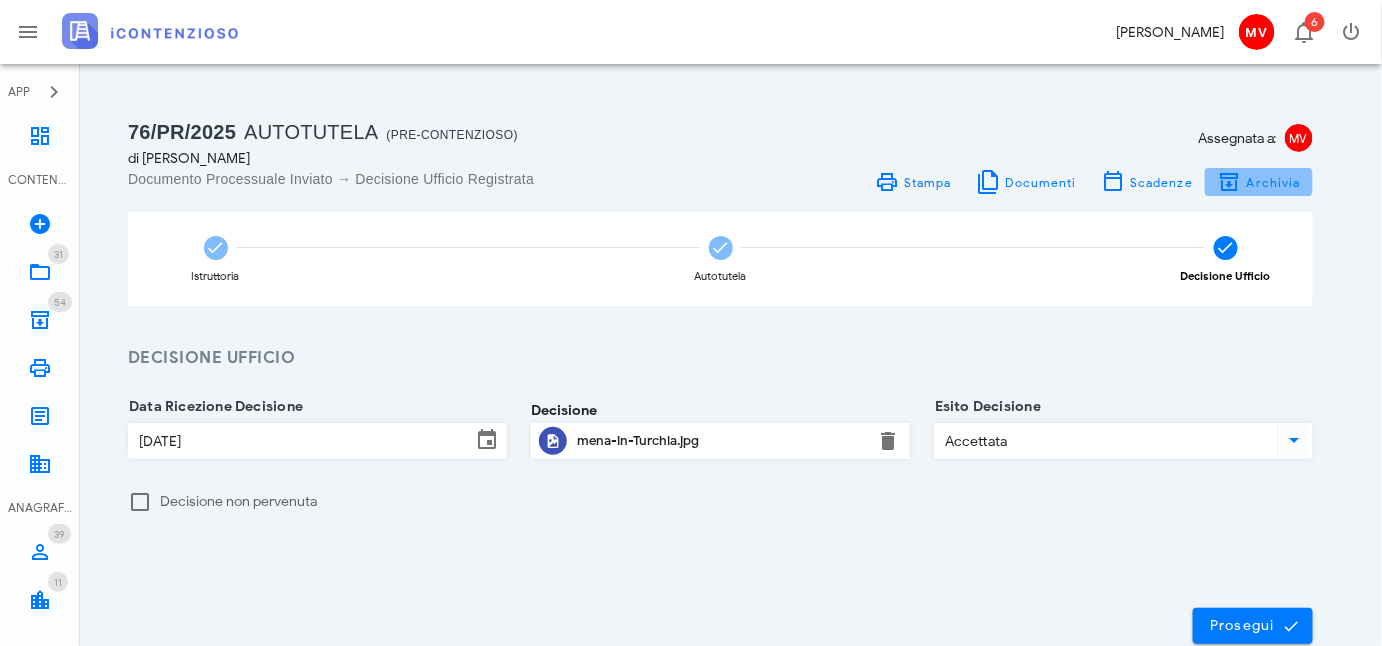 click on "Archivia" at bounding box center [1273, 182] 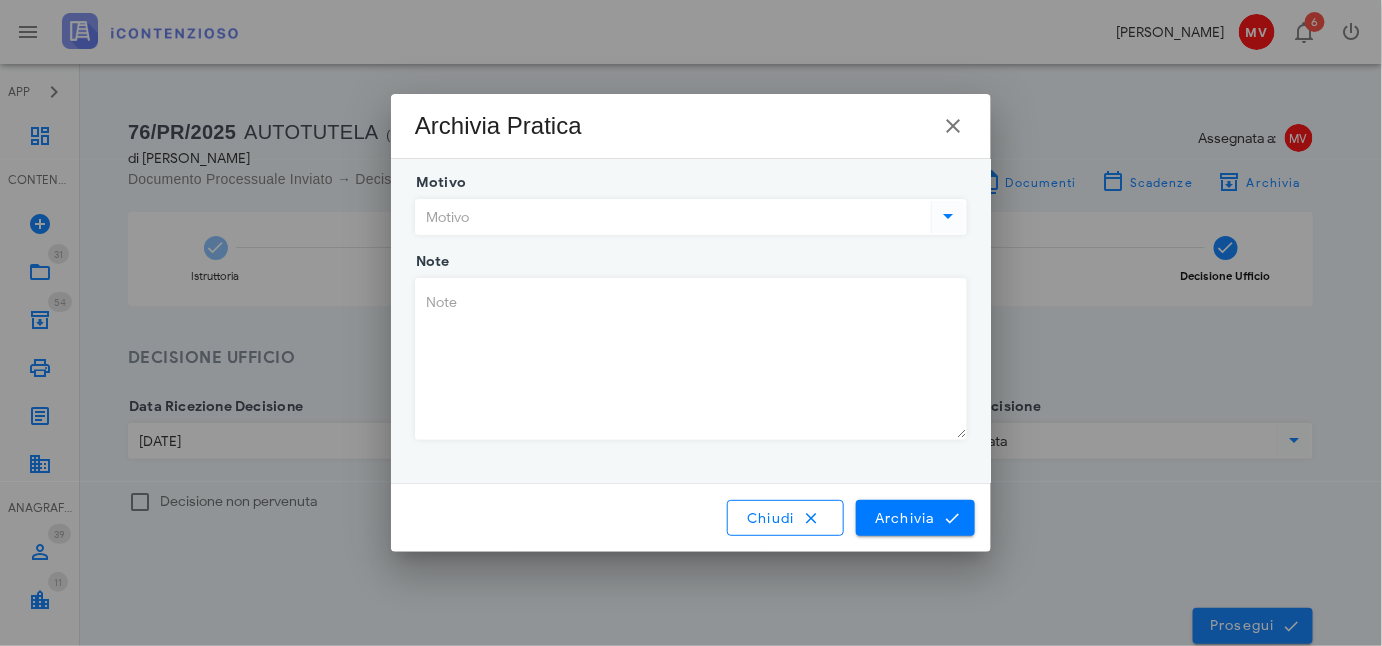 click at bounding box center (949, 216) 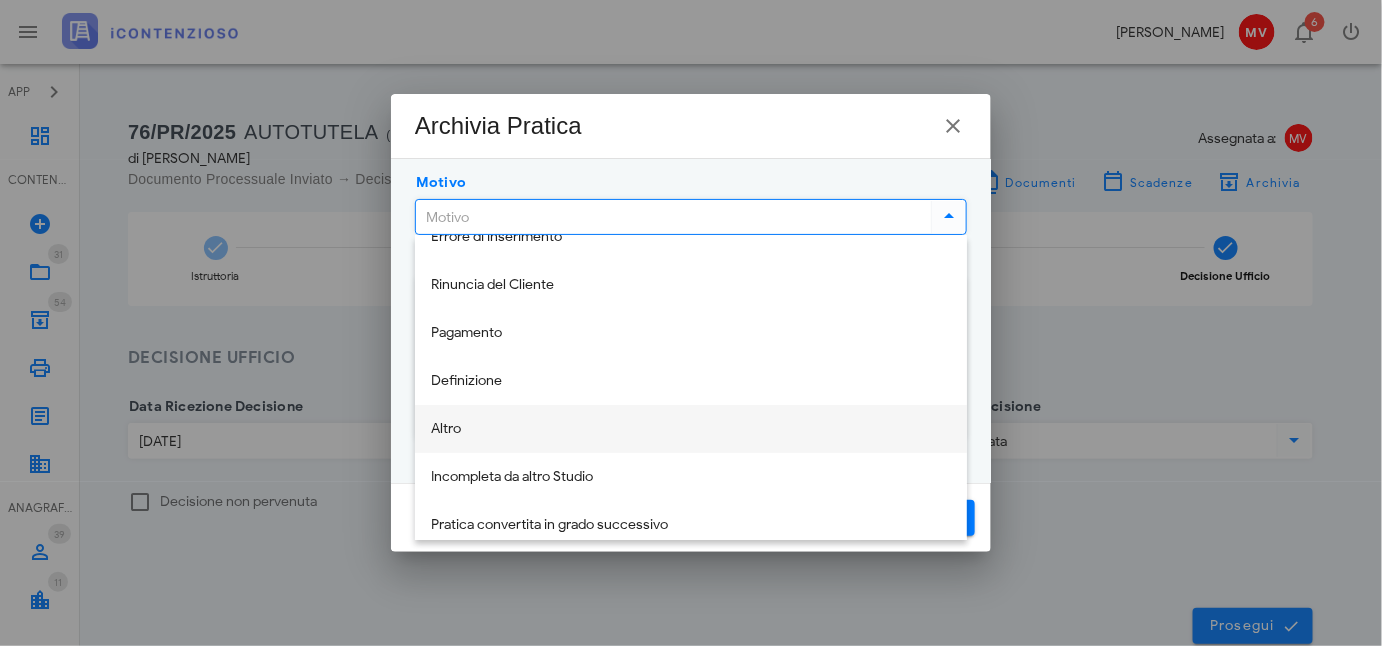 scroll, scrollTop: 48, scrollLeft: 0, axis: vertical 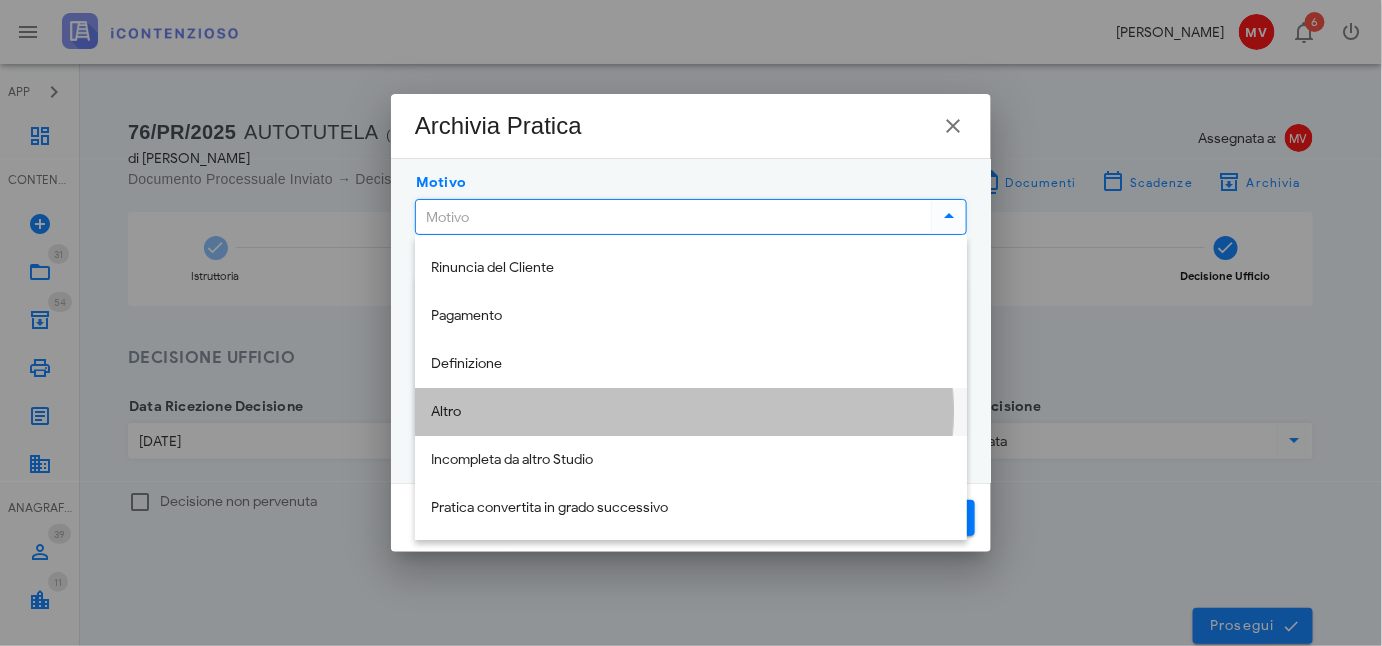 click on "Altro" at bounding box center (691, 412) 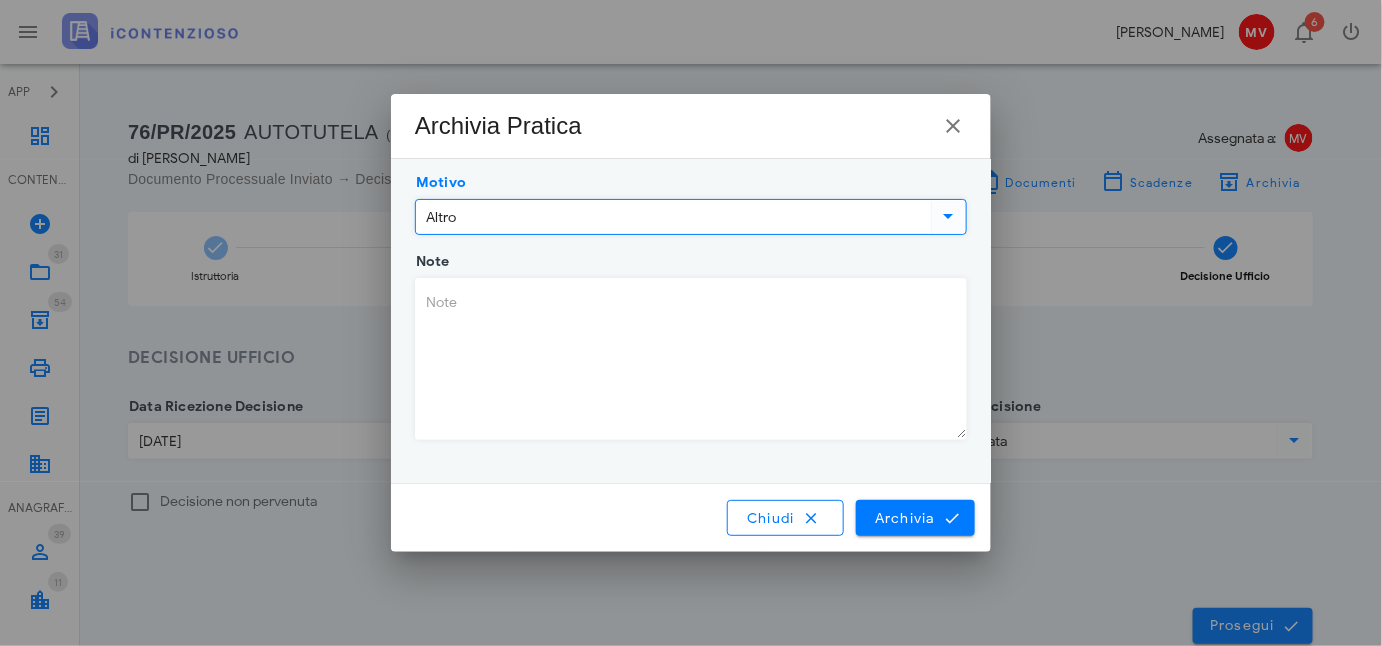 click on "Note" at bounding box center [691, 359] 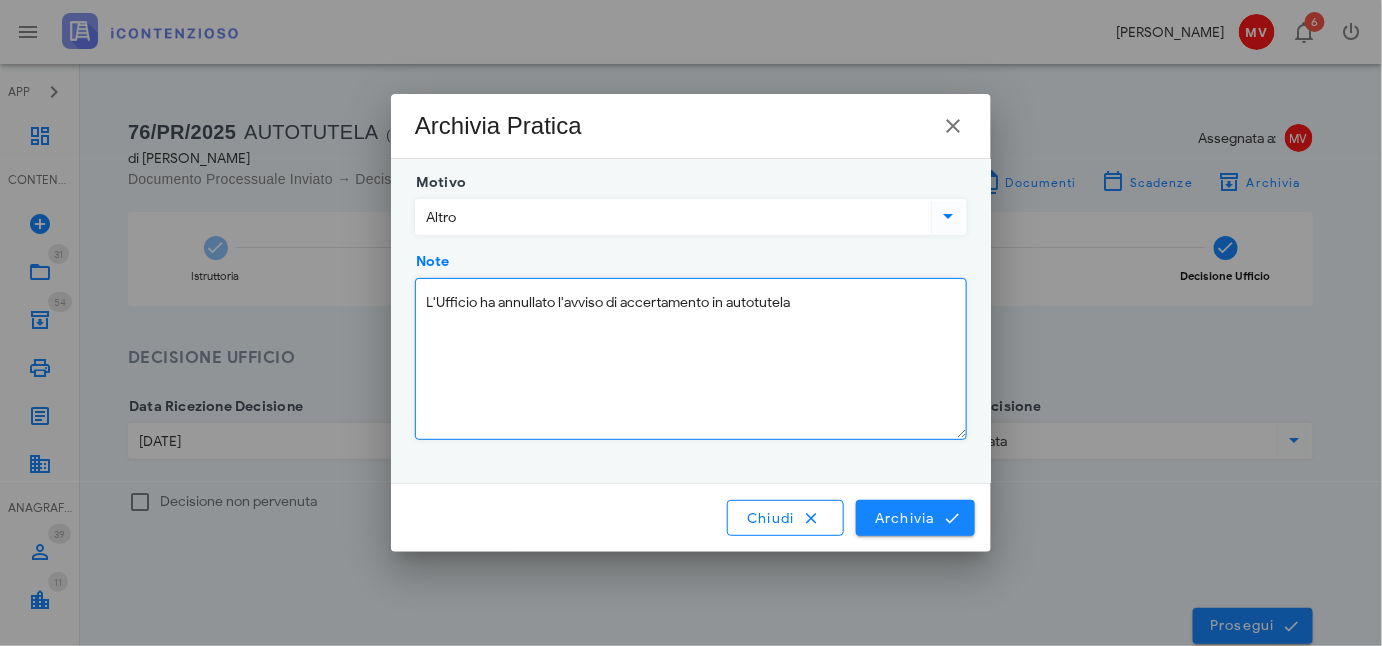 type on "L'Ufficio ha annullato l'avviso di accertamento in autotutela" 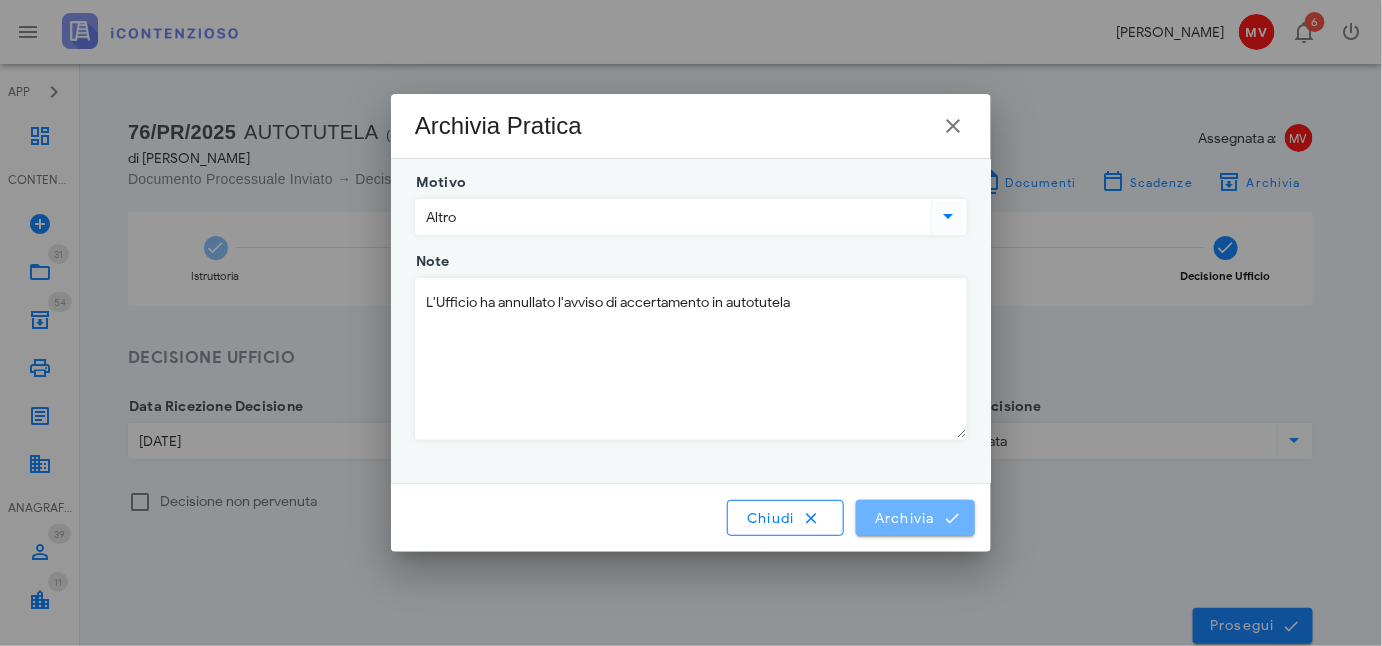 click on "Archivia" at bounding box center [915, 518] 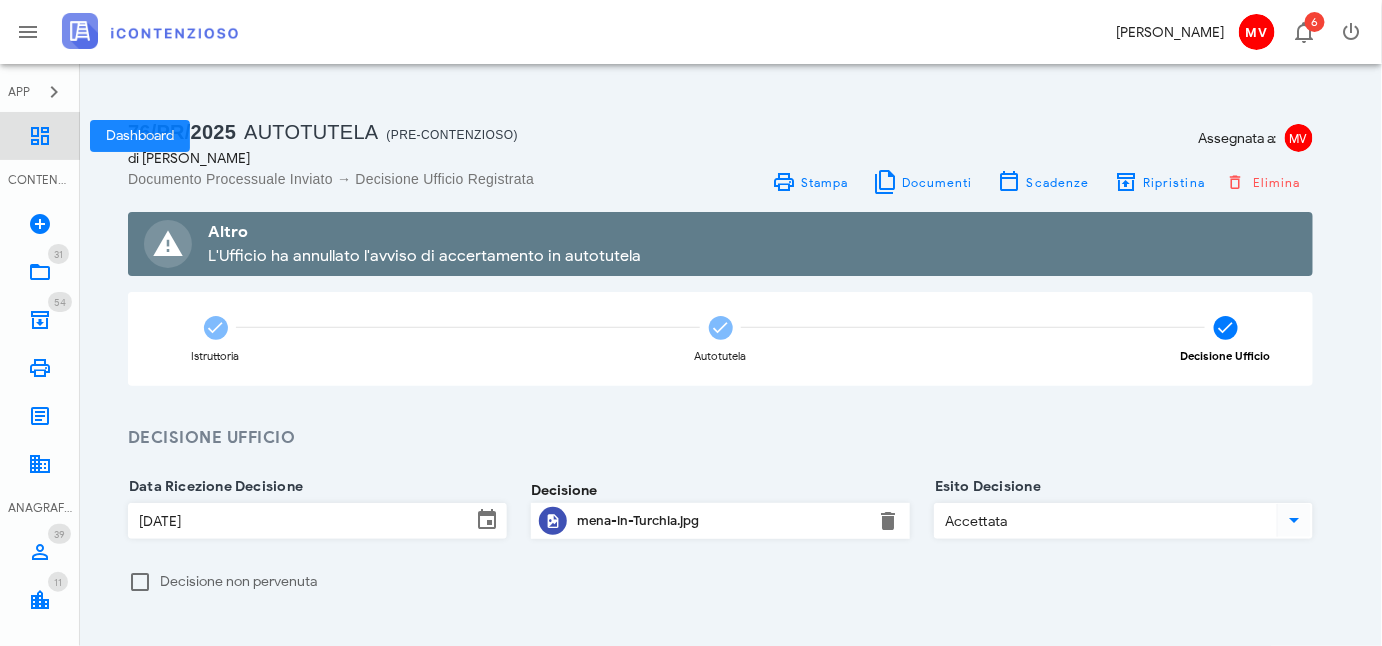 click at bounding box center [40, 136] 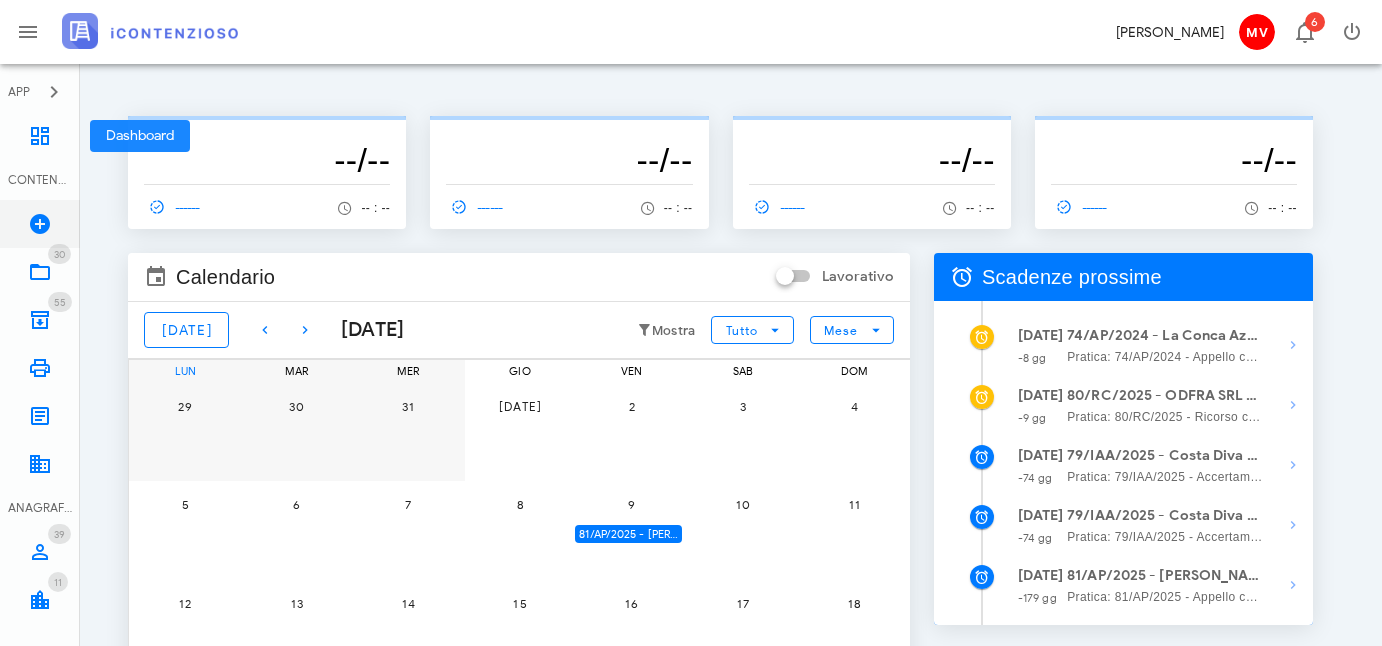 scroll, scrollTop: 0, scrollLeft: 0, axis: both 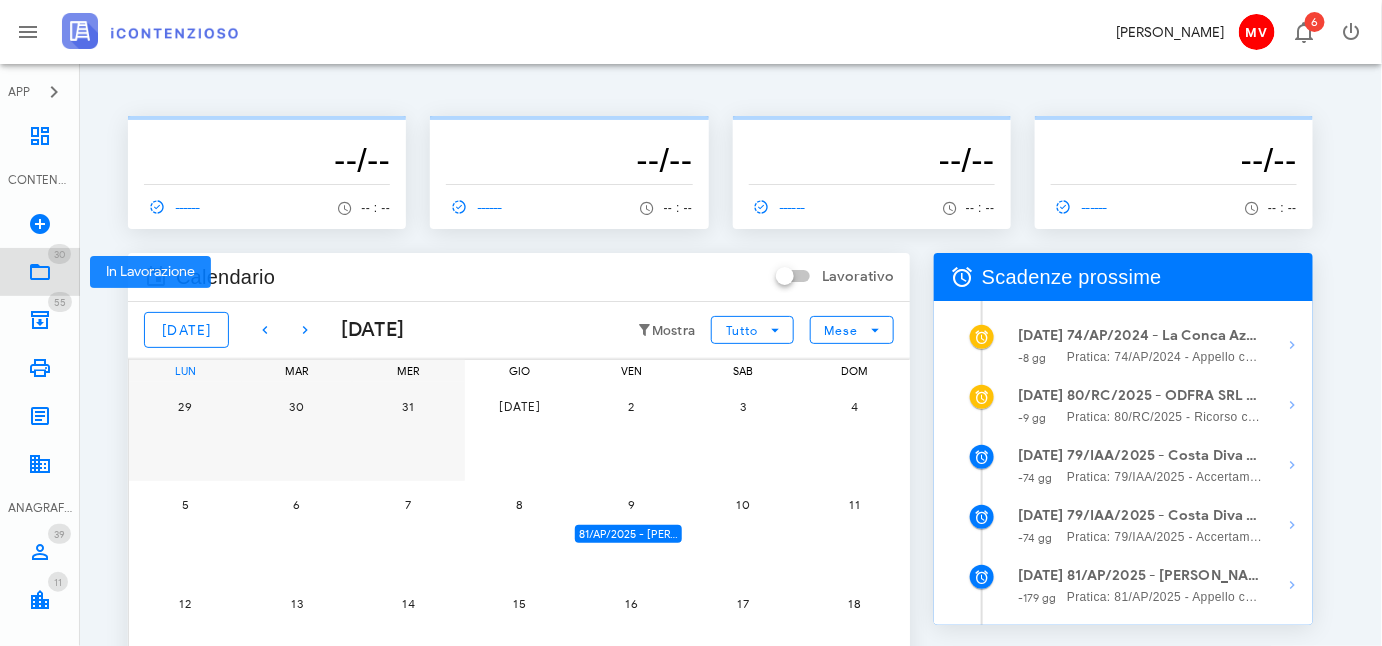 click at bounding box center [40, 272] 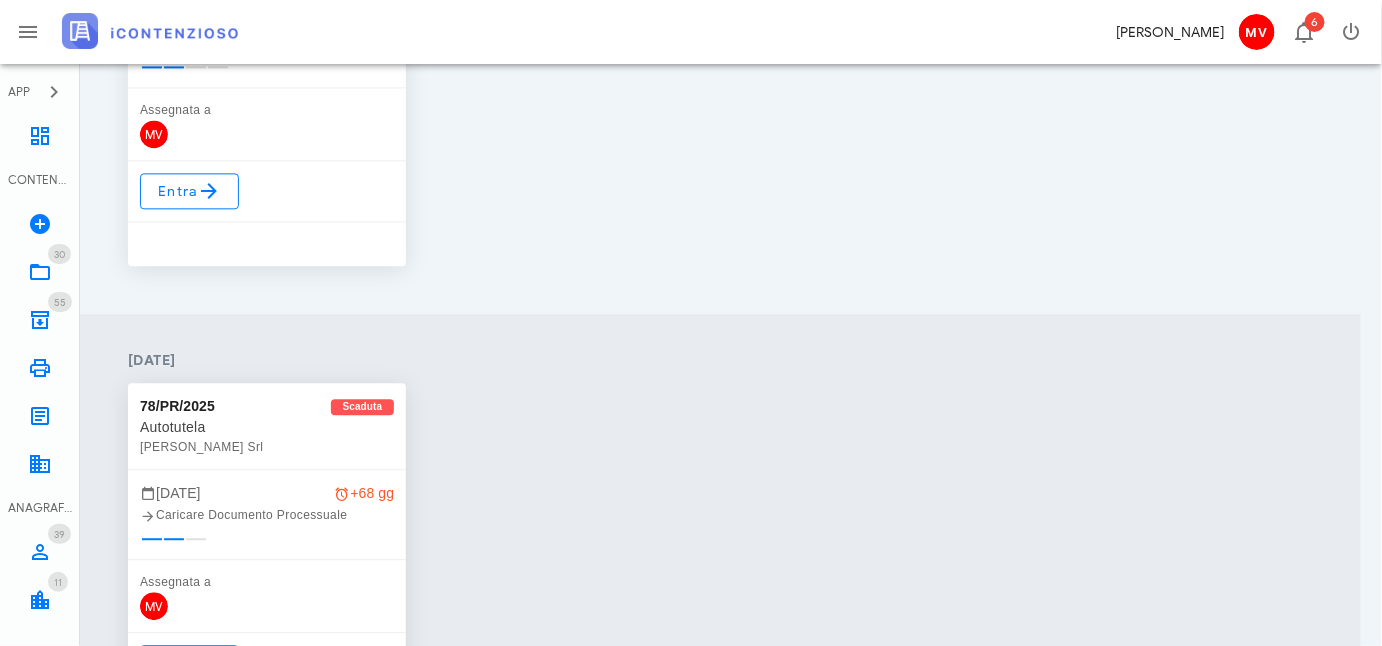 scroll, scrollTop: 1545, scrollLeft: 0, axis: vertical 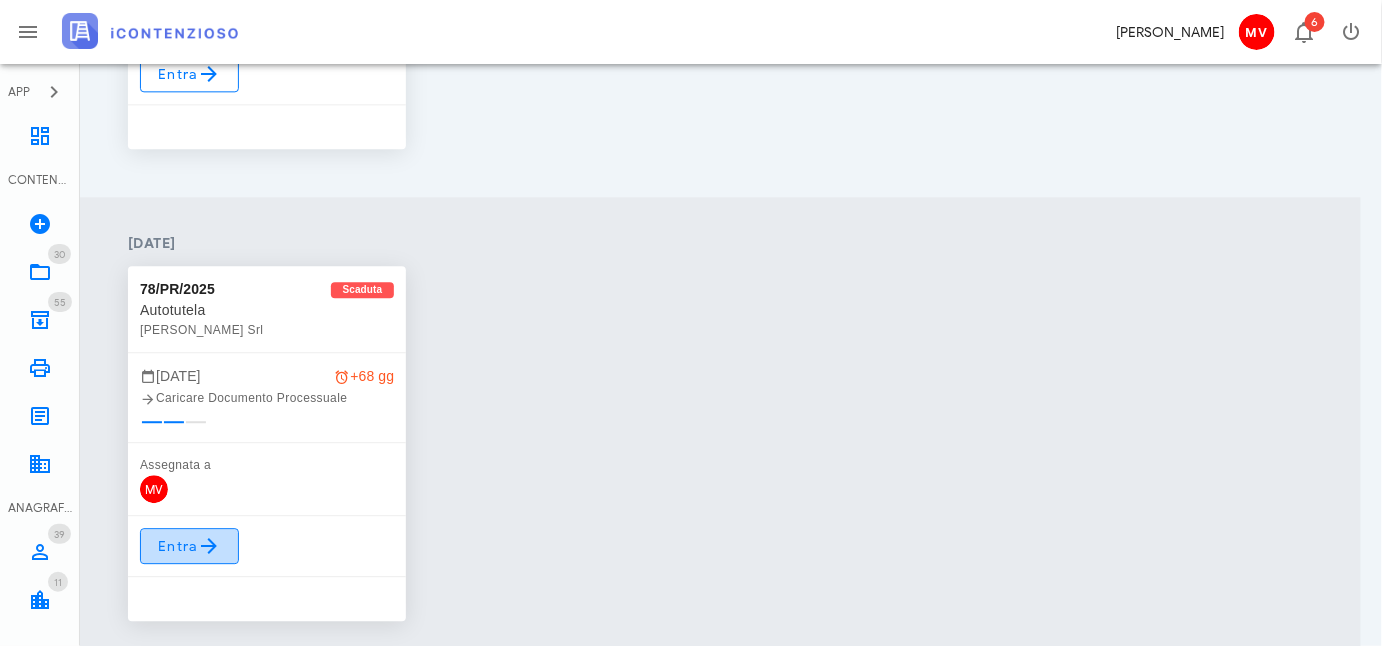 click on "Entra" at bounding box center [189, 546] 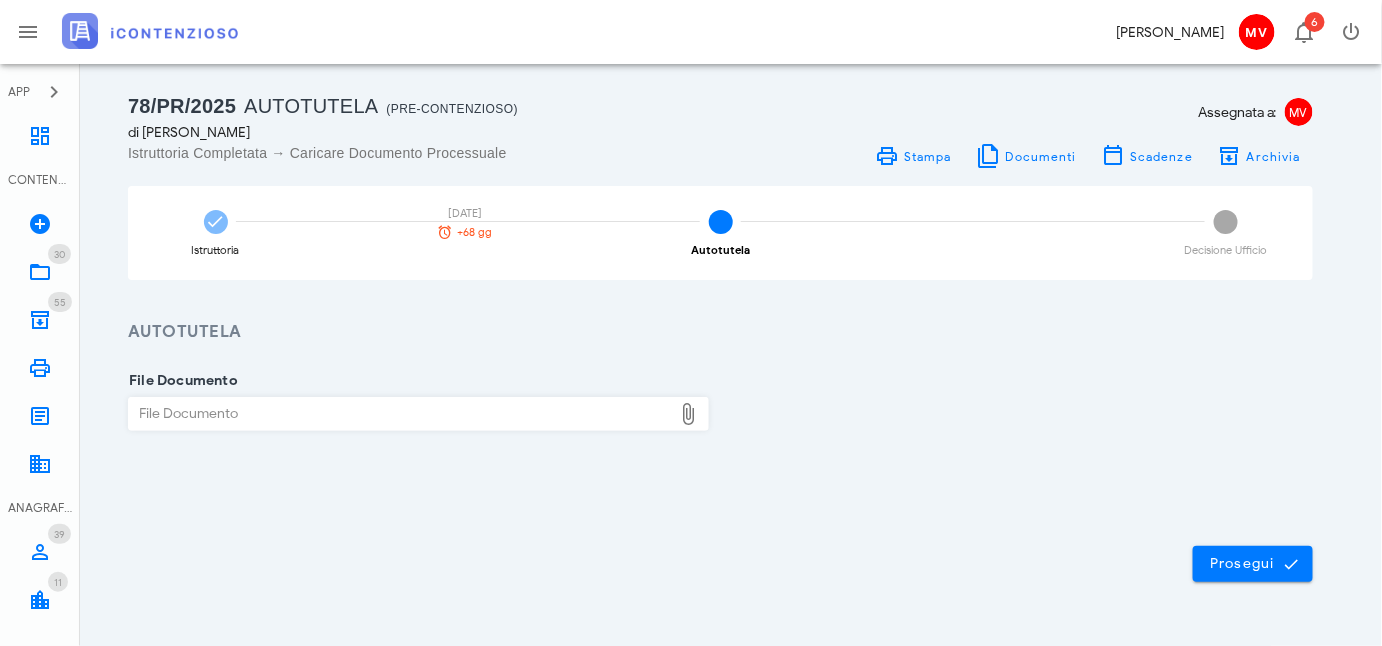 scroll, scrollTop: 0, scrollLeft: 0, axis: both 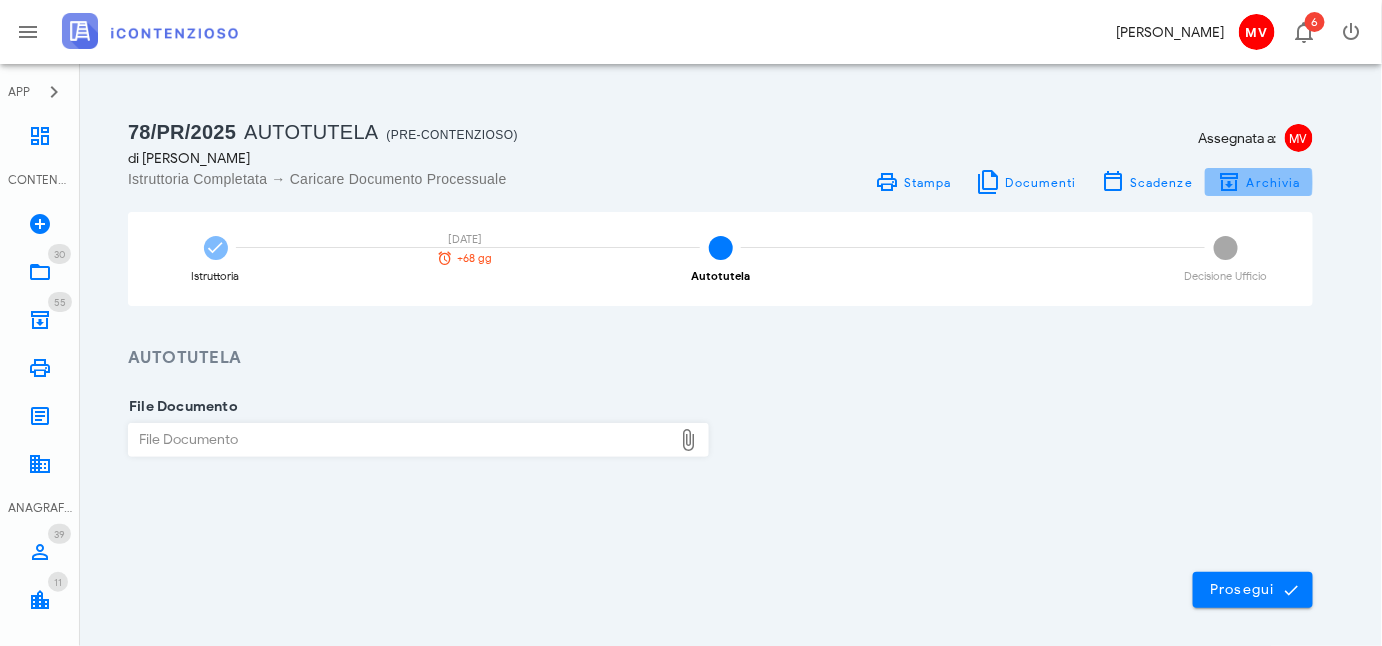 click on "Archivia" at bounding box center [1273, 182] 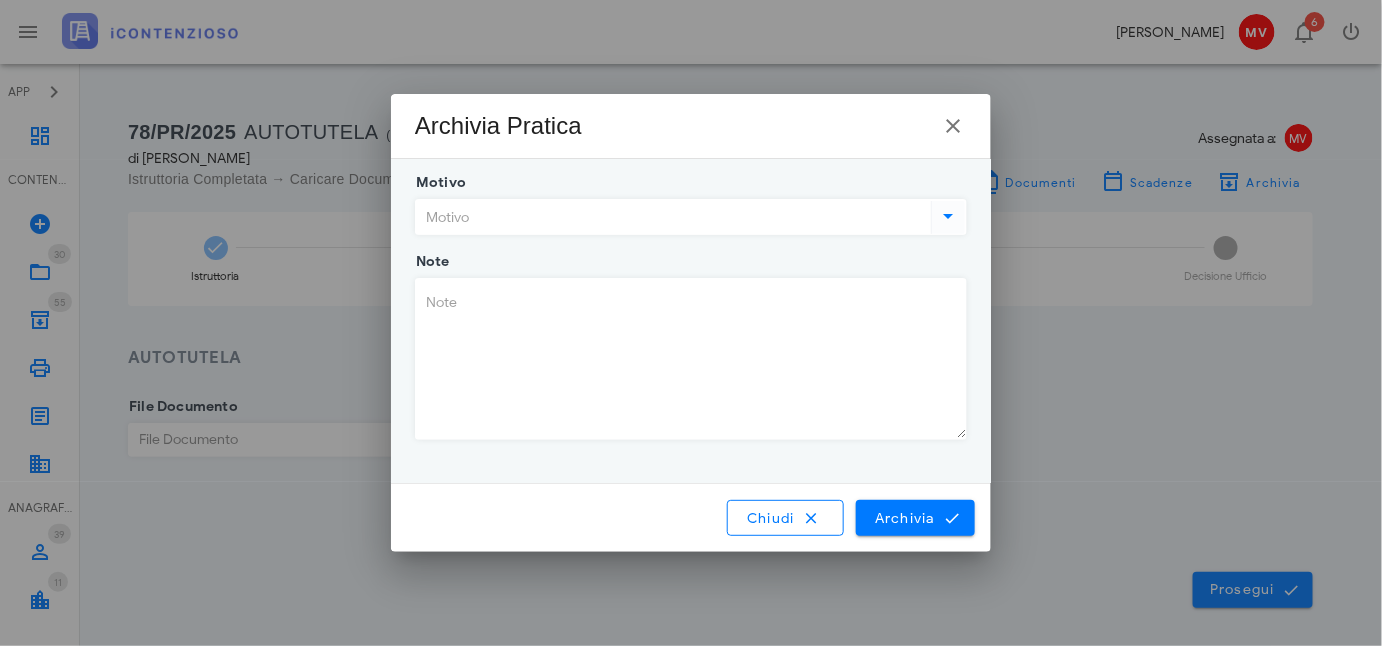click at bounding box center (949, 216) 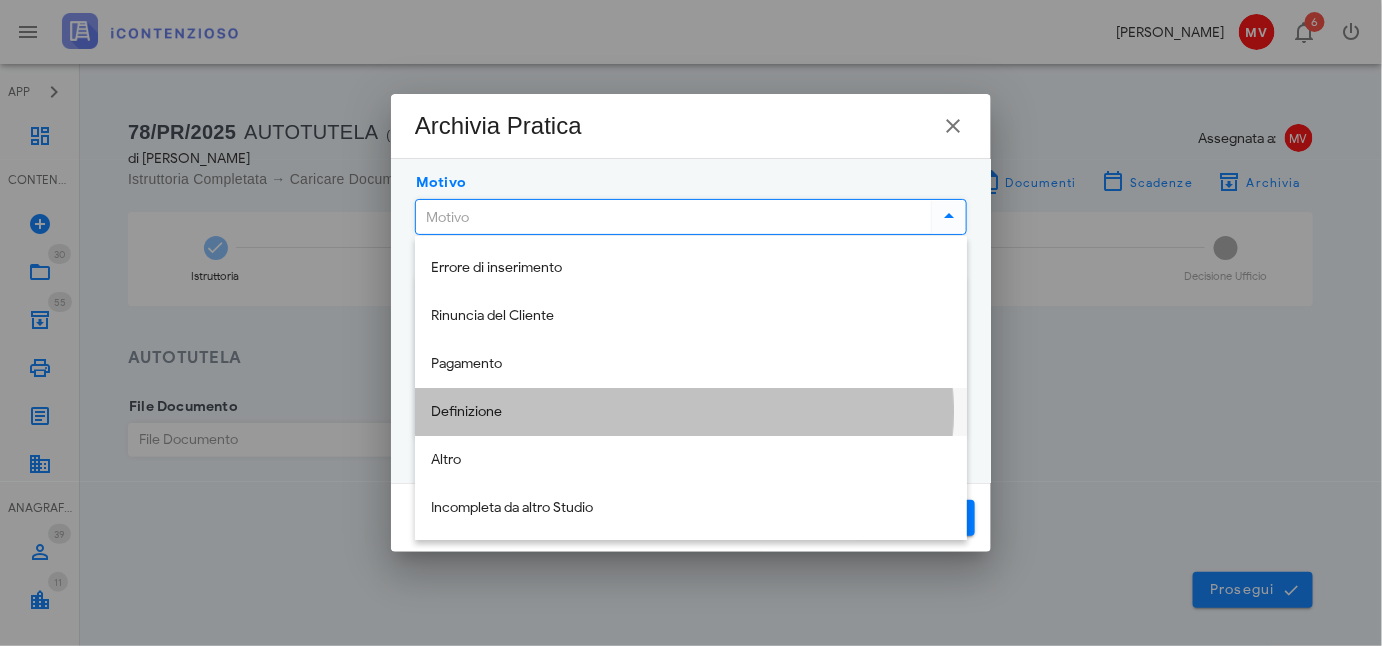 click on "Definizione" at bounding box center [691, 412] 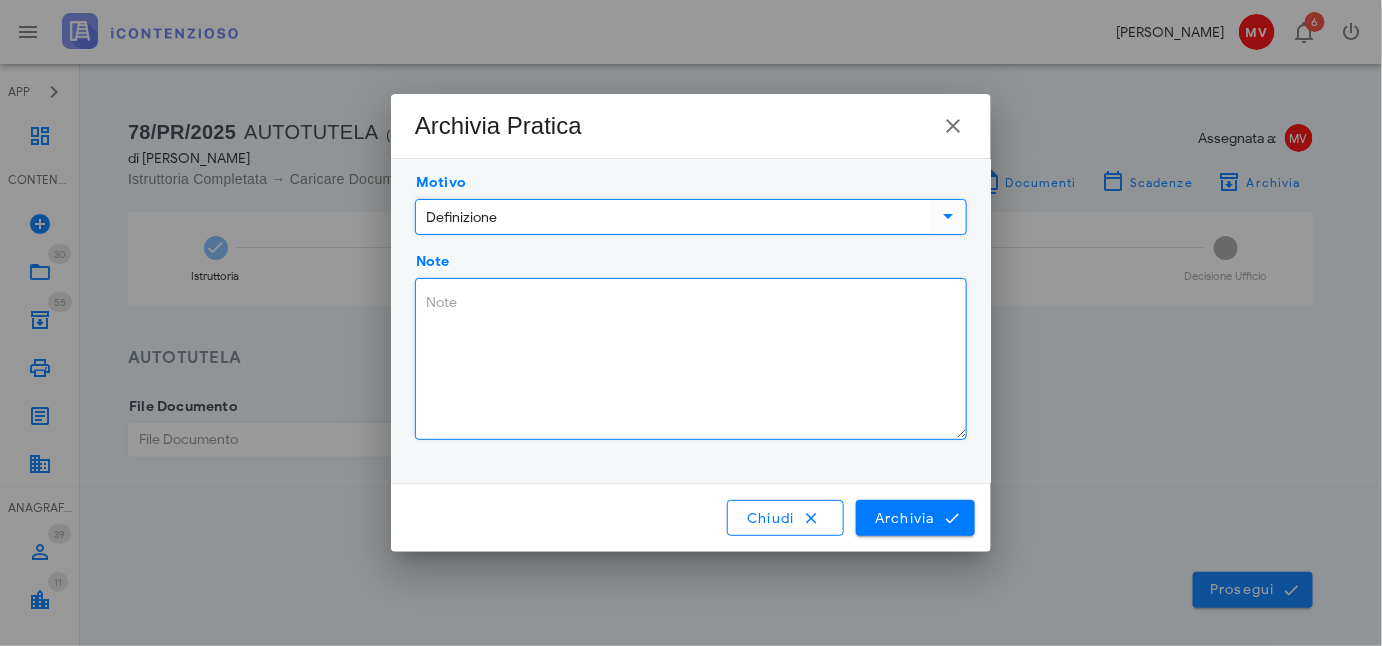 drag, startPoint x: 421, startPoint y: 295, endPoint x: 461, endPoint y: 425, distance: 136.01471 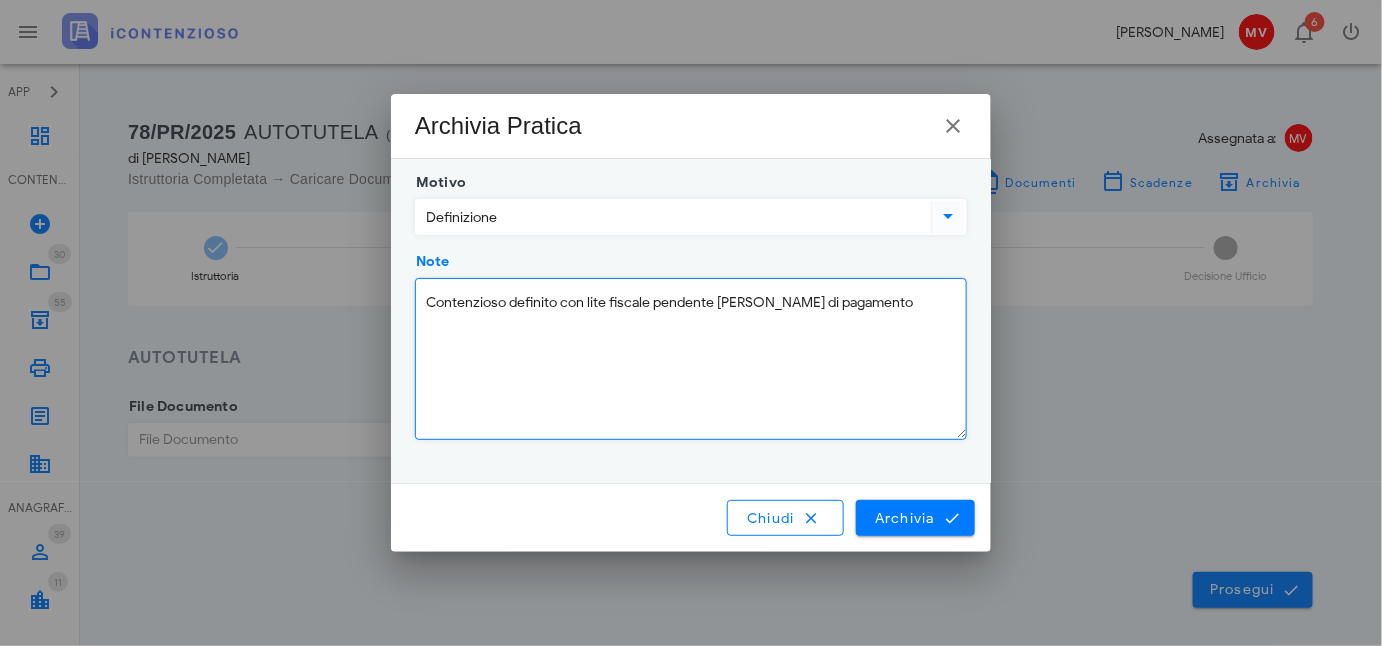 click on "Contenzioso definito con lite fiscale pendente edin corsdo di pagamento" at bounding box center [691, 359] 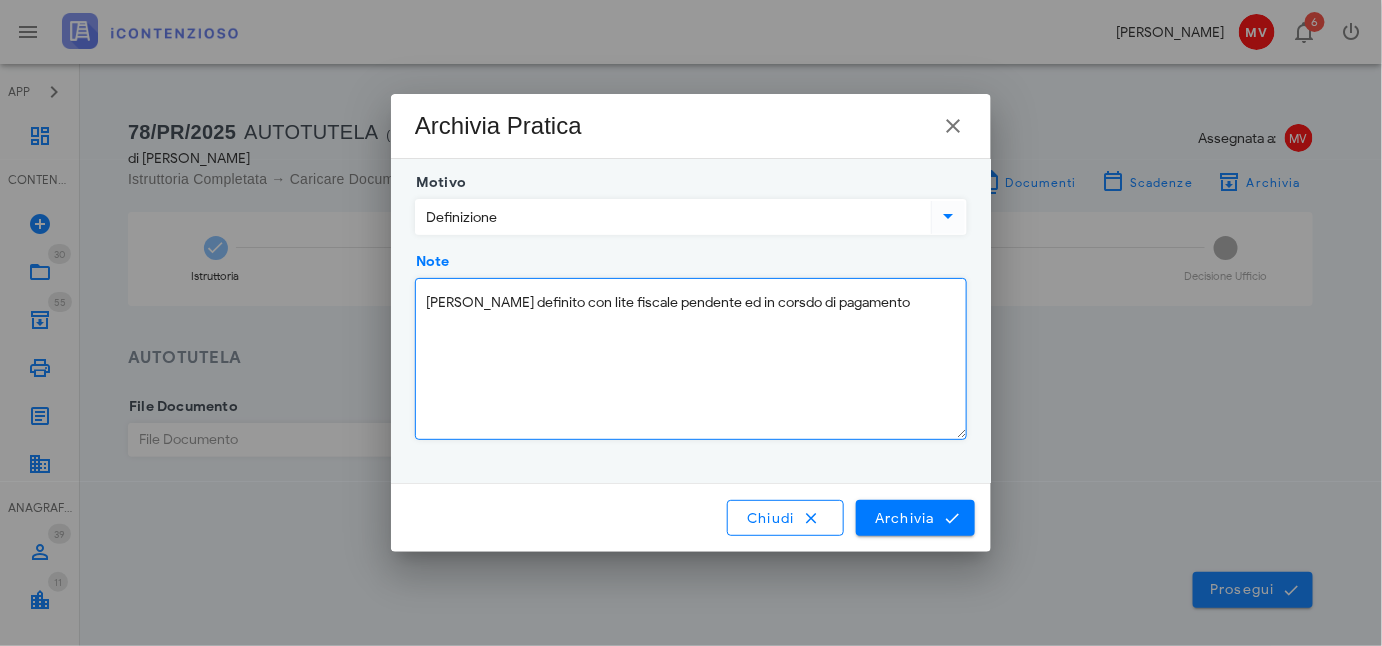 click on "Contenzioso definito con lite fiscale pendente ed in corsdo di pagamento" at bounding box center (691, 359) 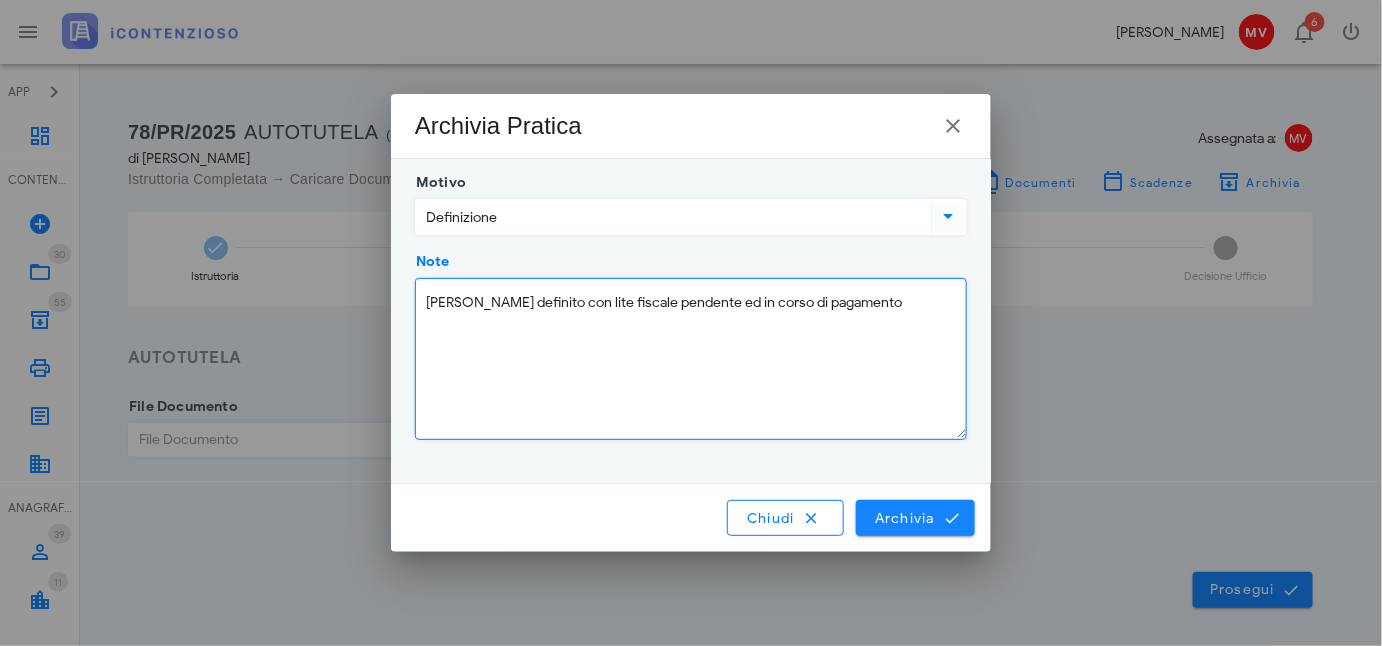 type on "Contenzioso definito con lite fiscale pendente ed in corso di pagamento" 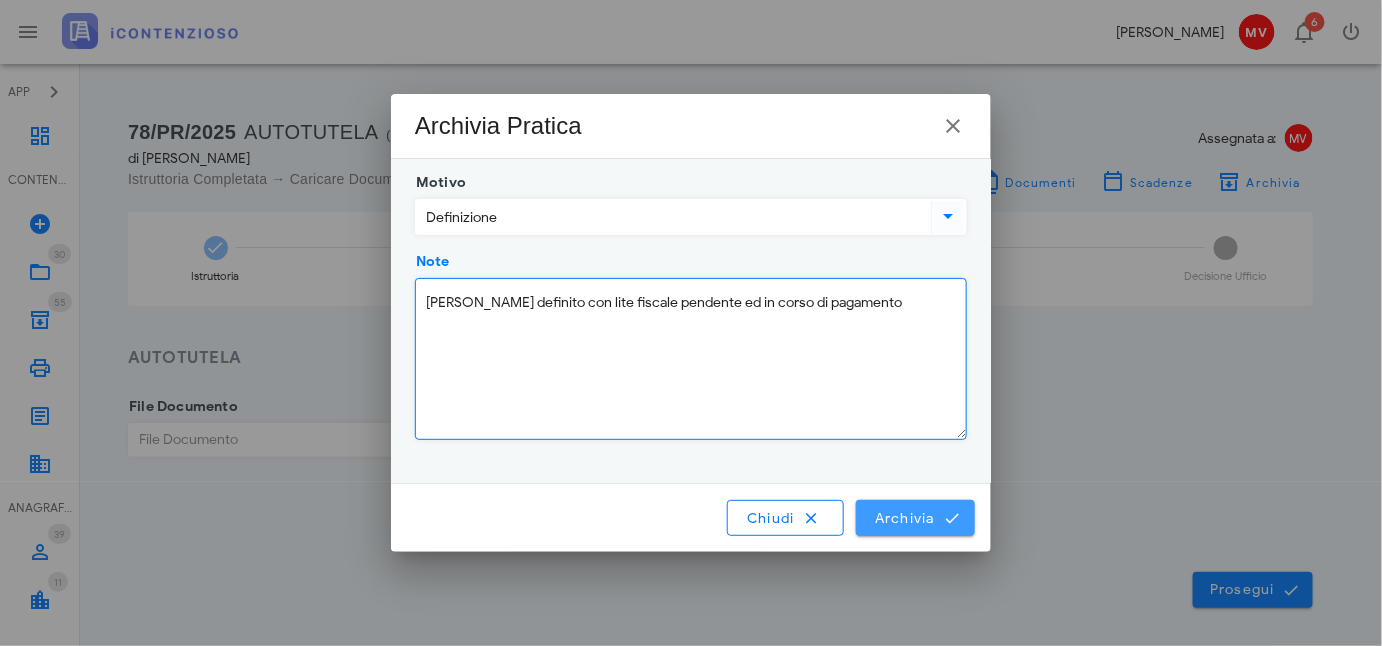 click on "Archivia" at bounding box center (915, 518) 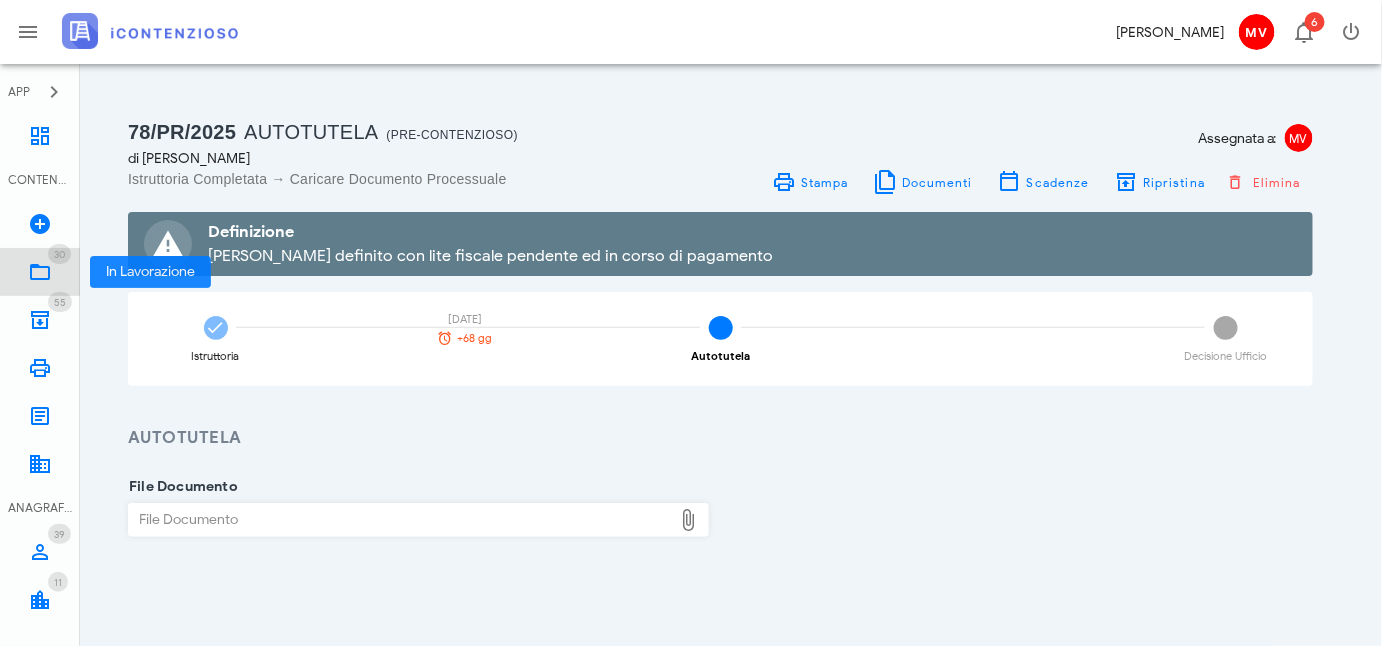 click at bounding box center (40, 272) 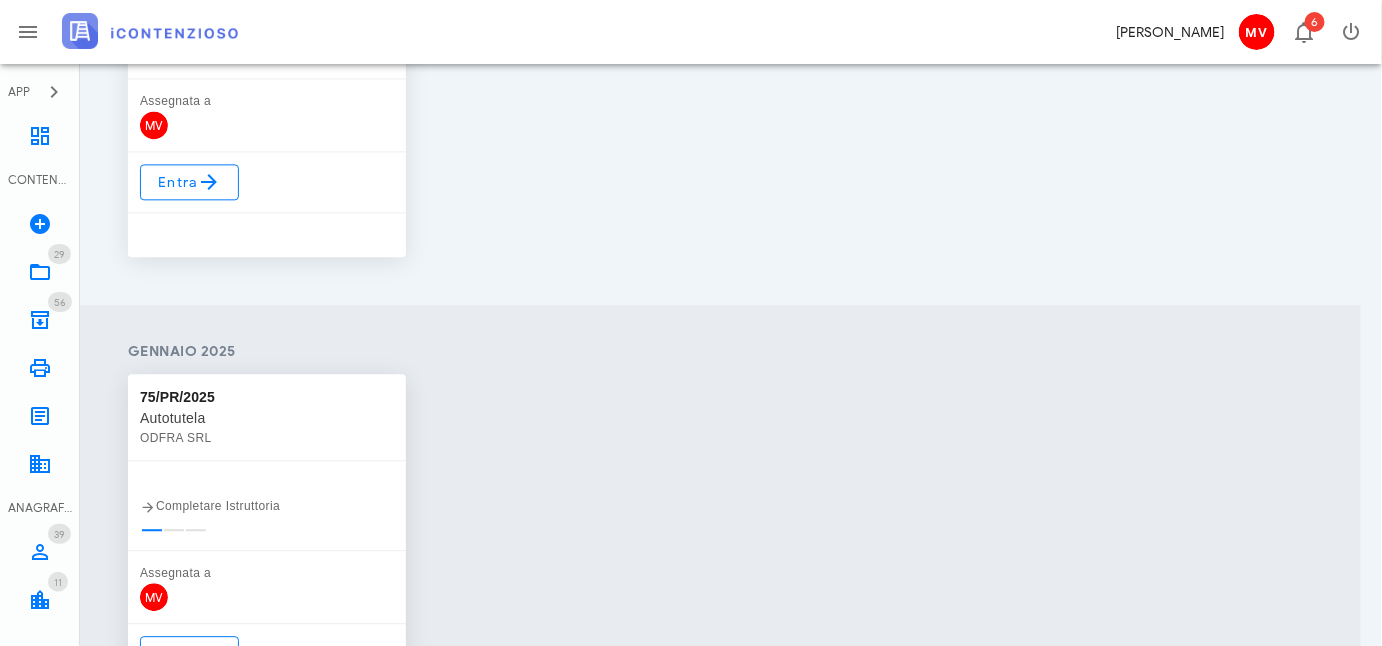 scroll, scrollTop: 1545, scrollLeft: 0, axis: vertical 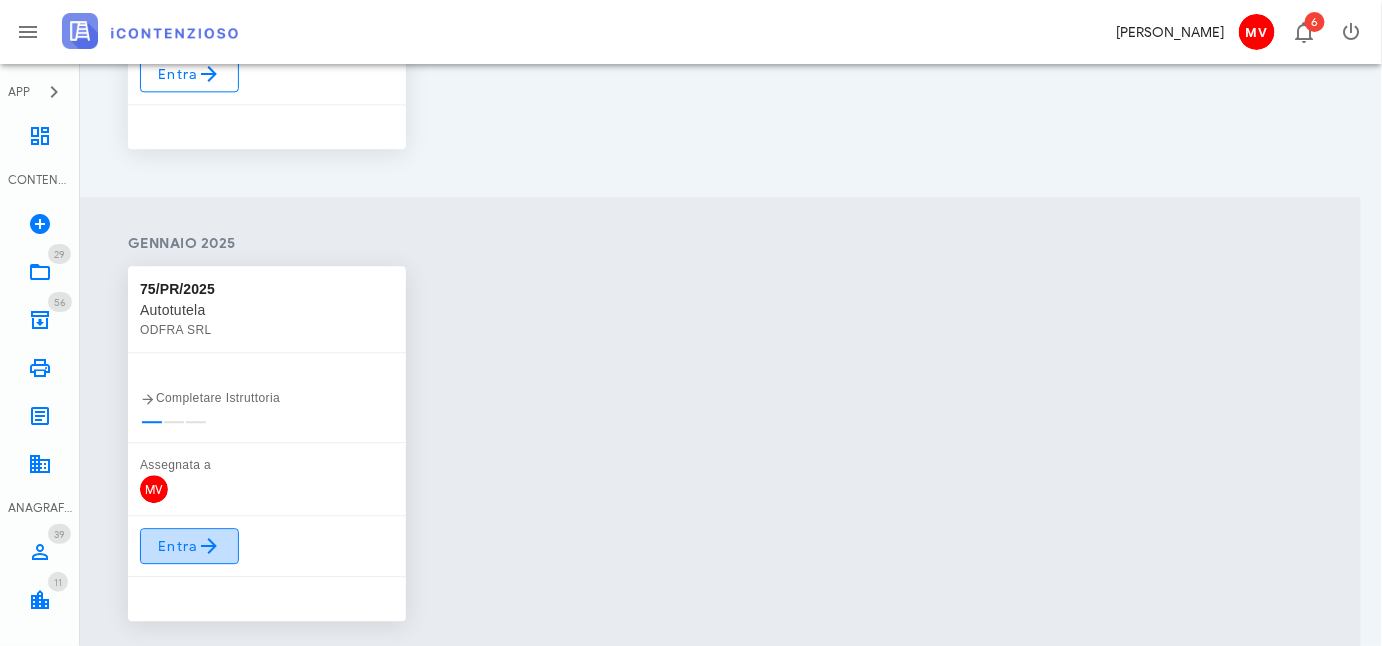 click at bounding box center (210, 546) 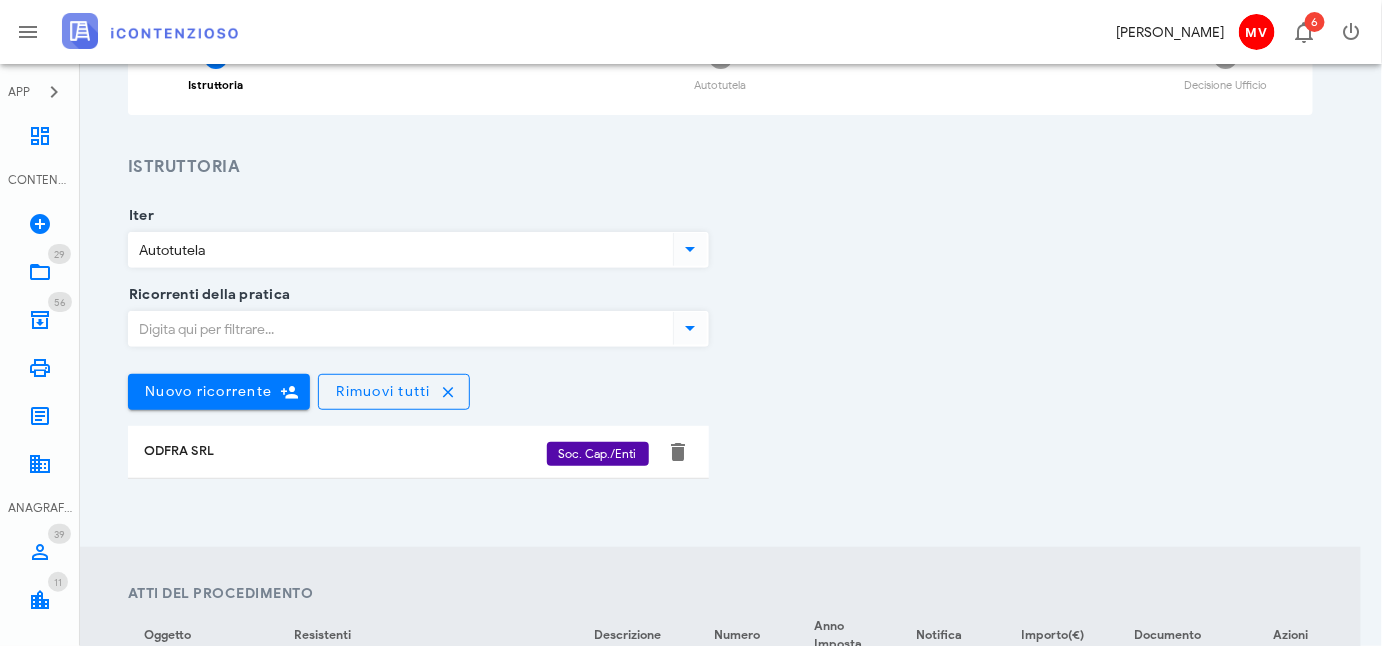 scroll, scrollTop: 0, scrollLeft: 0, axis: both 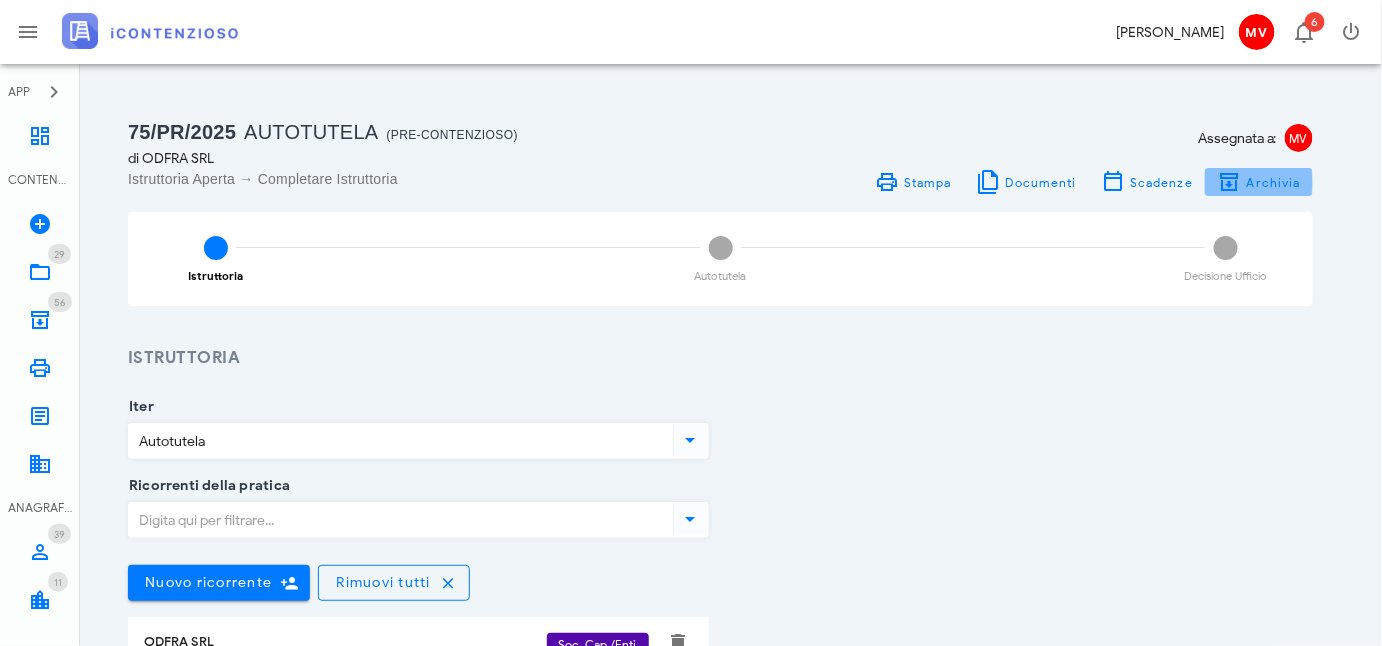 click on "Archivia" at bounding box center (1273, 182) 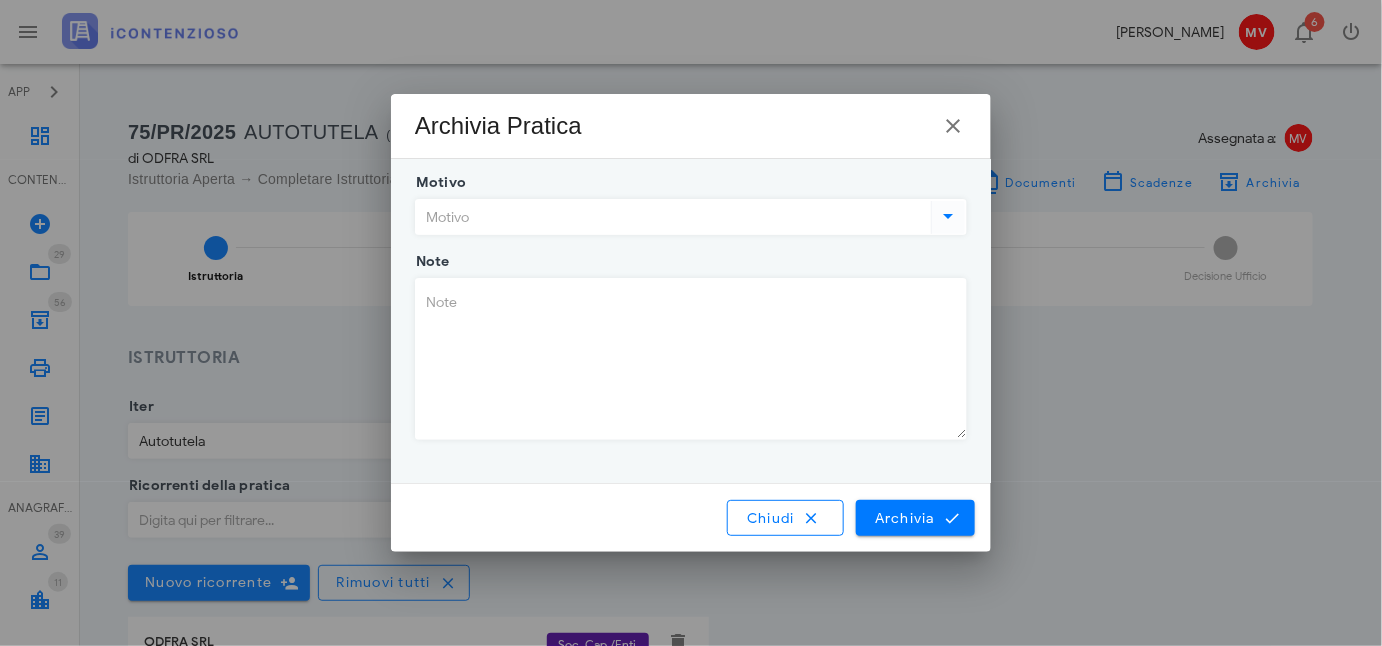 click at bounding box center [949, 216] 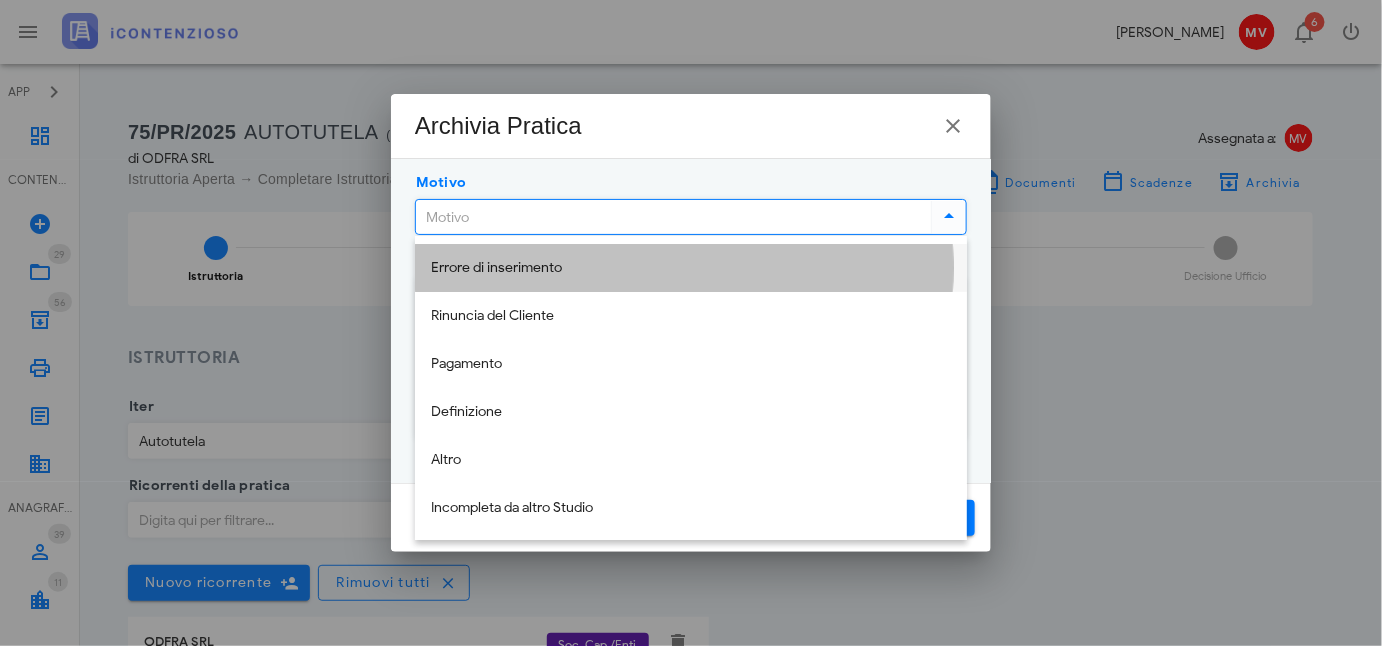 click on "Errore di inserimento" at bounding box center (691, 268) 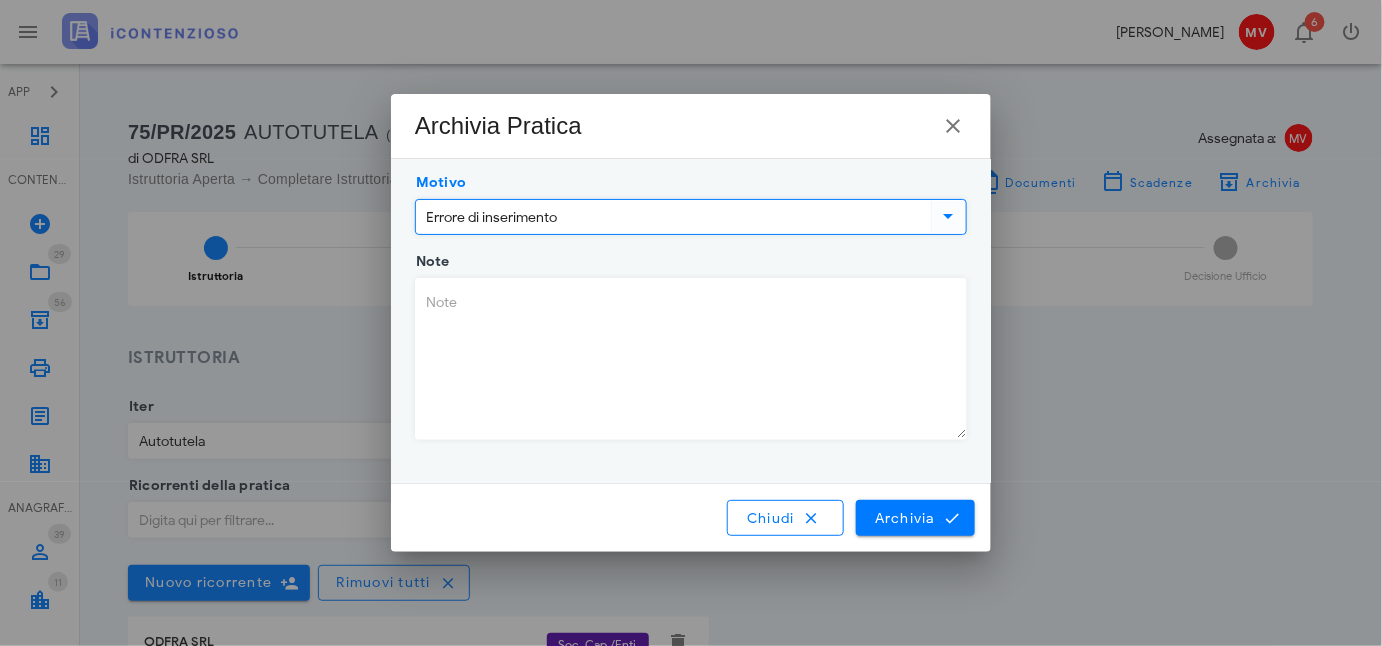 click on "Note" at bounding box center (691, 359) 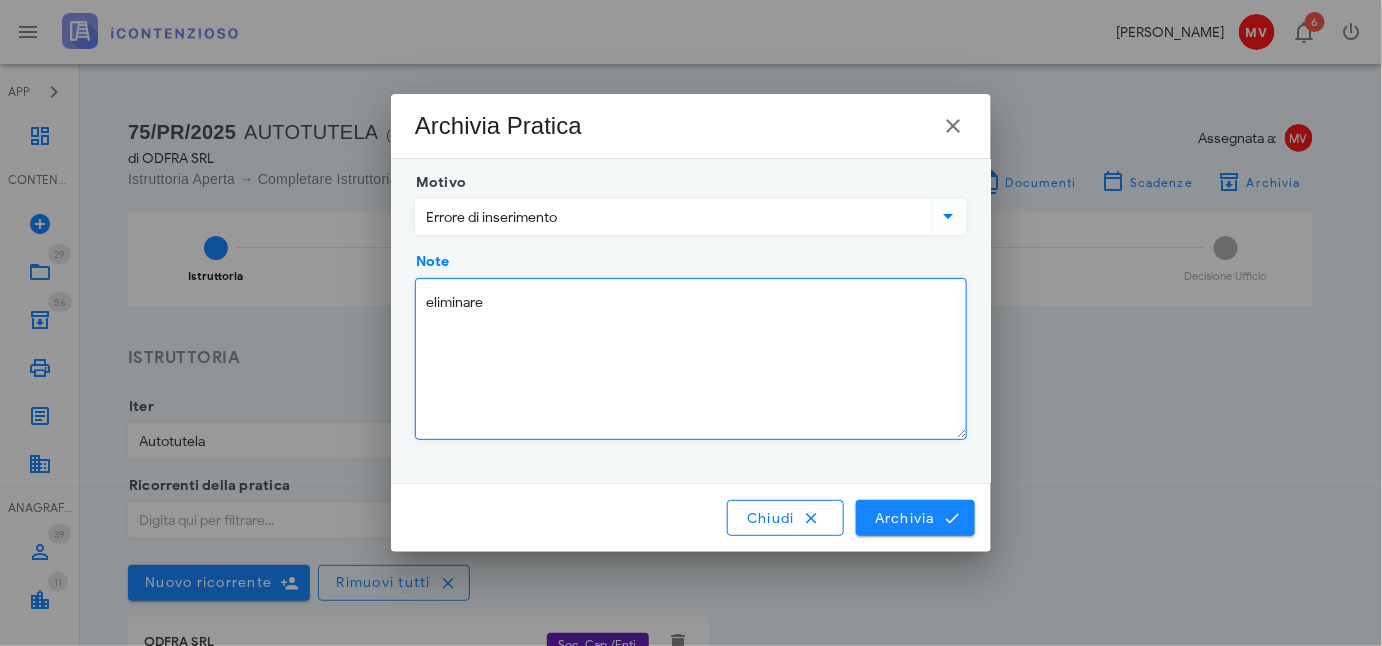 type on "eliminare" 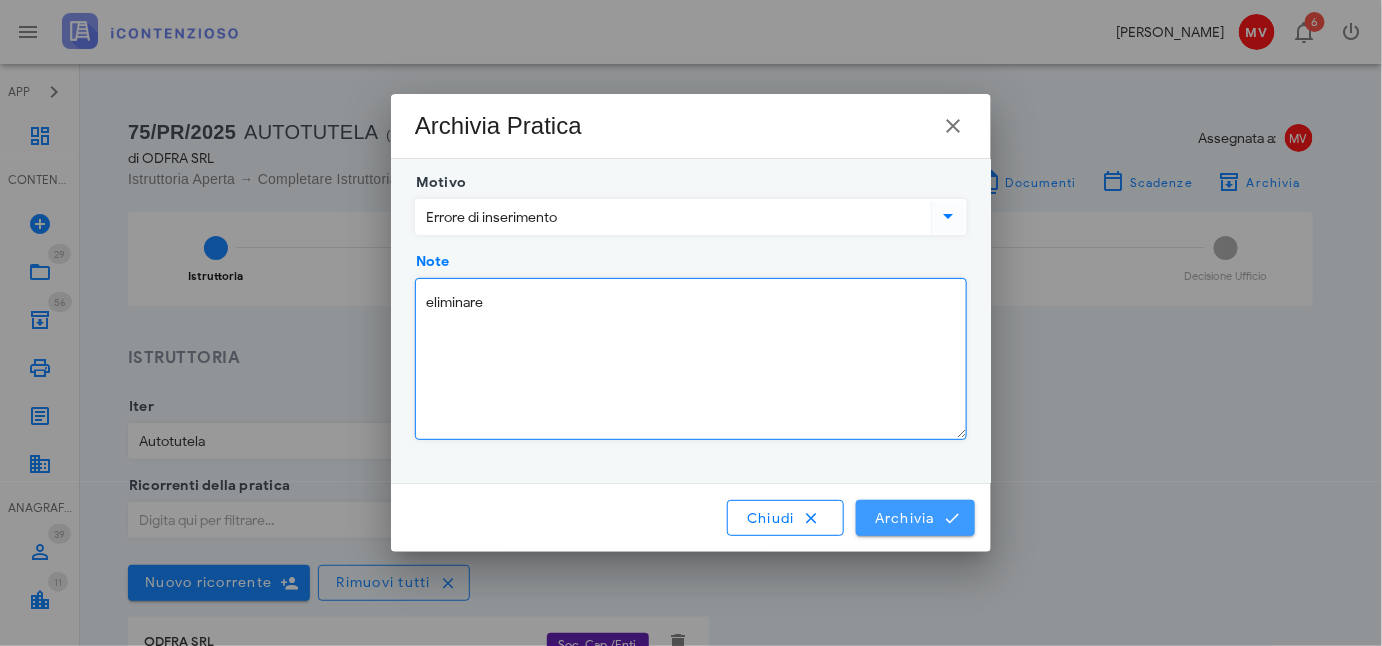 click on "Archivia" at bounding box center (915, 518) 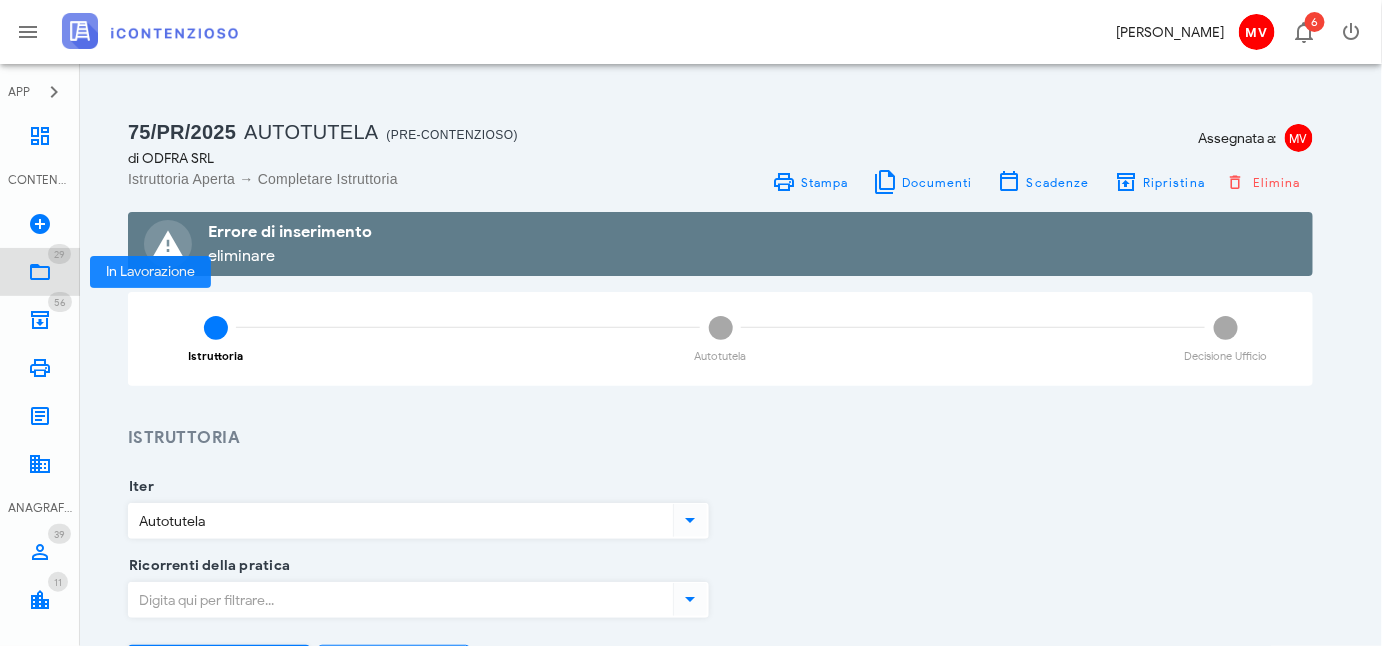 click at bounding box center (40, 272) 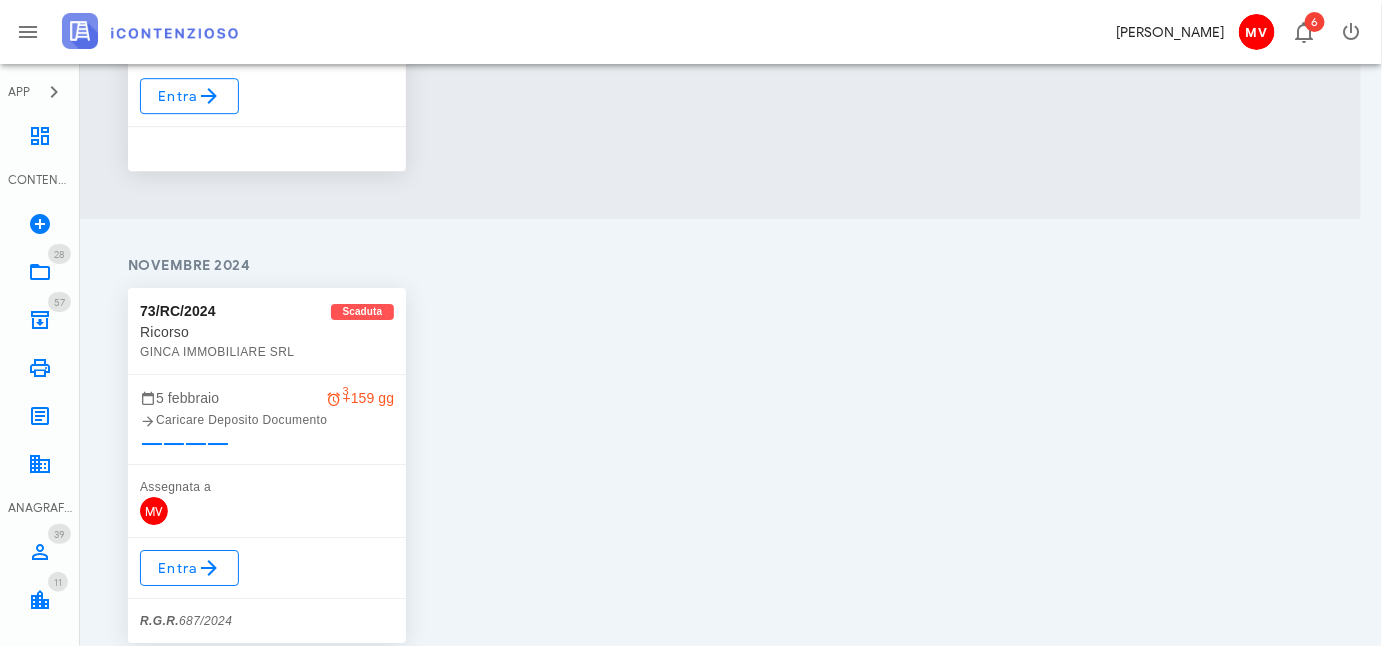 scroll, scrollTop: 2000, scrollLeft: 0, axis: vertical 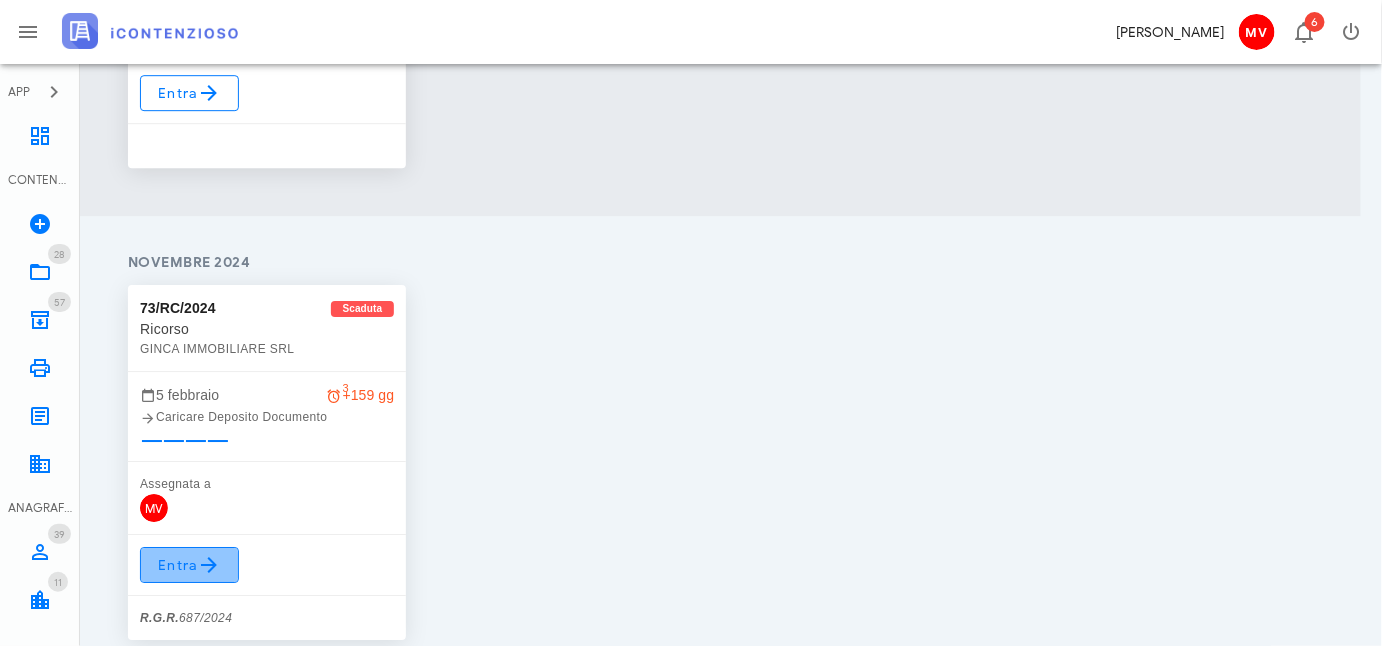 click on "Entra" at bounding box center (189, 565) 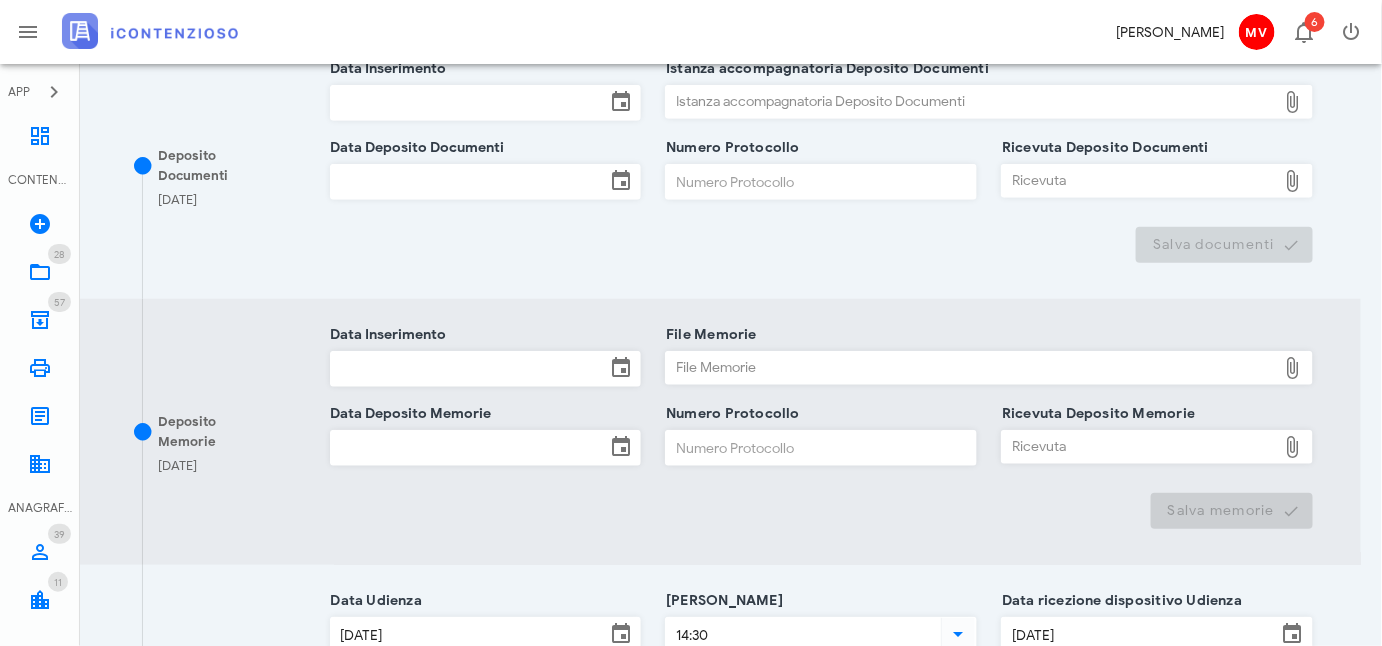 scroll, scrollTop: 90, scrollLeft: 0, axis: vertical 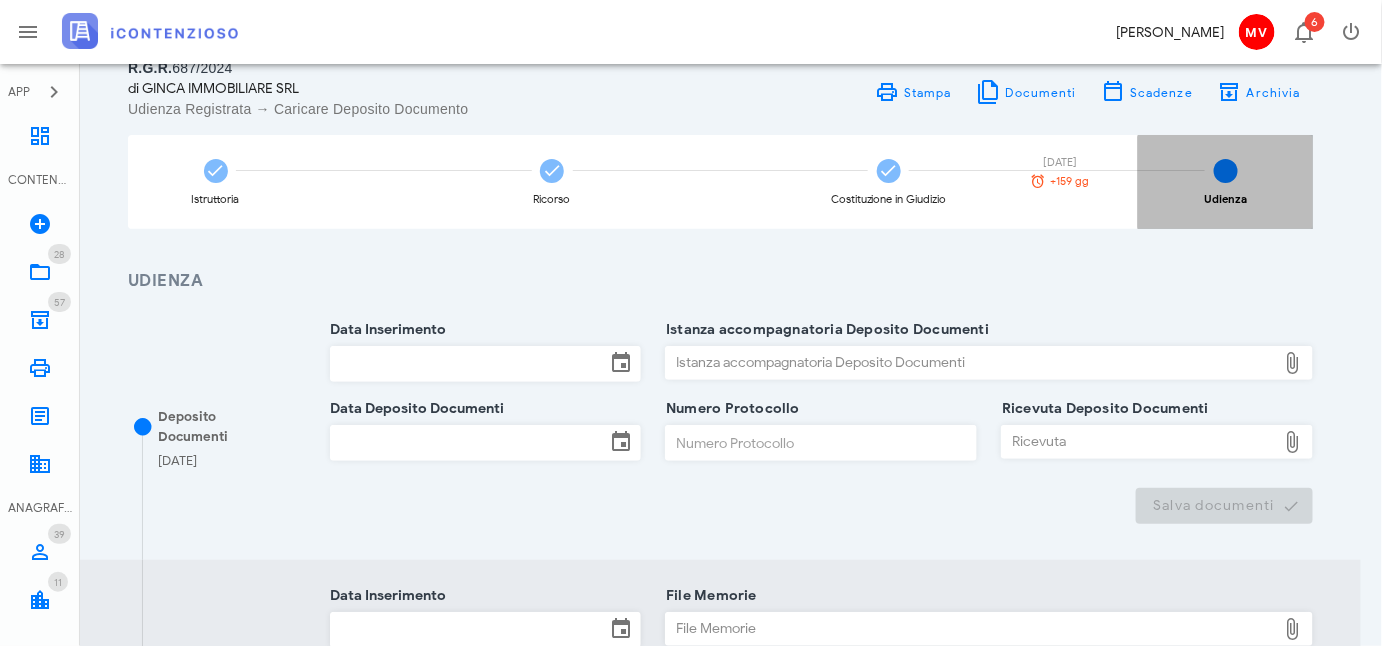 click on "4" at bounding box center (1226, 171) 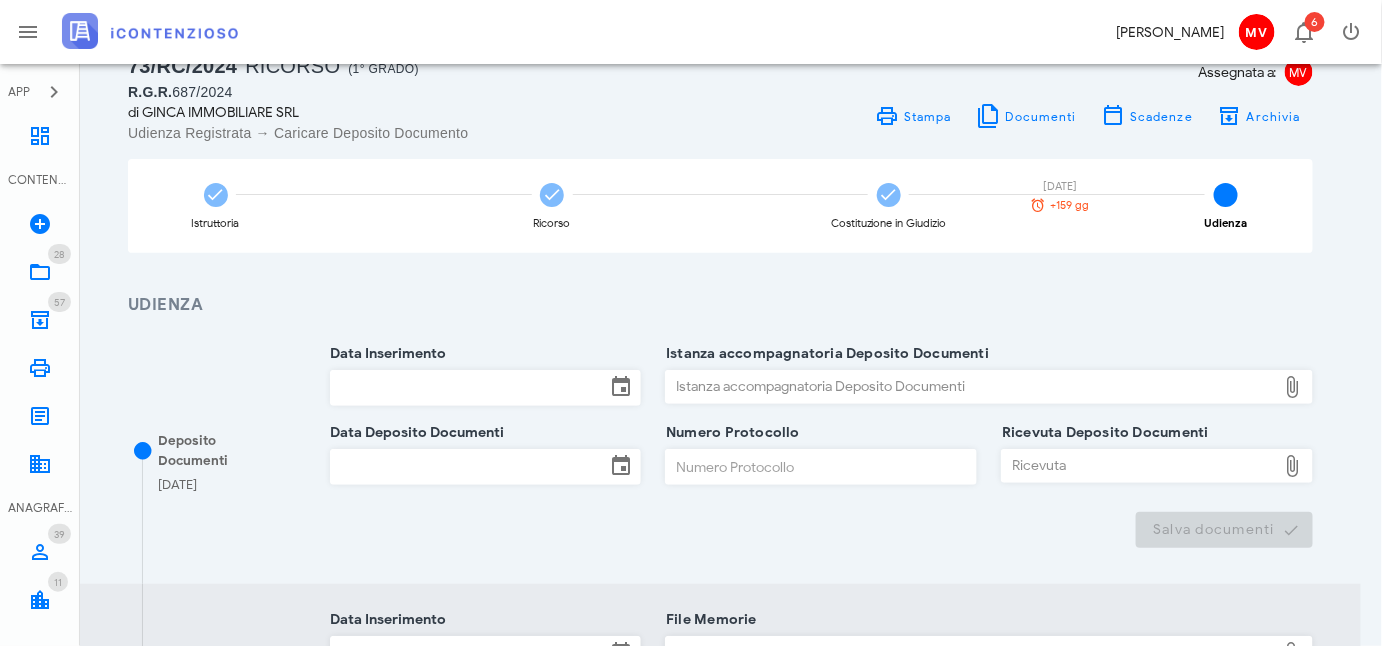 scroll, scrollTop: 0, scrollLeft: 0, axis: both 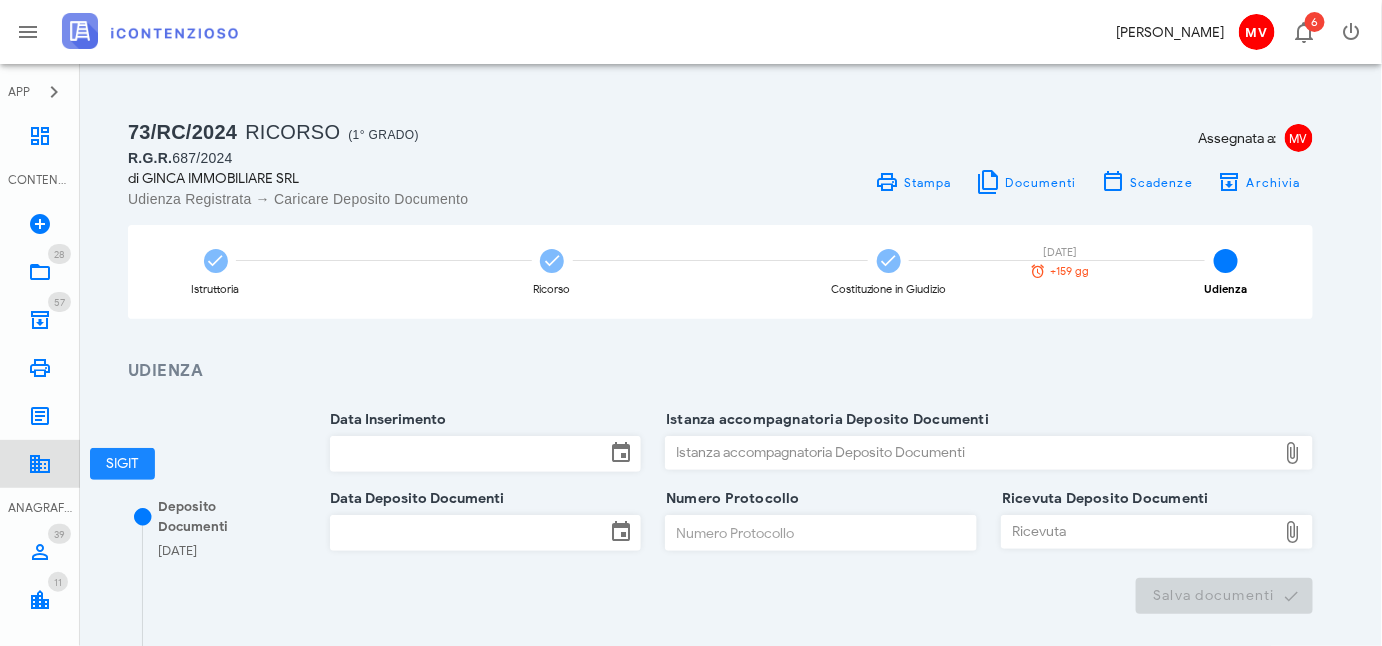 click at bounding box center [40, 464] 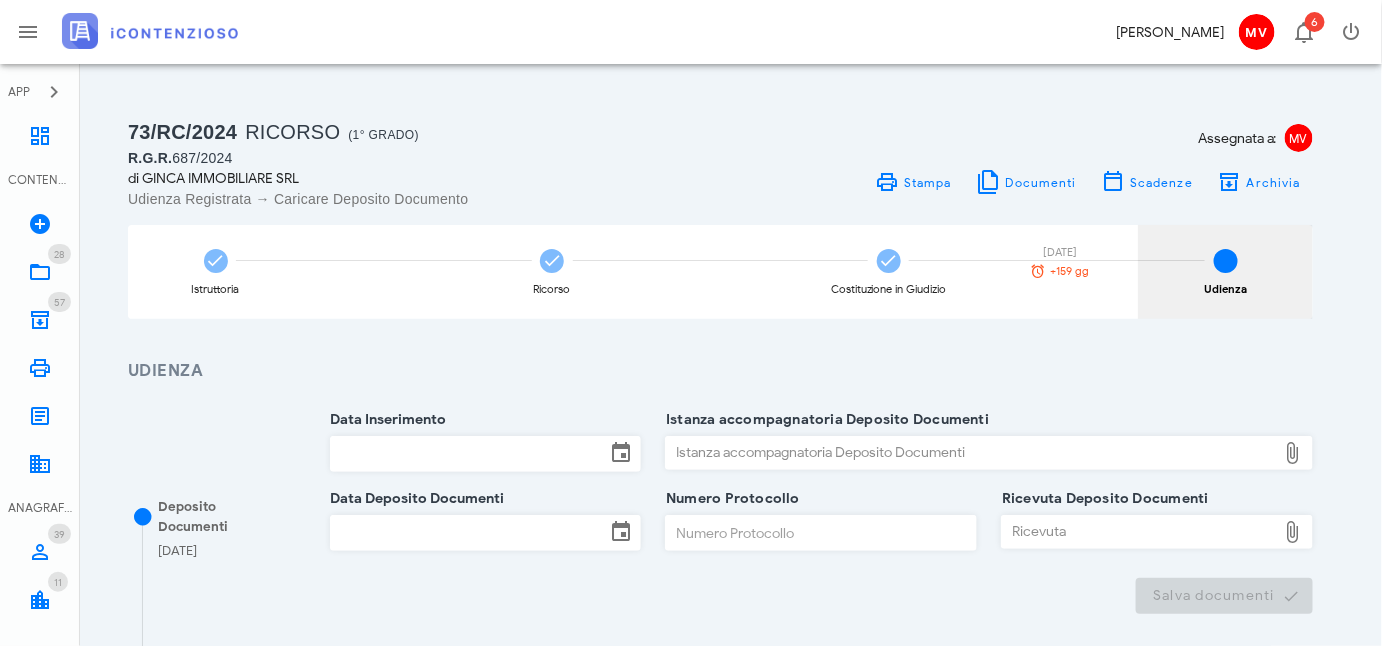 click on "4" at bounding box center (1226, 261) 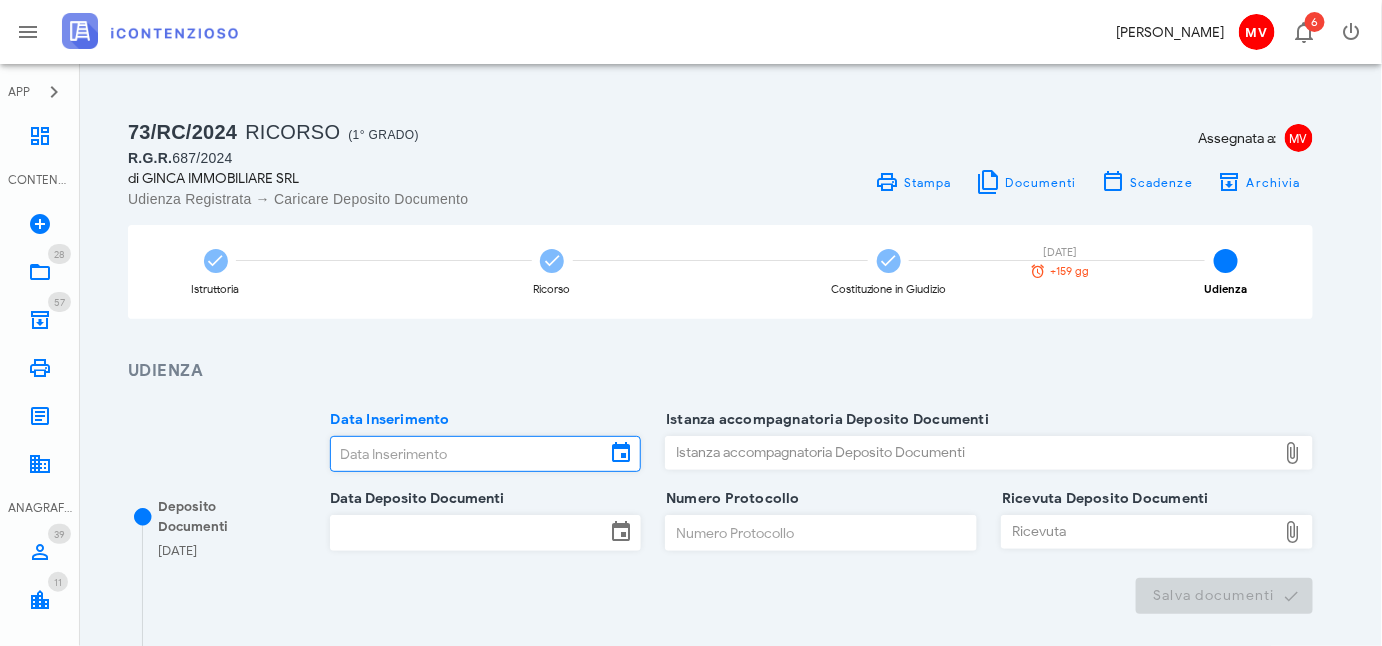 click on "Data Inserimento" at bounding box center (468, 454) 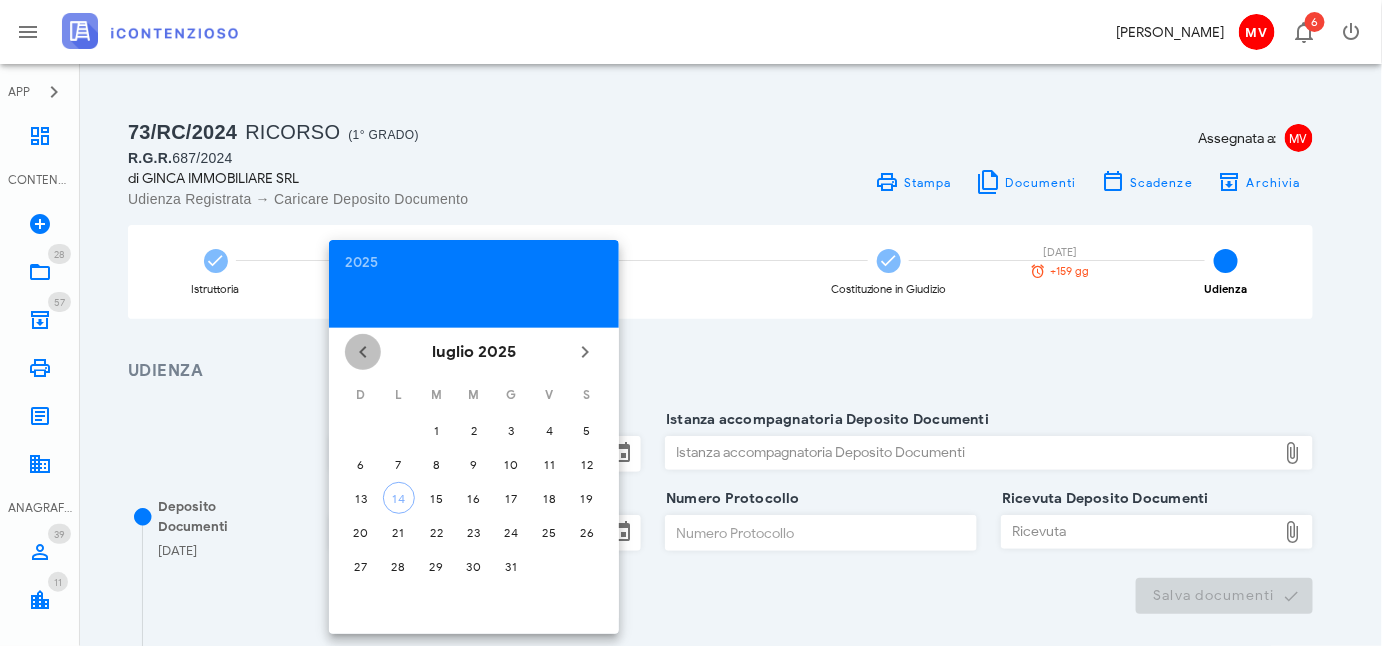 drag, startPoint x: 367, startPoint y: 347, endPoint x: 357, endPoint y: 346, distance: 10.049875 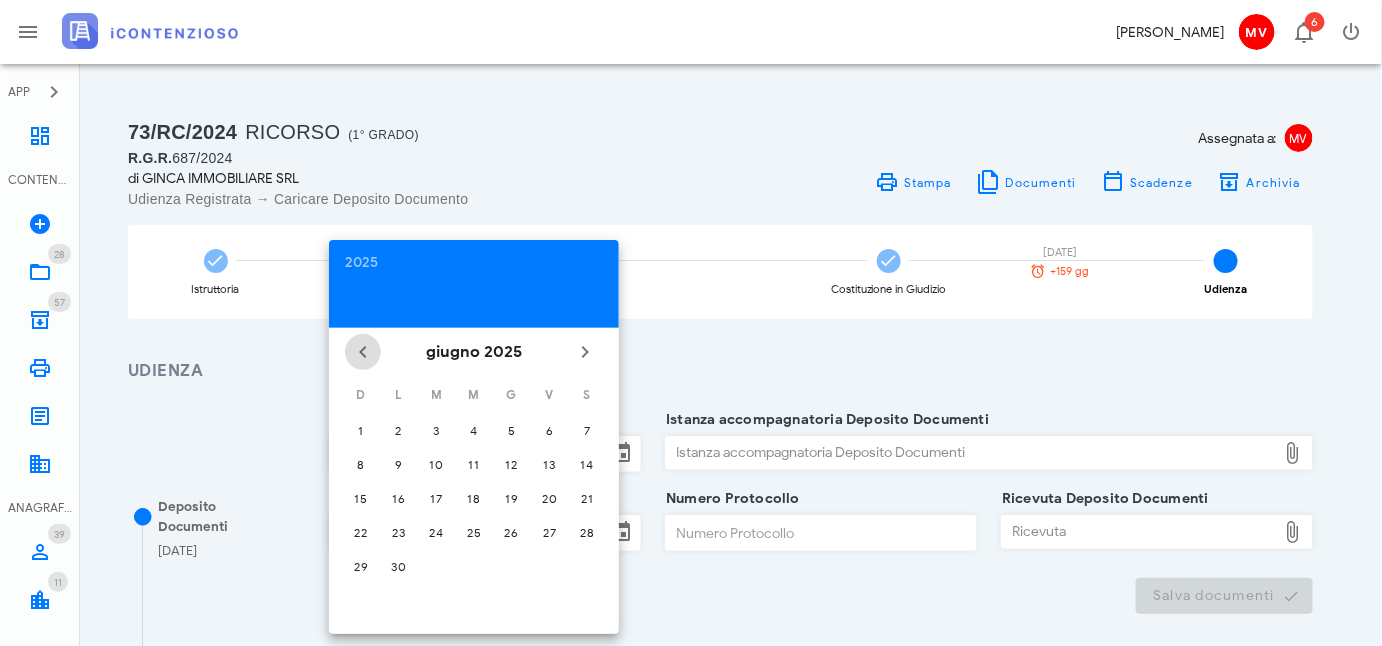 click at bounding box center [363, 352] 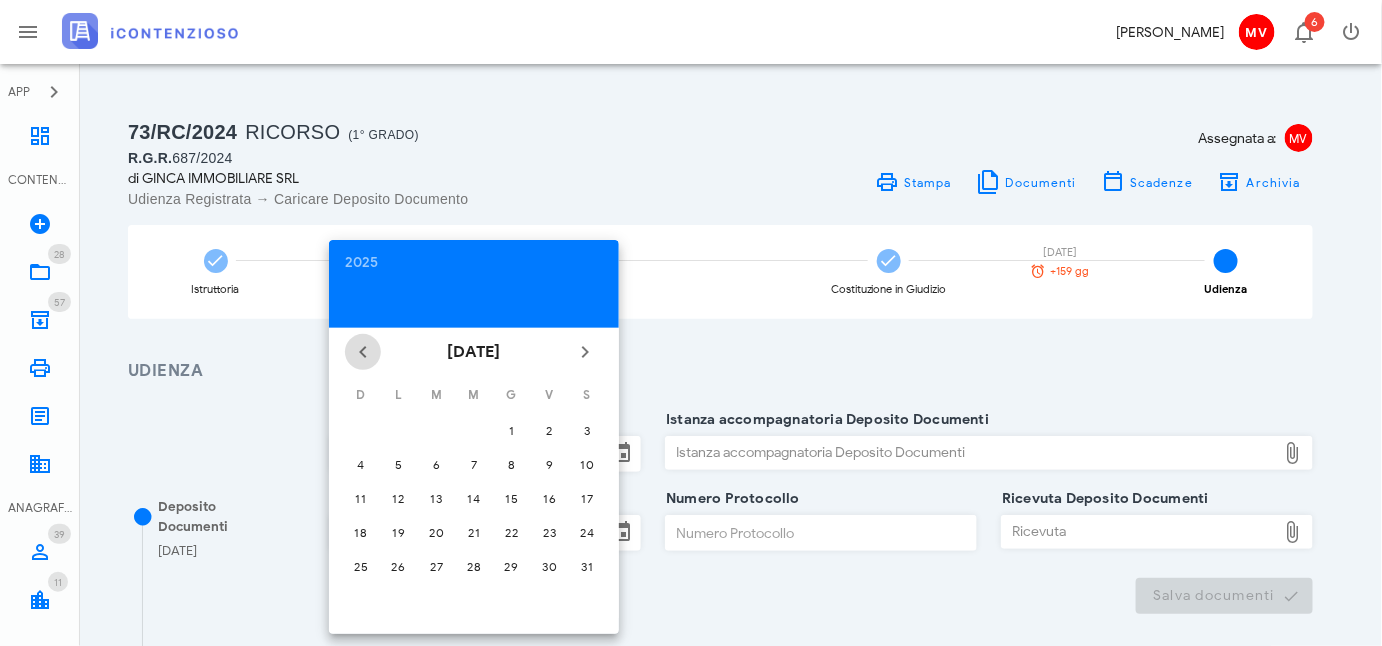 click at bounding box center (363, 352) 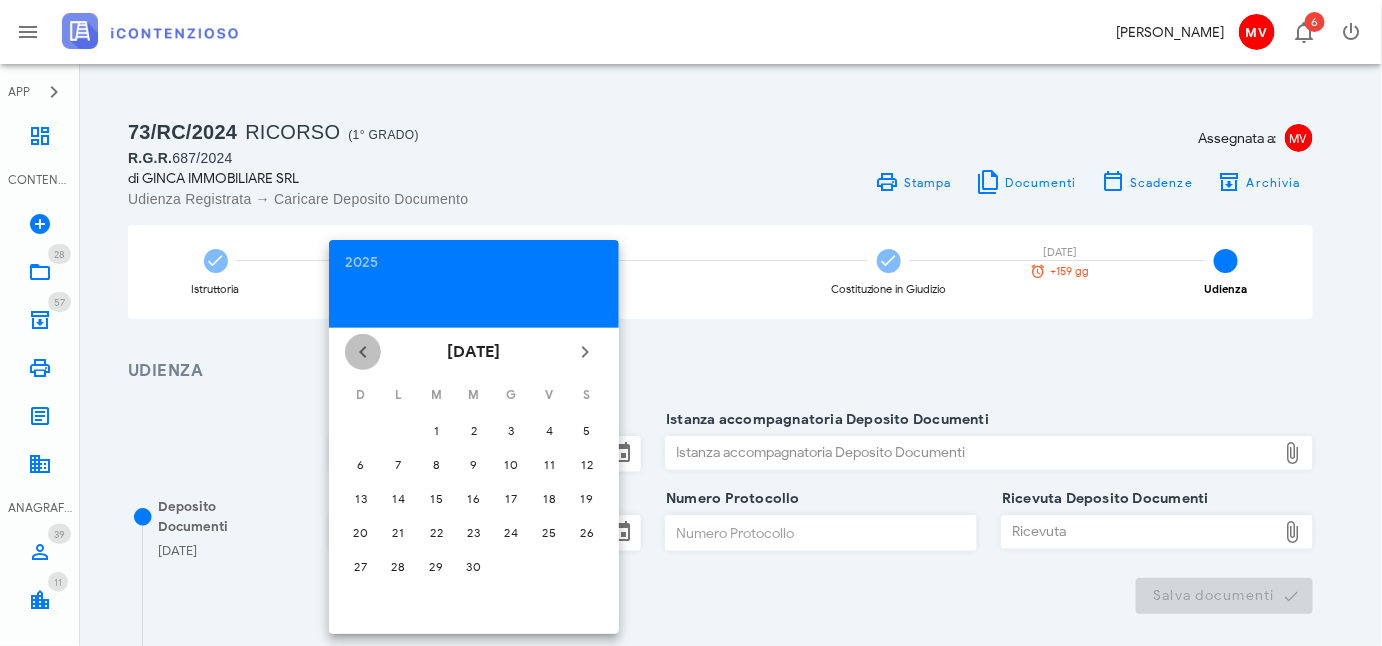 click at bounding box center (363, 352) 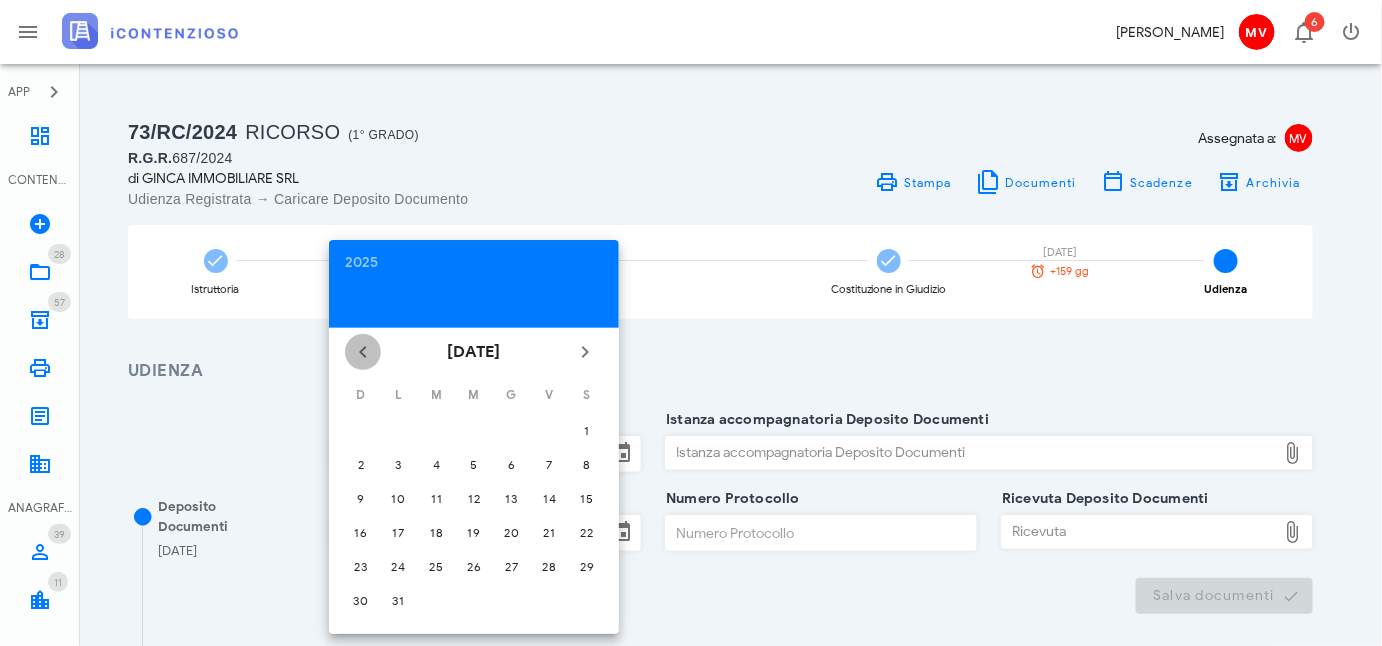 click at bounding box center (363, 352) 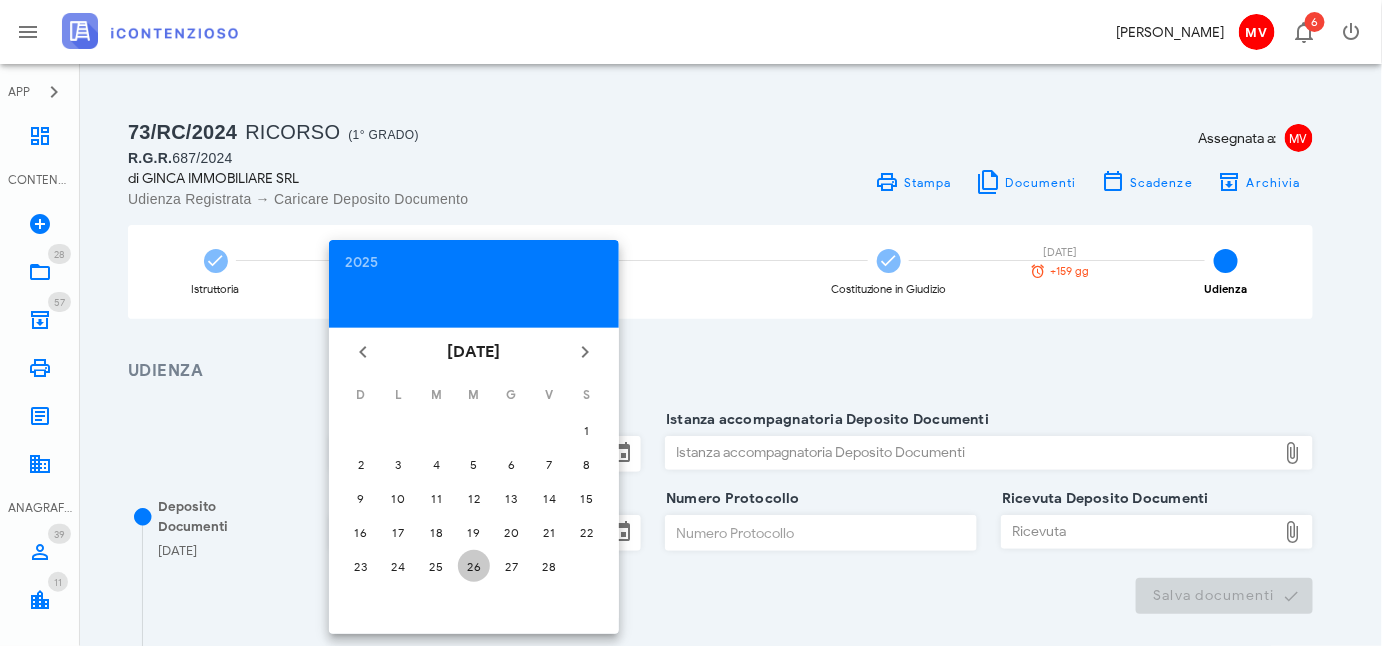 click on "26" at bounding box center (474, 566) 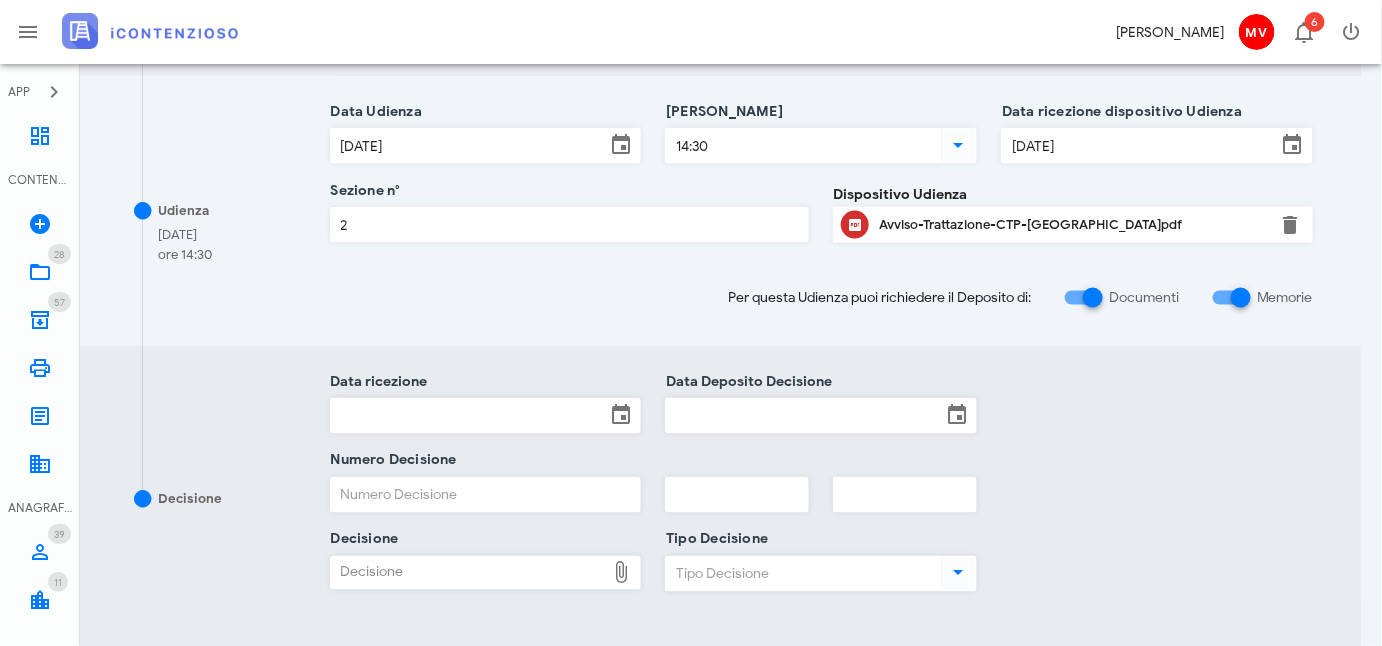 scroll, scrollTop: 776, scrollLeft: 0, axis: vertical 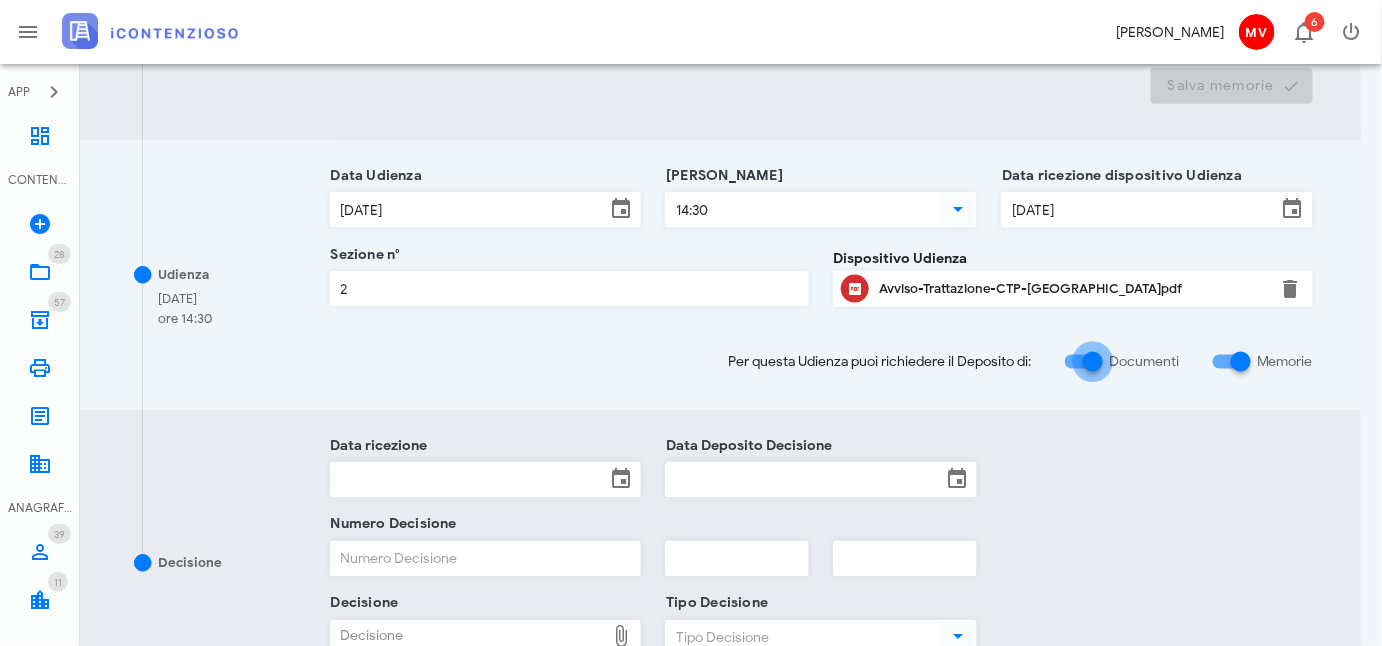 click at bounding box center (1093, 362) 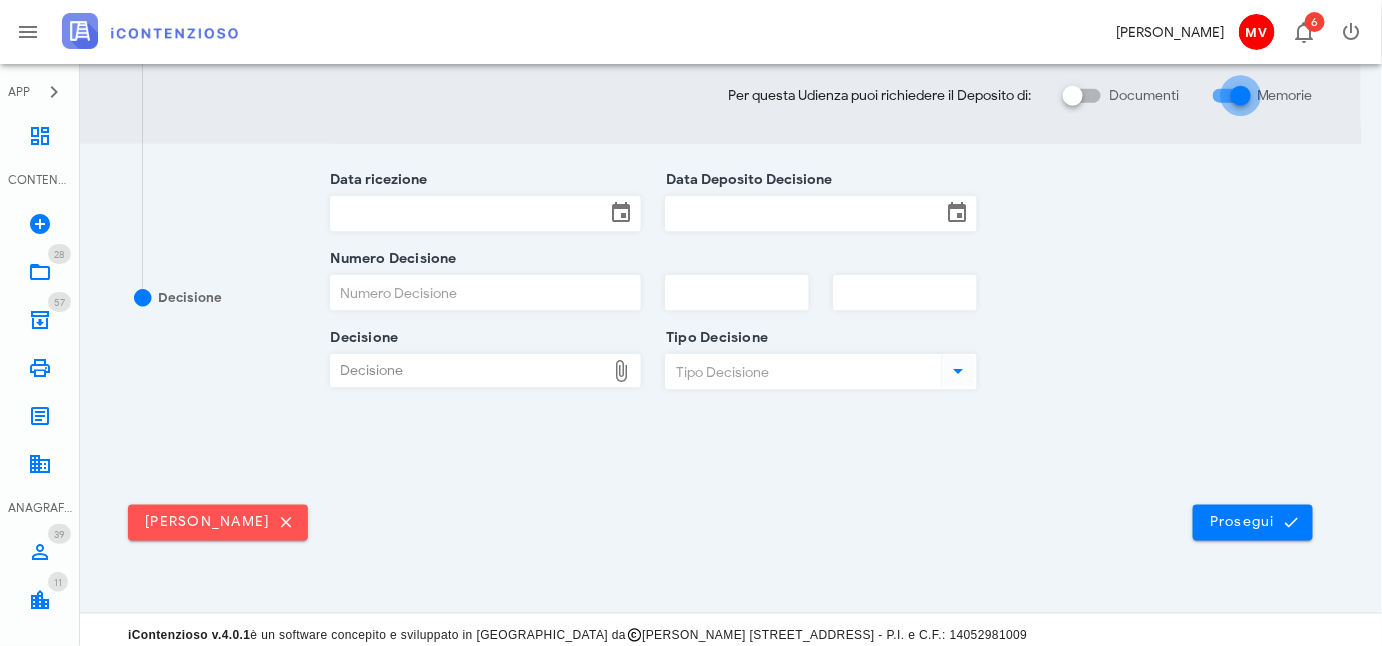 click at bounding box center (1241, 96) 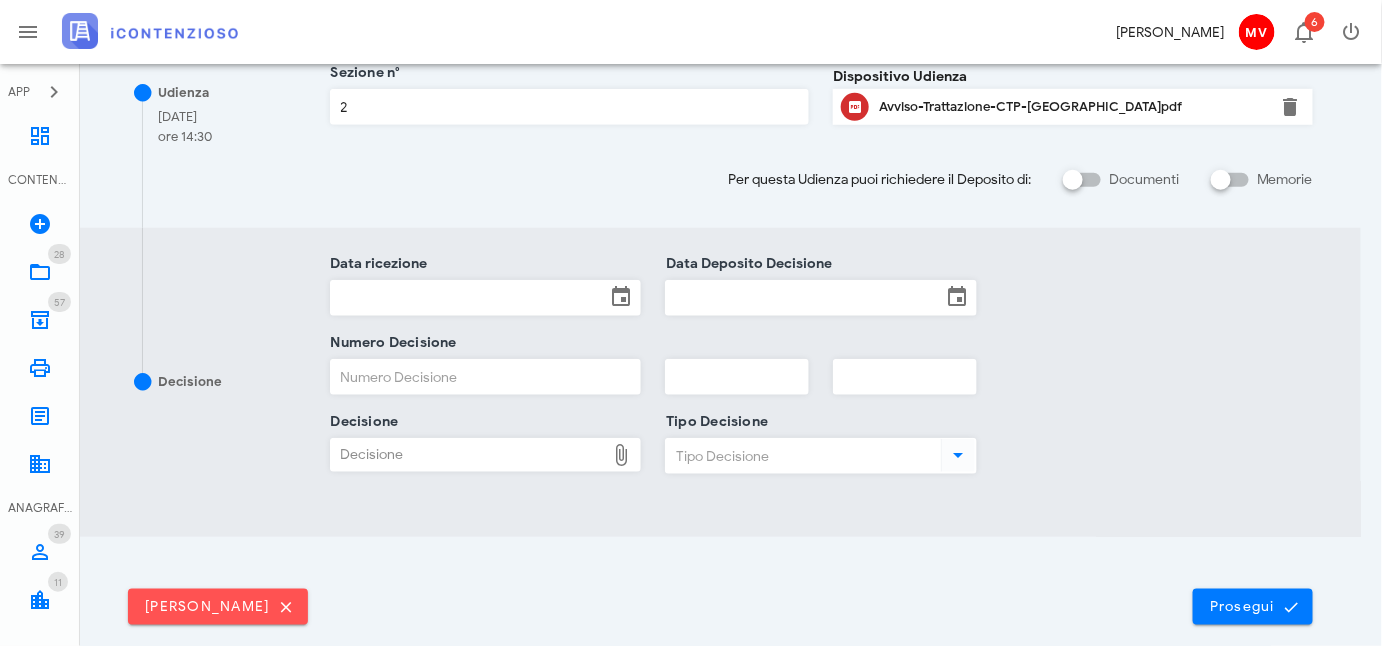 scroll, scrollTop: 518, scrollLeft: 0, axis: vertical 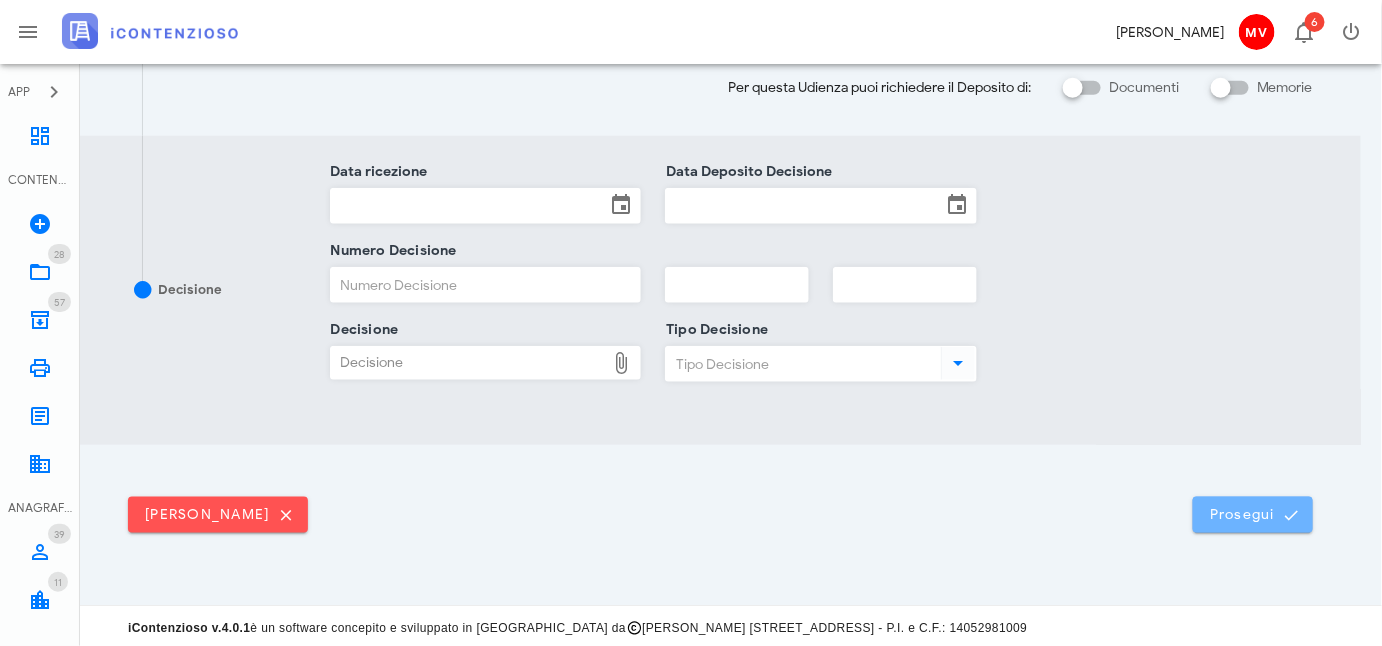 click on "Prosegui" at bounding box center (1253, 515) 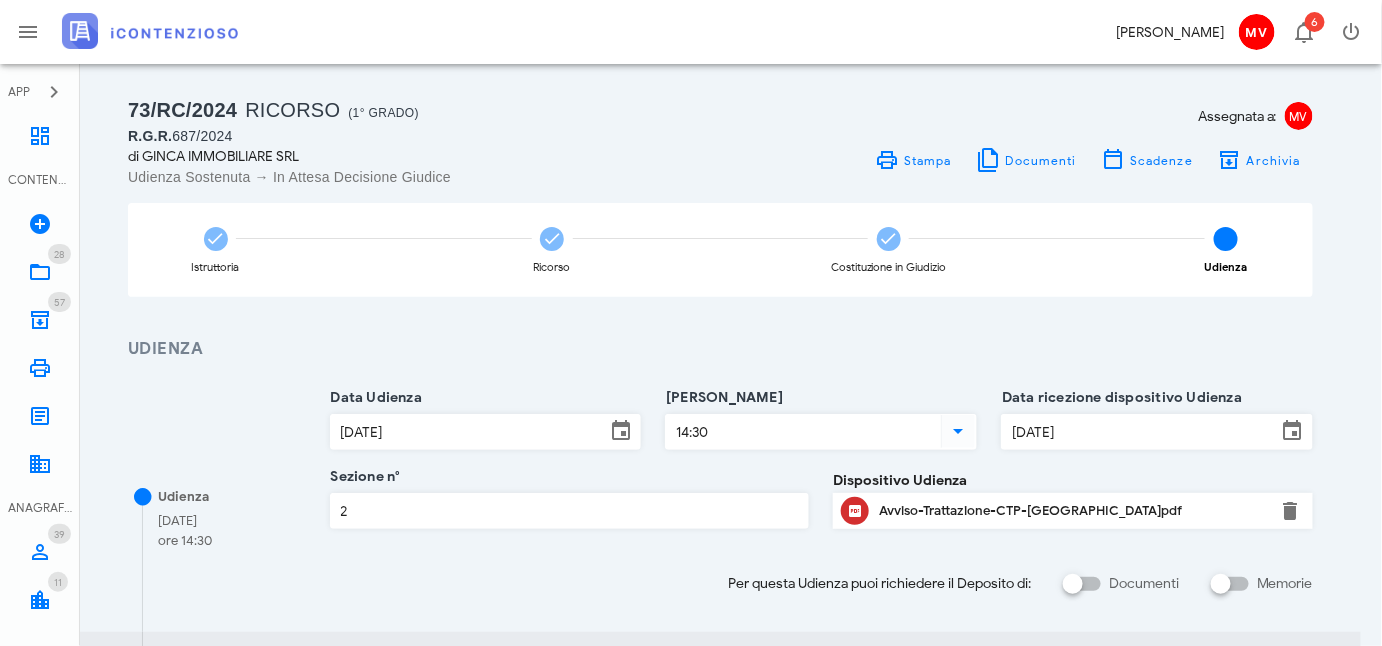 scroll, scrollTop: 0, scrollLeft: 0, axis: both 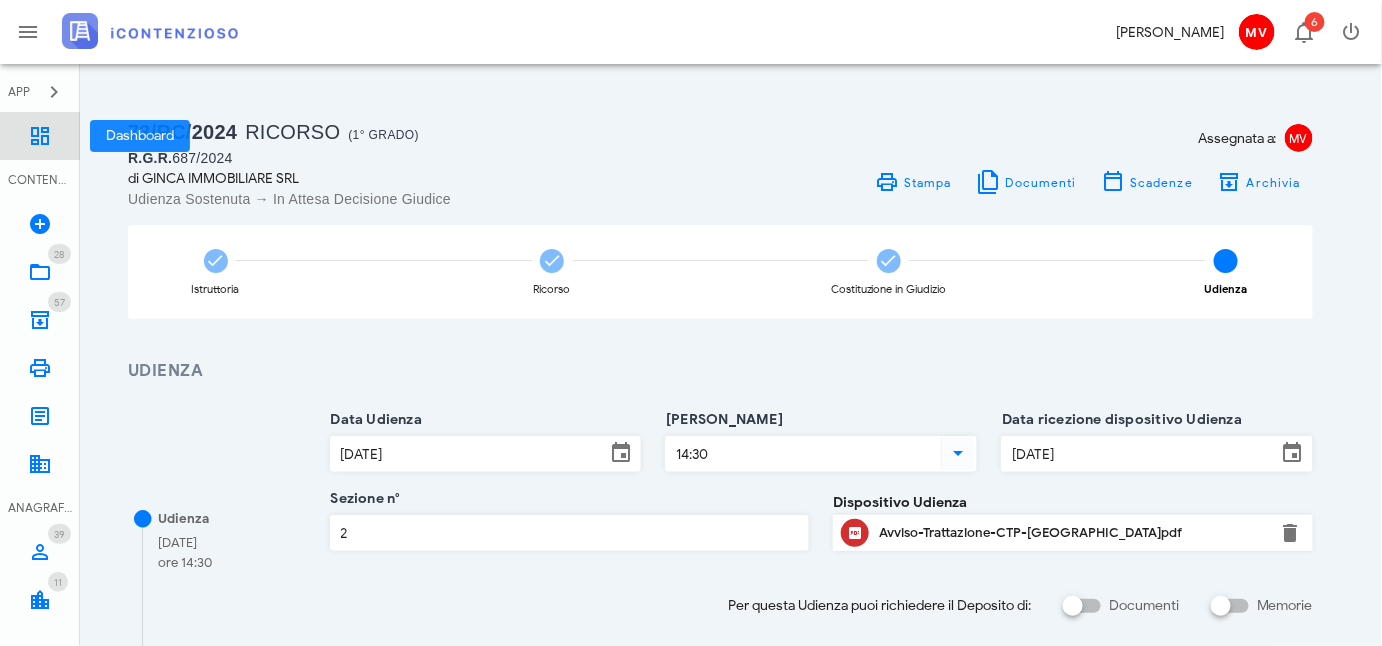 click at bounding box center [40, 136] 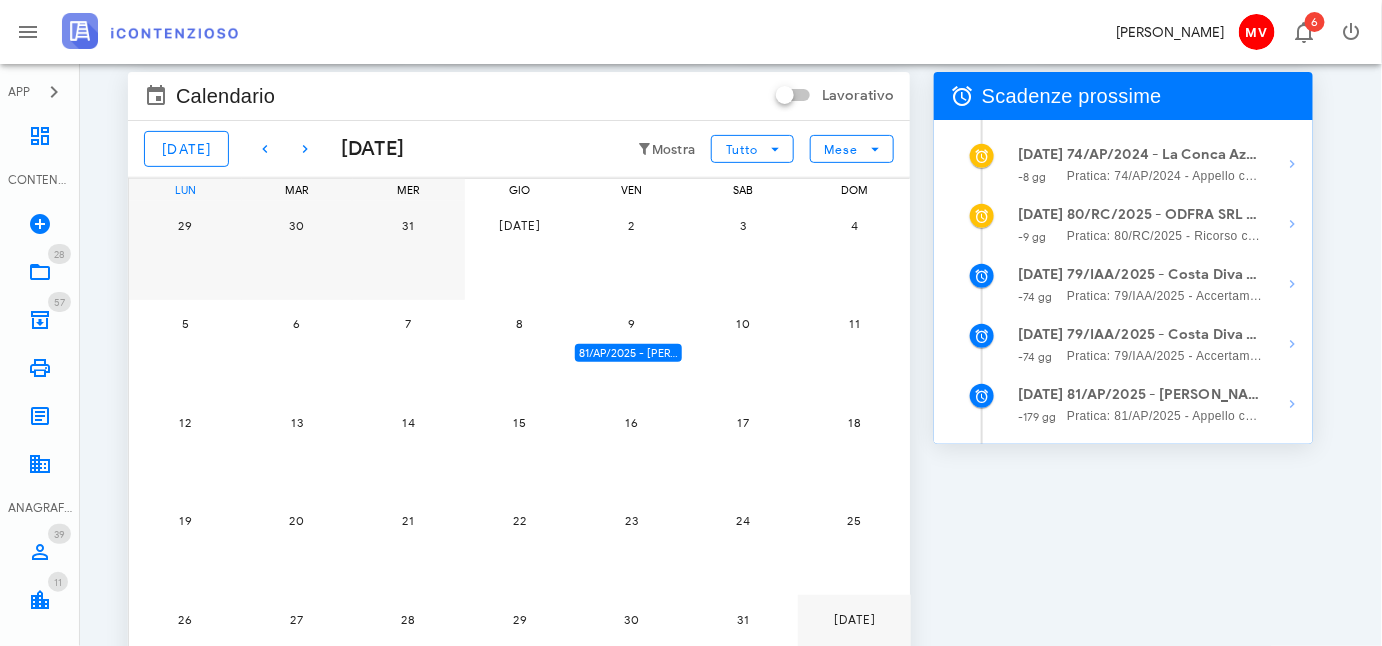 scroll, scrollTop: 0, scrollLeft: 0, axis: both 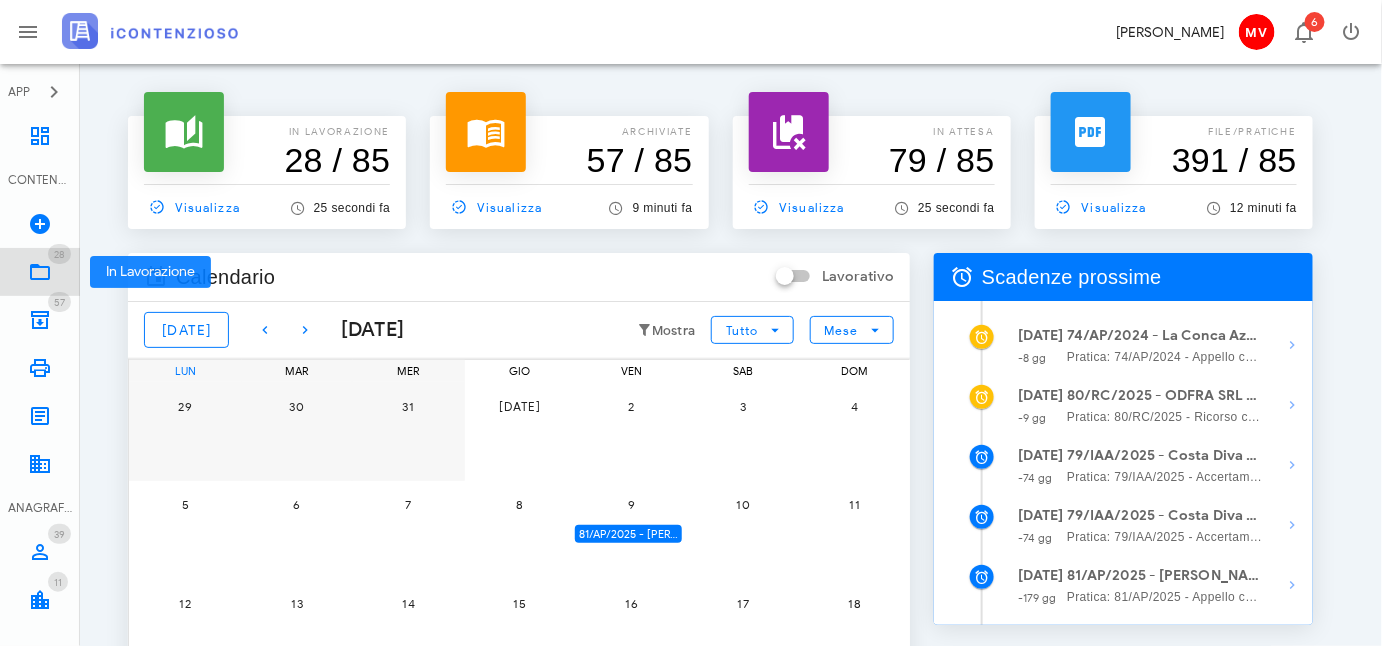 click at bounding box center [40, 272] 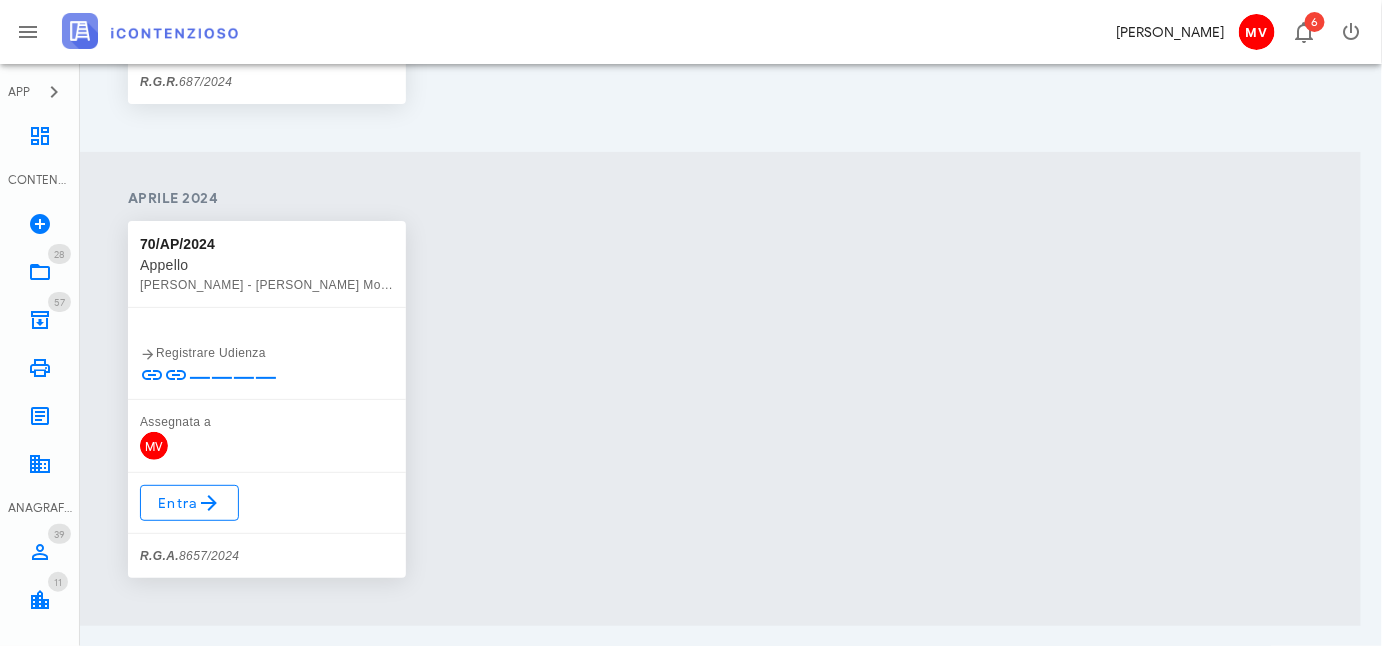 scroll, scrollTop: 2545, scrollLeft: 0, axis: vertical 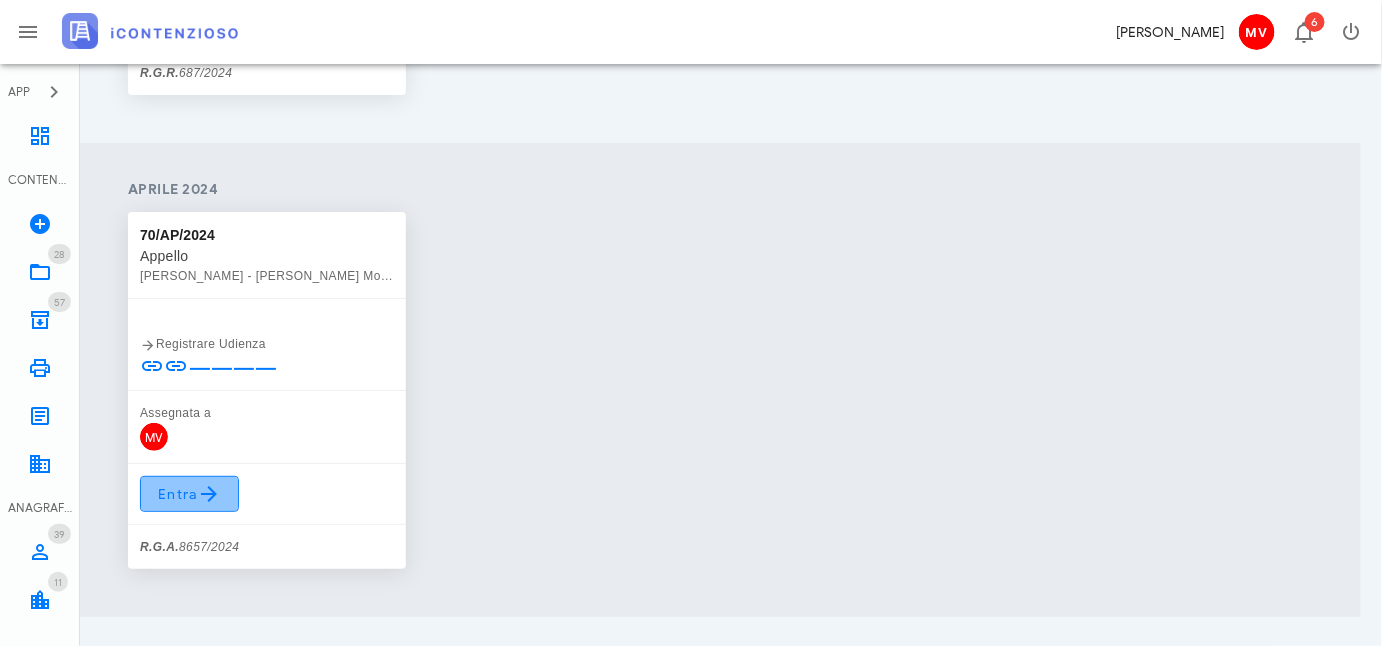 click on "Entra" at bounding box center (189, 494) 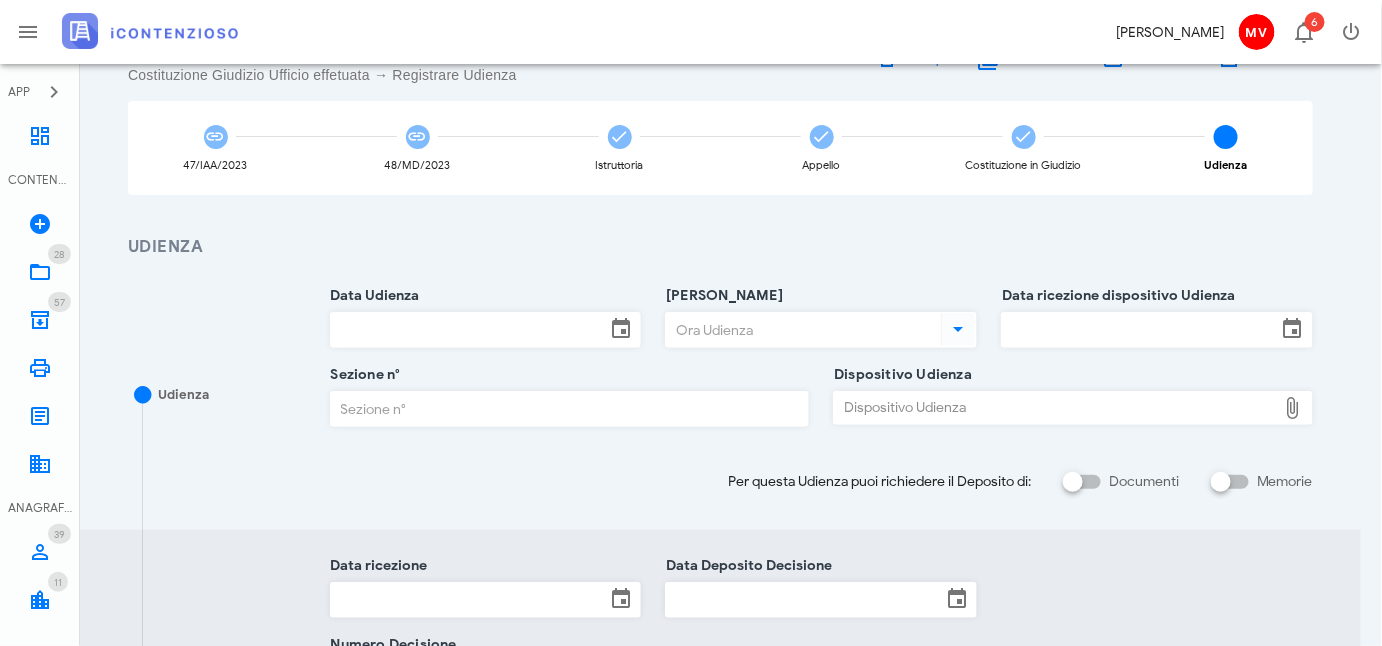 scroll, scrollTop: 0, scrollLeft: 0, axis: both 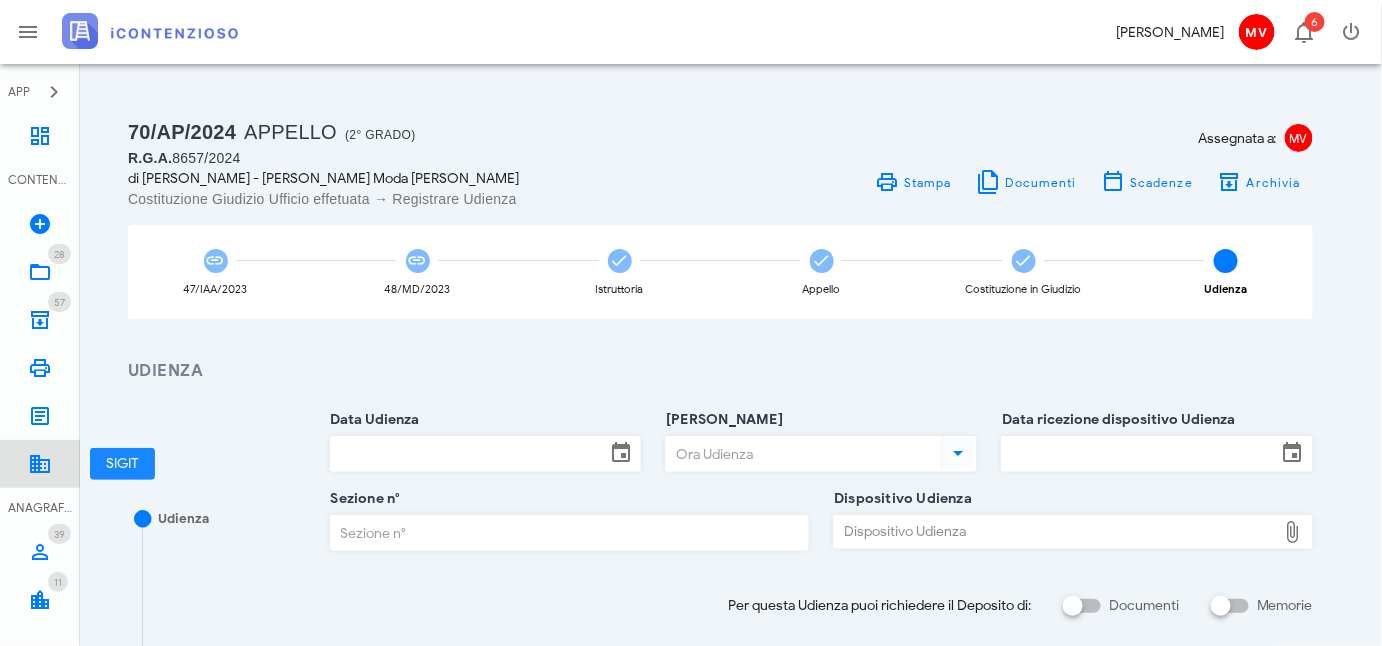 click at bounding box center (40, 464) 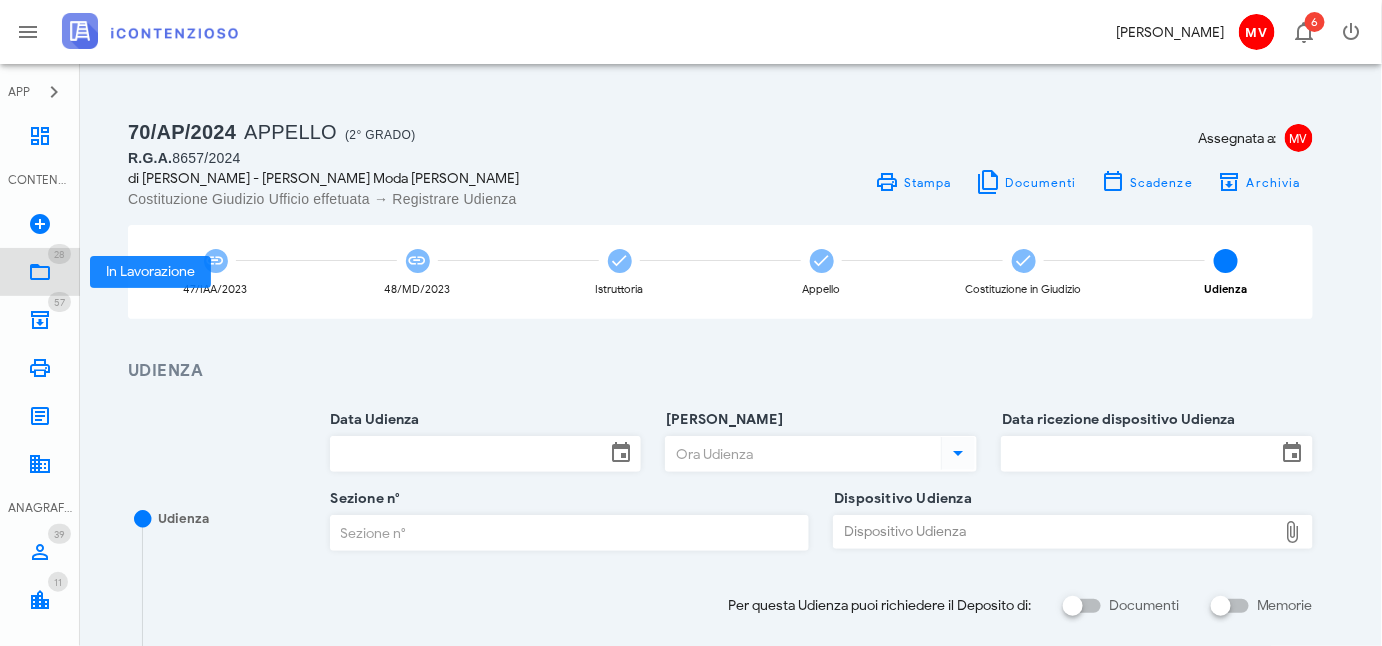 click at bounding box center (40, 272) 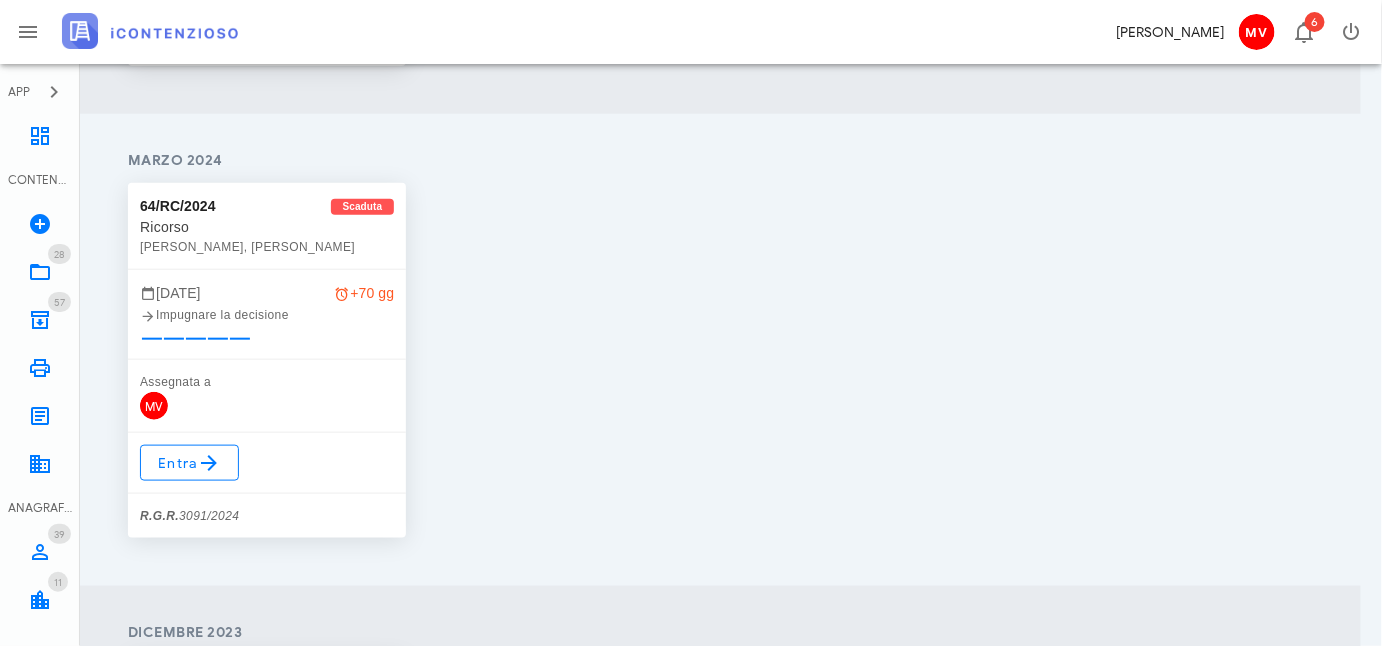scroll, scrollTop: 3090, scrollLeft: 0, axis: vertical 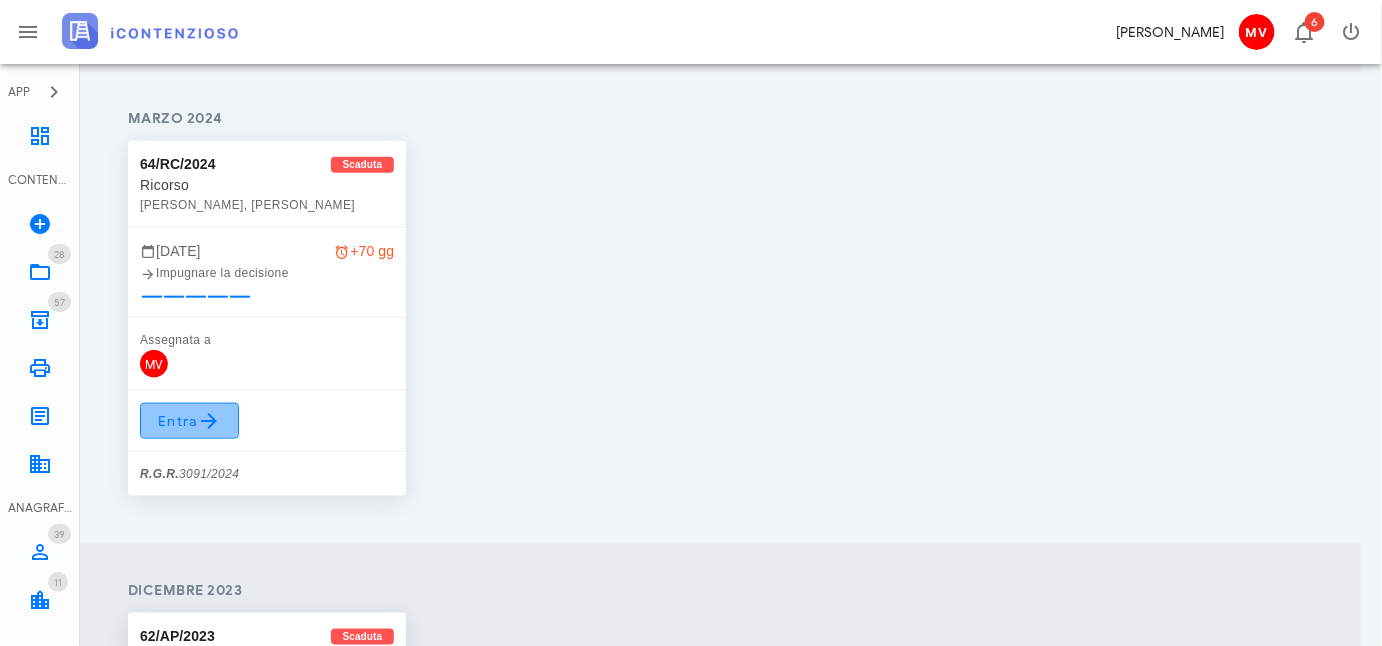 click on "Entra" at bounding box center (189, 421) 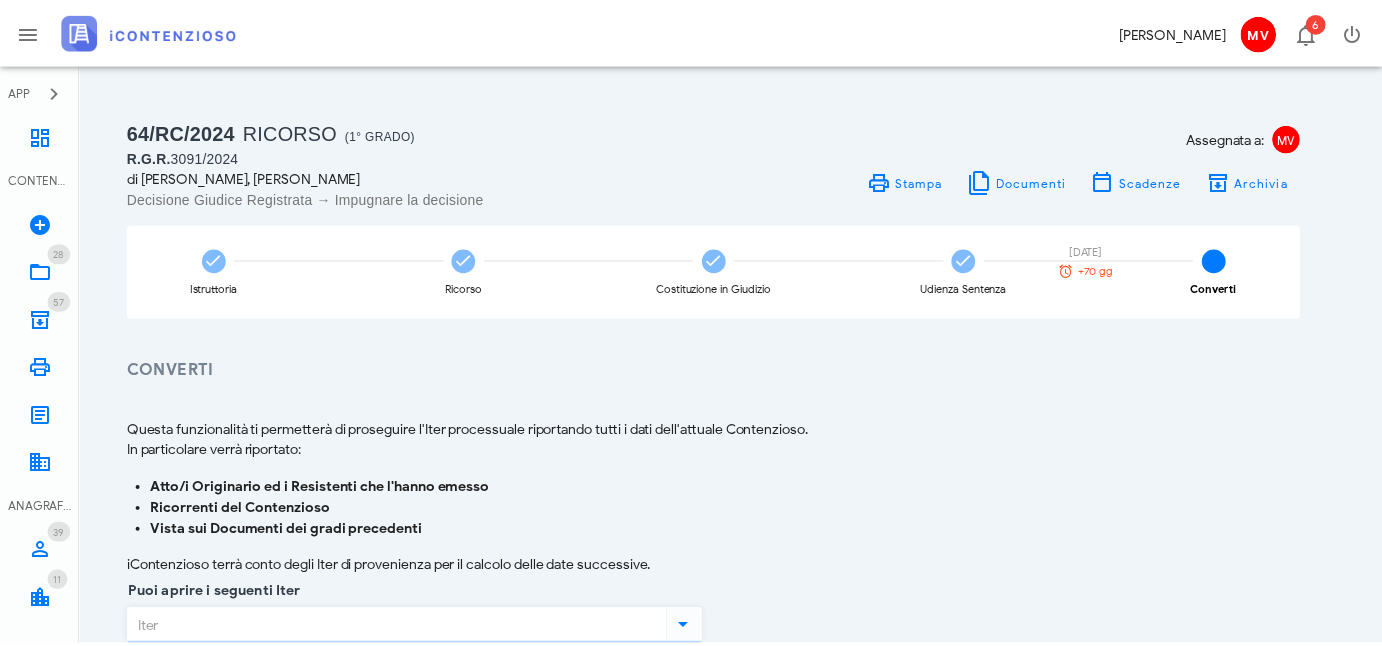 scroll, scrollTop: 0, scrollLeft: 0, axis: both 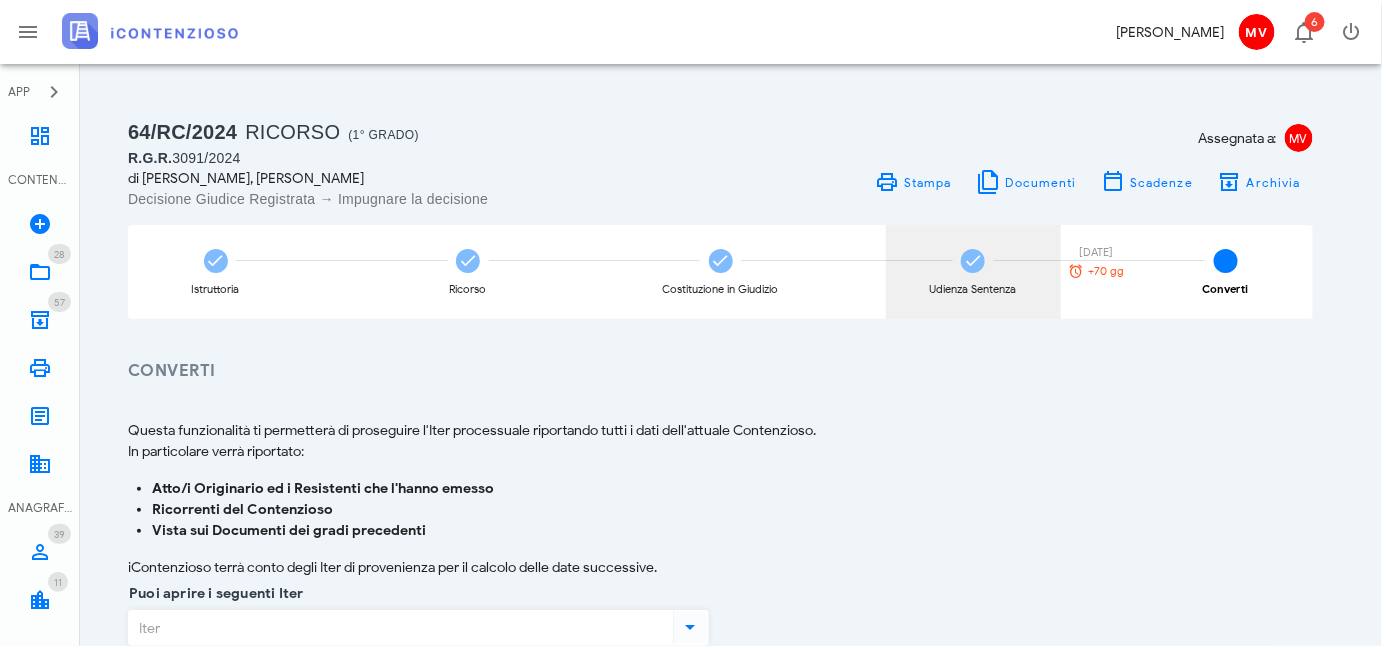 click at bounding box center [973, 261] 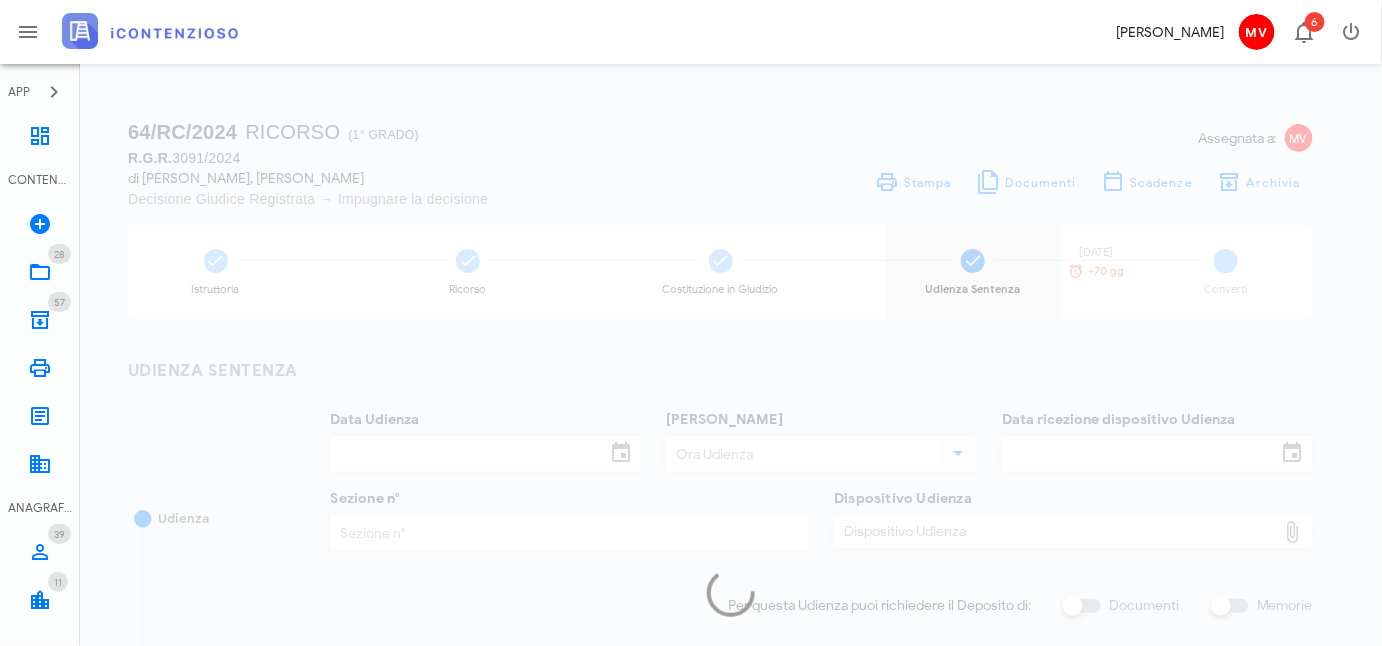 type on "28/10/2024" 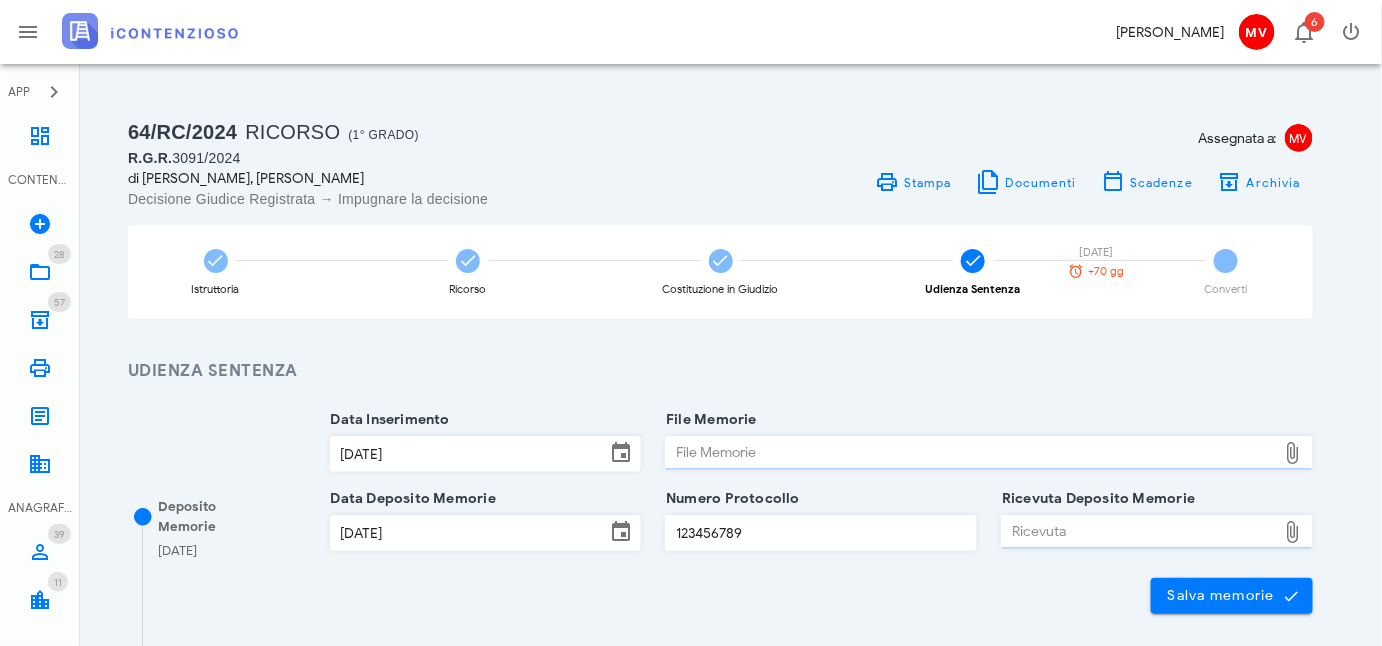 type on "Sentenza" 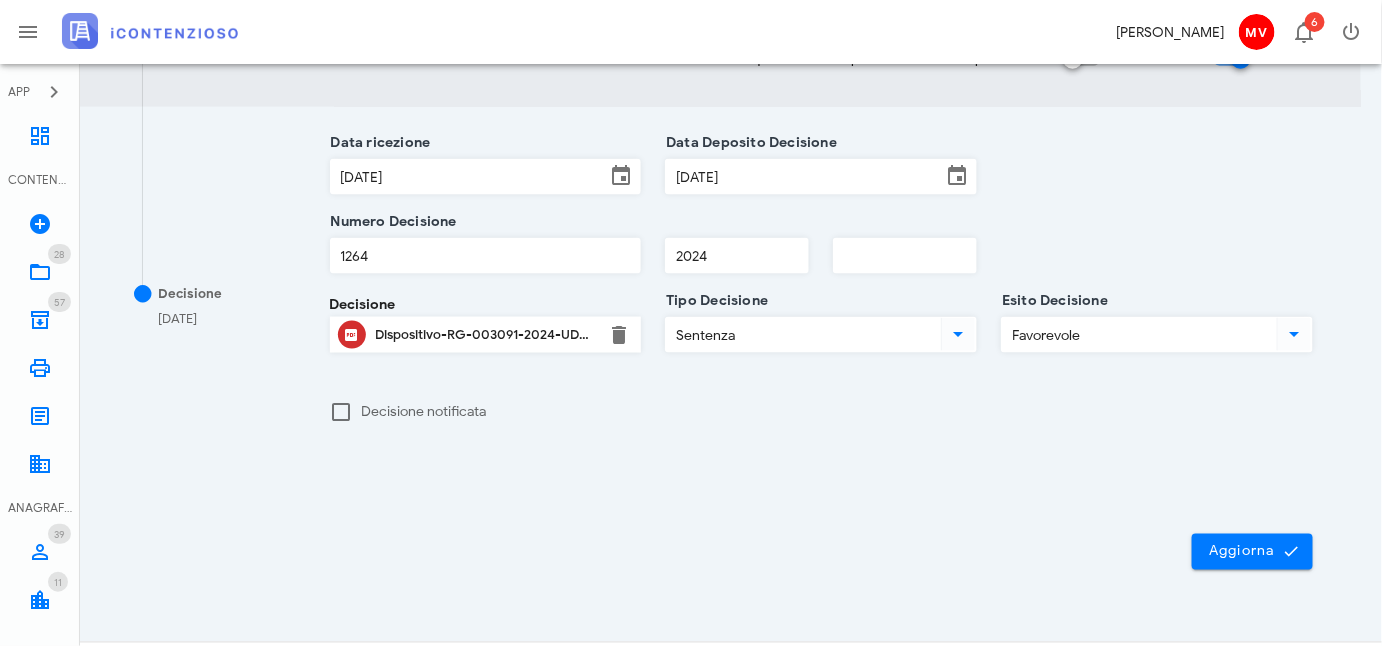 scroll, scrollTop: 818, scrollLeft: 0, axis: vertical 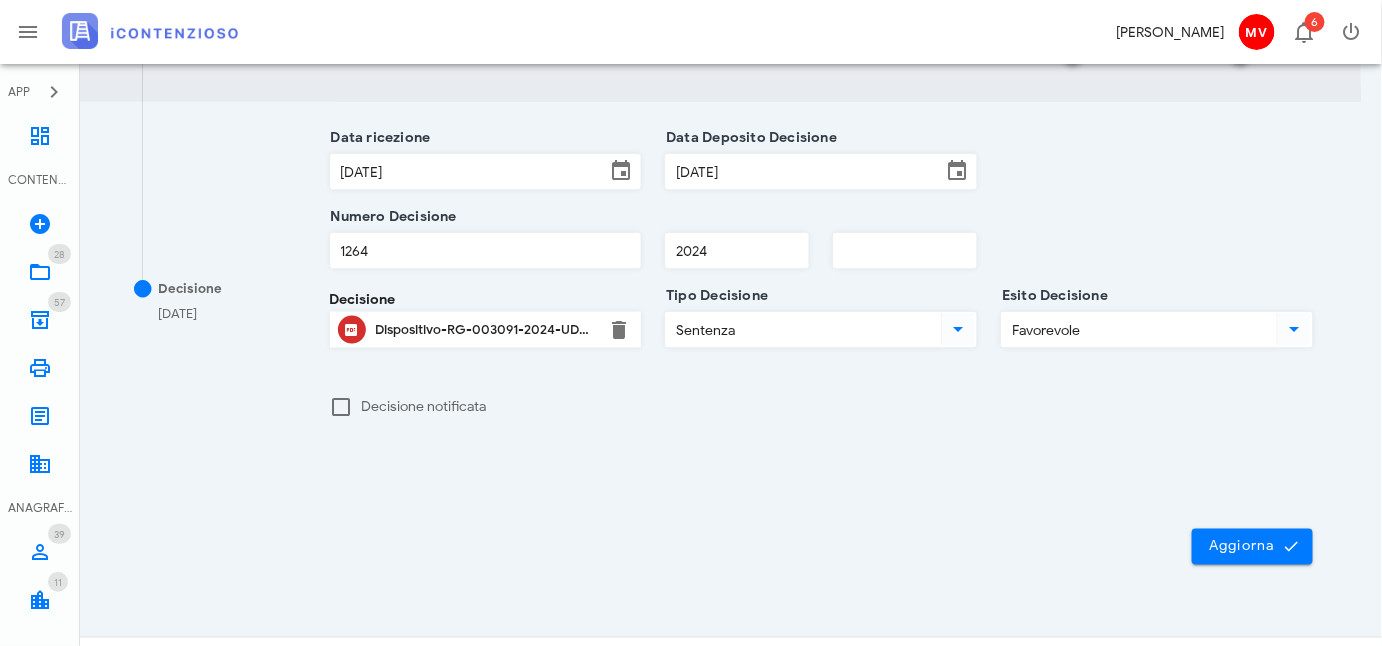 click on "Dispositivo-RG-003091-2024-UD-28102024-2.pdf" at bounding box center [486, 330] 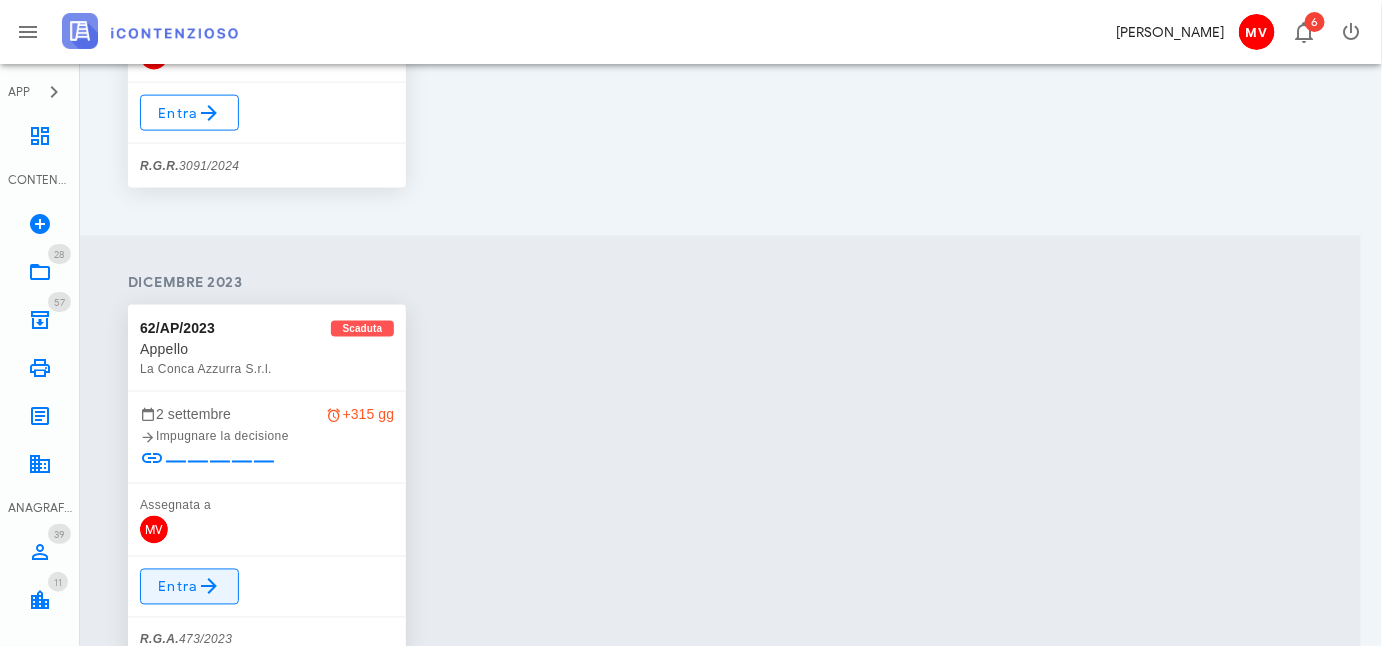 scroll, scrollTop: 3454, scrollLeft: 0, axis: vertical 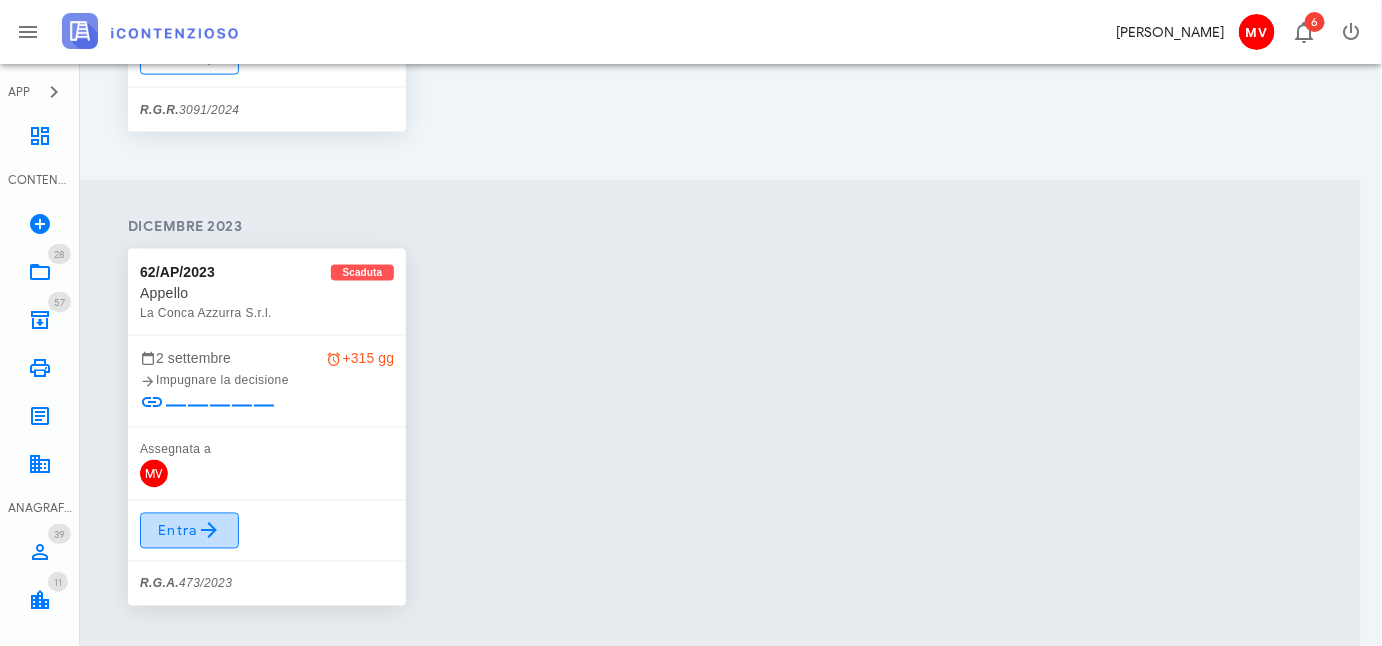 click on "Entra" at bounding box center (189, 531) 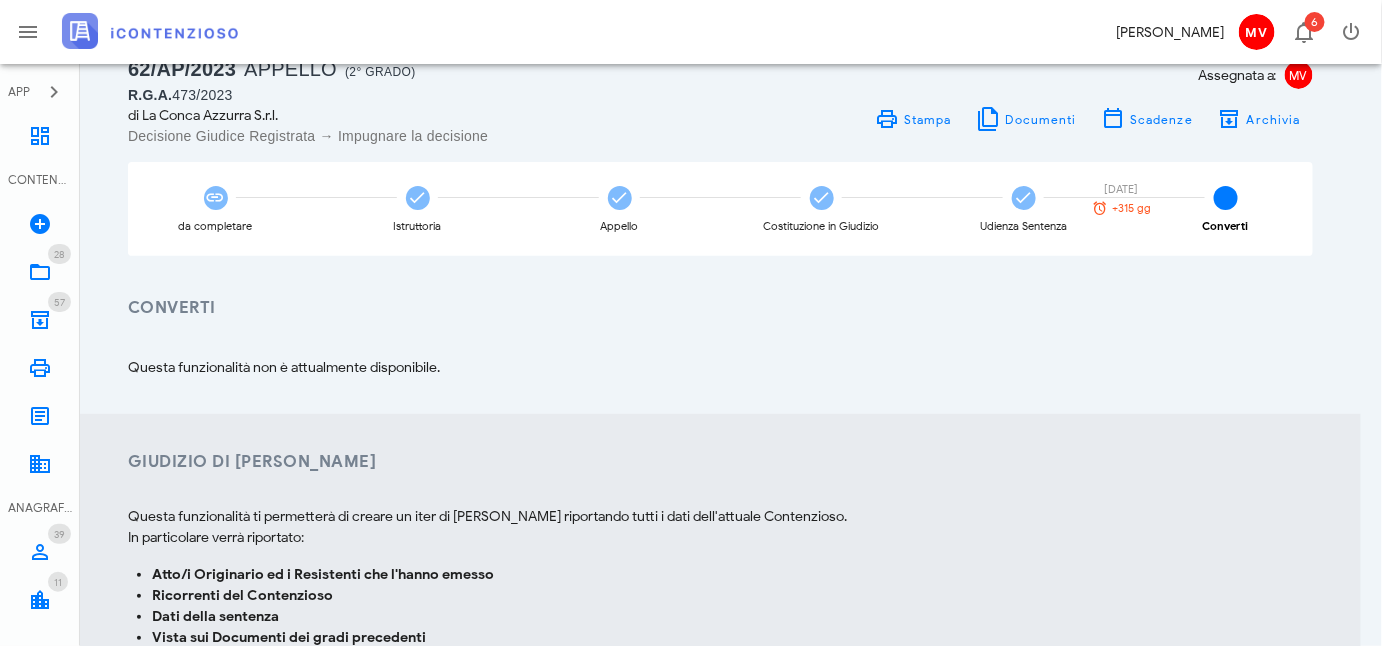 scroll, scrollTop: 0, scrollLeft: 0, axis: both 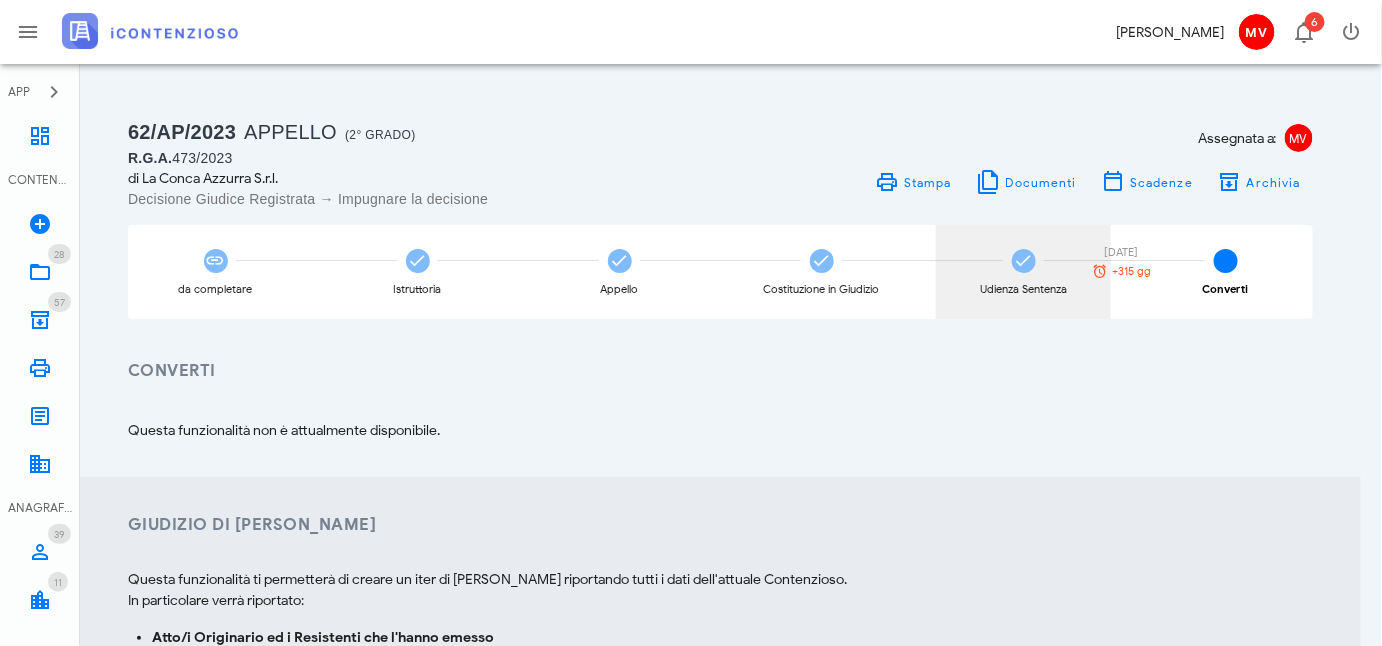 click at bounding box center (1024, 261) 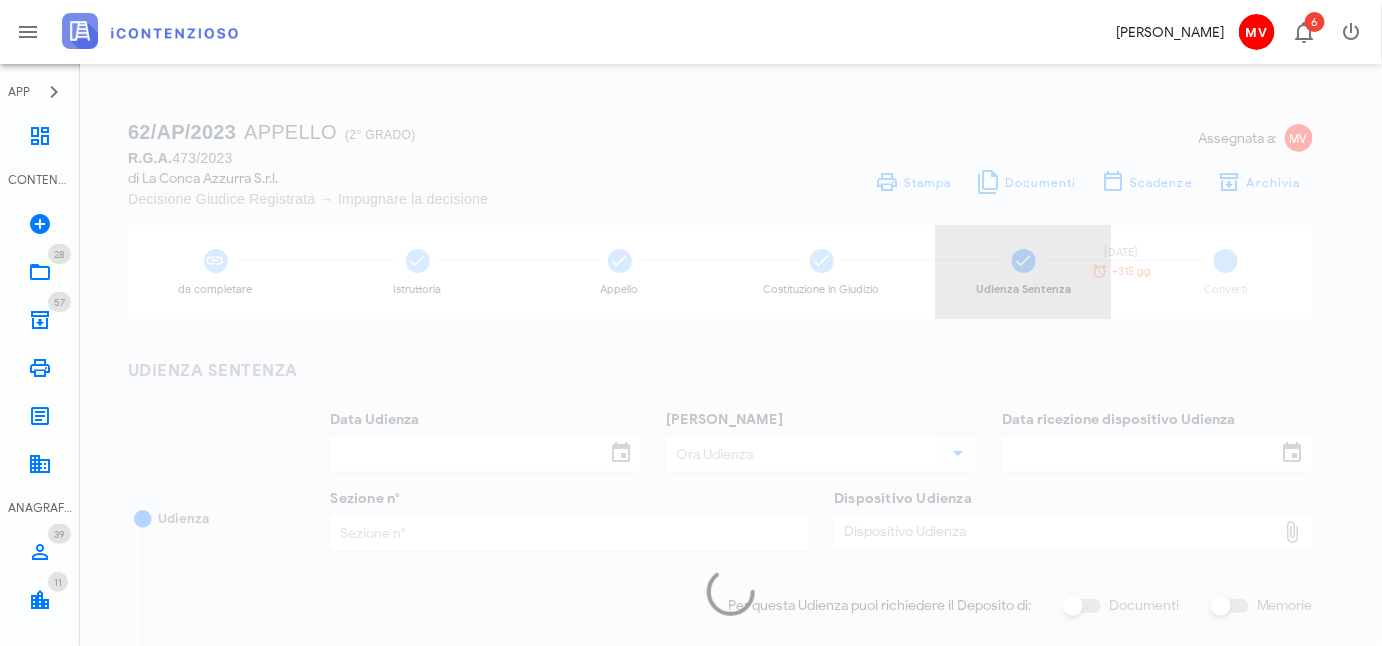 type on "[DATE]" 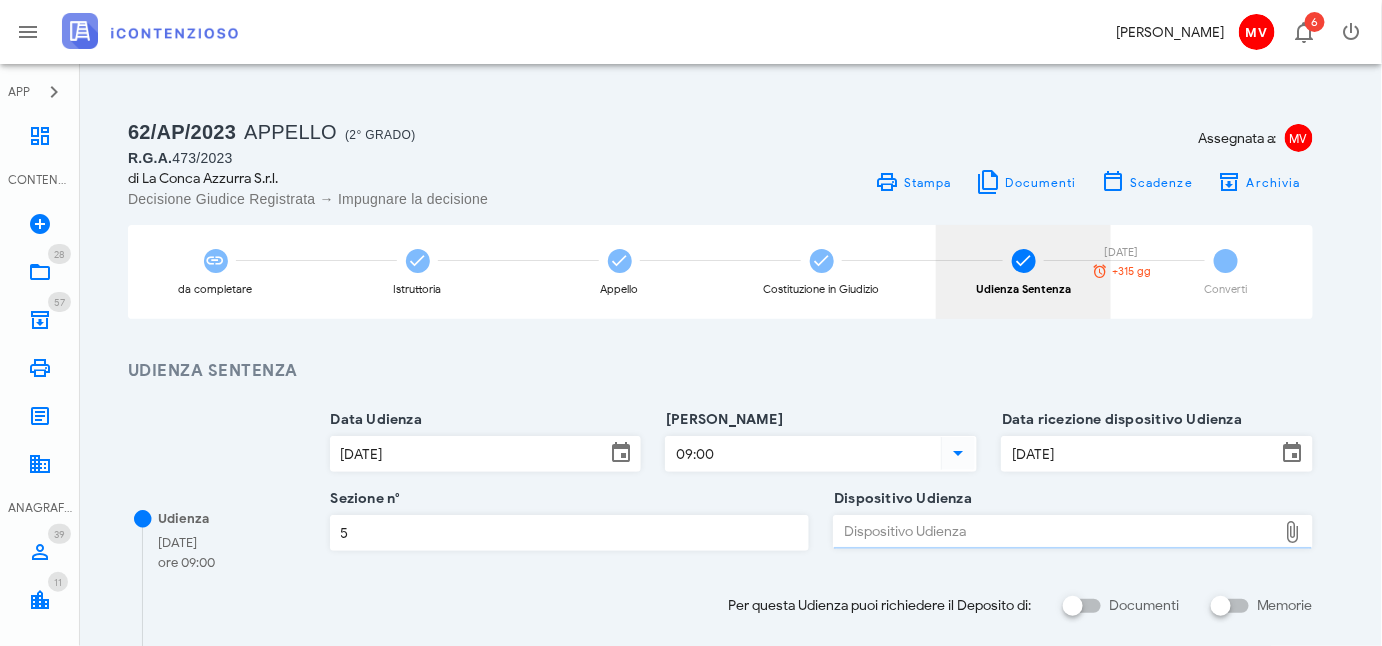 type on "Sentenza" 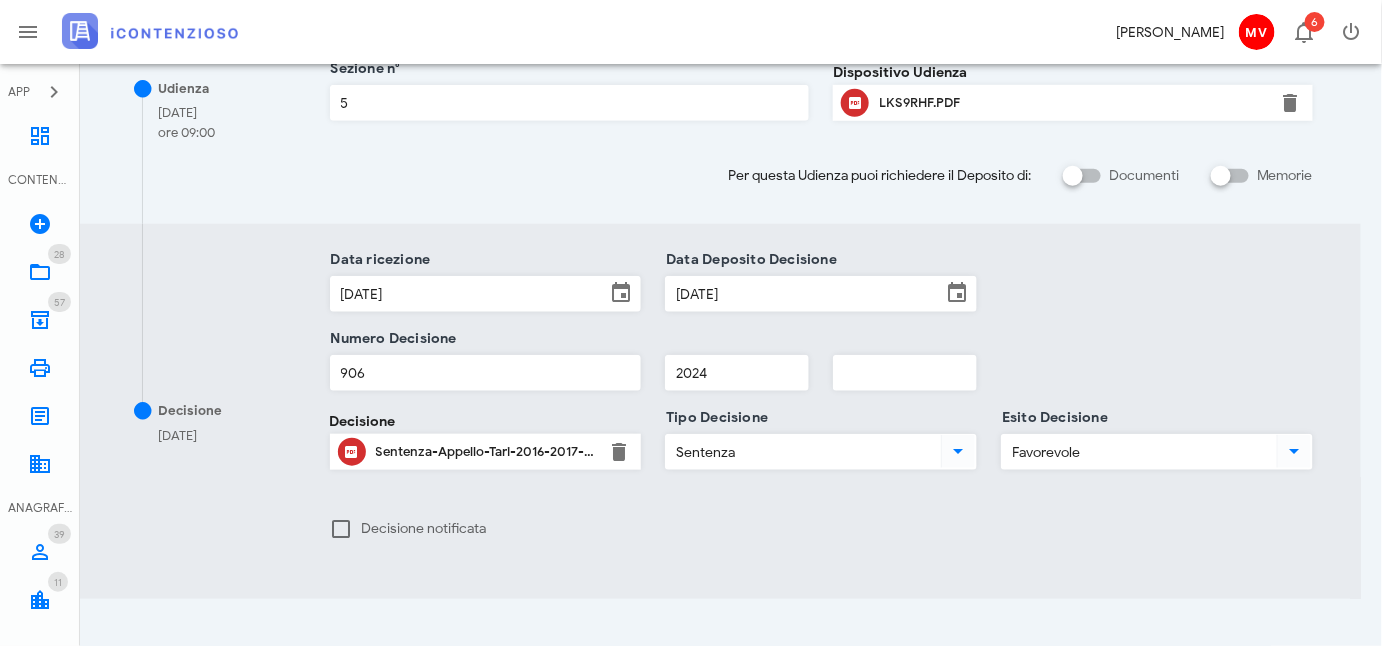 scroll, scrollTop: 454, scrollLeft: 0, axis: vertical 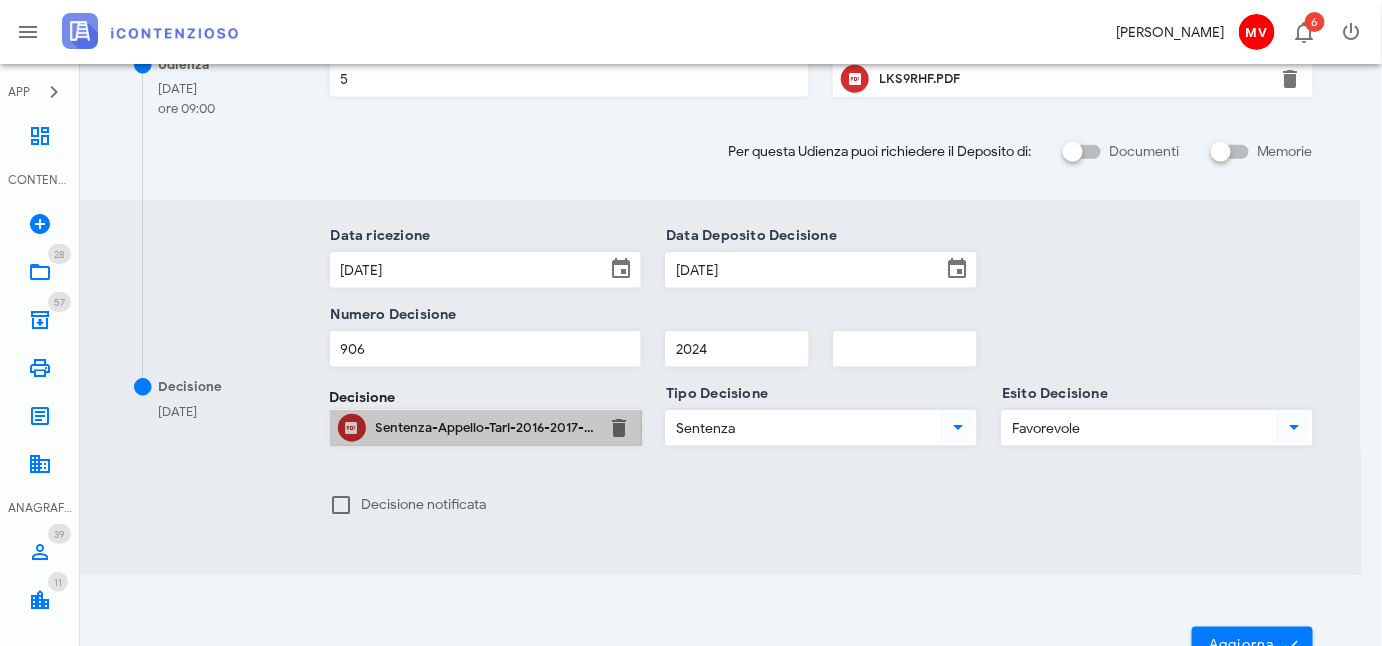 click on "Sentenza-Appello-Tari-2016-2017-n-473-2023.pdf" at bounding box center [486, 428] 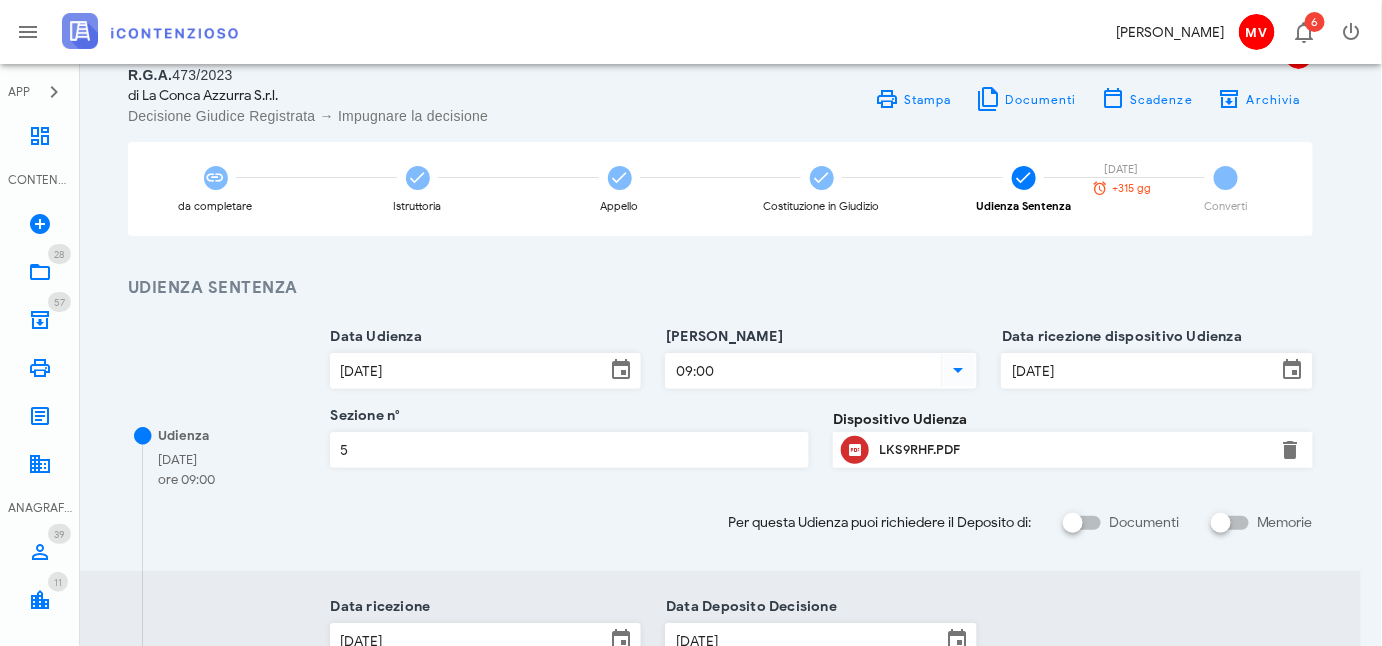 scroll, scrollTop: 0, scrollLeft: 0, axis: both 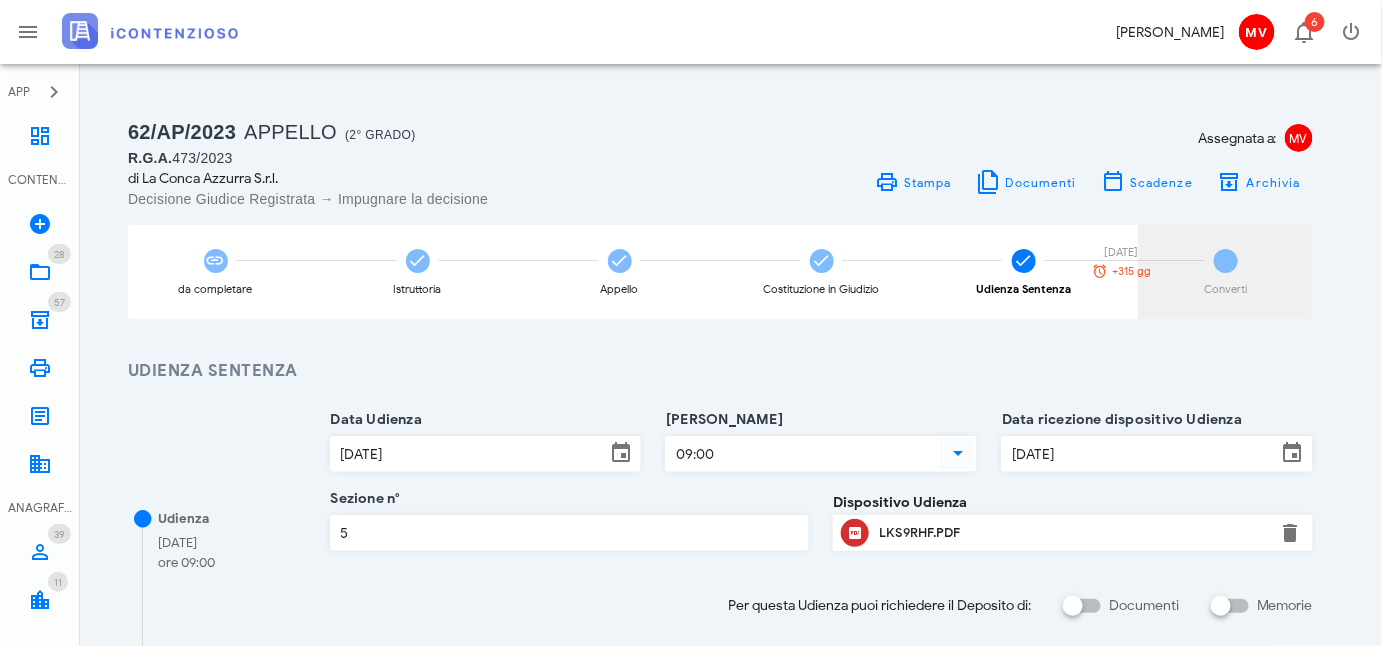 click on "6" at bounding box center [1226, 261] 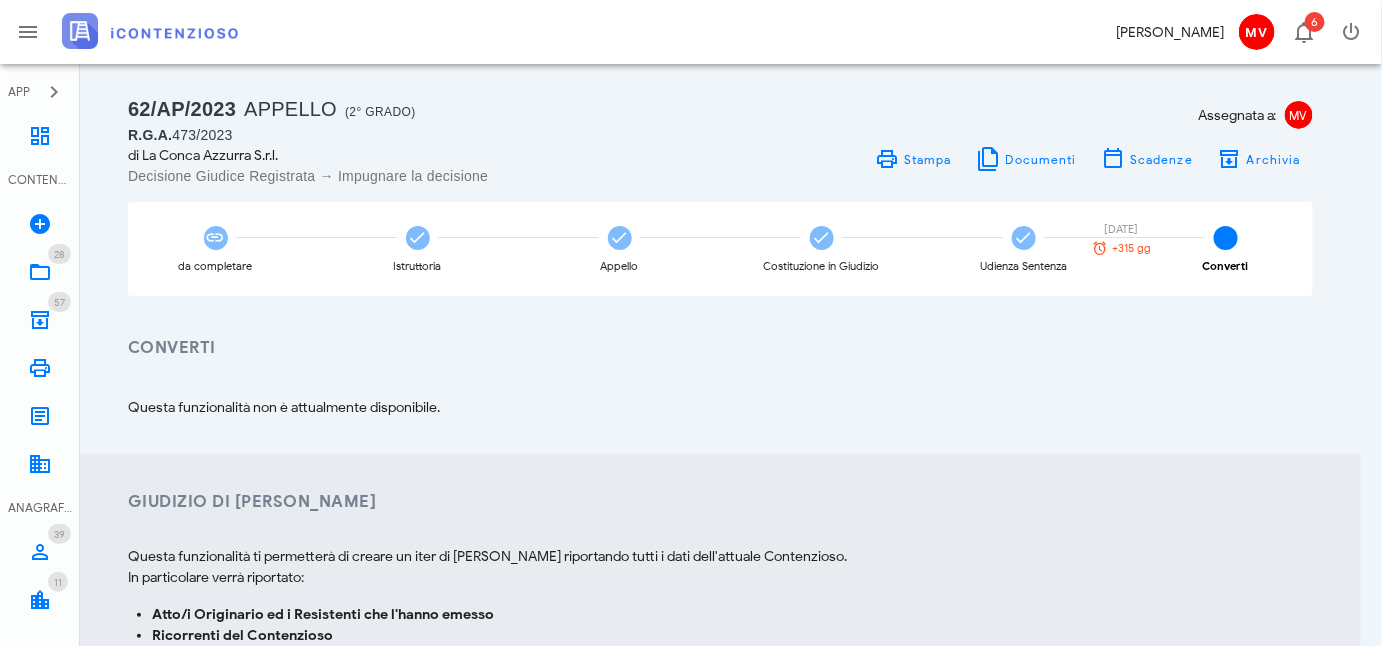 scroll, scrollTop: 0, scrollLeft: 0, axis: both 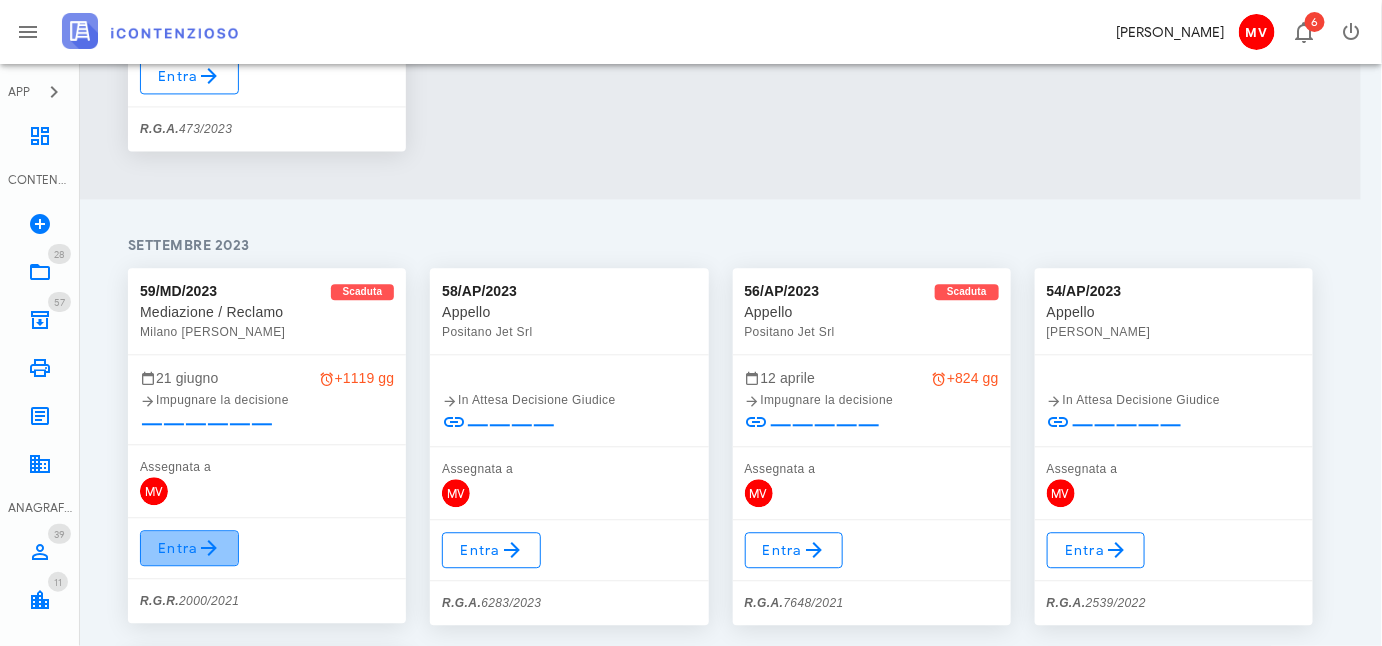 click on "Entra" at bounding box center [189, 548] 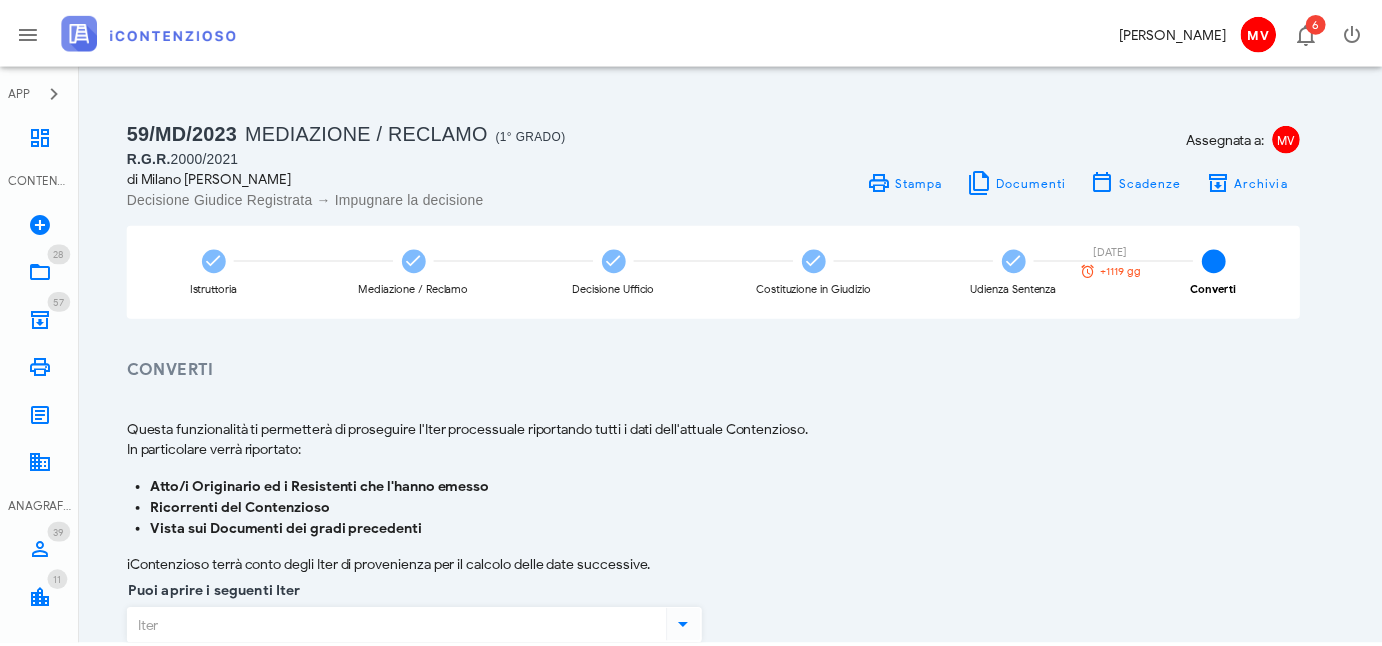 scroll, scrollTop: 0, scrollLeft: 0, axis: both 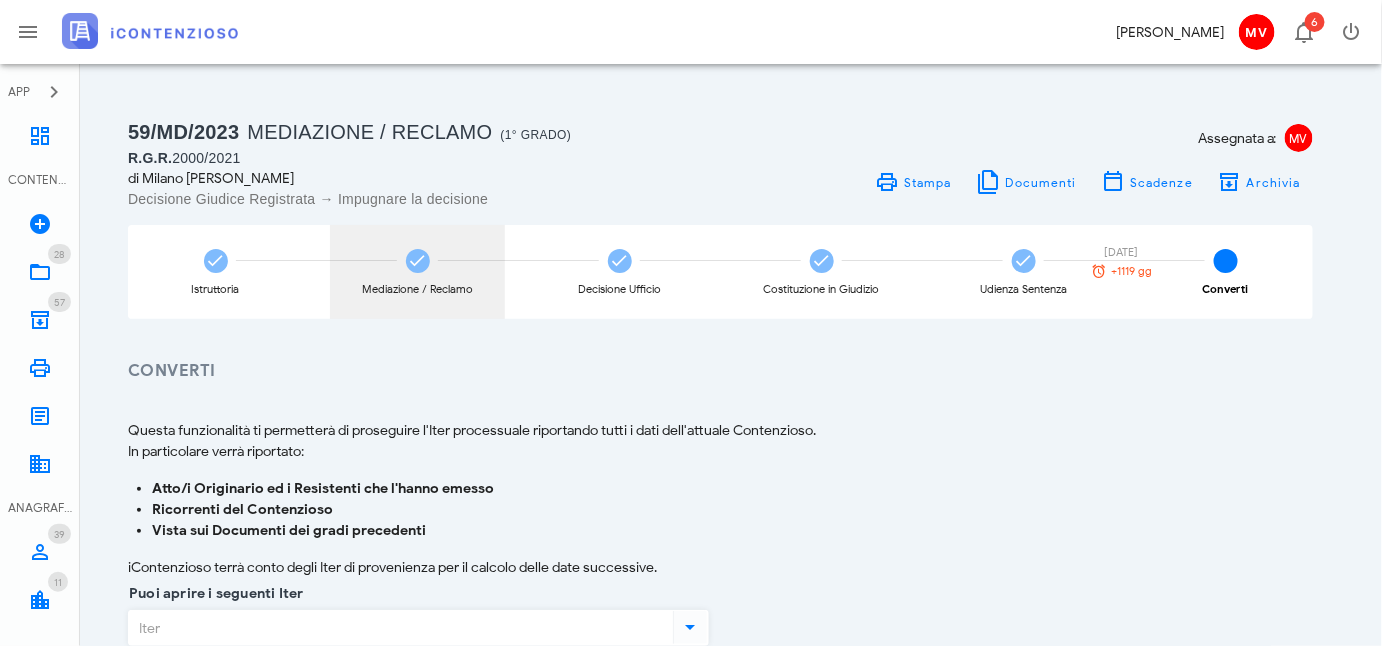 click at bounding box center (418, 261) 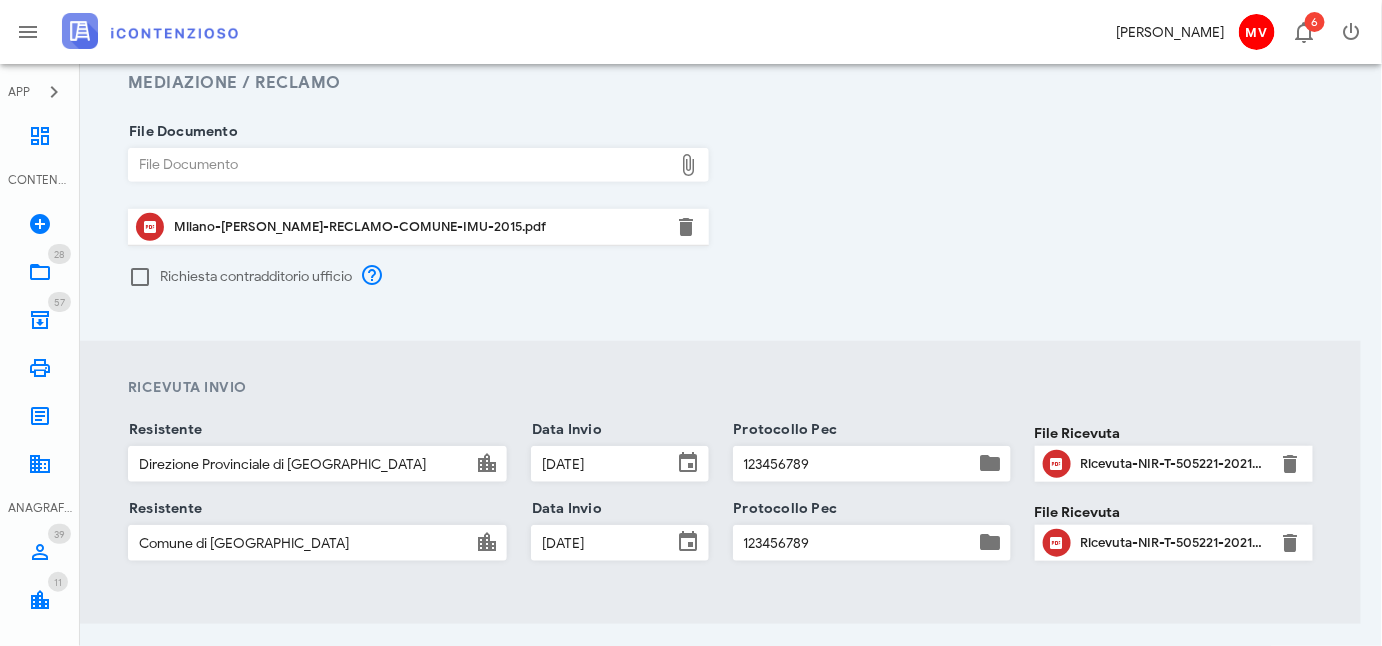 scroll, scrollTop: 181, scrollLeft: 0, axis: vertical 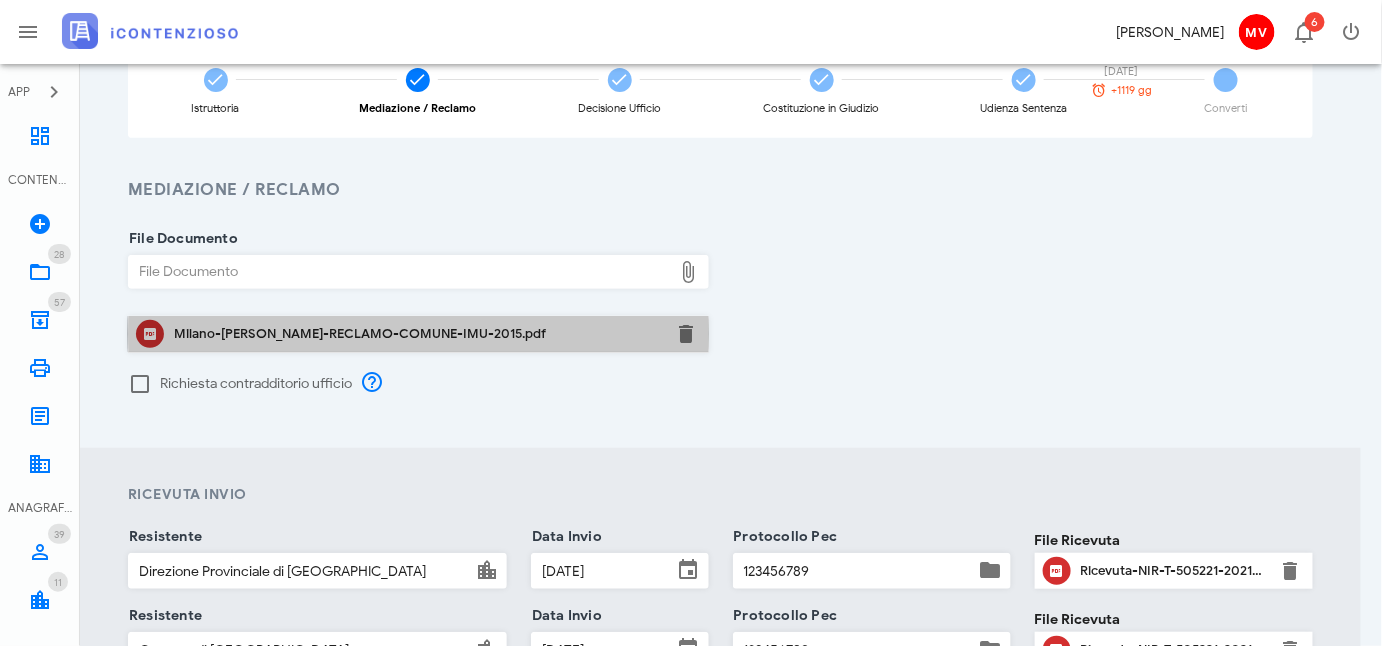 click on "Milano-[PERSON_NAME]-RECLAMO-COMUNE-IMU-2015.pdf" at bounding box center (418, 334) 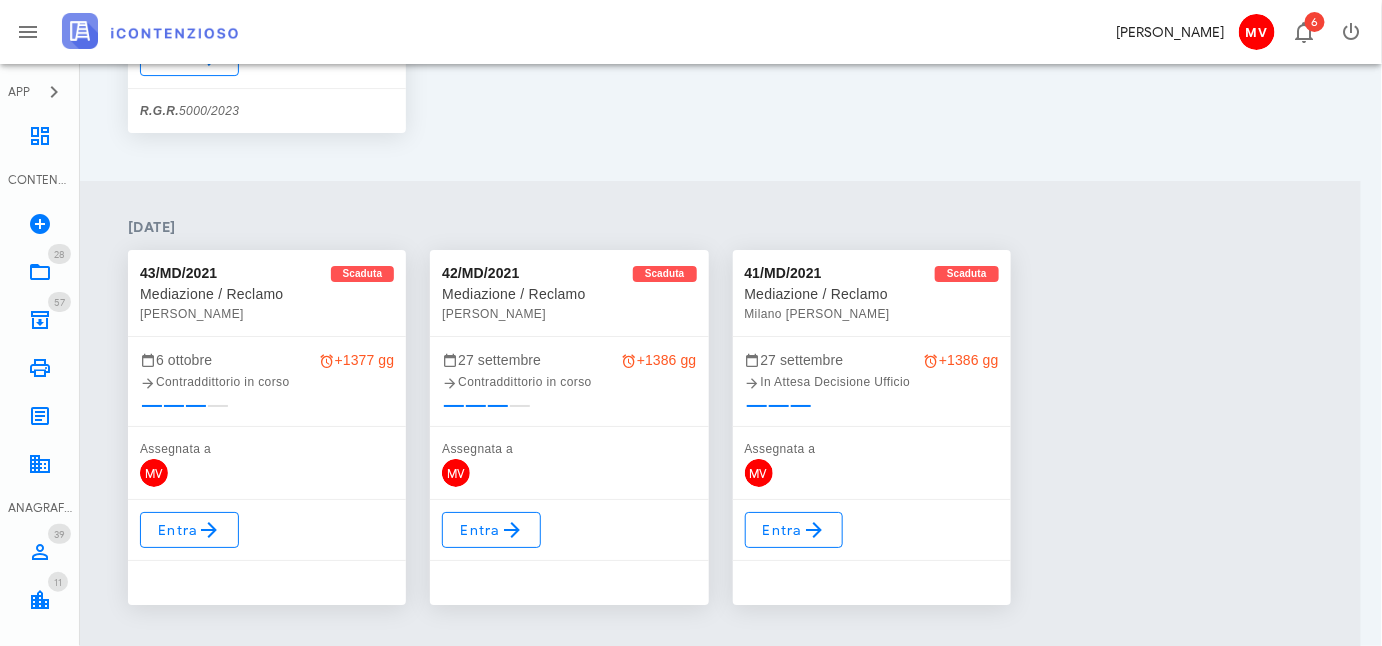 scroll, scrollTop: 4811, scrollLeft: 0, axis: vertical 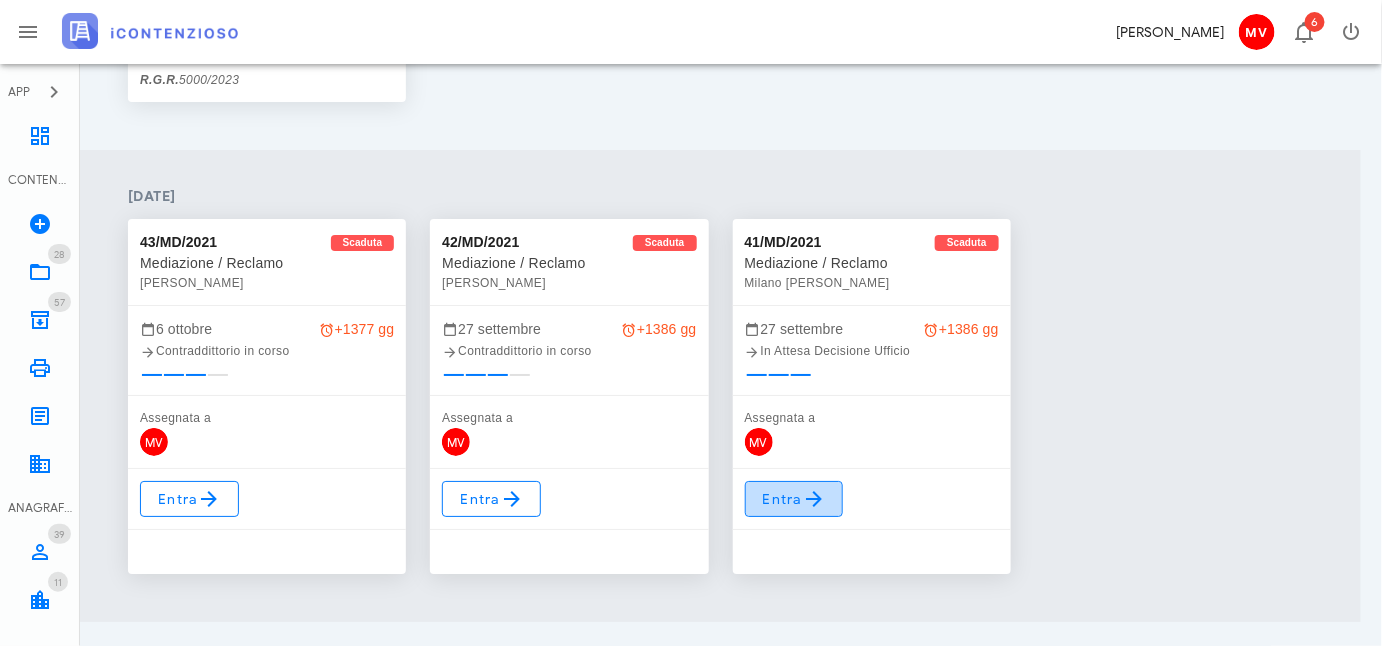 click on "Entra" at bounding box center (794, 499) 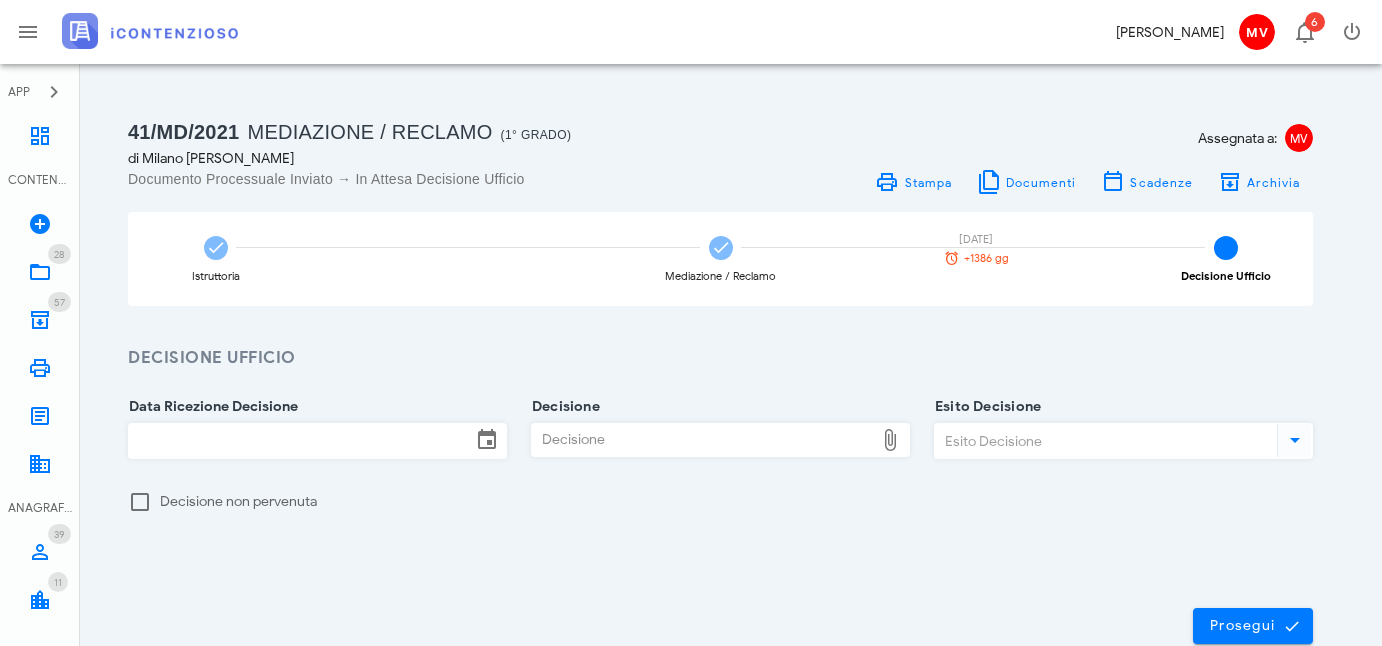scroll, scrollTop: 0, scrollLeft: 0, axis: both 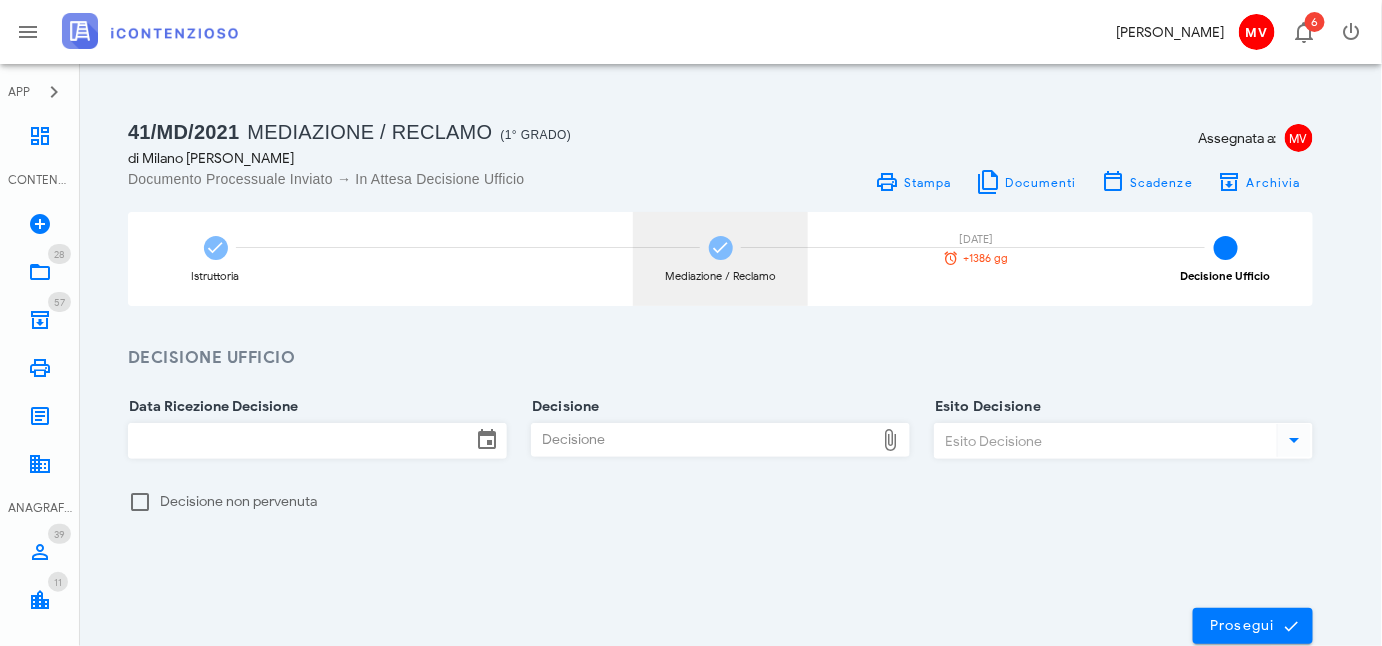 click at bounding box center (721, 248) 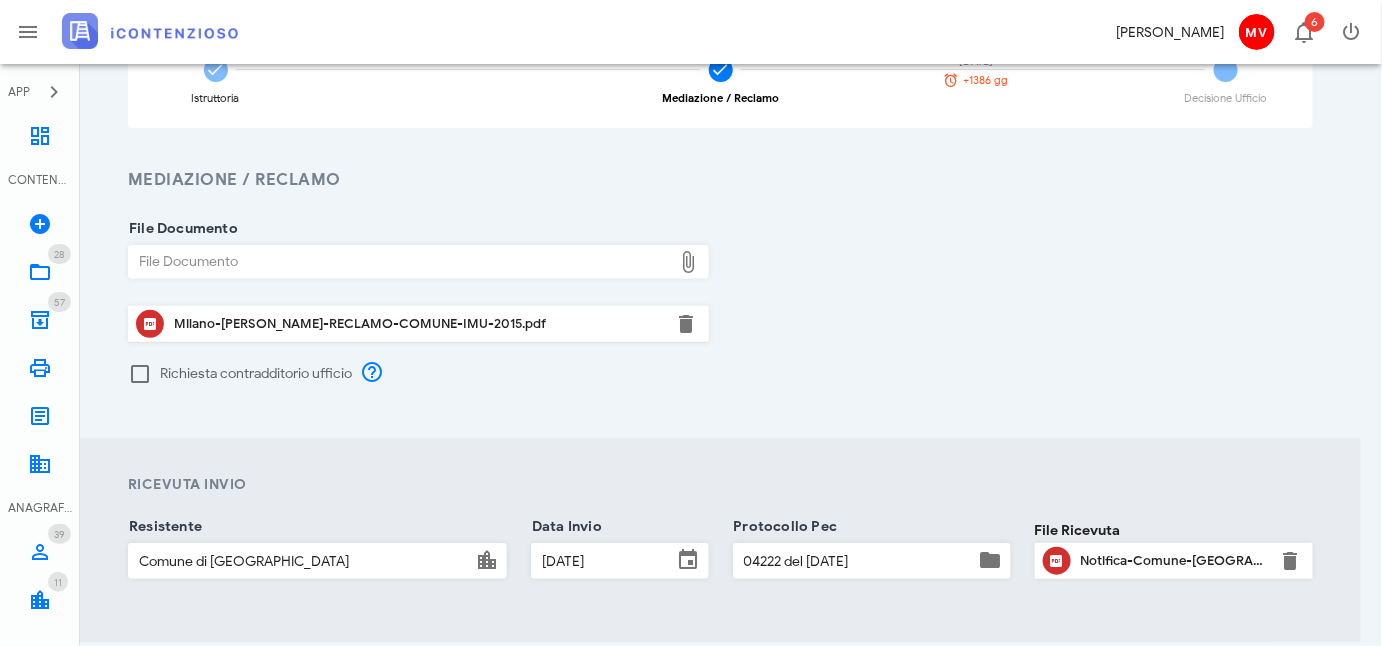 scroll, scrollTop: 181, scrollLeft: 0, axis: vertical 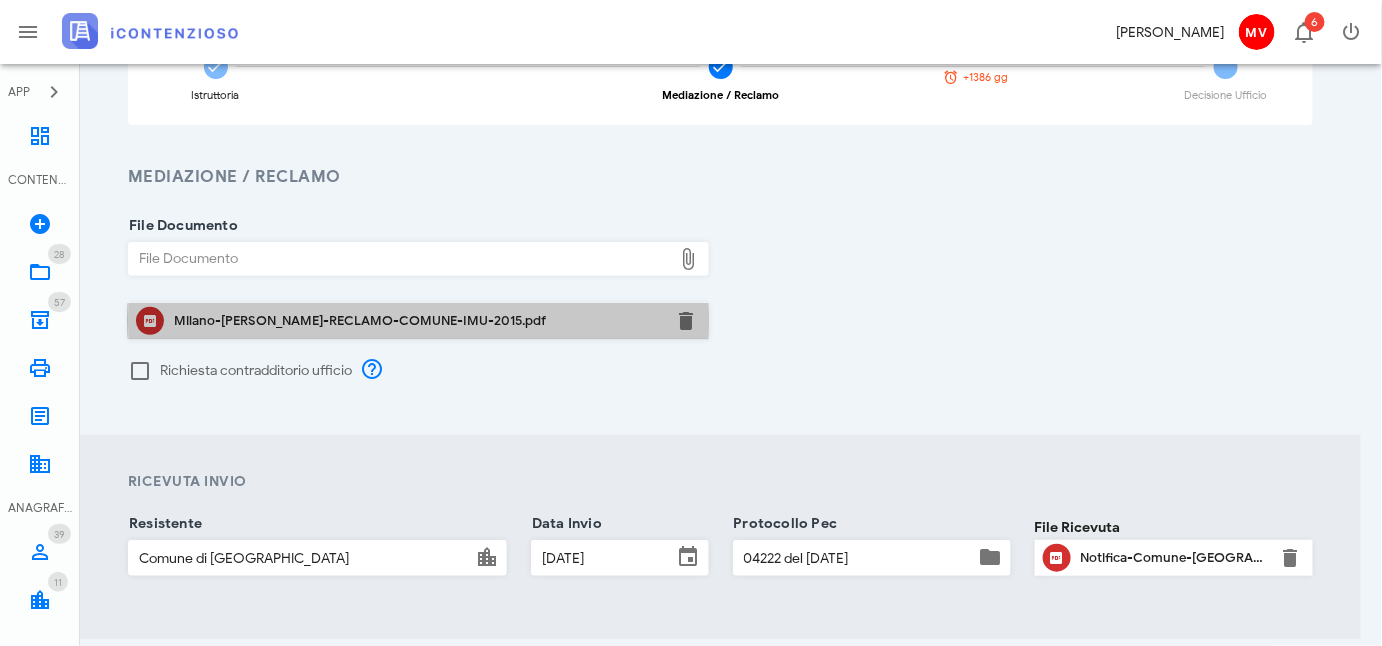 click on "Milano-Casimiro-RECLAMO-COMUNE-IMU-2015.pdf" at bounding box center (418, 321) 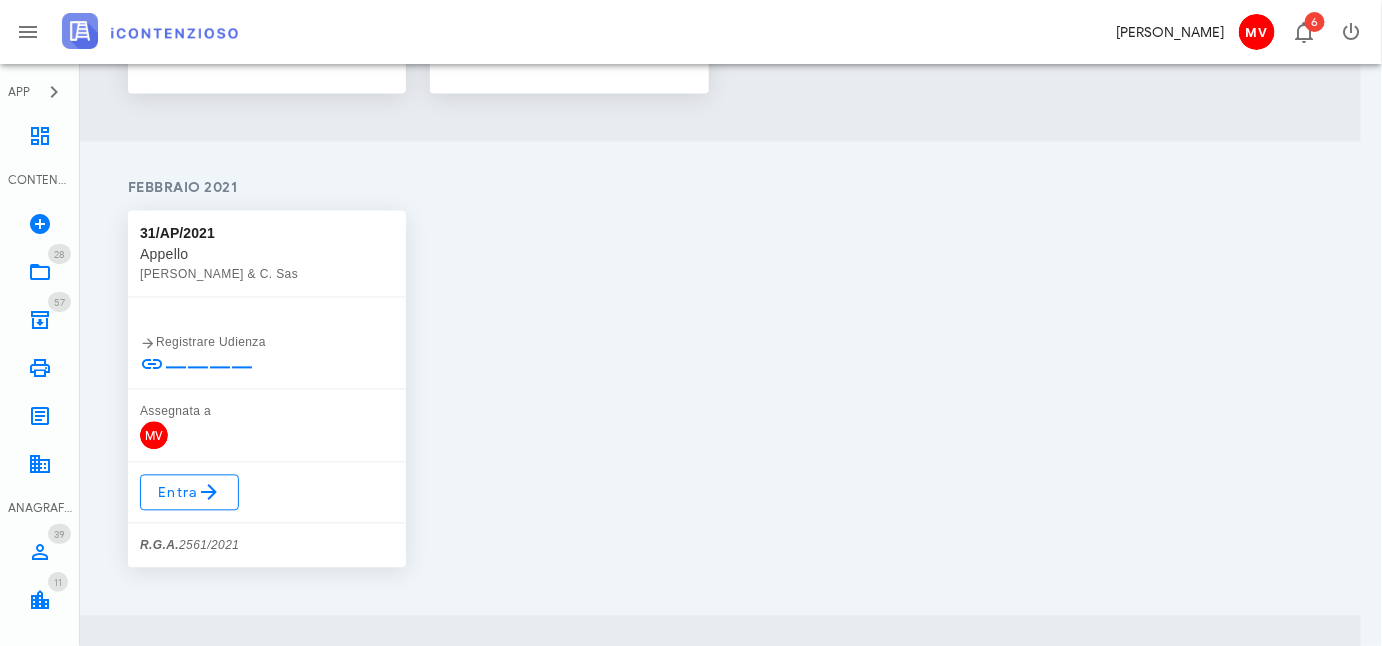 scroll, scrollTop: 6266, scrollLeft: 0, axis: vertical 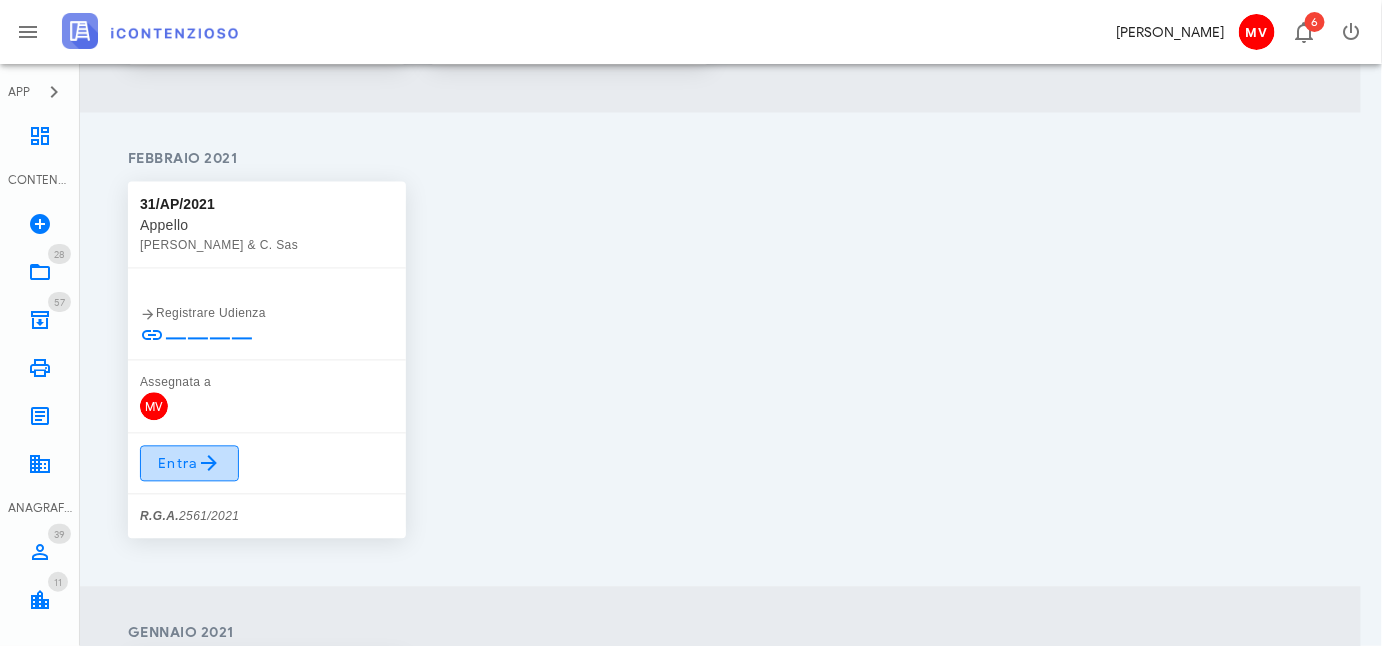 click on "Entra" at bounding box center [189, 464] 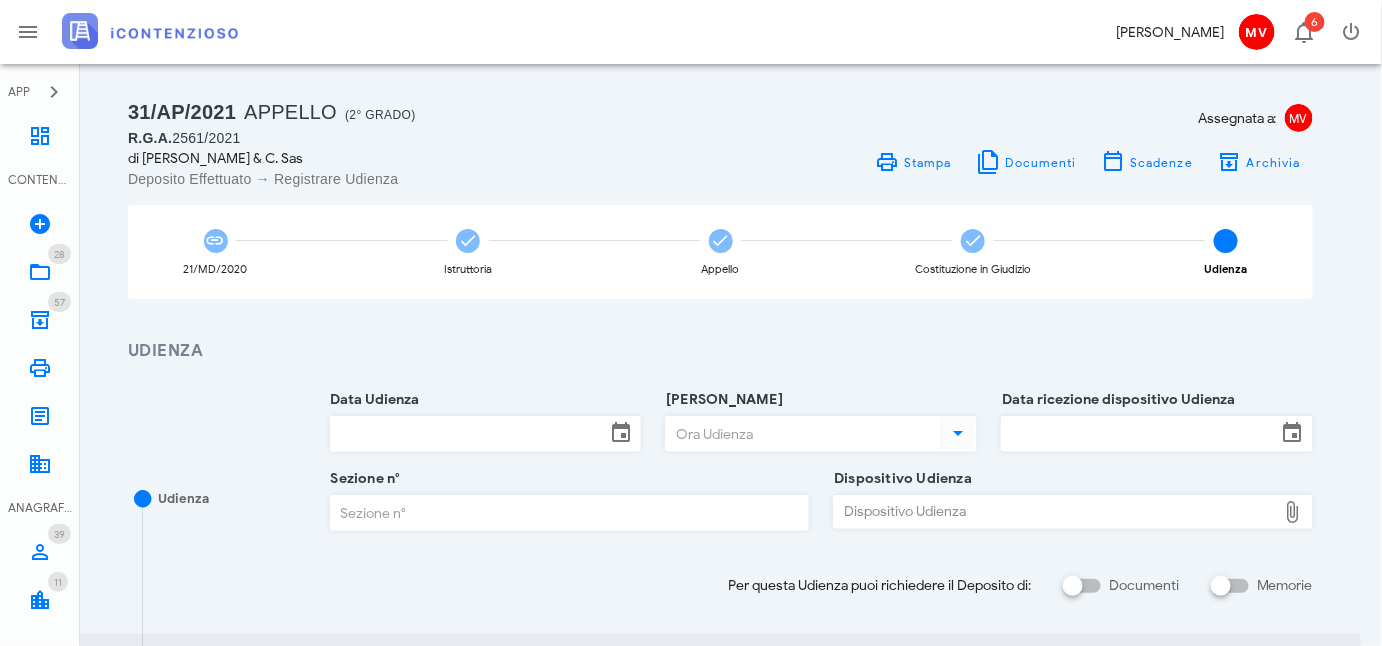 scroll, scrollTop: 0, scrollLeft: 0, axis: both 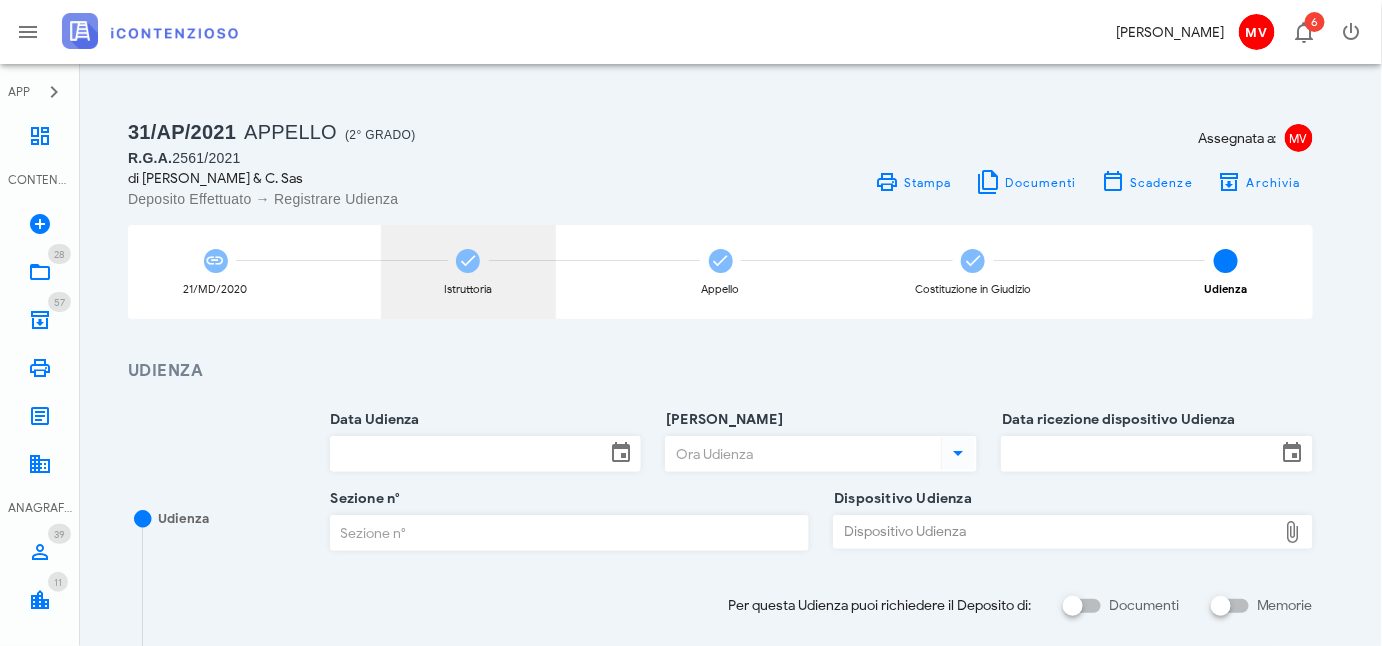 click at bounding box center [468, 261] 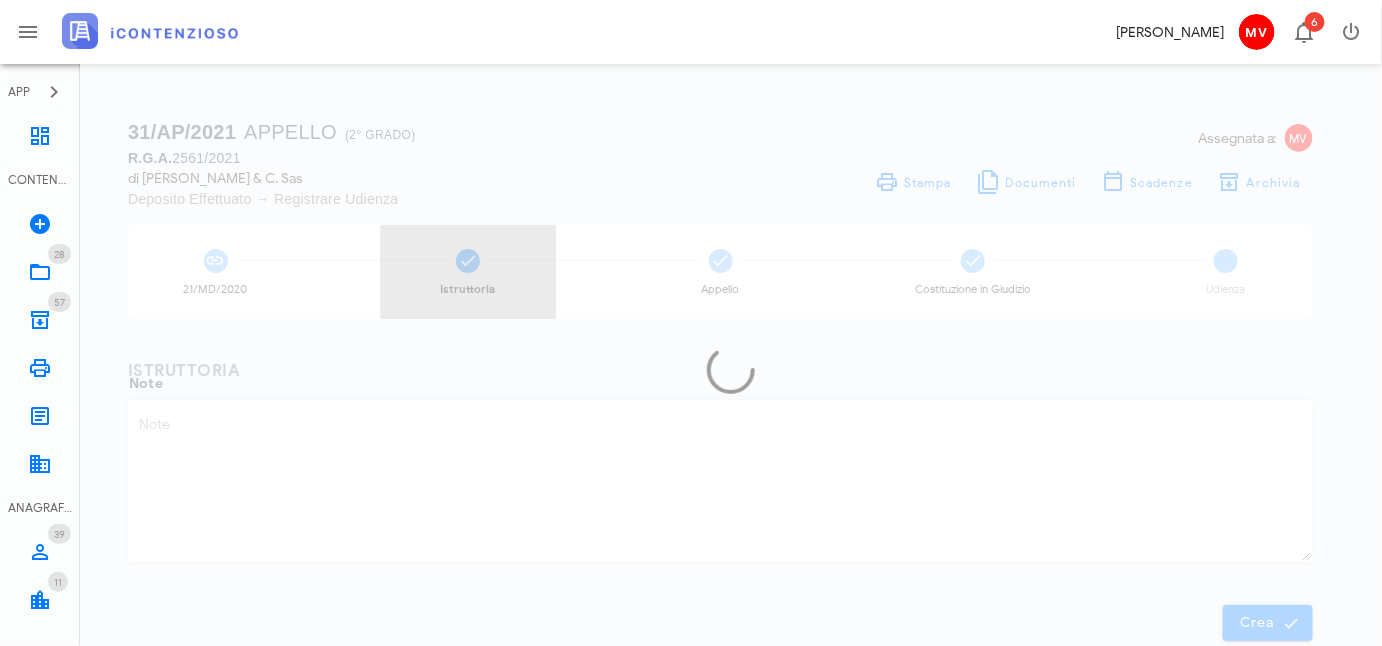 type on "Sentenza notificata via PEC dal Comune in data 09/03/2021 da impugnare entro 60 giorni." 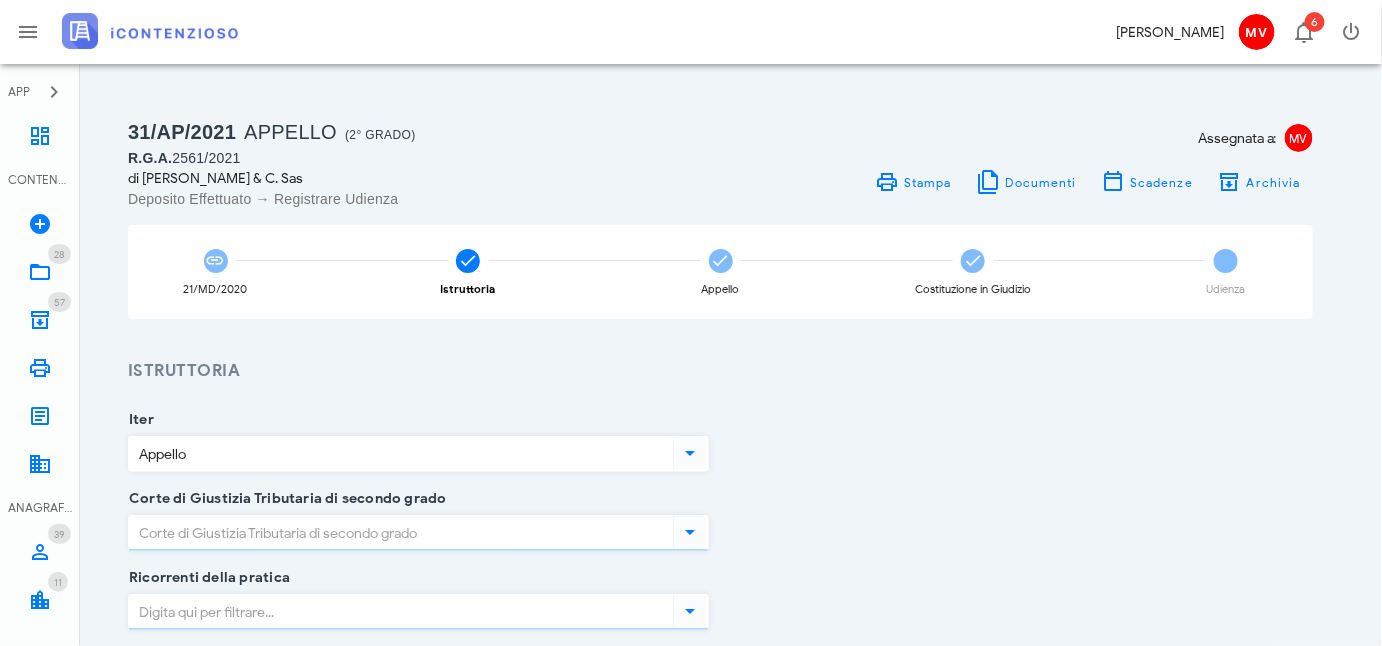 type on "Sentenza" 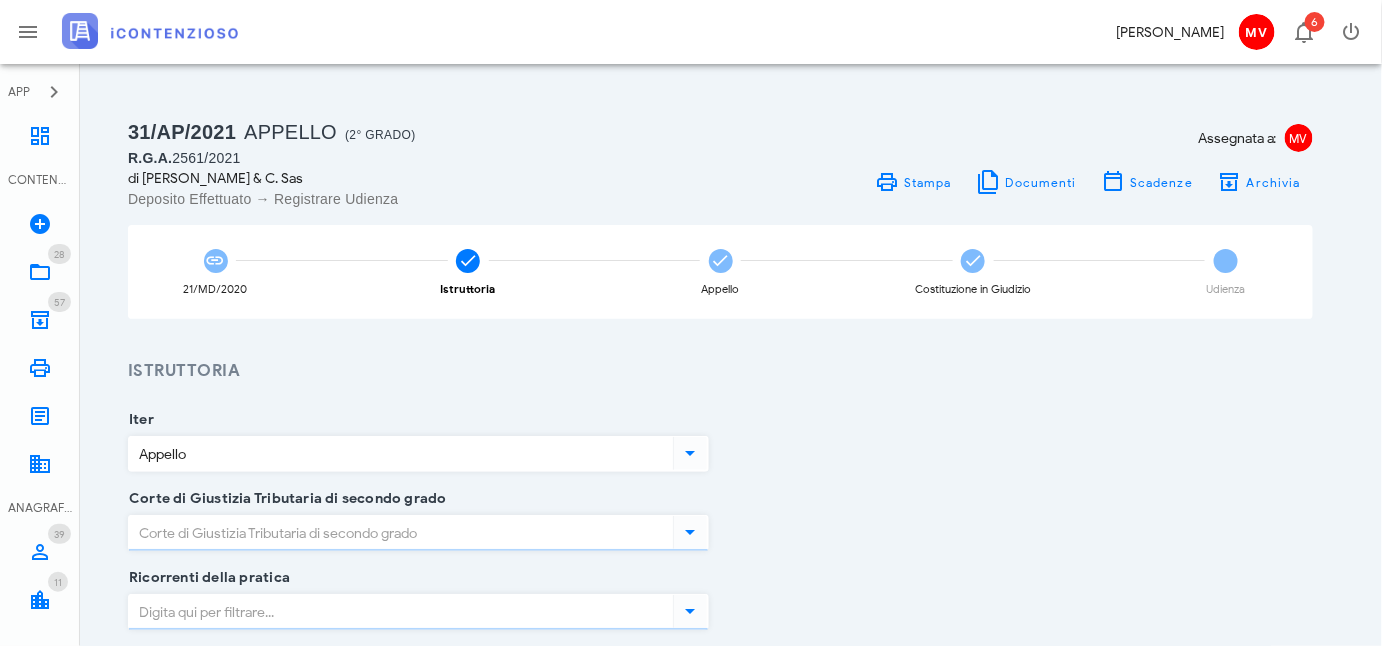 type on "Salerno" 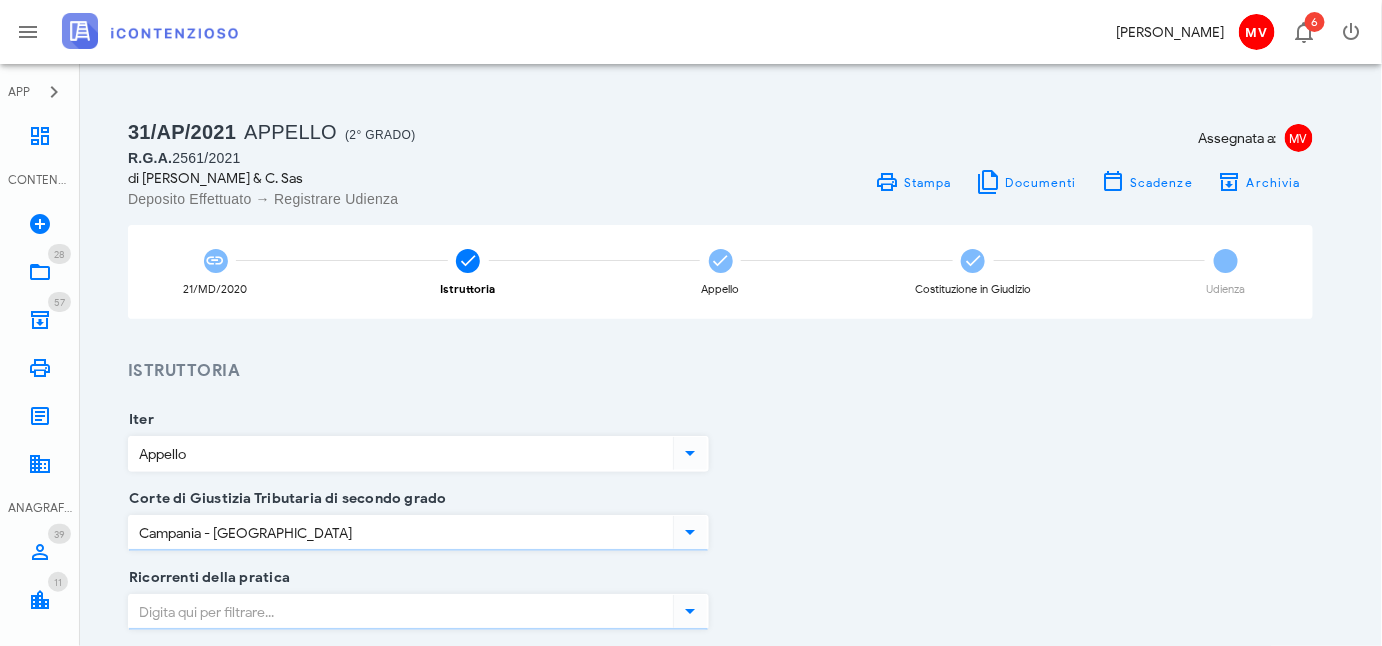type on "Sfavorevole" 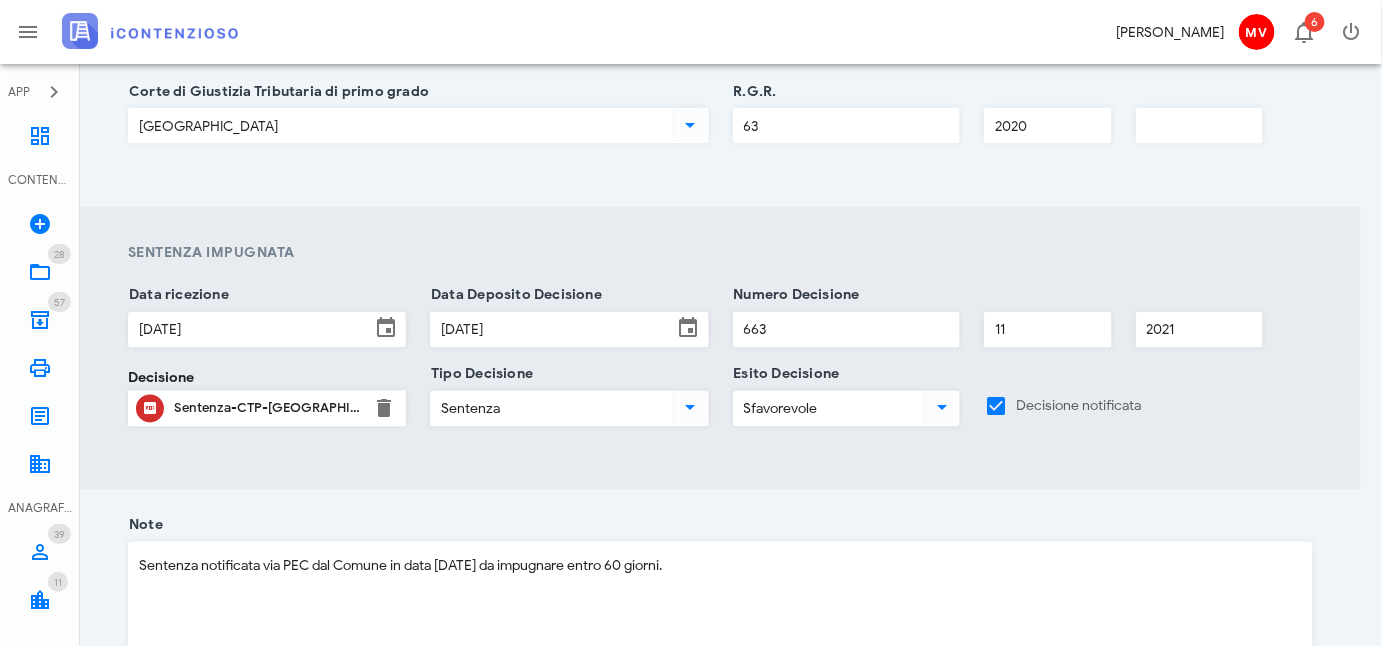 scroll, scrollTop: 1181, scrollLeft: 0, axis: vertical 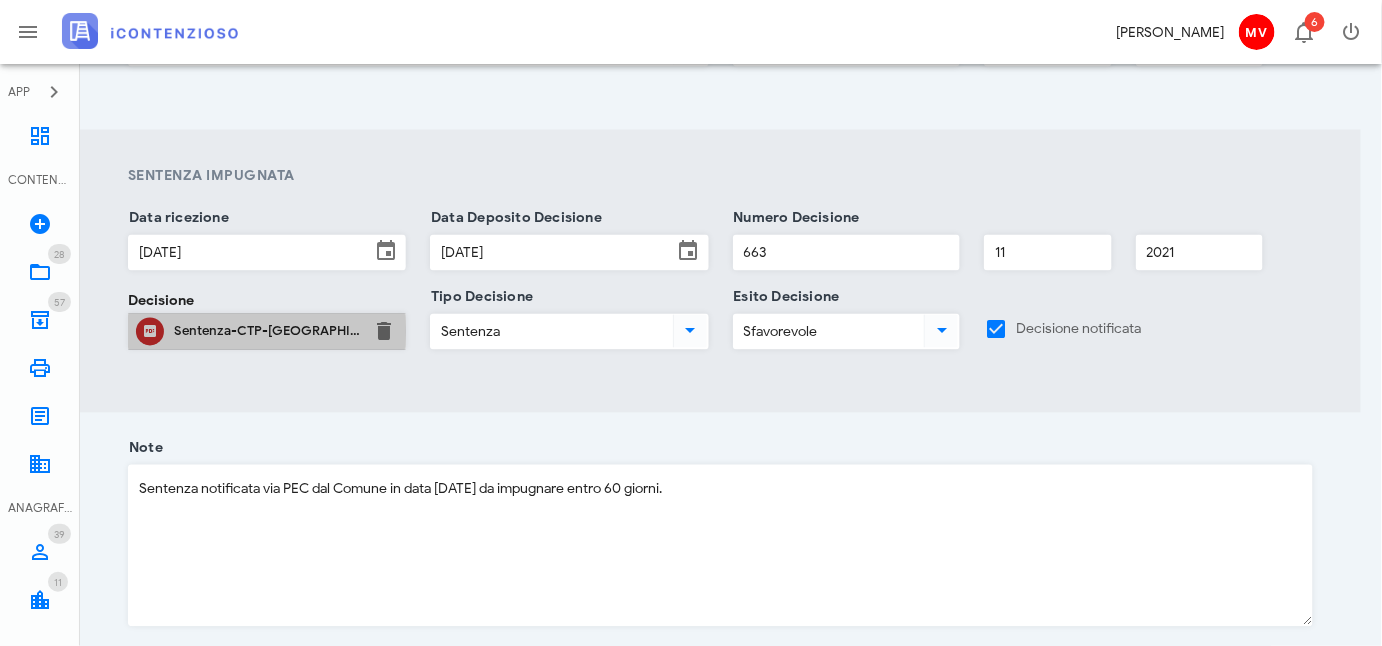 click on "Sentenza-CTP-SA-Tari-2019.pdf" at bounding box center [267, 332] 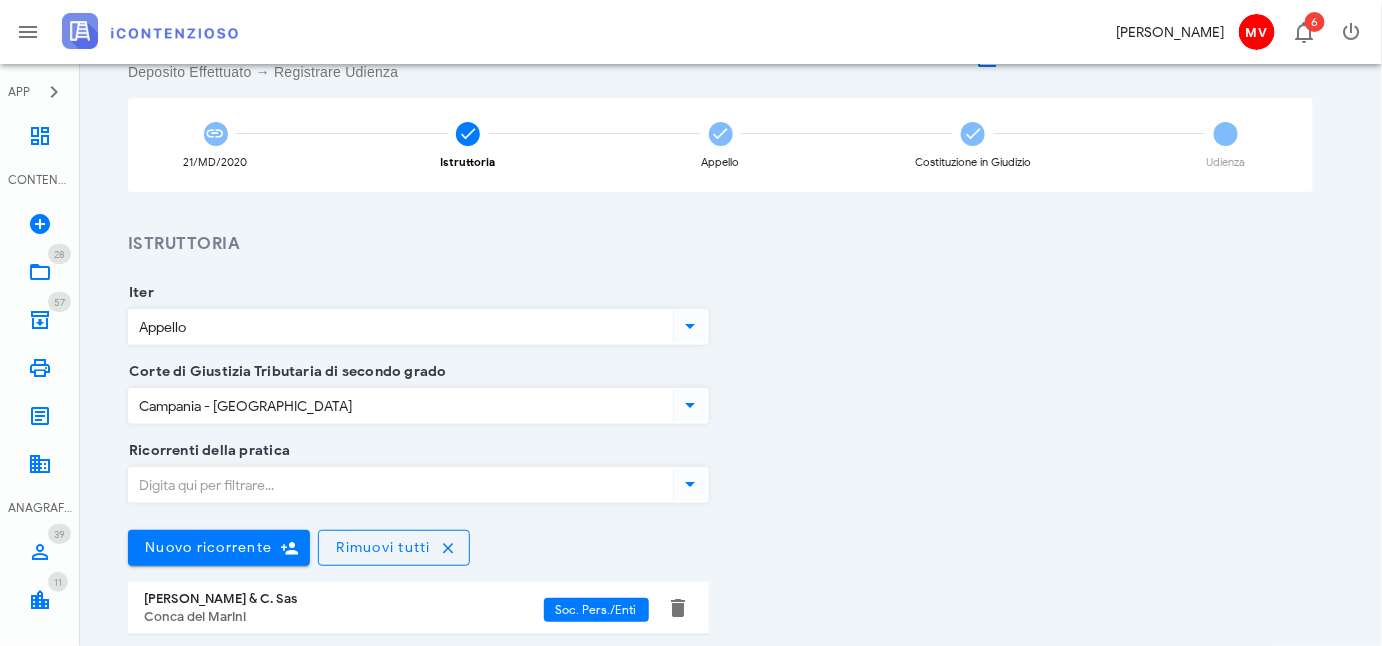 scroll, scrollTop: 363, scrollLeft: 0, axis: vertical 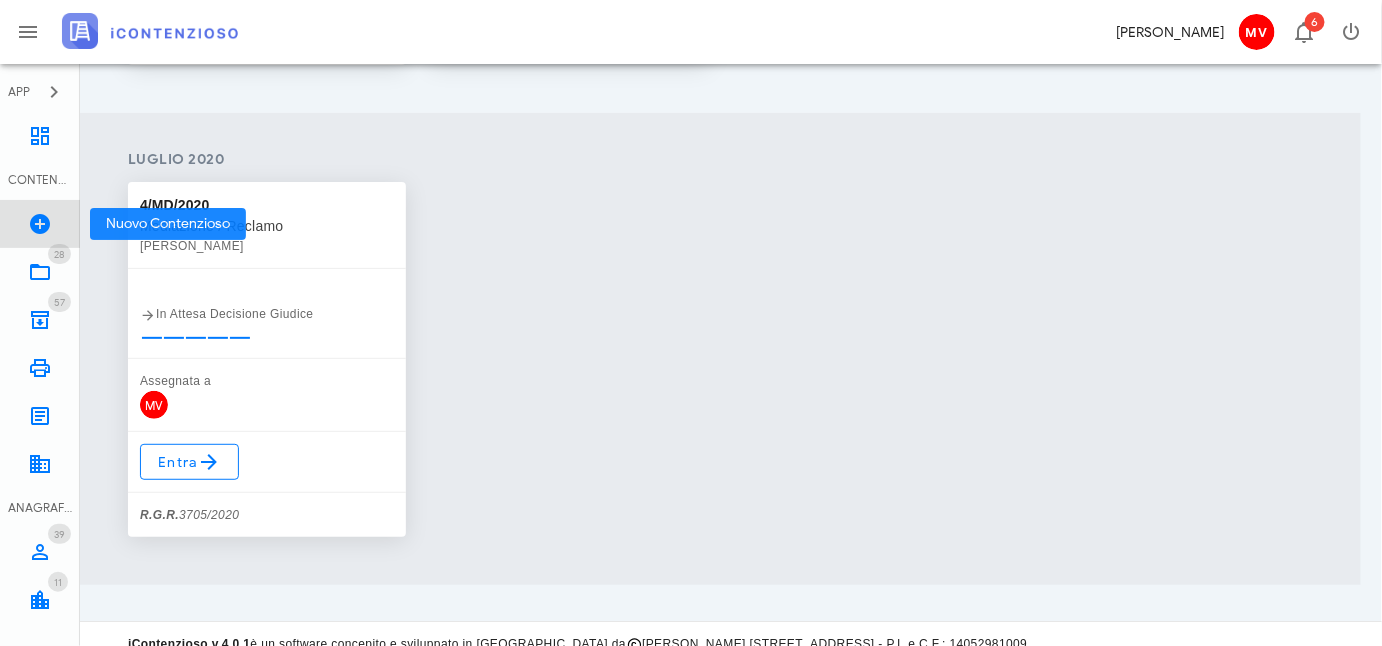 click at bounding box center (40, 224) 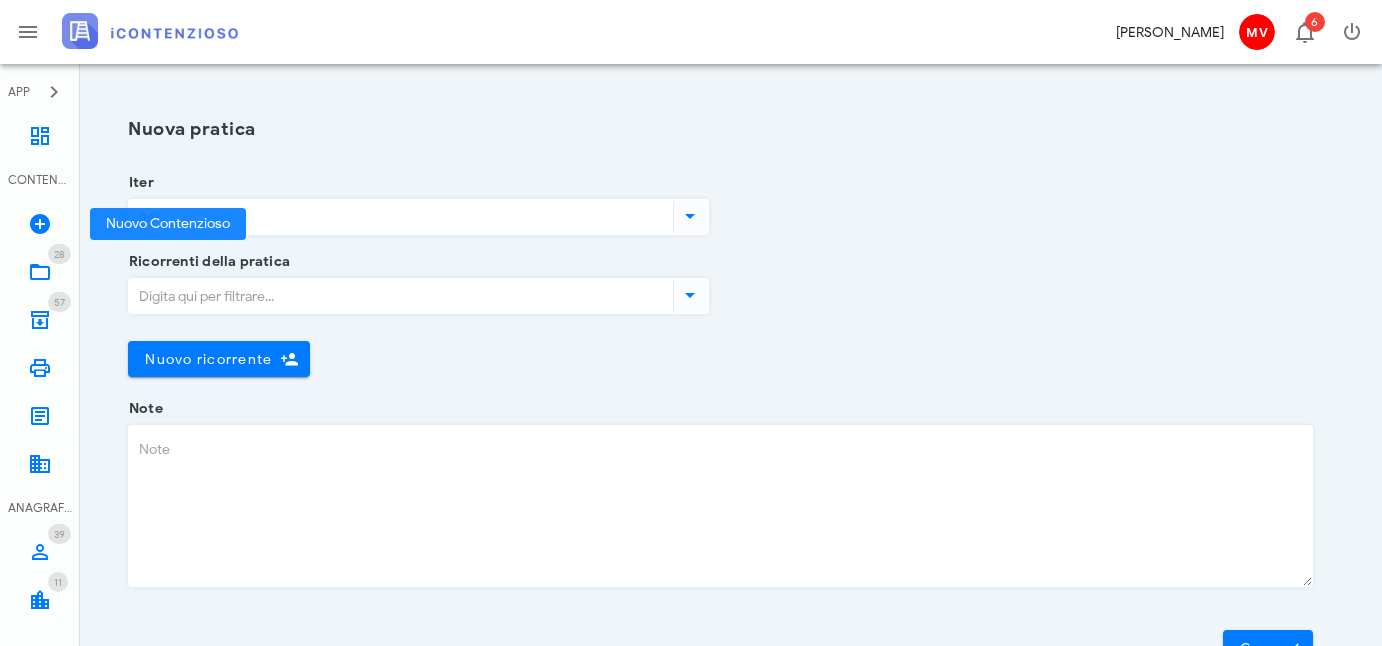 scroll, scrollTop: 0, scrollLeft: 0, axis: both 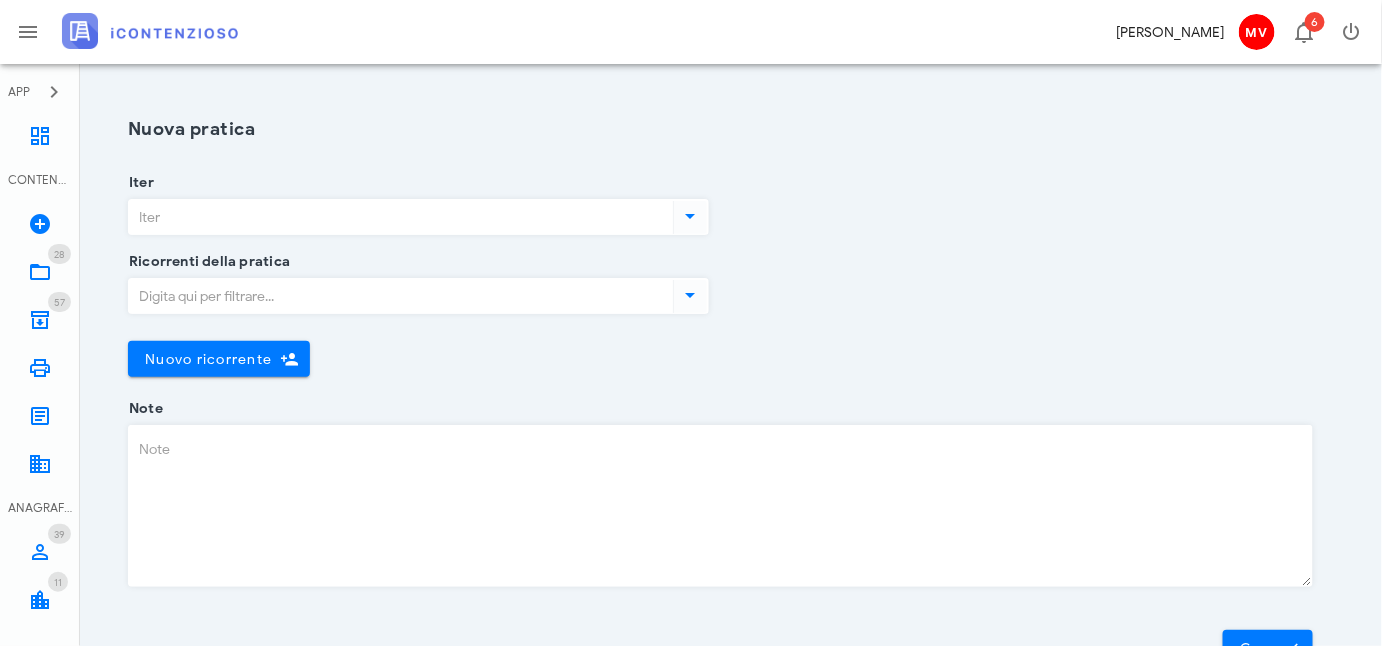 click at bounding box center [690, 216] 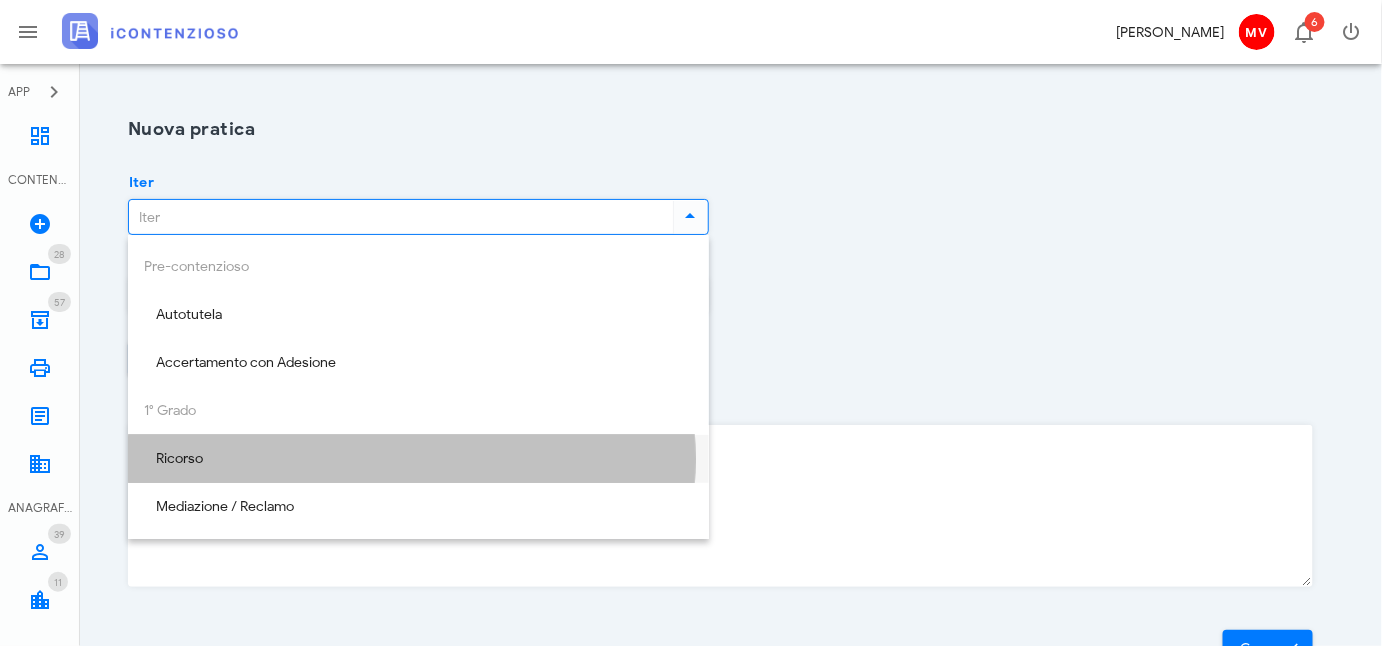 click on "Ricorso" at bounding box center (418, 459) 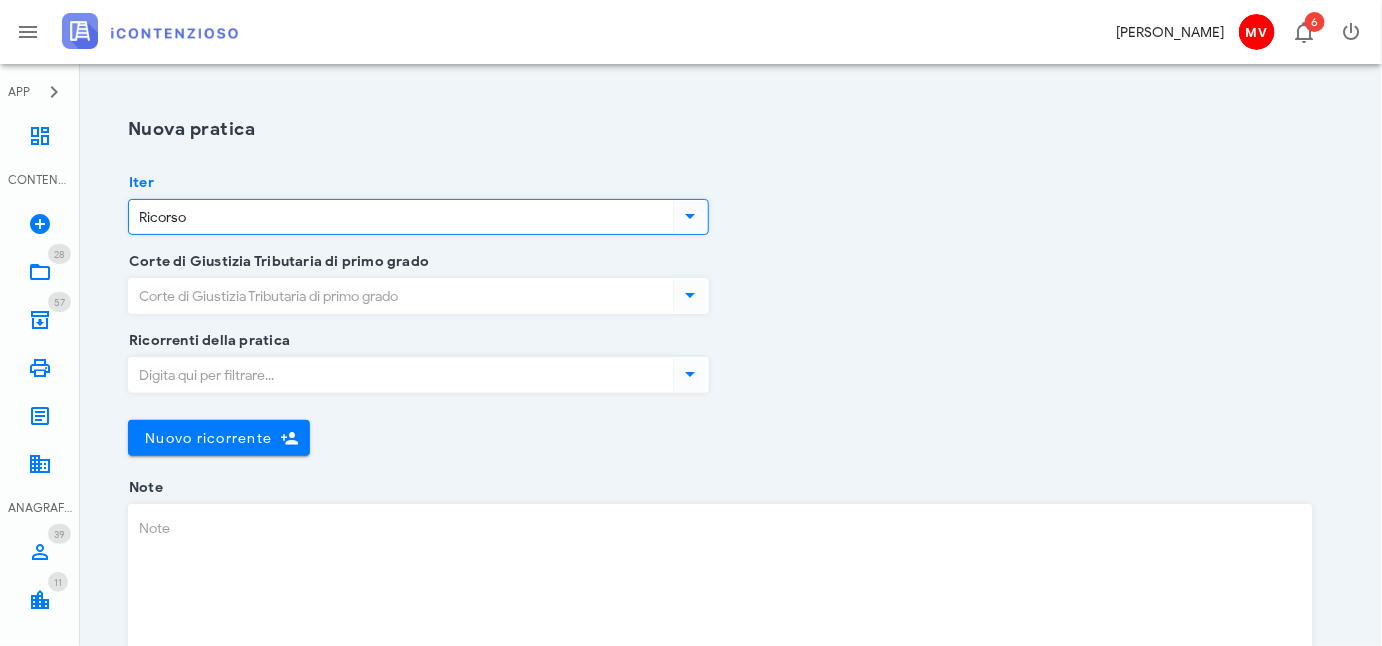 click at bounding box center (690, 295) 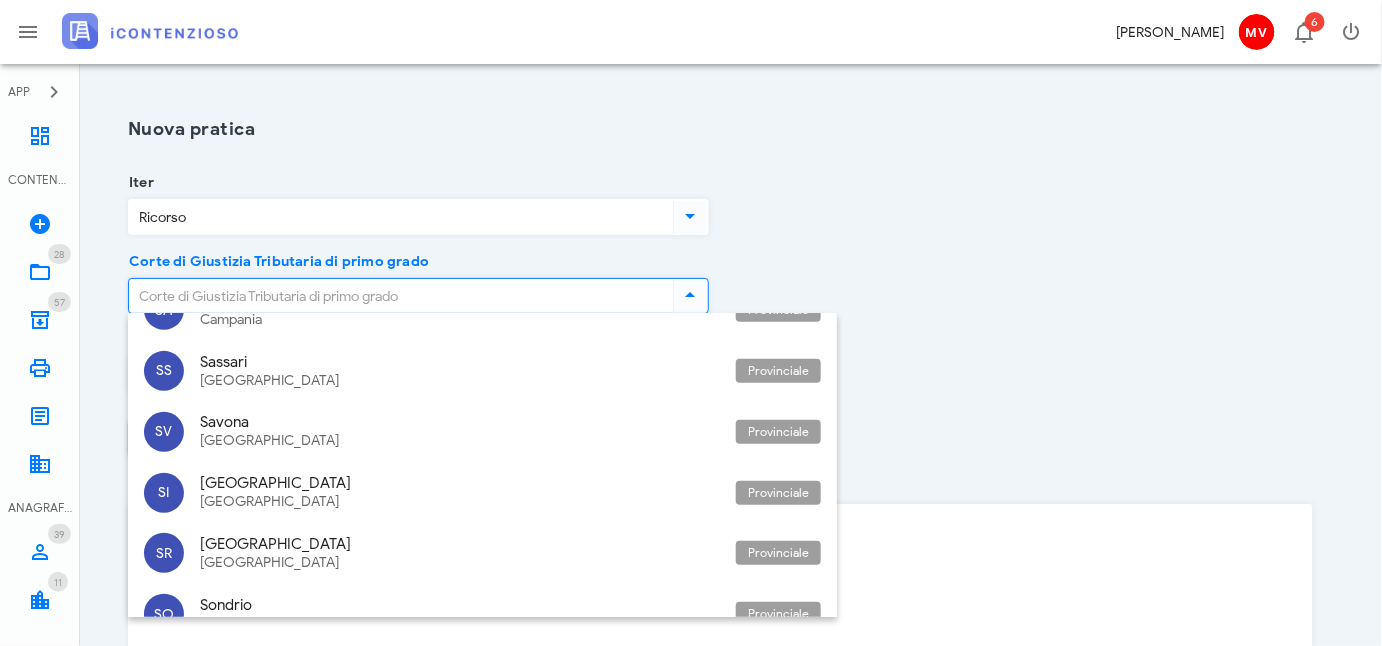 scroll, scrollTop: 4814, scrollLeft: 0, axis: vertical 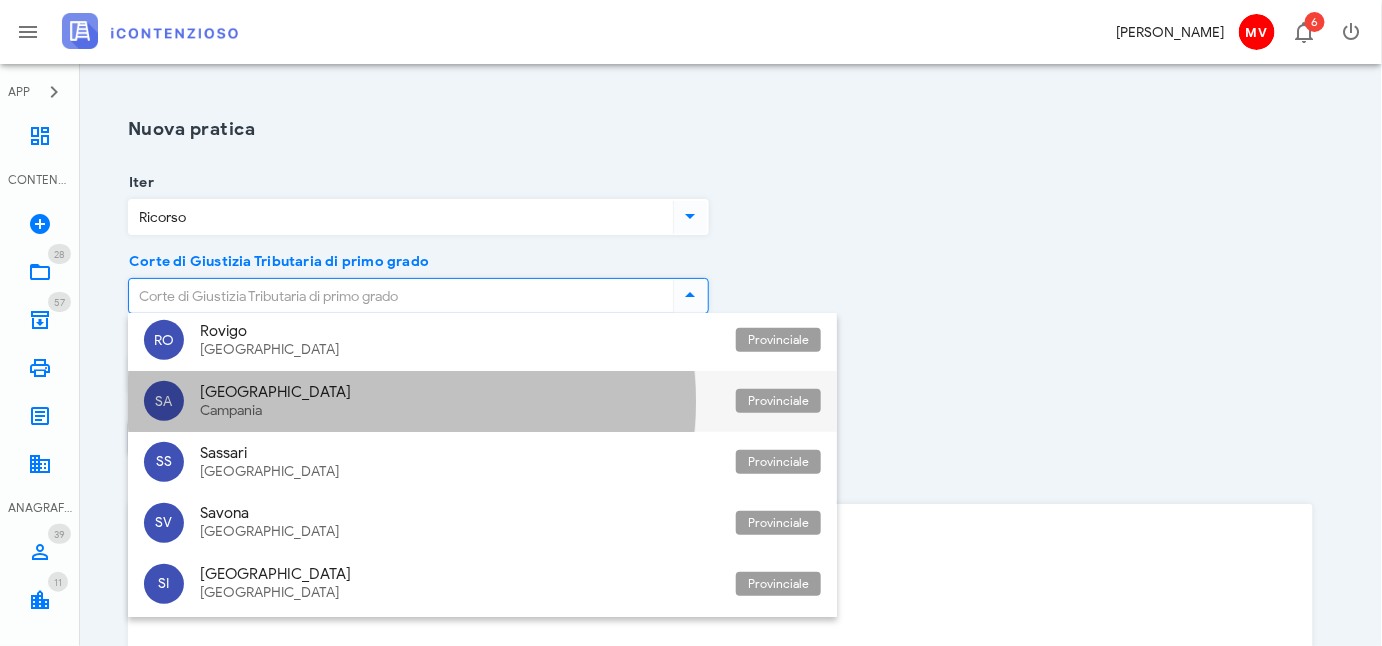 click on "[GEOGRAPHIC_DATA]" at bounding box center [460, 392] 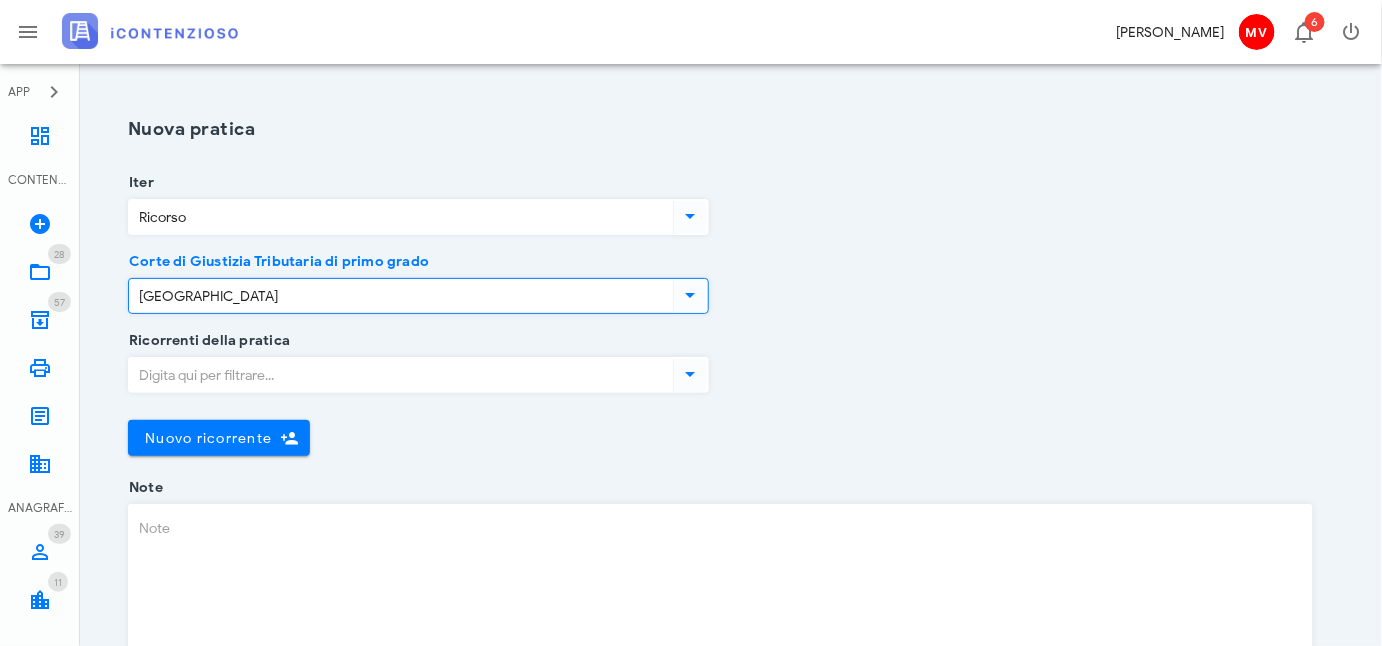 click at bounding box center (690, 374) 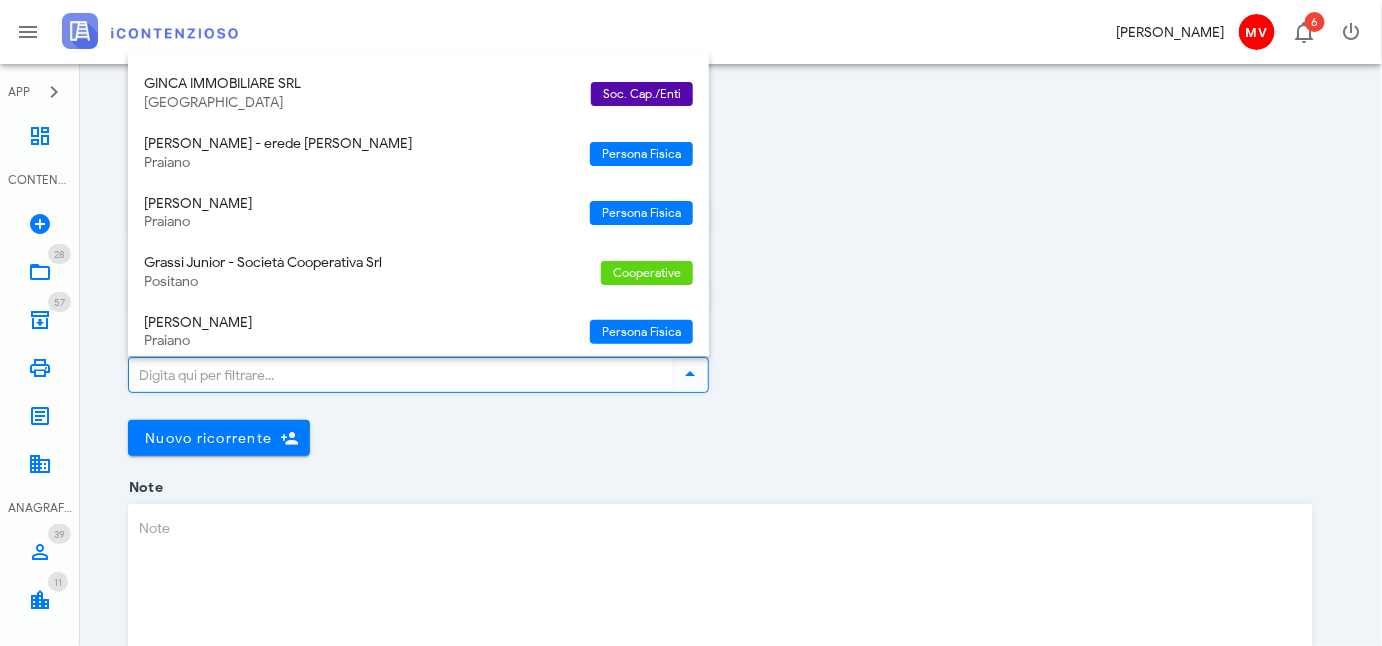 scroll, scrollTop: 892, scrollLeft: 0, axis: vertical 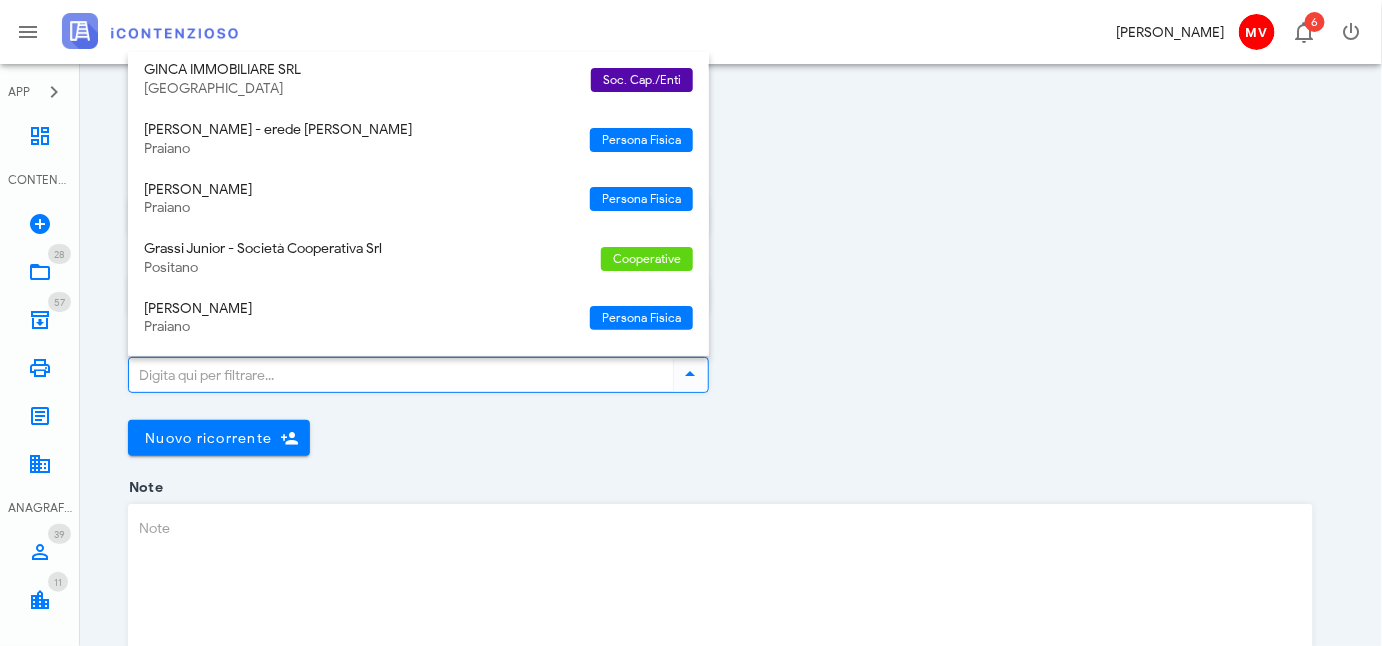 click on "Nuova pratica   Iter Ricorso Corte di Giustizia Tributaria di primo grado Salerno Ricorrenti della pratica Nuovo ricorrente Chiudi Note  Crea" 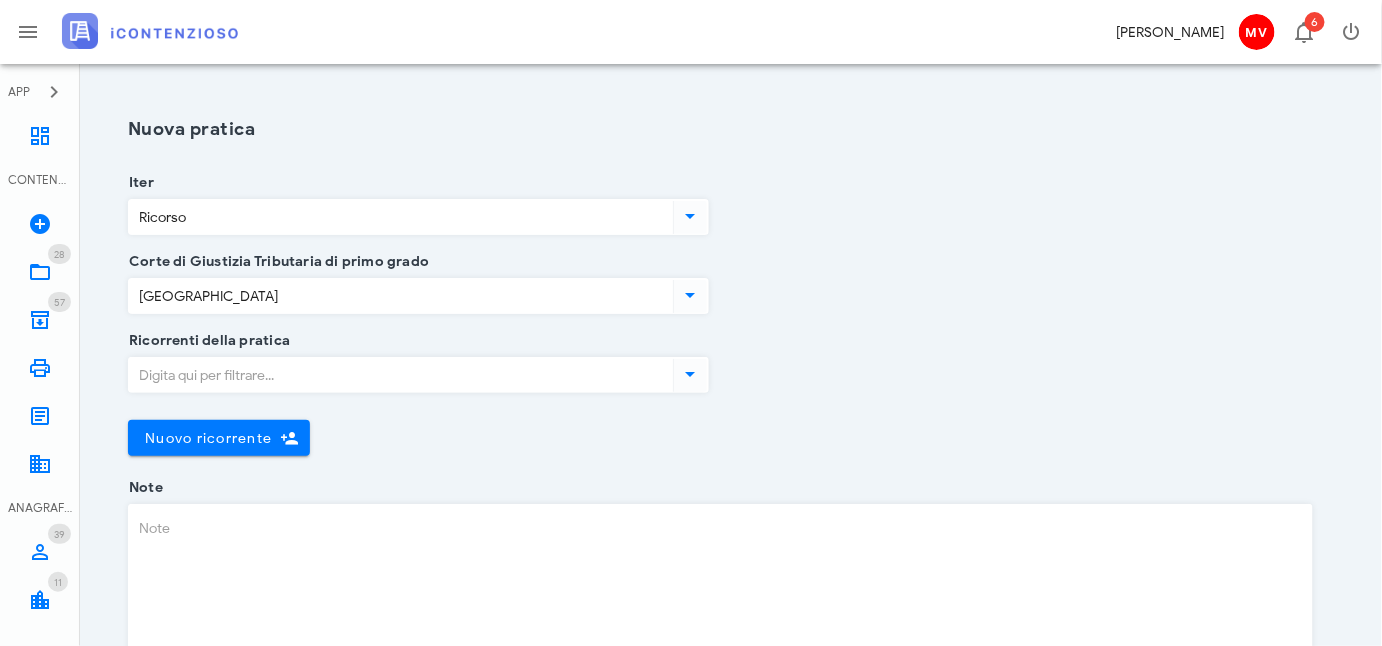 click 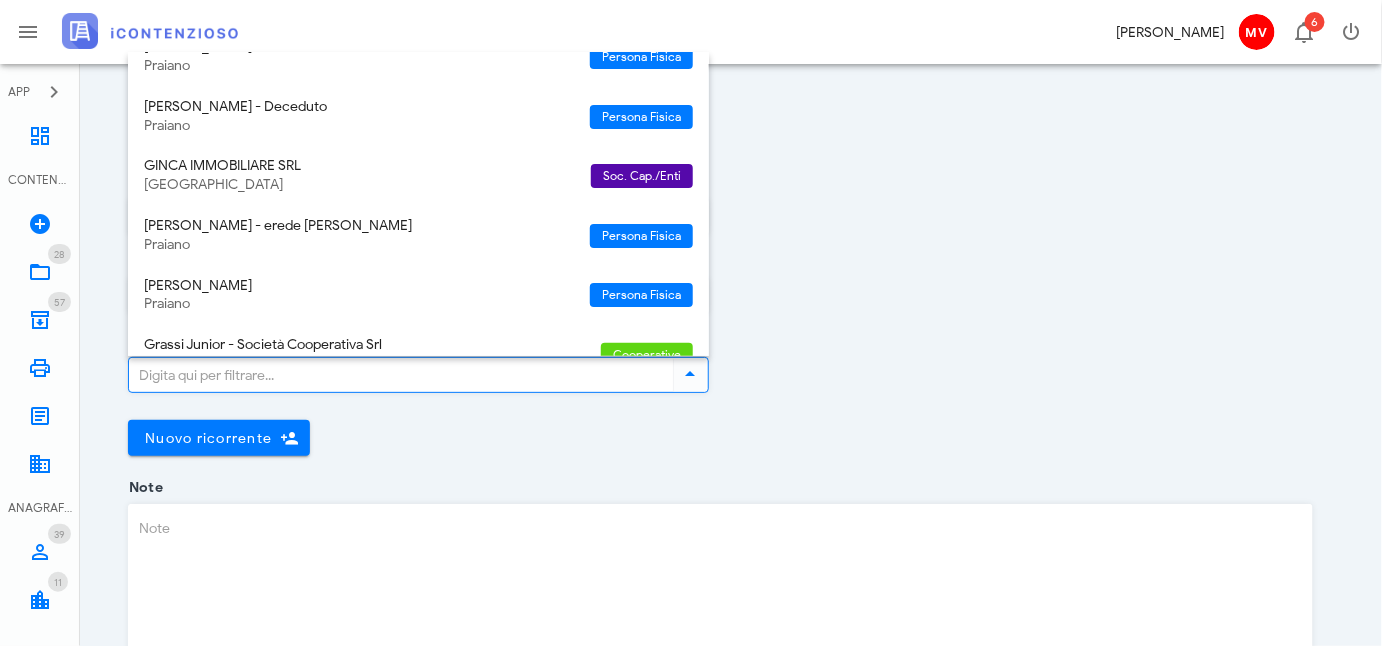 scroll, scrollTop: 892, scrollLeft: 0, axis: vertical 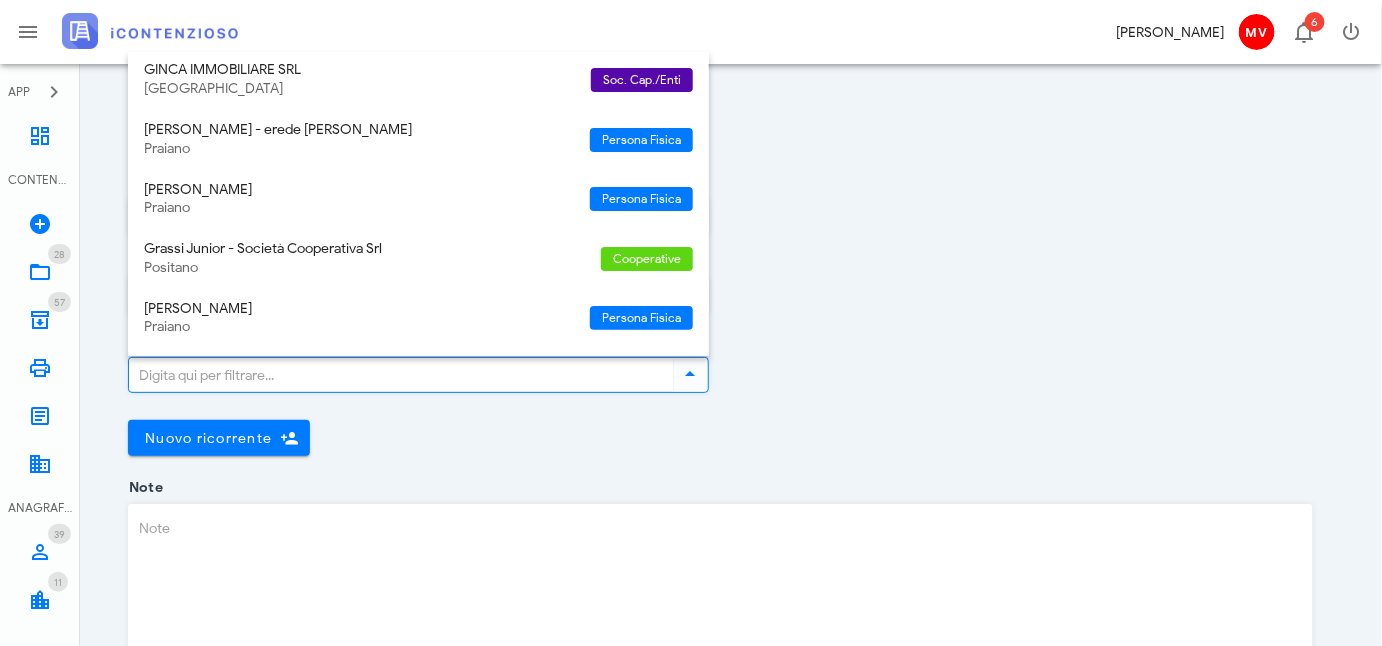 click on "Ricorrenti della pratica" 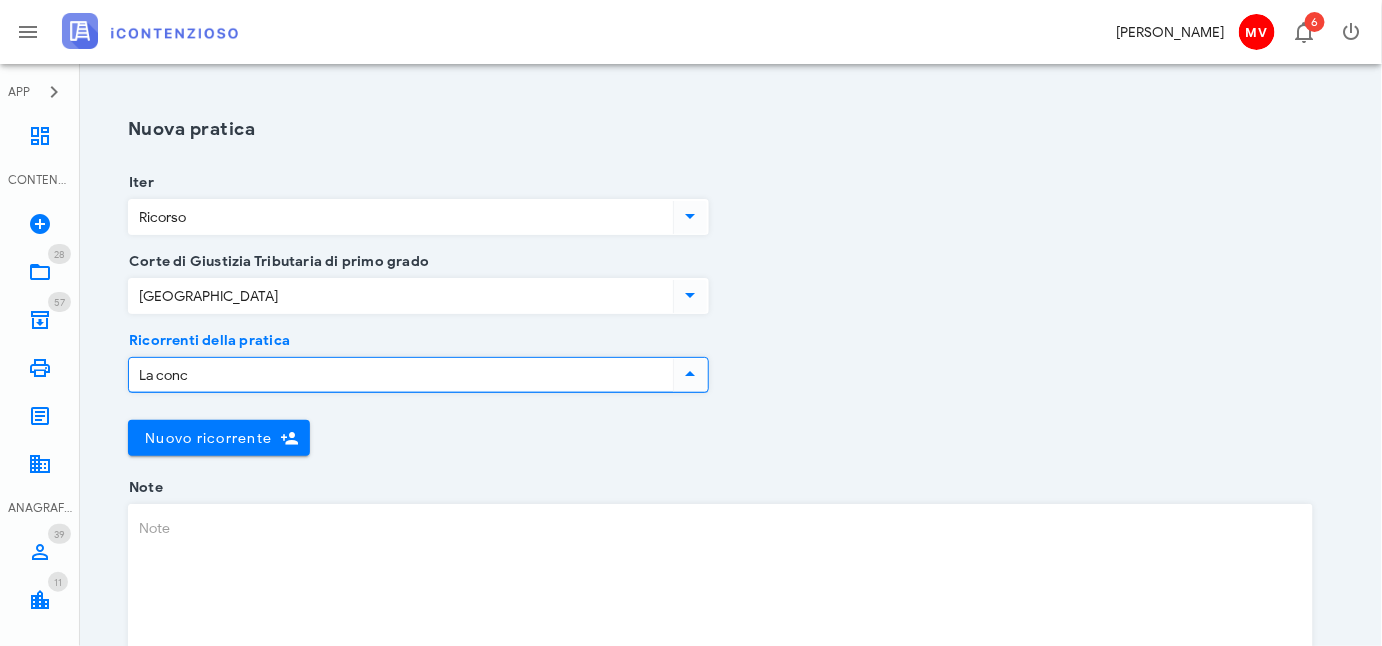 type on "La conca" 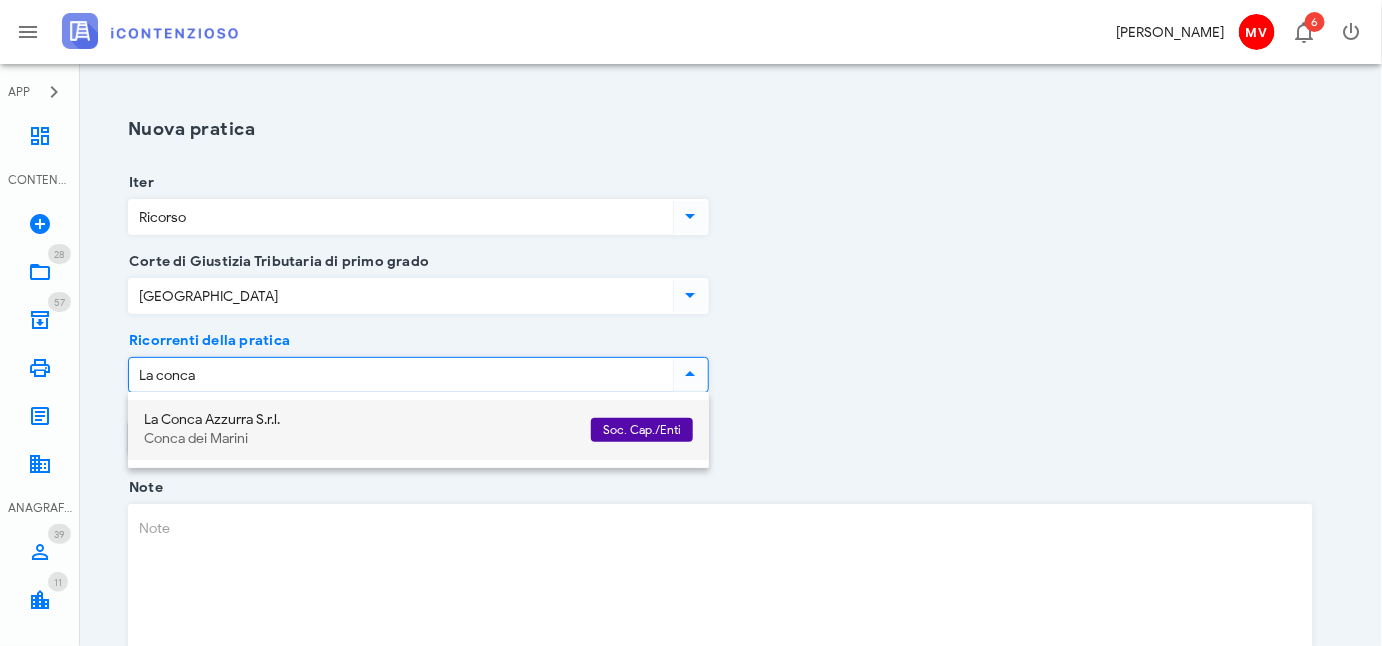 click on "La Conca Azzurra S.r.l." 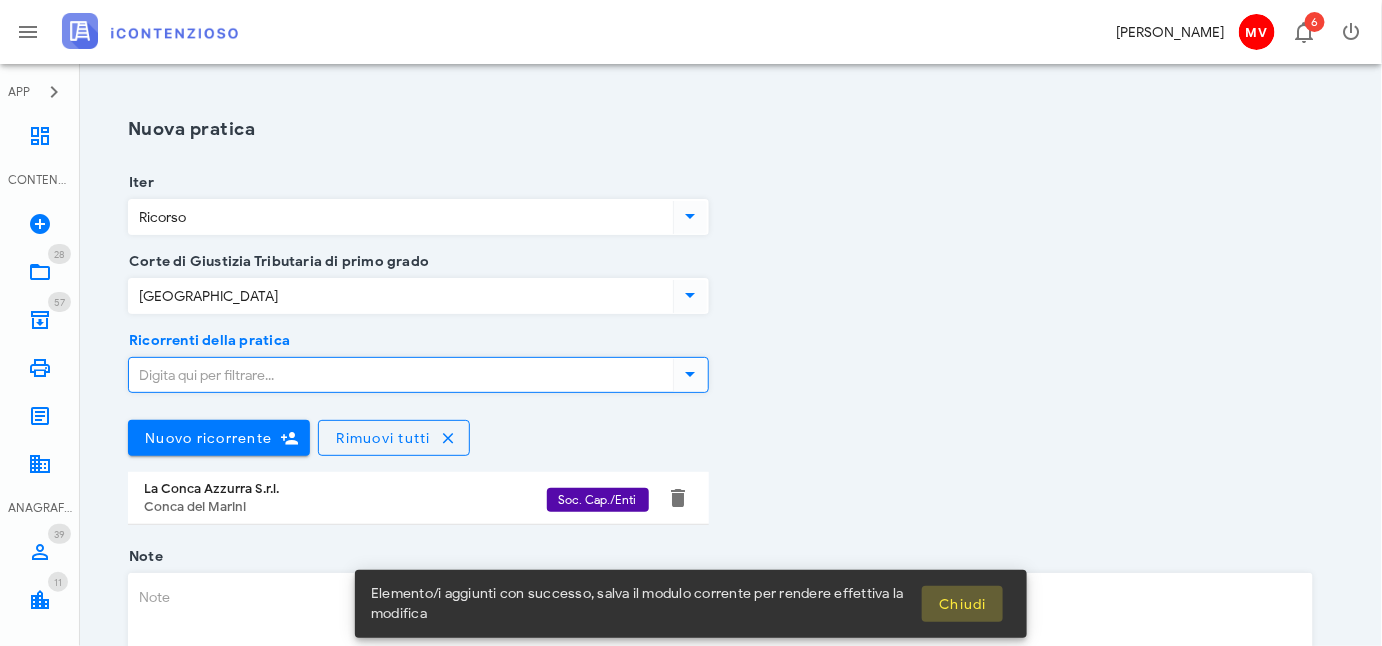 click on "Chiudi" 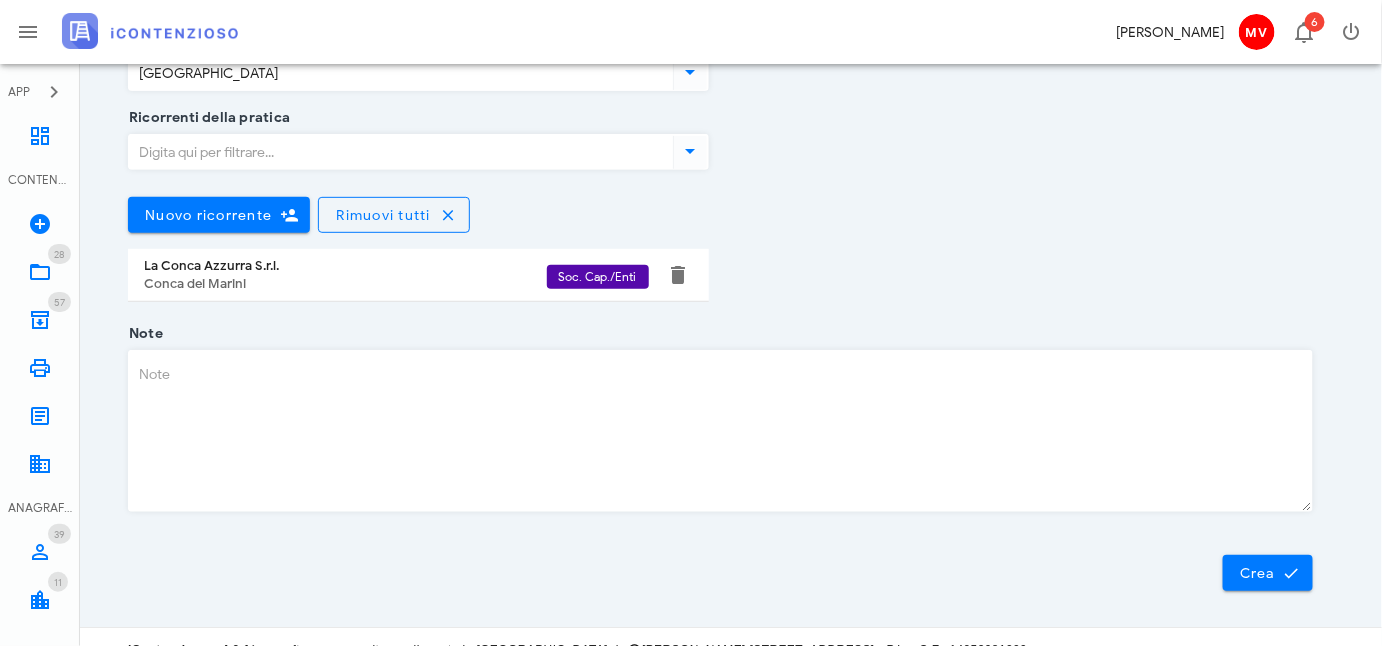 scroll, scrollTop: 245, scrollLeft: 0, axis: vertical 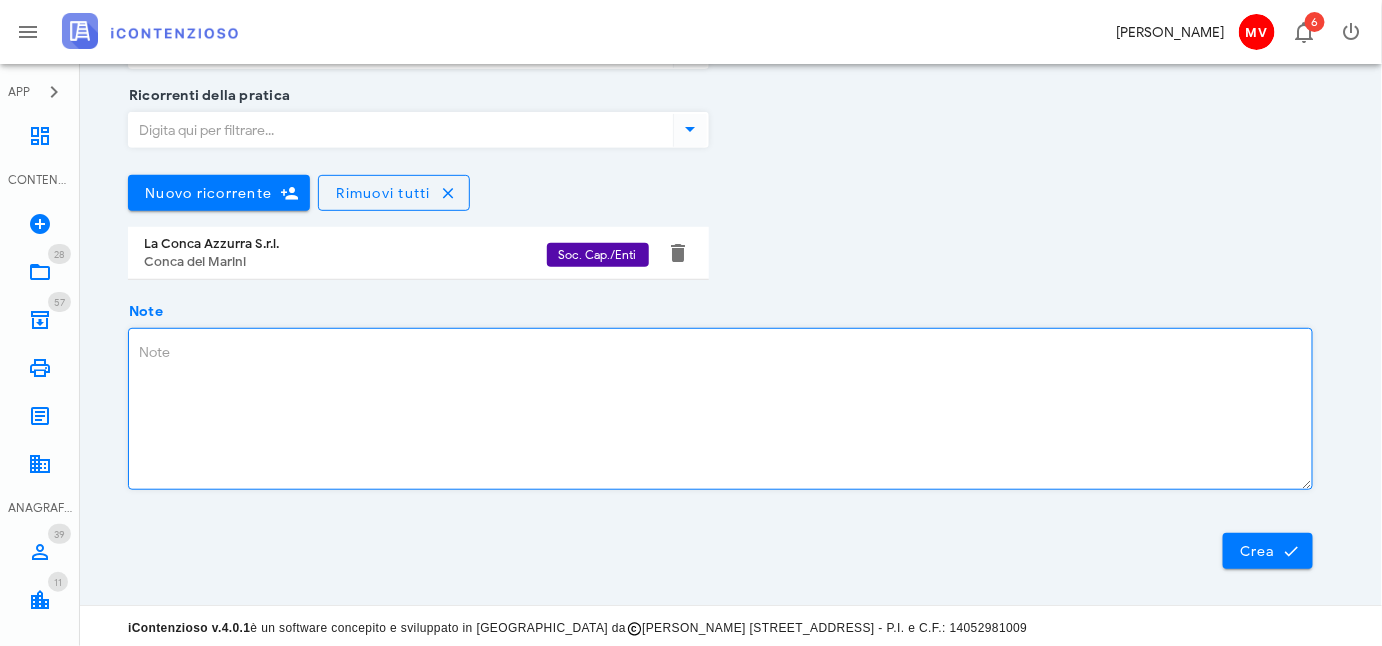 click on "Note" 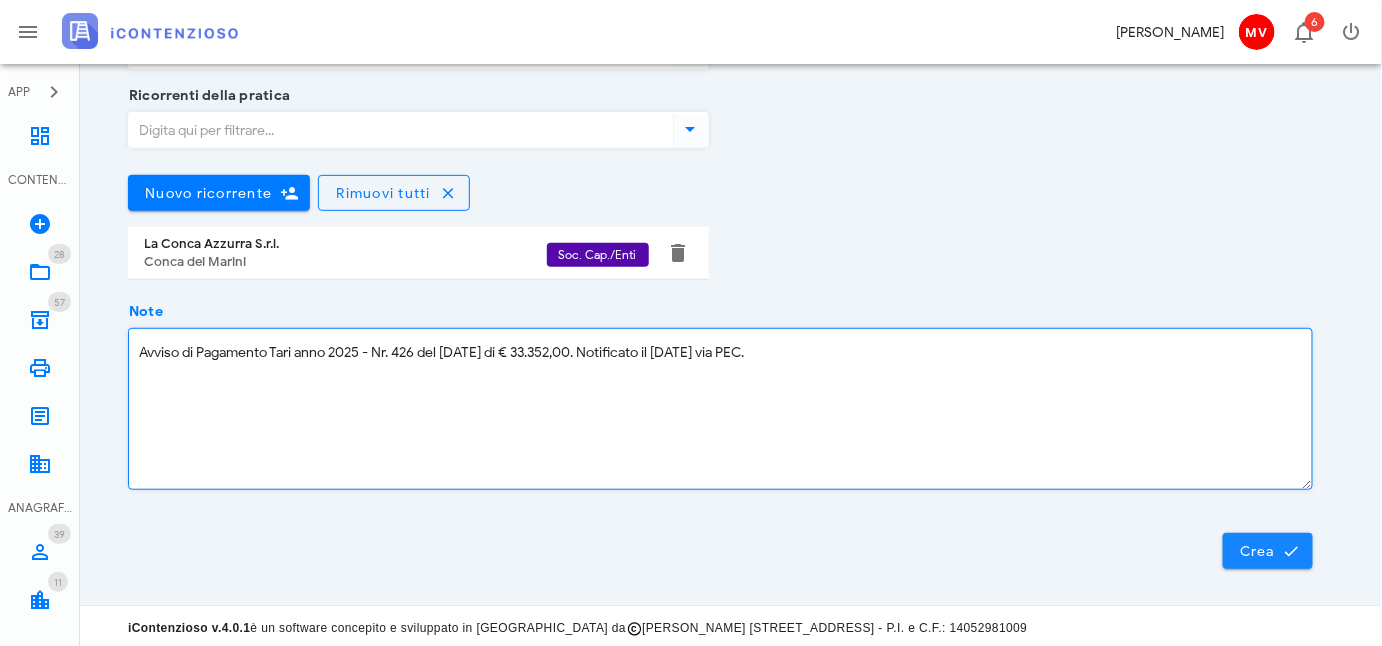 type on "Avviso di Pagamento Tari anno 2025 - Nr. 426 del [DATE] di € 33.352,00. Notificato il [DATE] via PEC." 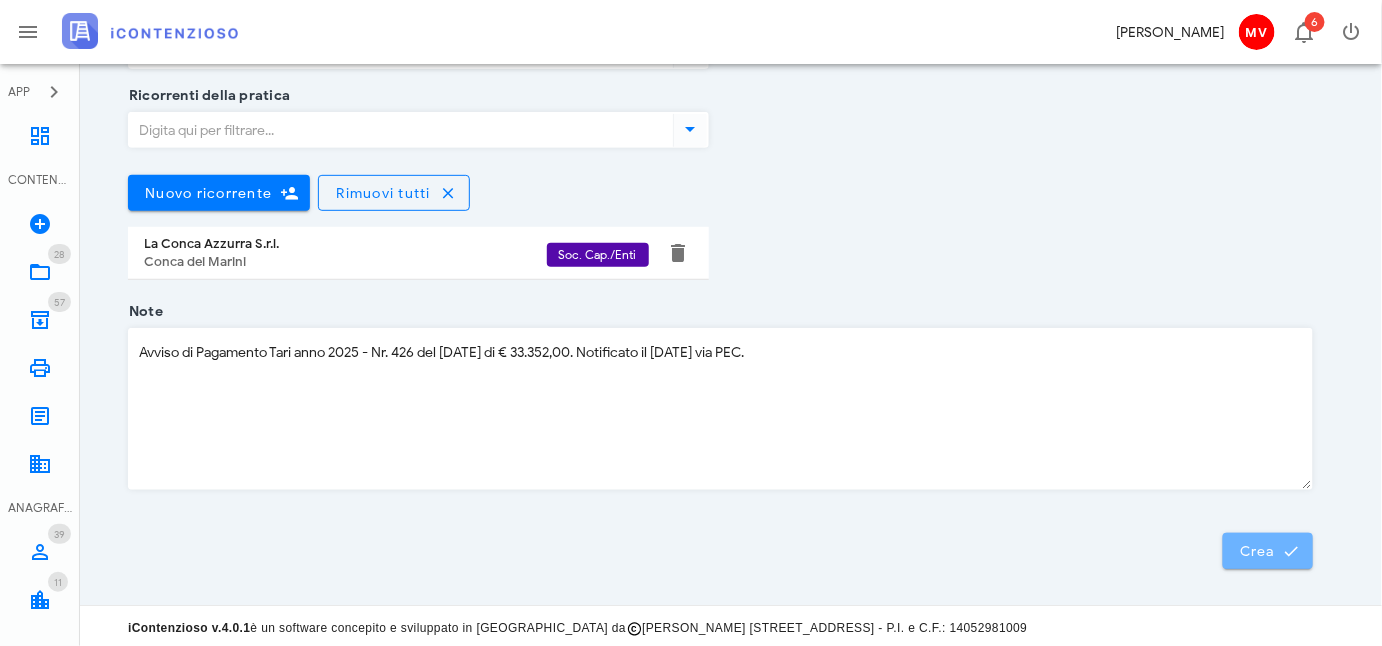 click on "Crea" 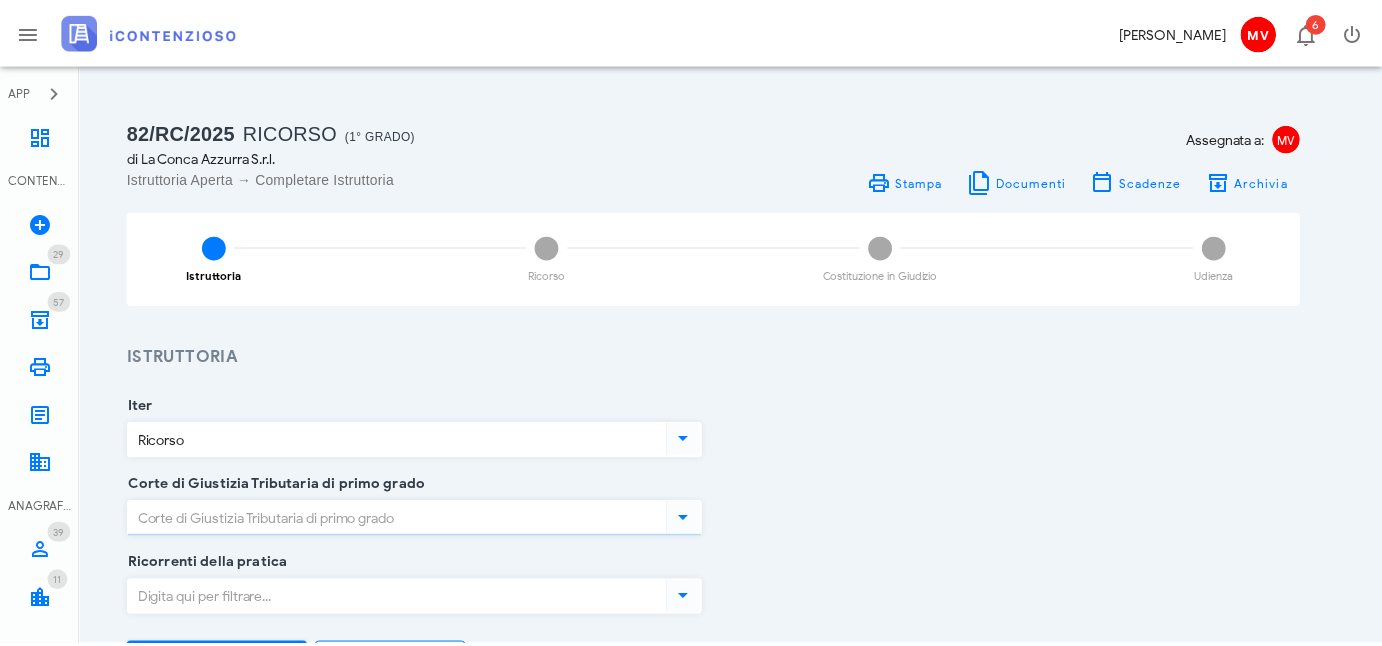 scroll, scrollTop: 0, scrollLeft: 0, axis: both 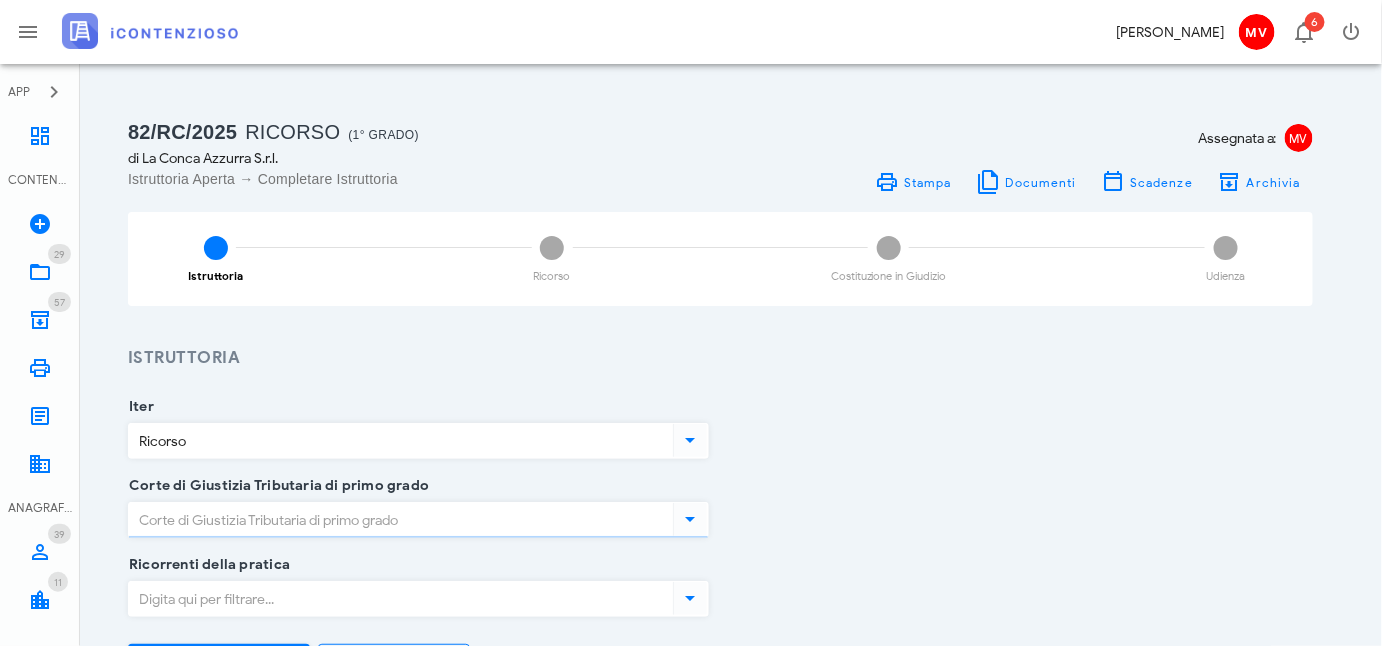 type on "Salerno" 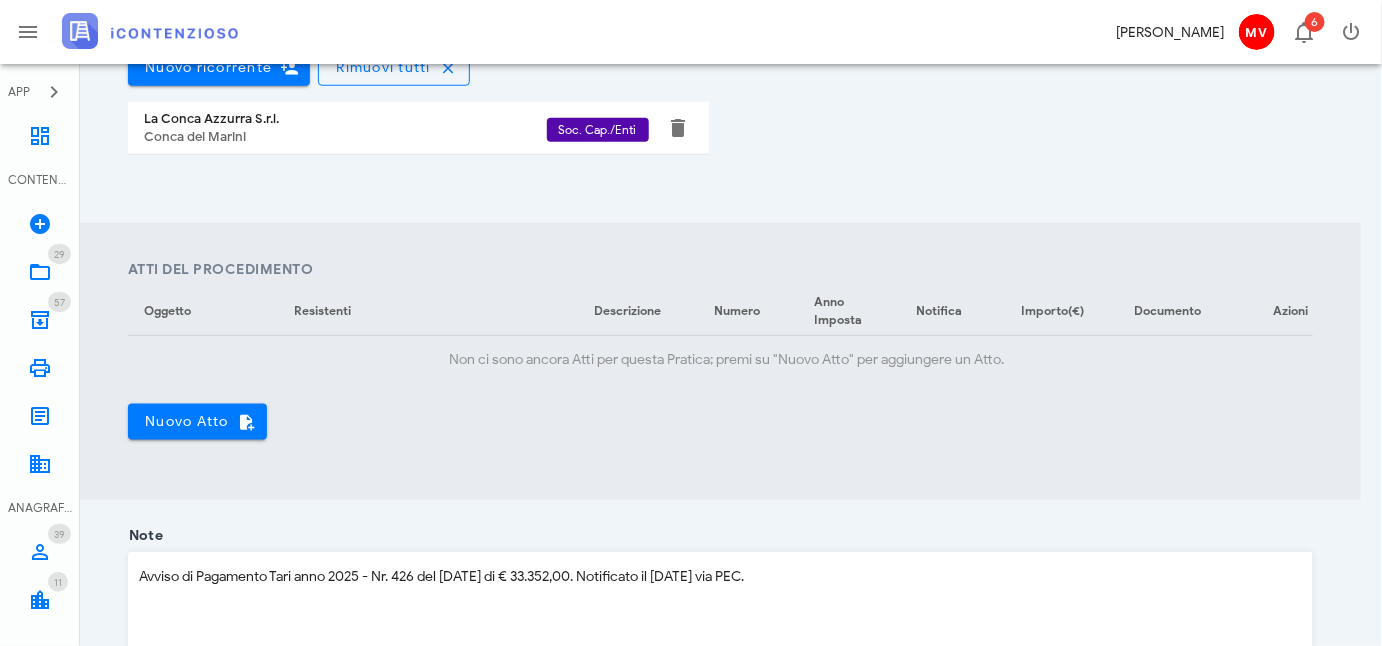 scroll, scrollTop: 545, scrollLeft: 0, axis: vertical 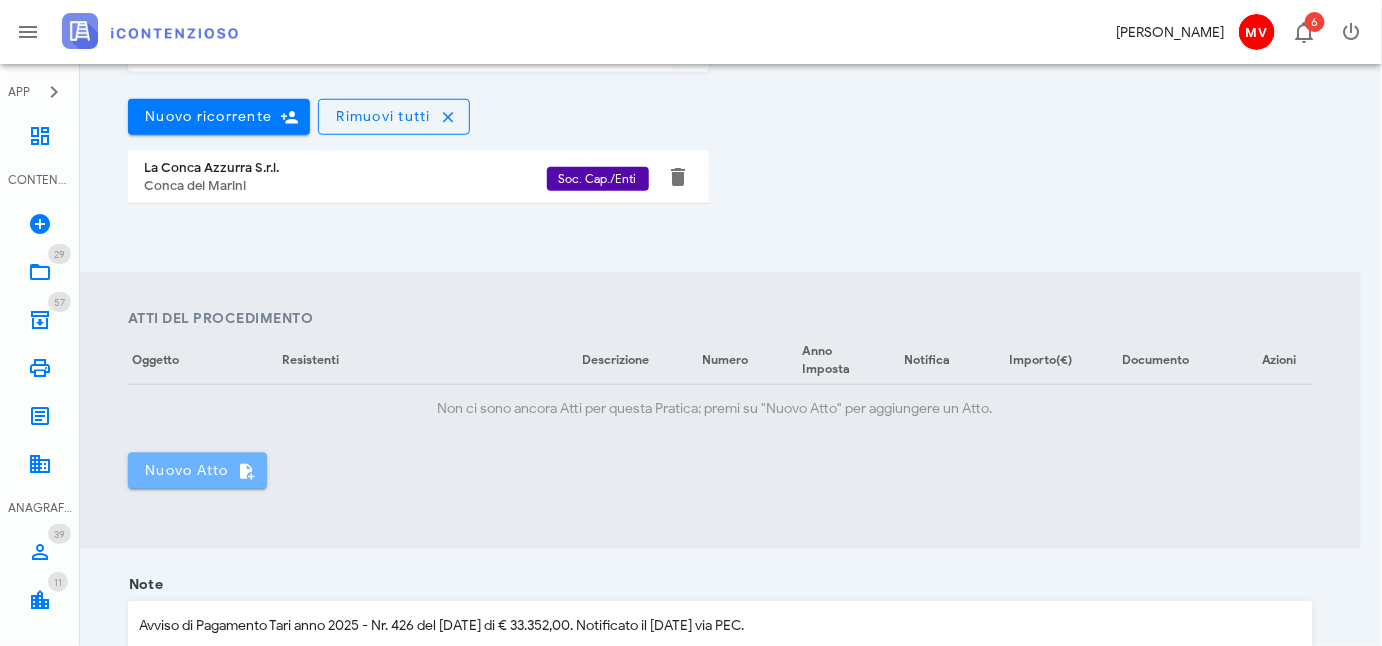 click on "Nuovo Atto" at bounding box center (197, 471) 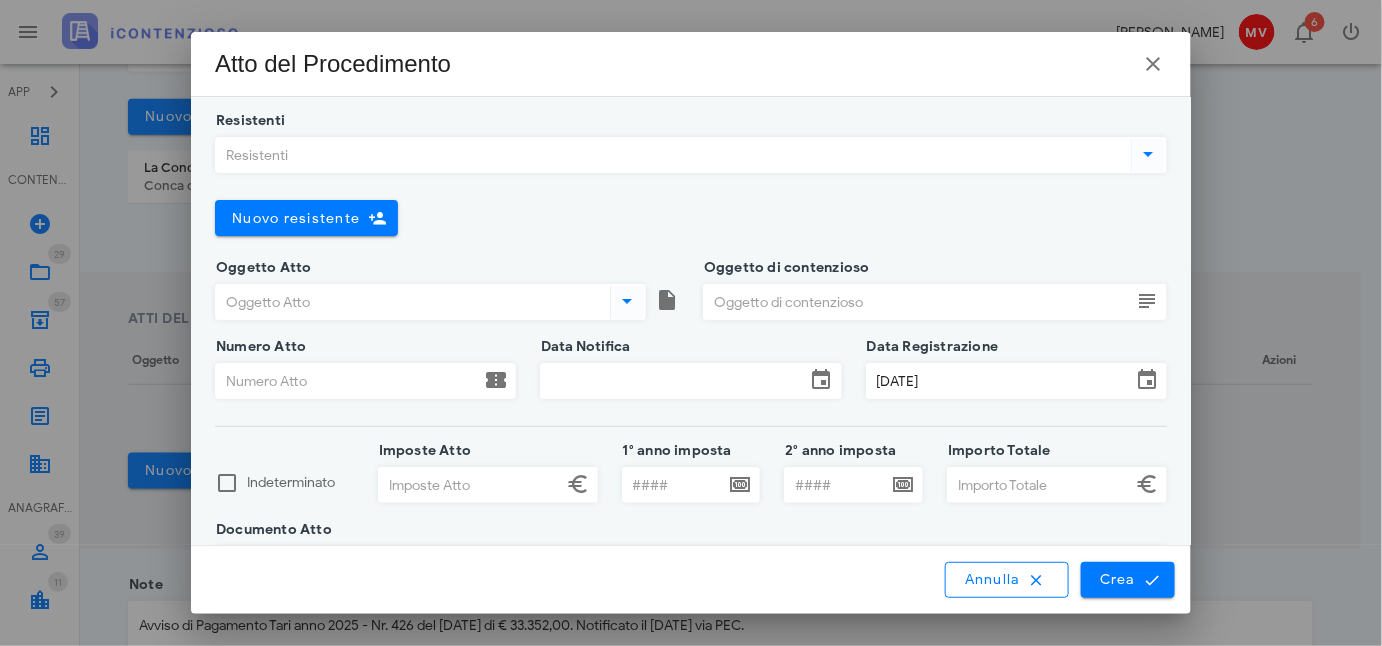 click at bounding box center [1149, 154] 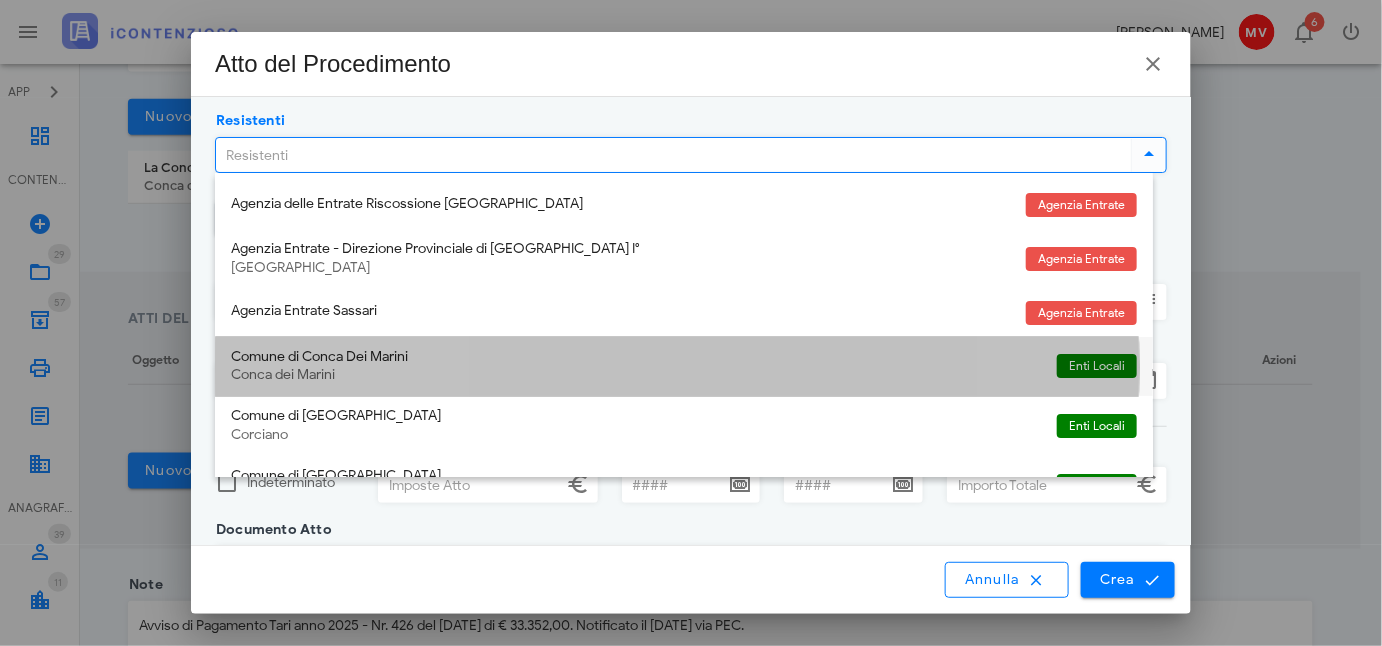 click on "Comune di Conca Dei Marini" at bounding box center [636, 357] 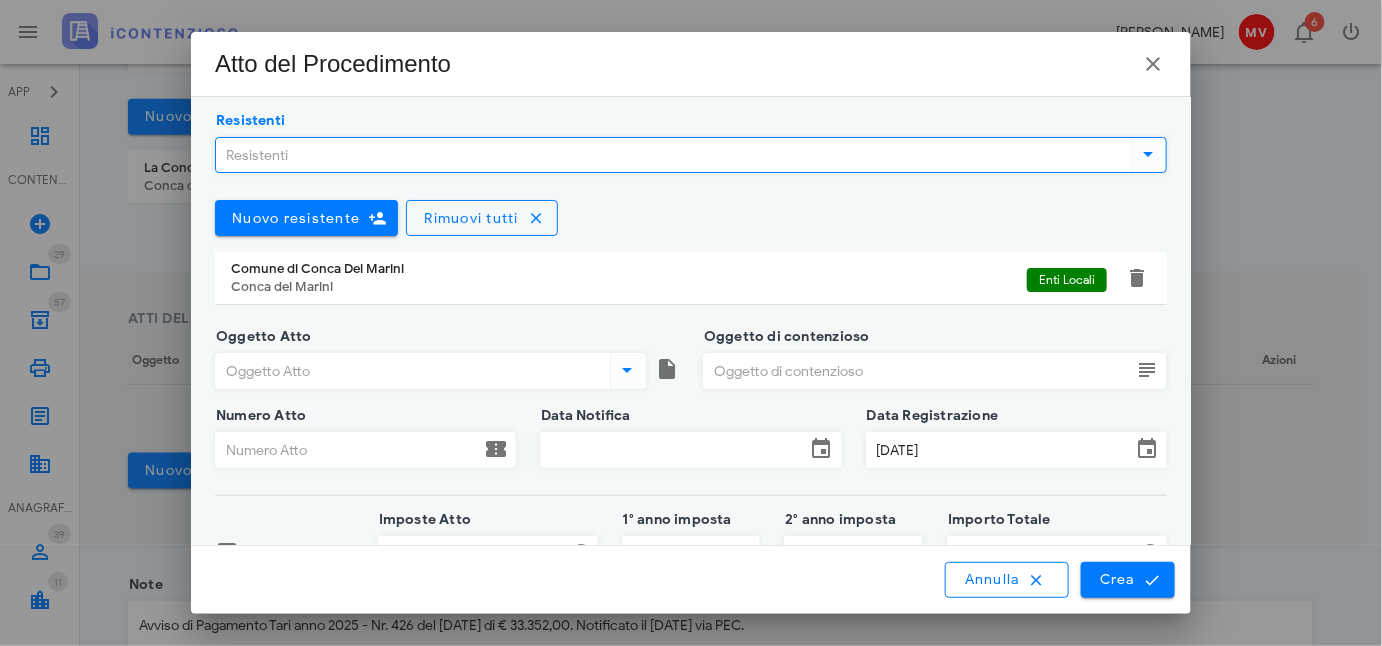click on "Oggetto Atto" at bounding box center (411, 371) 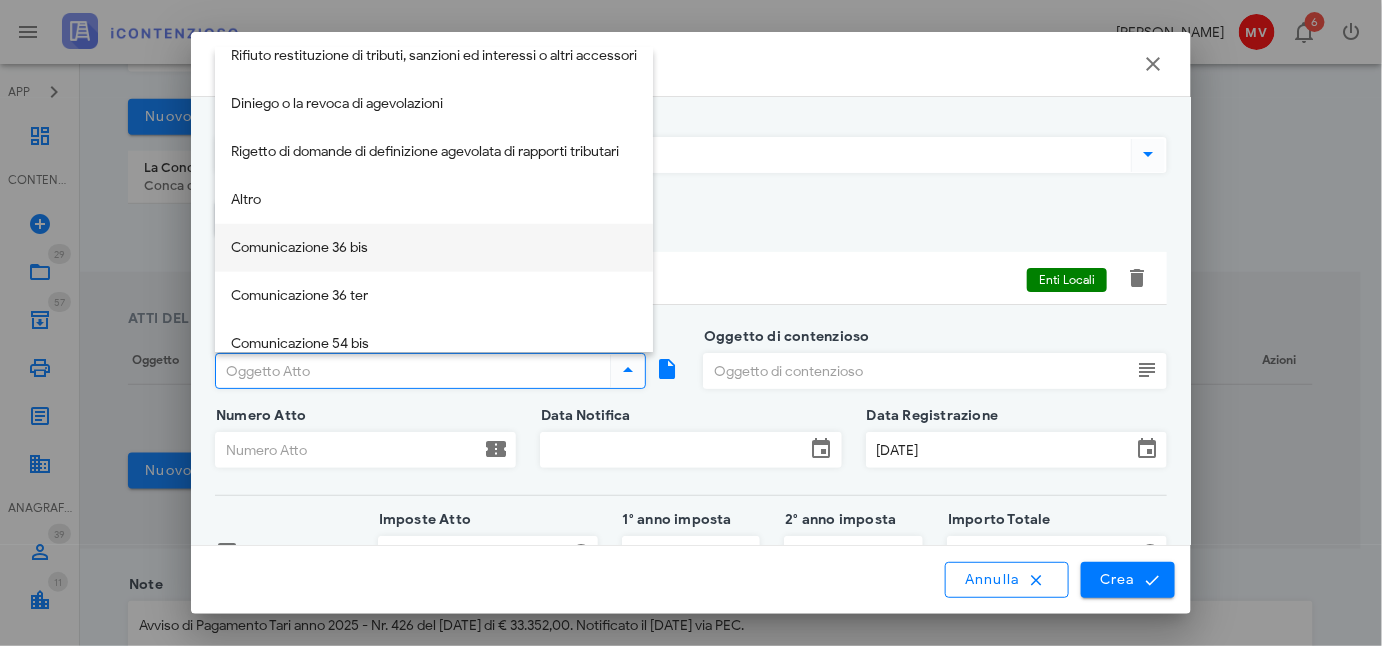 scroll, scrollTop: 432, scrollLeft: 0, axis: vertical 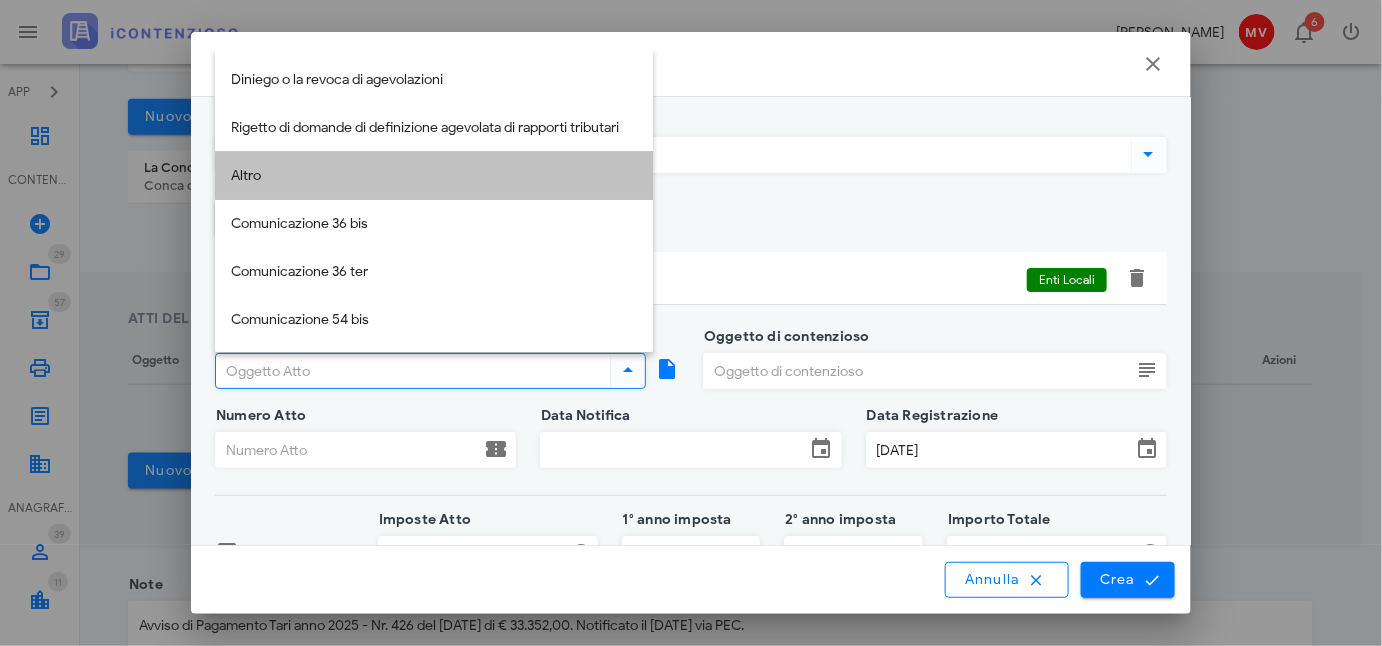 click on "Altro" at bounding box center (434, 176) 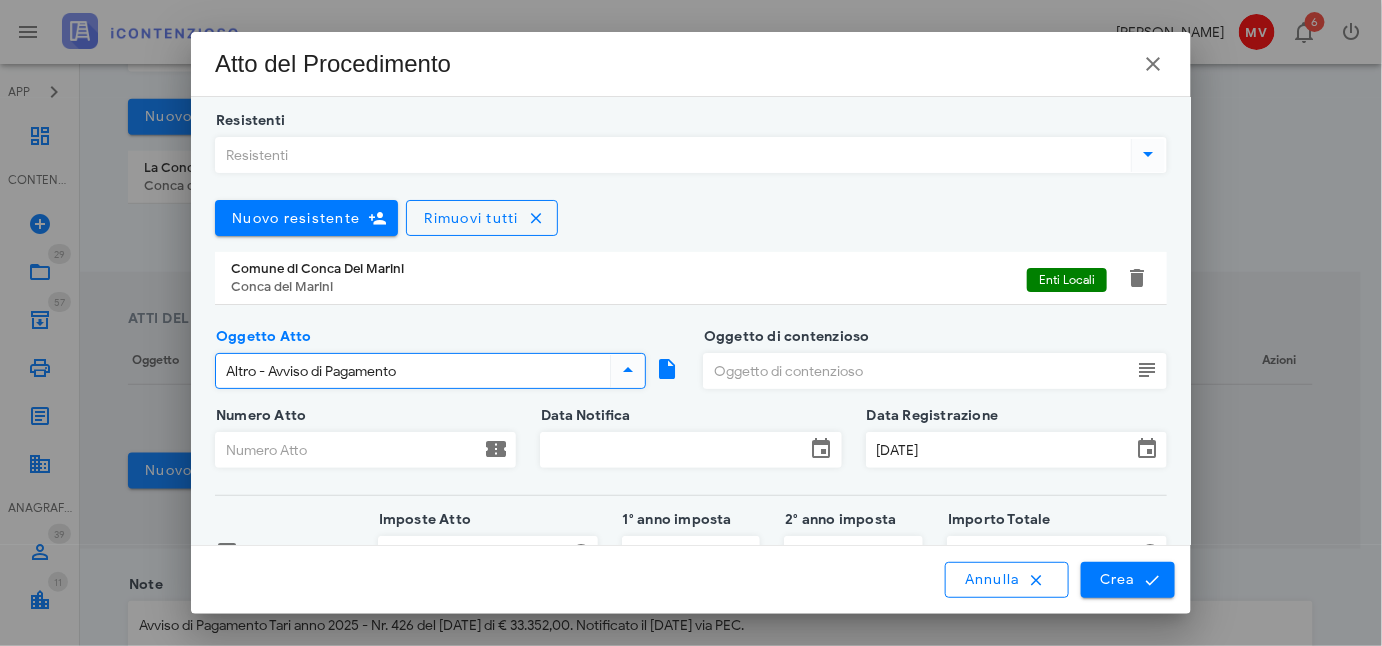 click on "Oggetto di contenzioso" at bounding box center (917, 371) 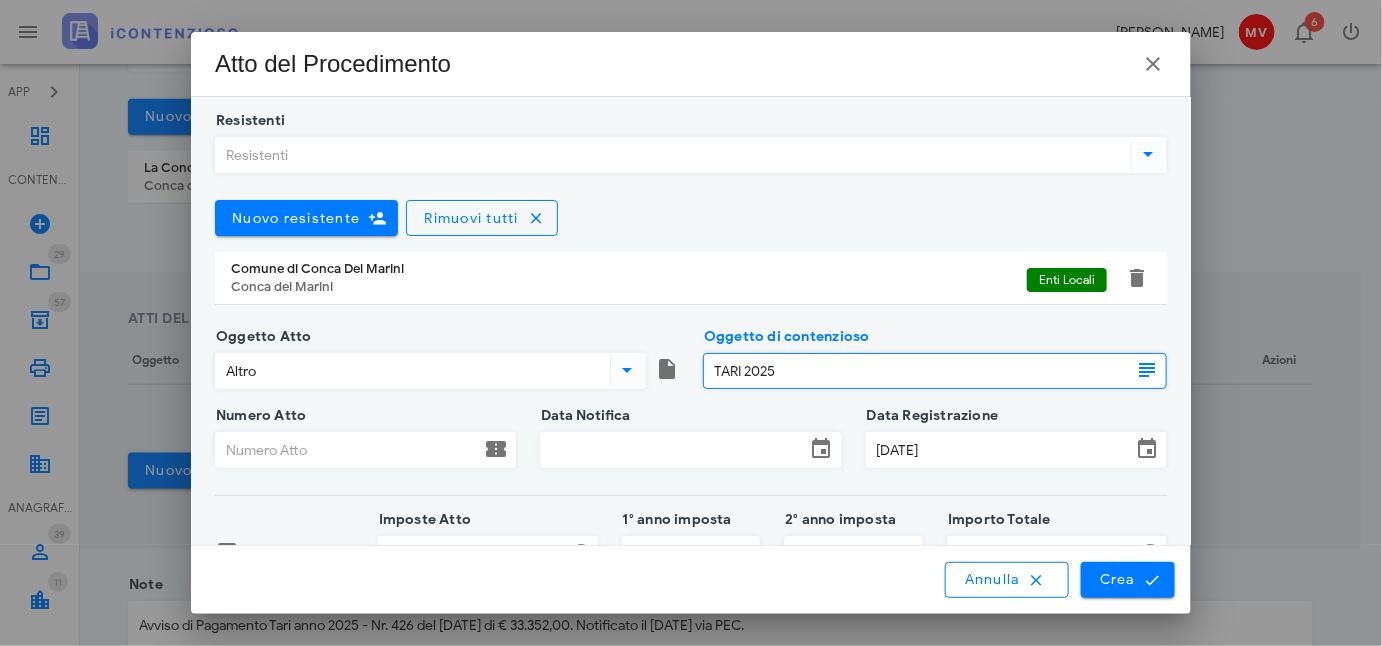 type on "TARI 2025" 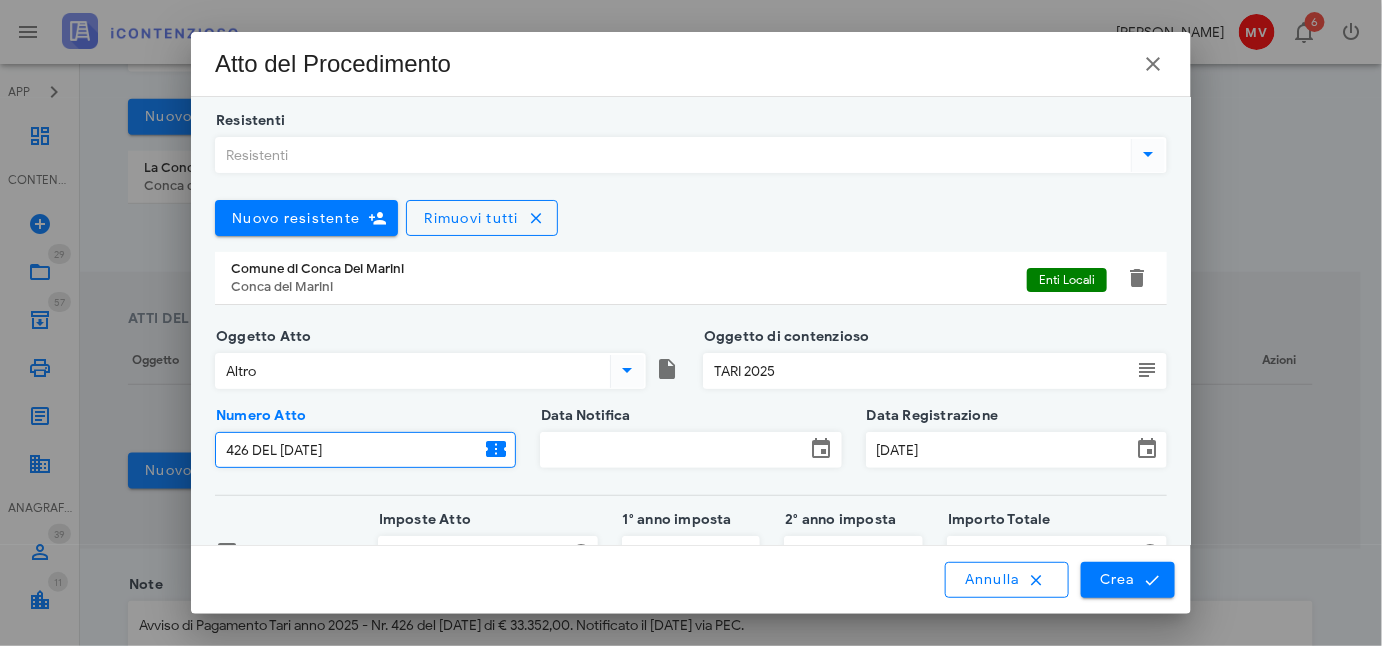 type on "426 DEL 25/06/2025" 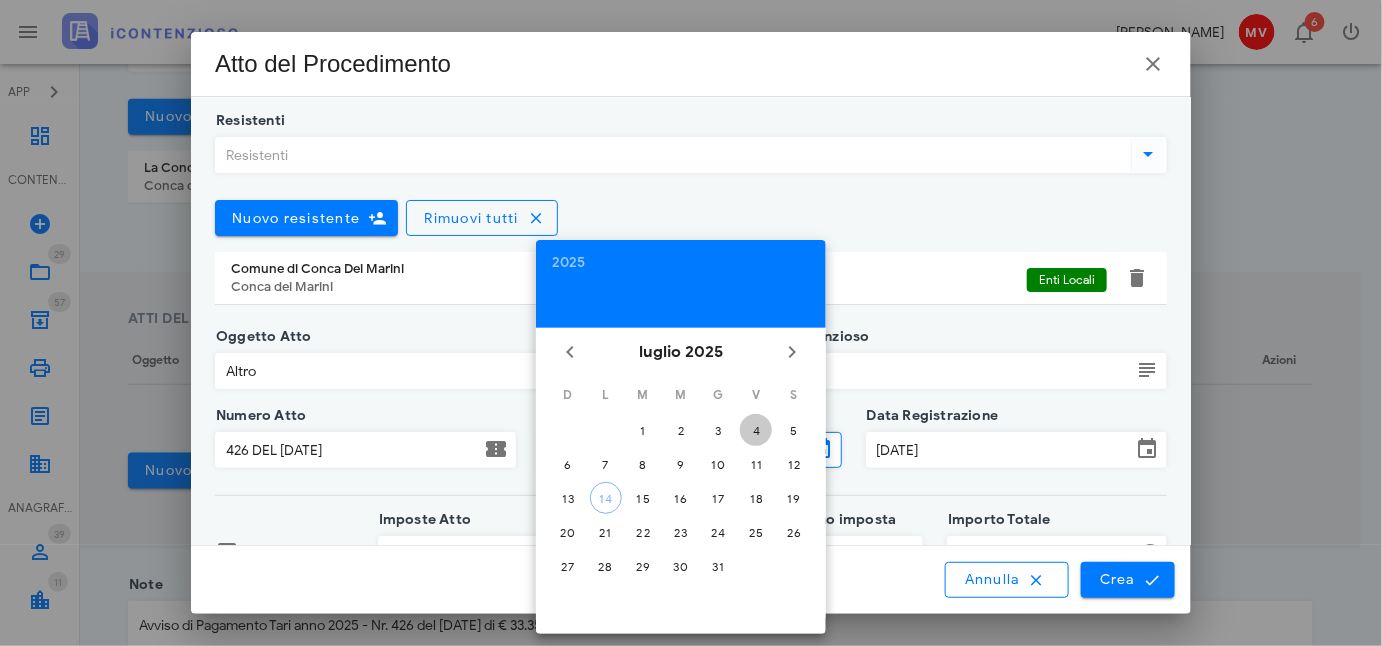 click on "4" at bounding box center [756, 430] 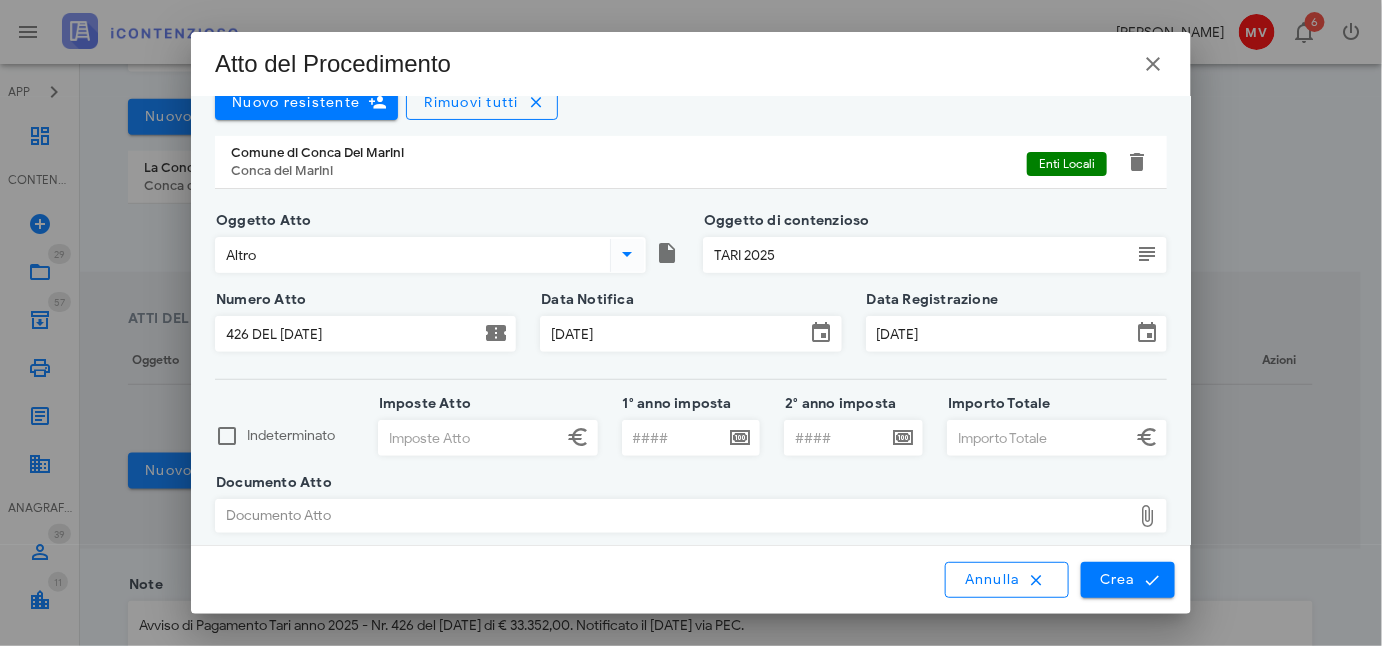scroll, scrollTop: 127, scrollLeft: 0, axis: vertical 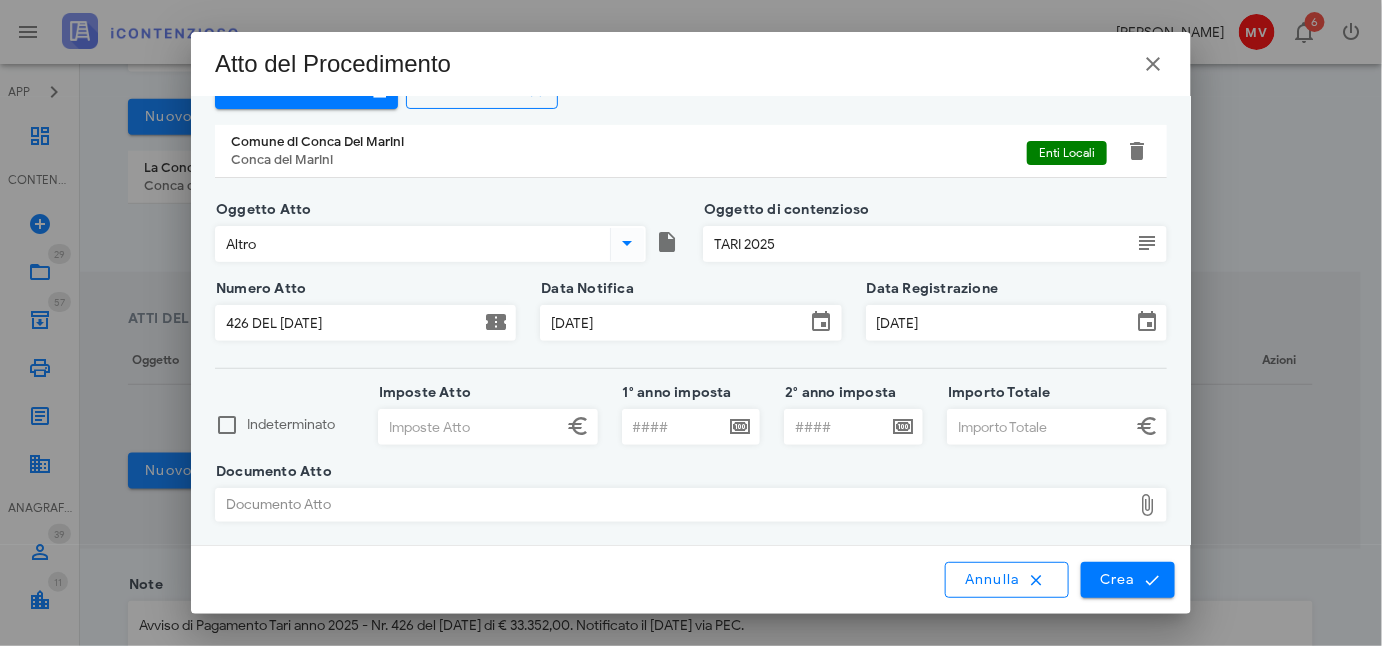 click on "Imposte Atto" at bounding box center [470, 427] 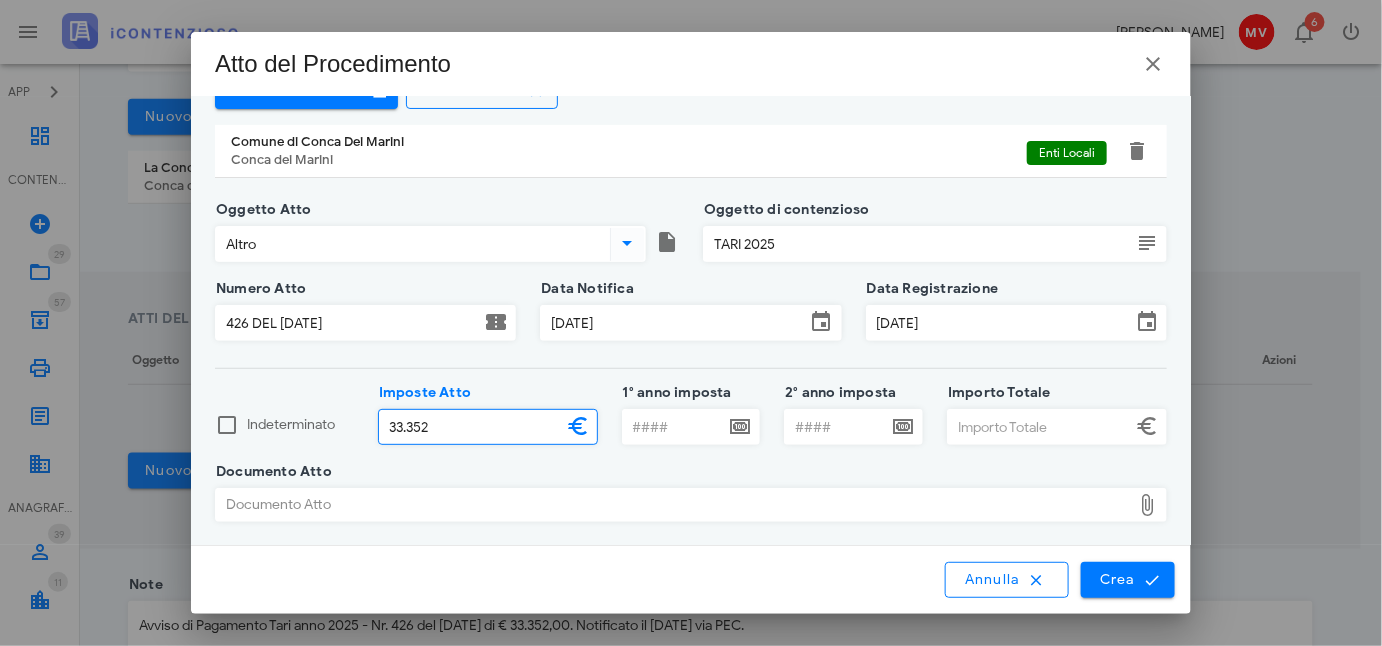 type on "33,35" 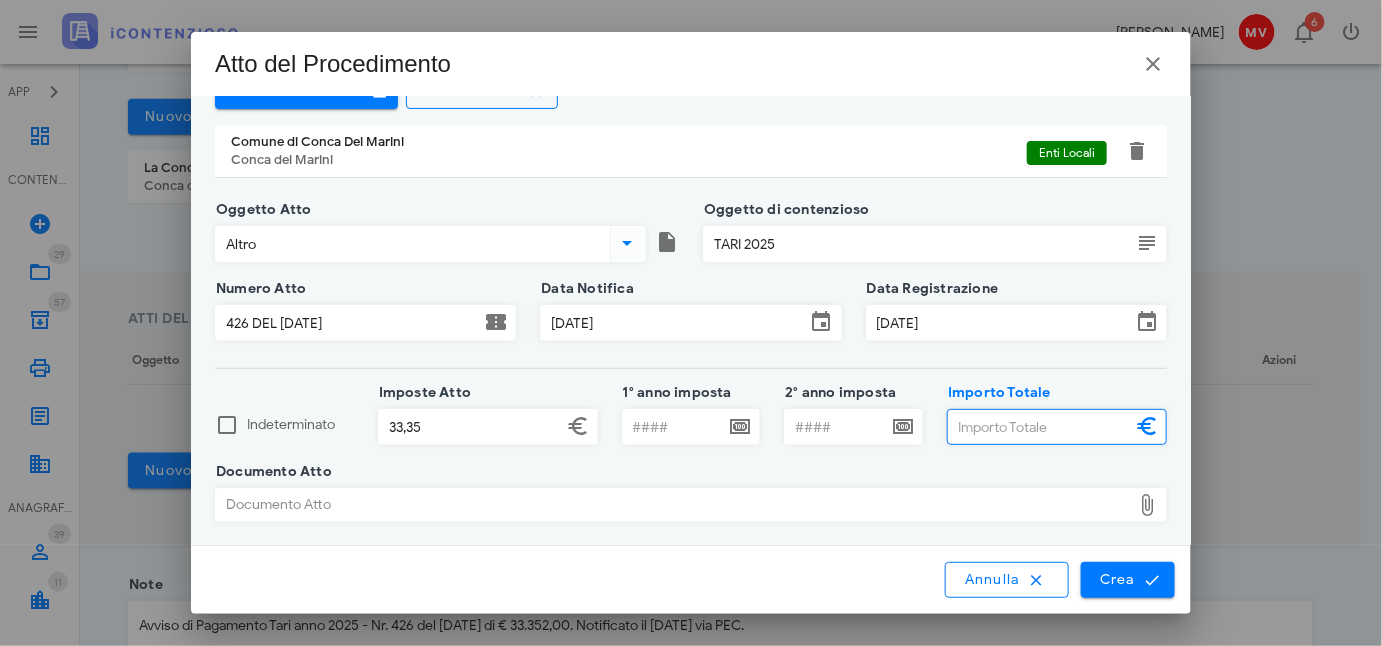 click on "Importo Totale" at bounding box center [1039, 427] 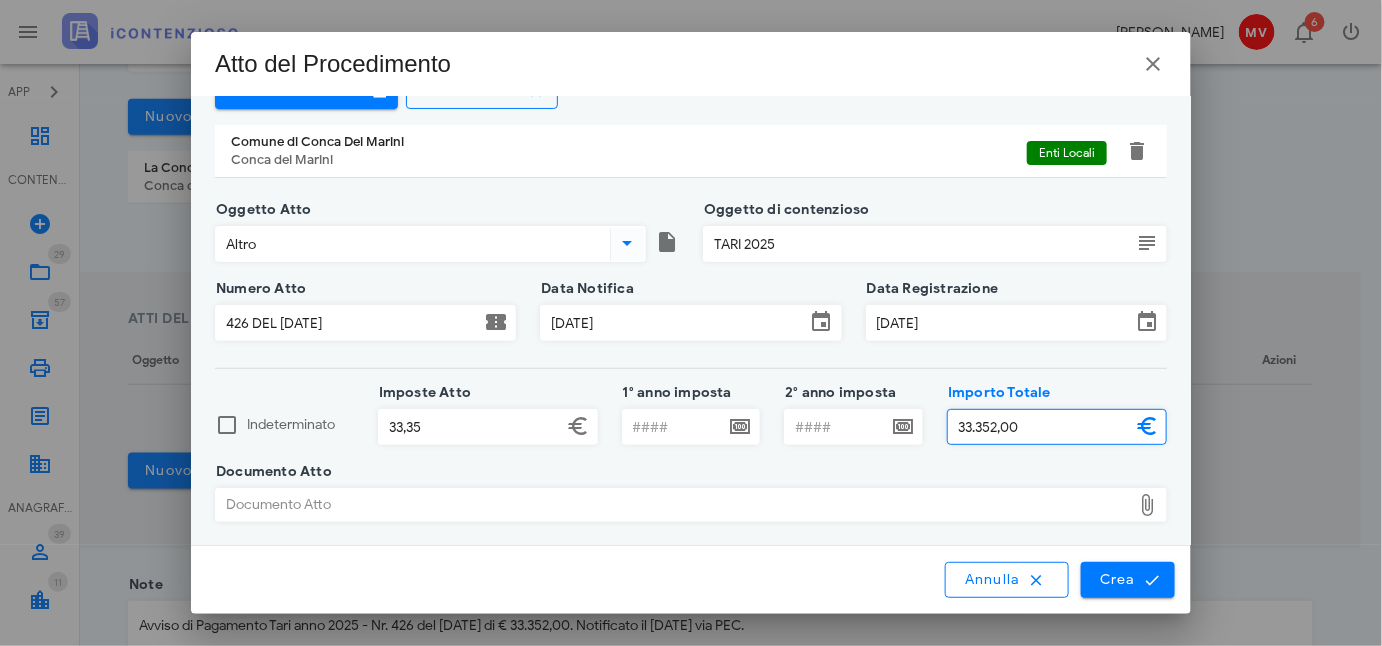 type on "33.352,00" 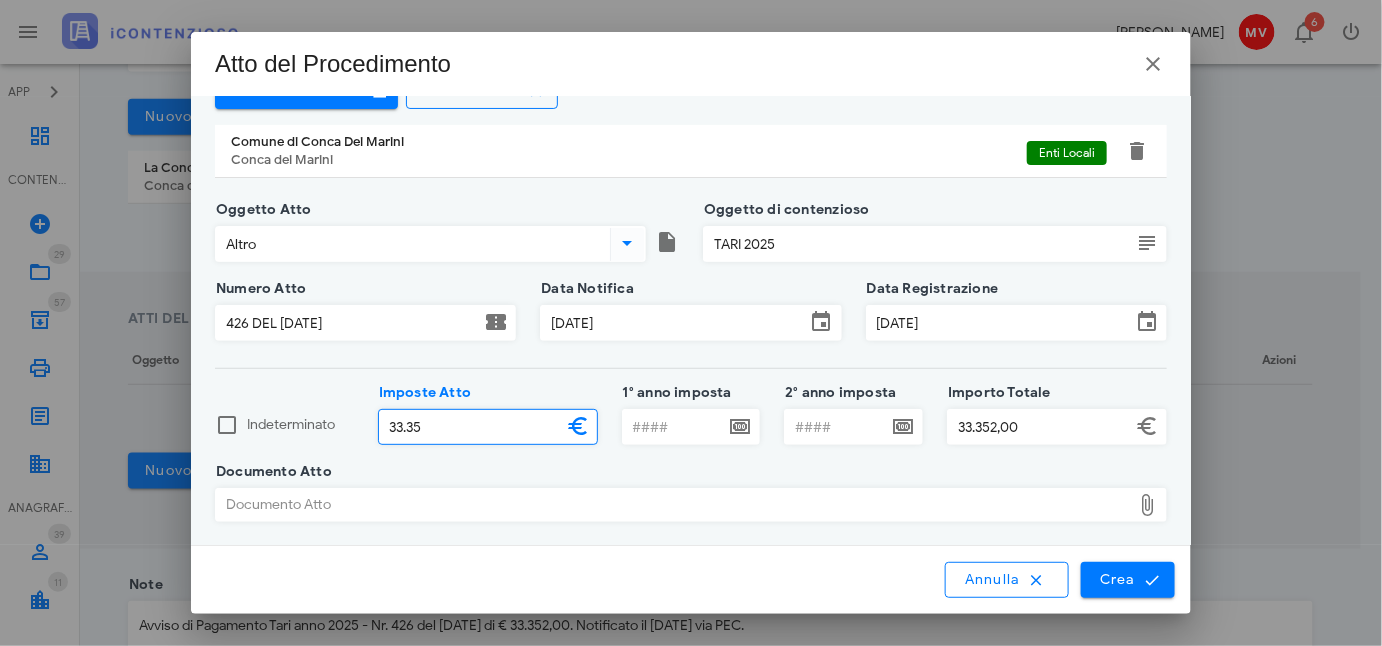 click on "33.35" at bounding box center (470, 427) 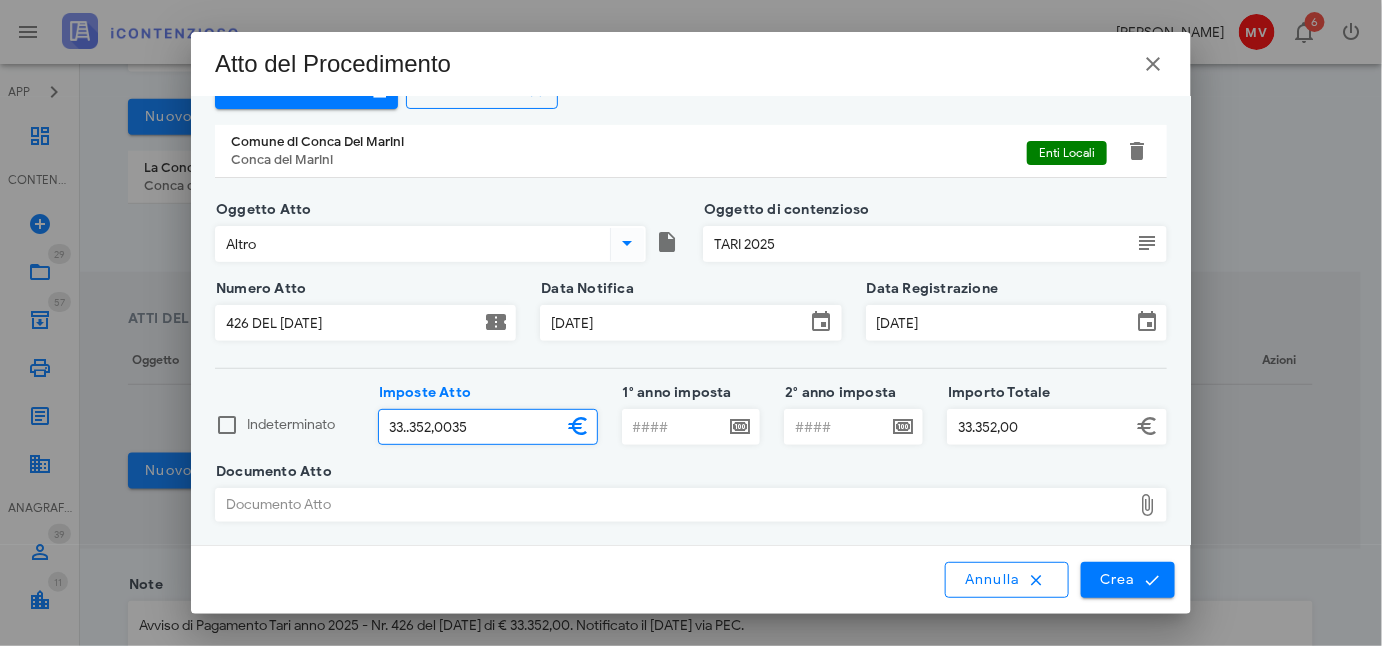 drag, startPoint x: 403, startPoint y: 428, endPoint x: 405, endPoint y: 446, distance: 18.110771 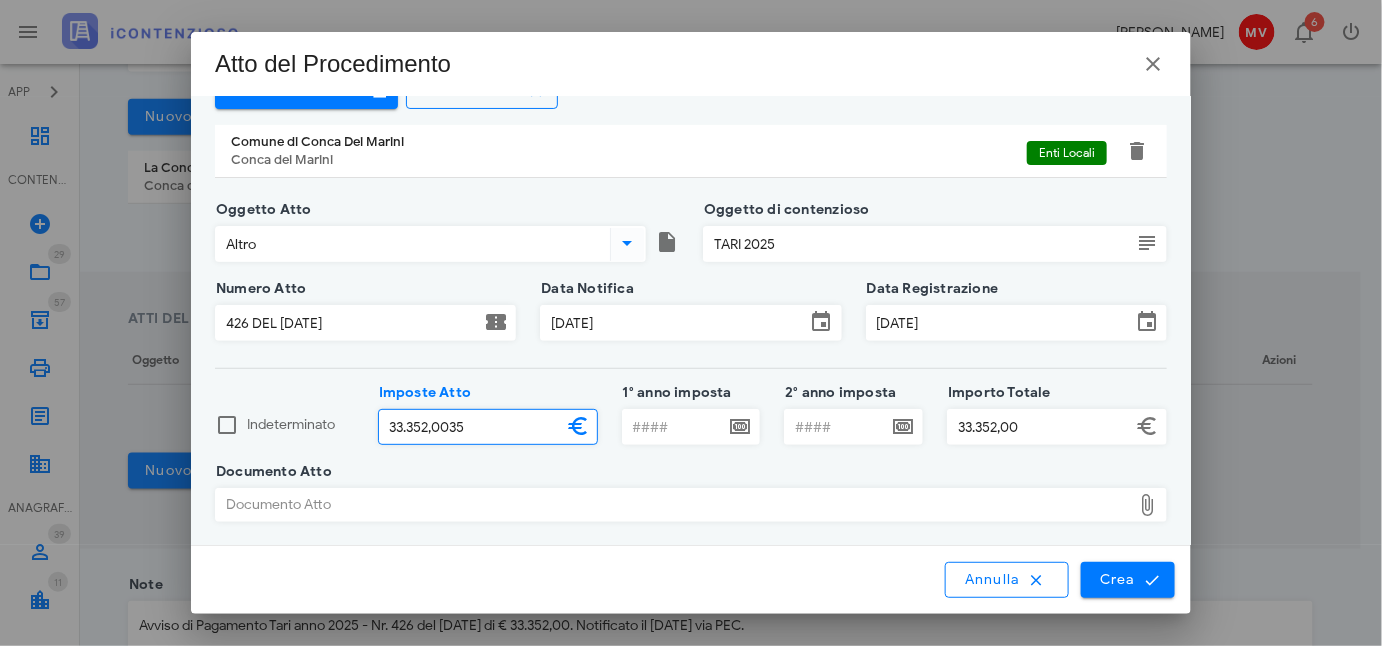 click on "33.352,0035" at bounding box center [470, 427] 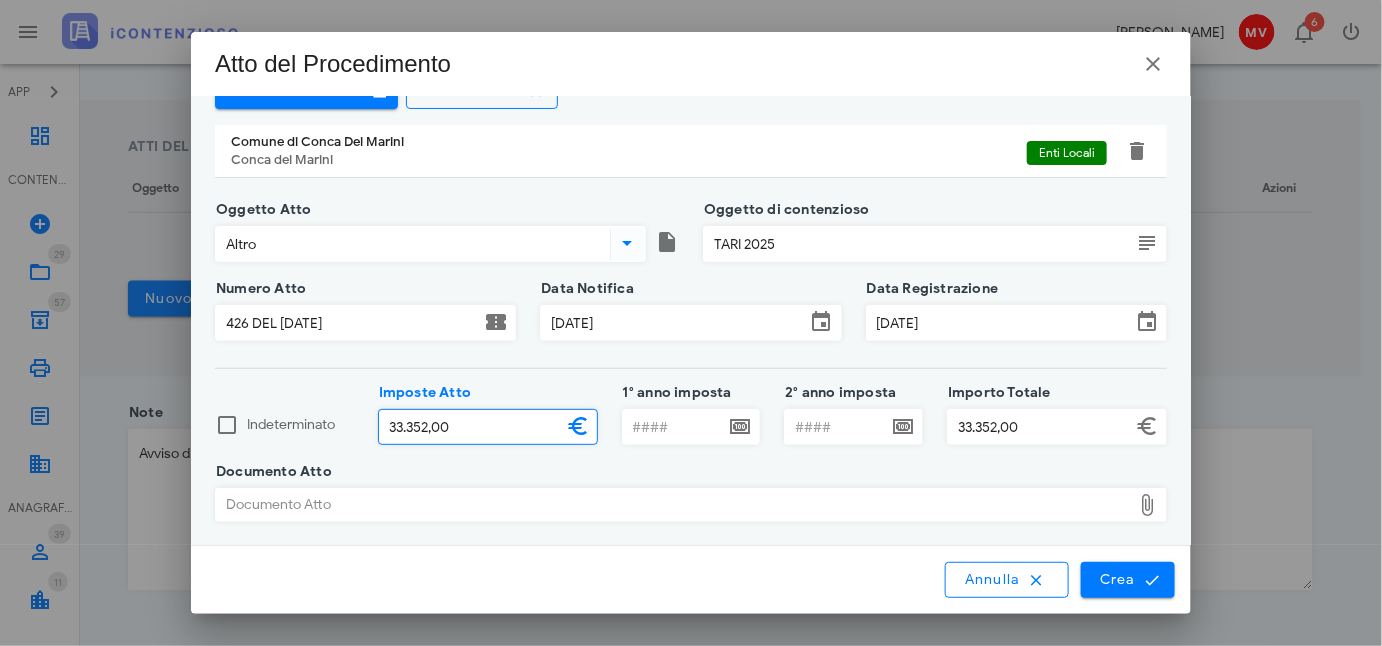 scroll, scrollTop: 727, scrollLeft: 0, axis: vertical 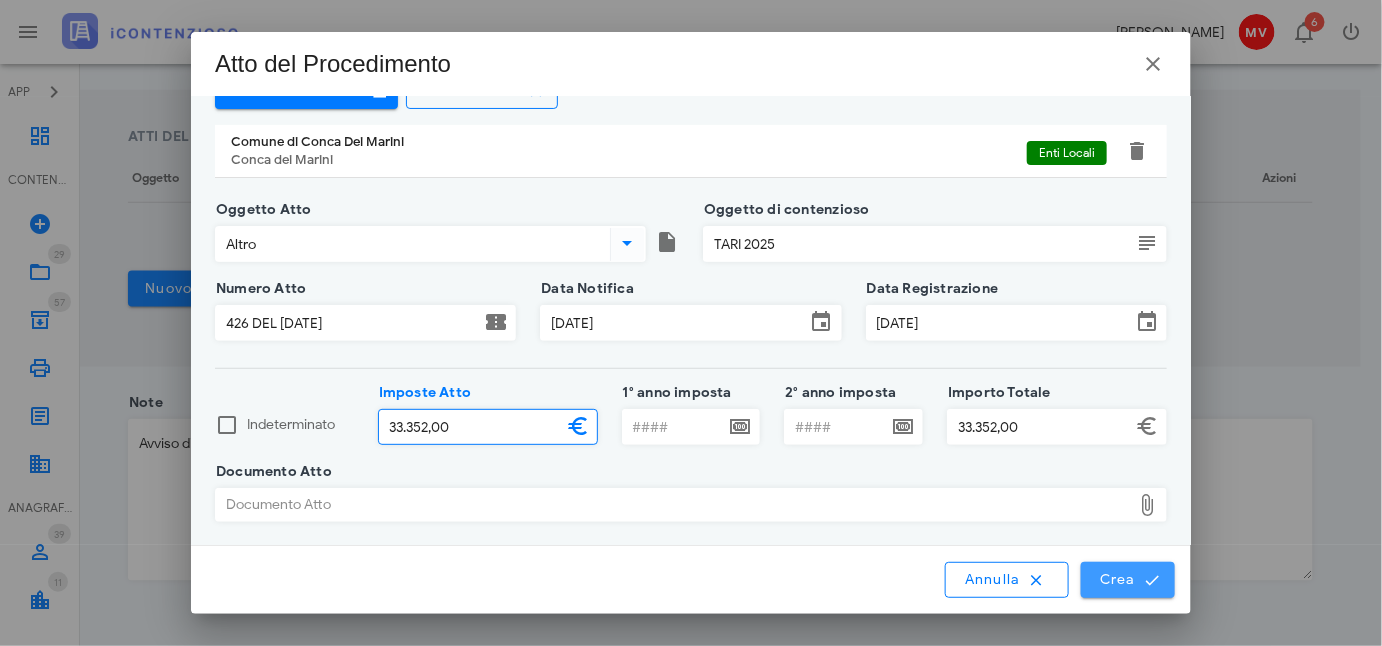 click on "Crea" at bounding box center [1128, 580] 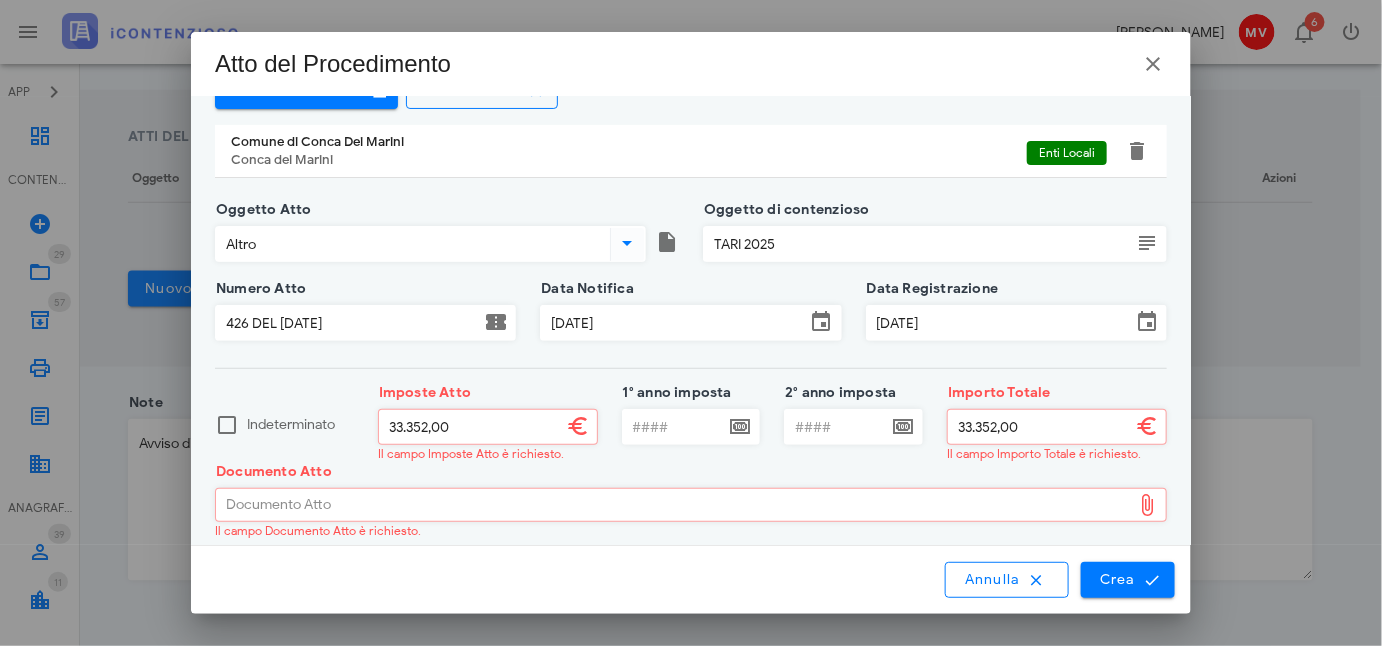 click on "33.352,00" at bounding box center [470, 427] 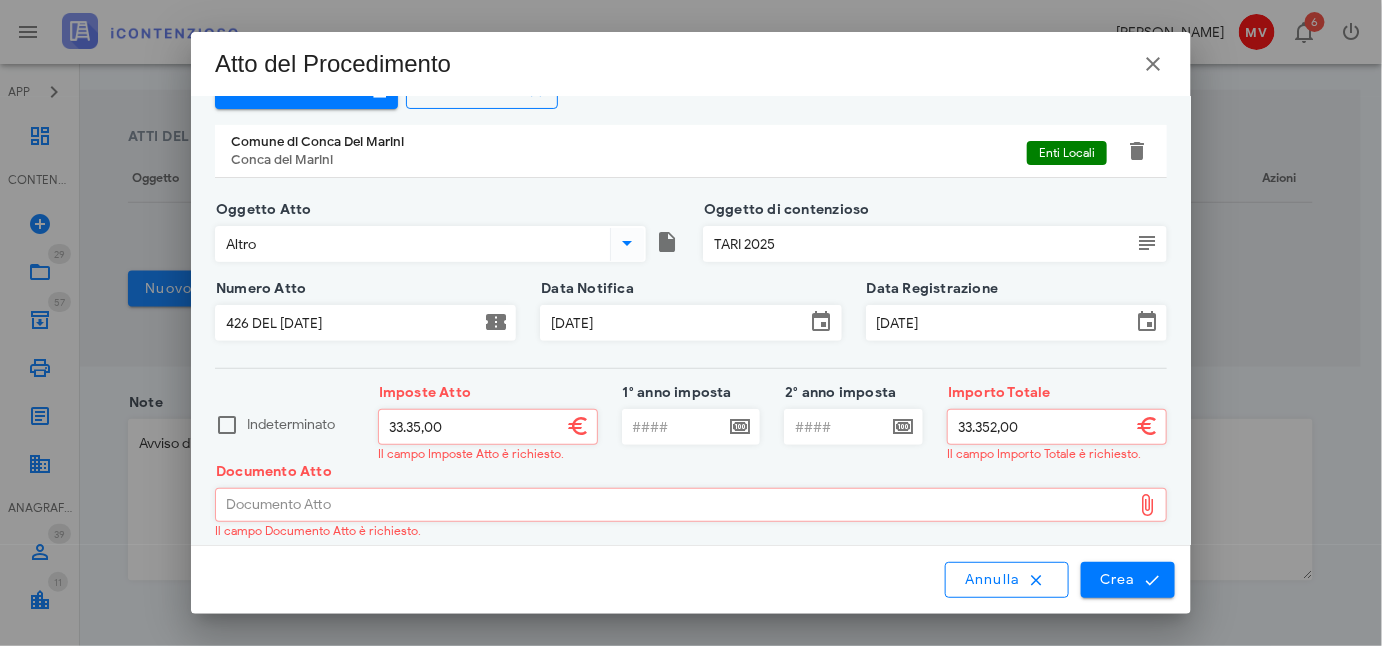 type on "33.352,00" 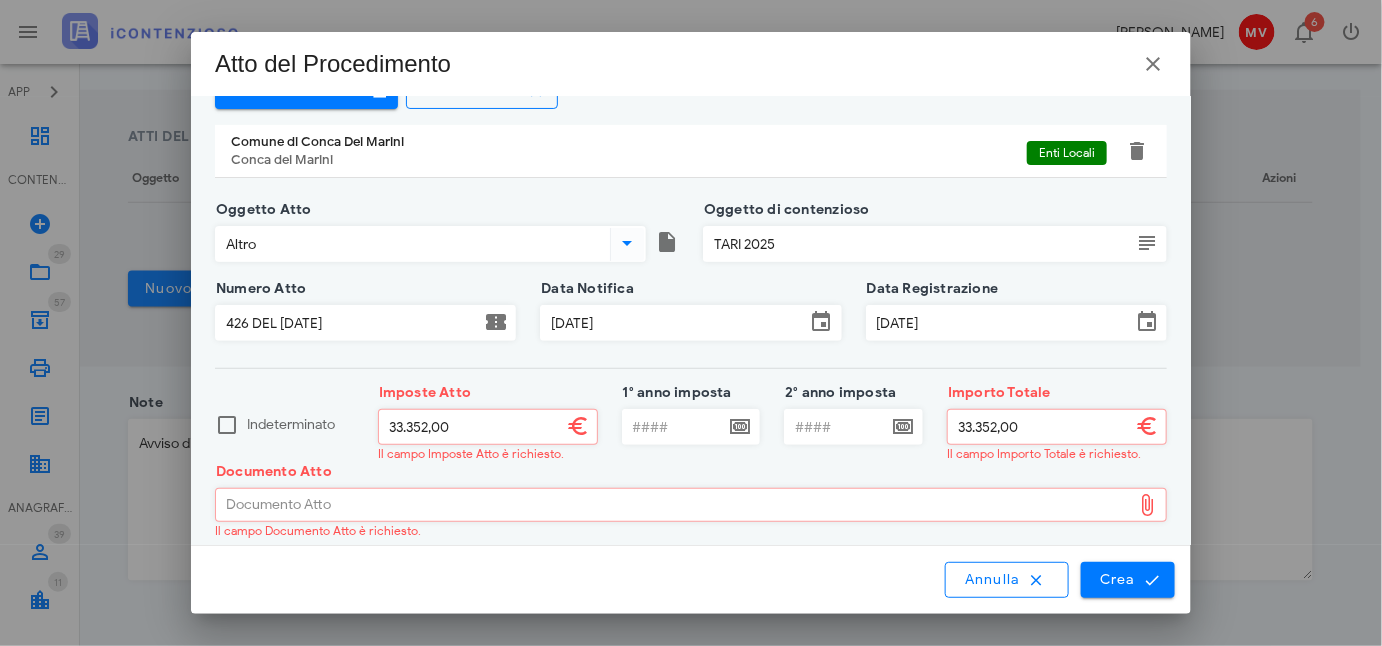 click on "33.352,00" at bounding box center [1039, 427] 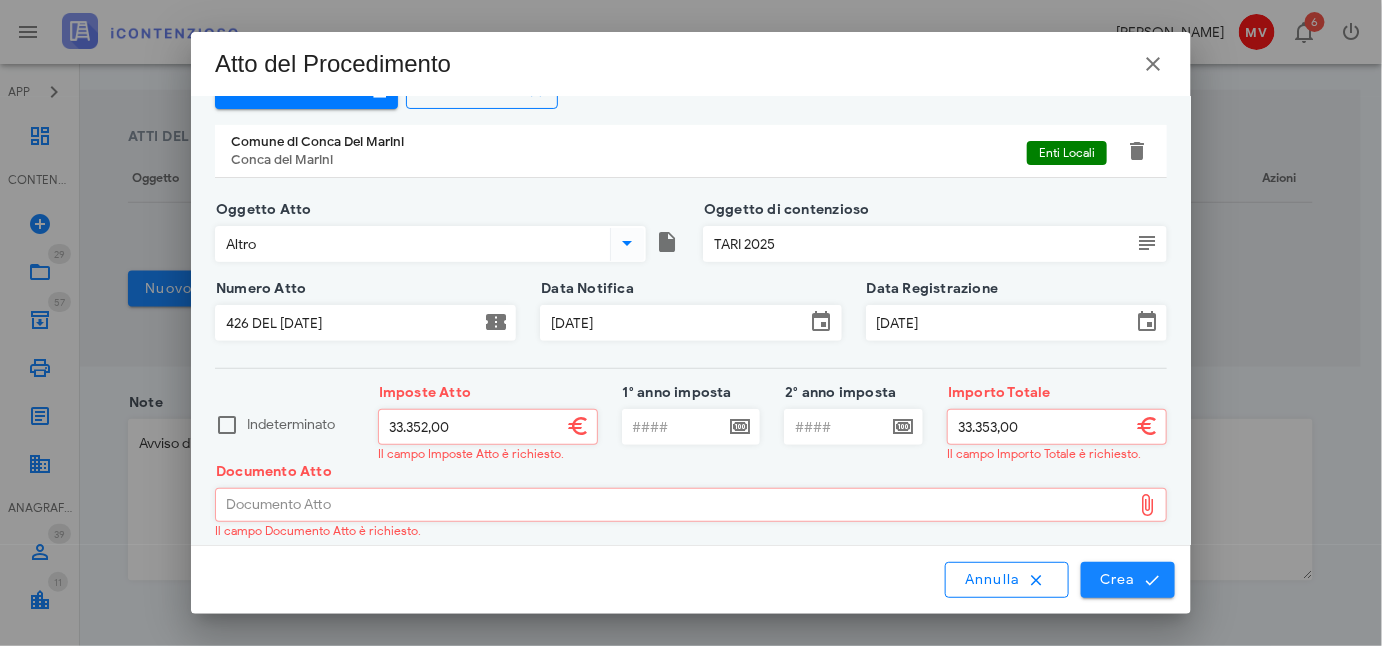 click on "Annulla   Crea" at bounding box center [691, 580] 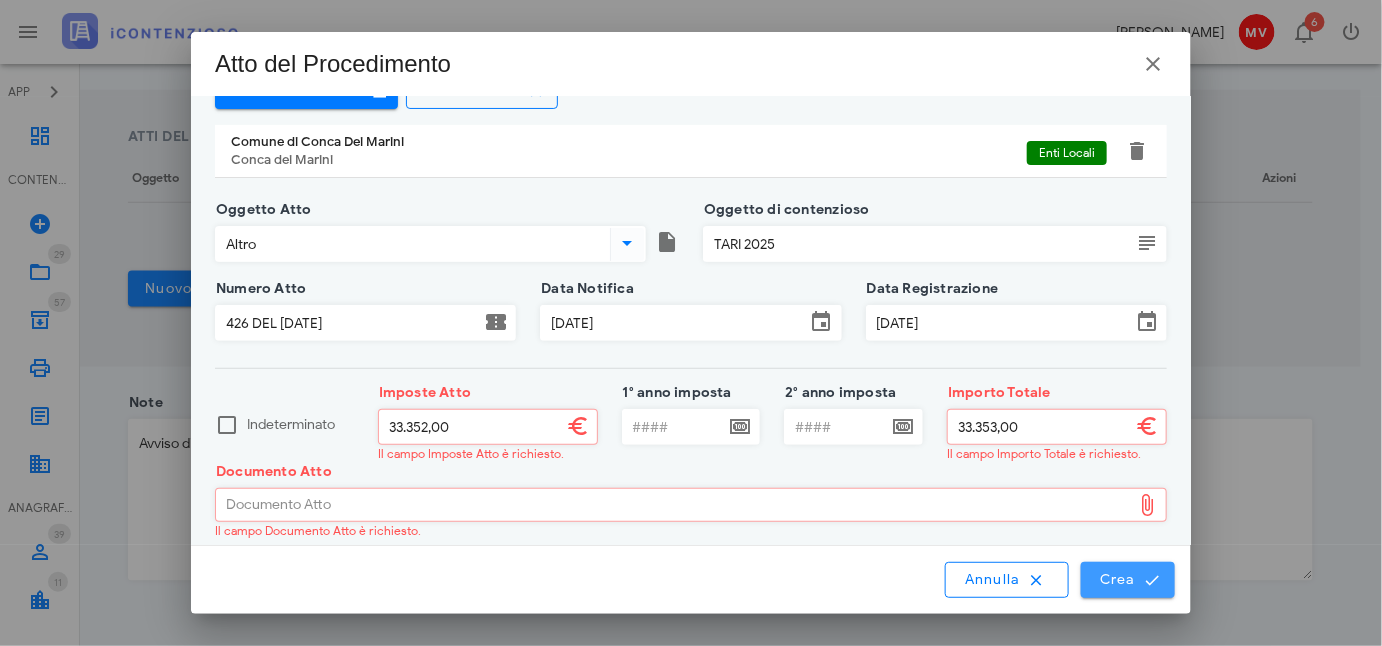 click on "Crea" at bounding box center [1128, 580] 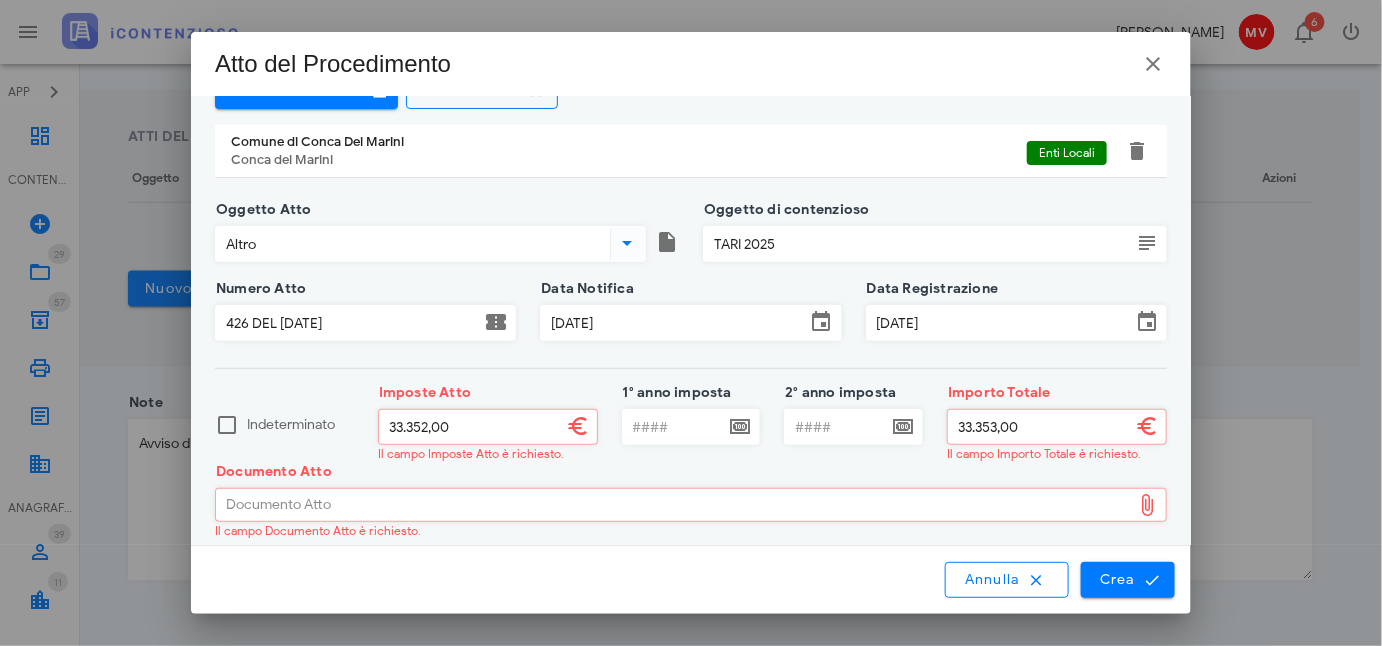 click on "33.353,00" at bounding box center (1039, 427) 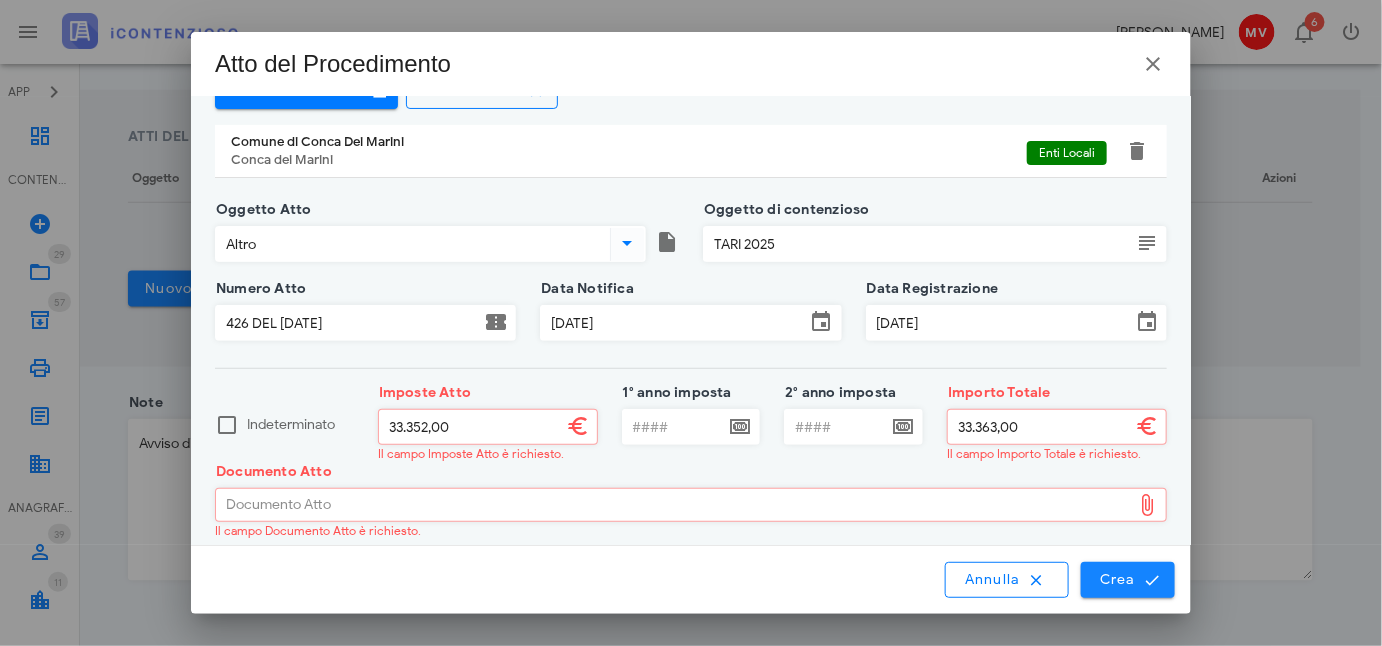 type on "33.363,00" 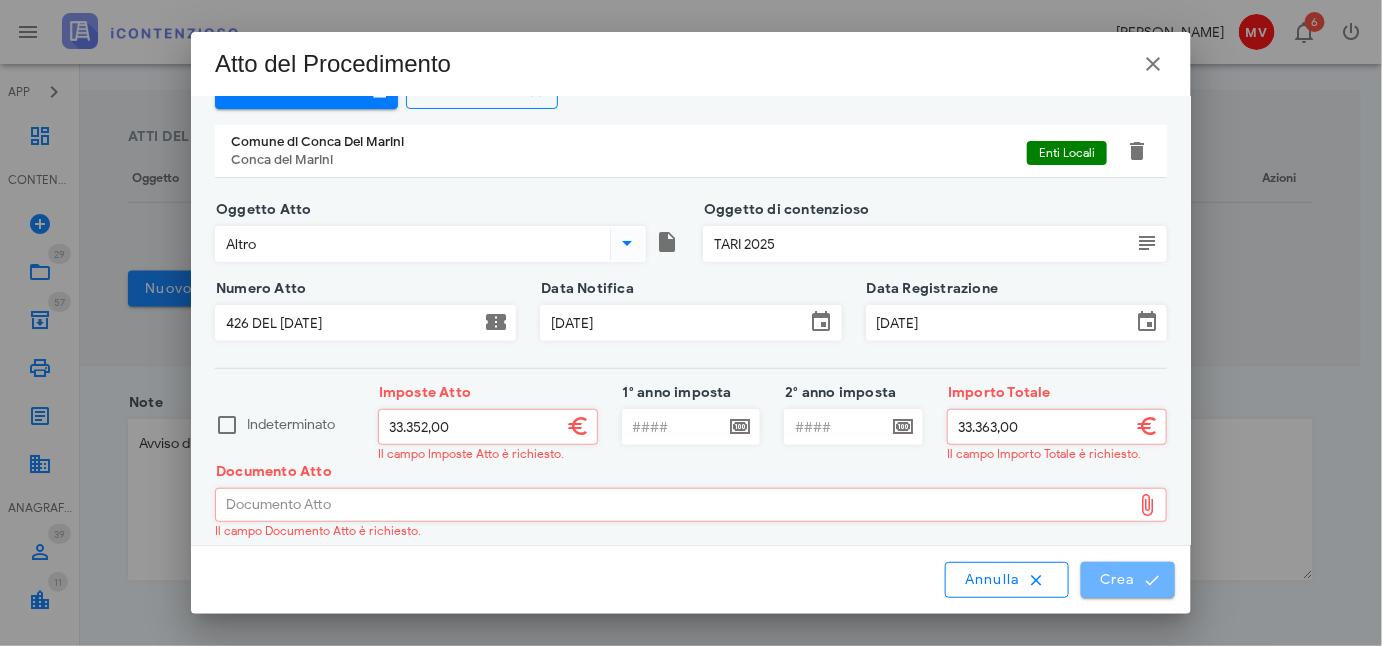 click on "Crea" at bounding box center [1128, 580] 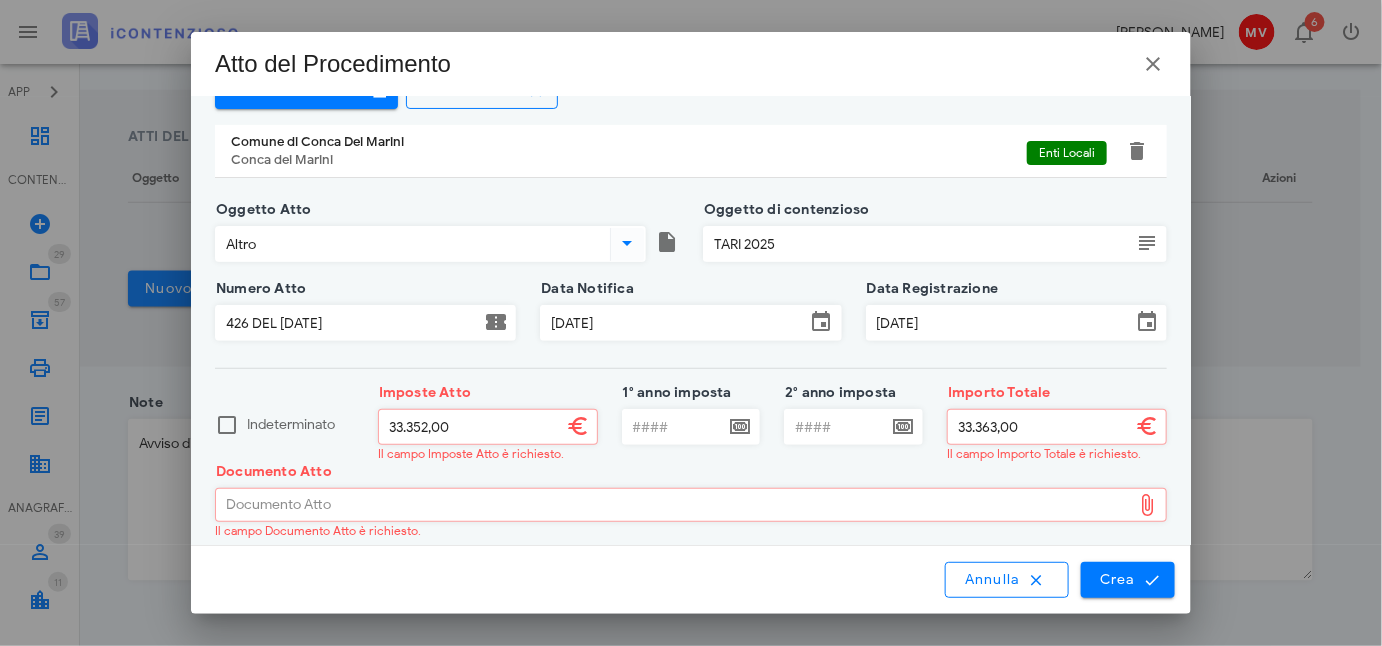 click on "1° anno imposta" at bounding box center [674, 427] 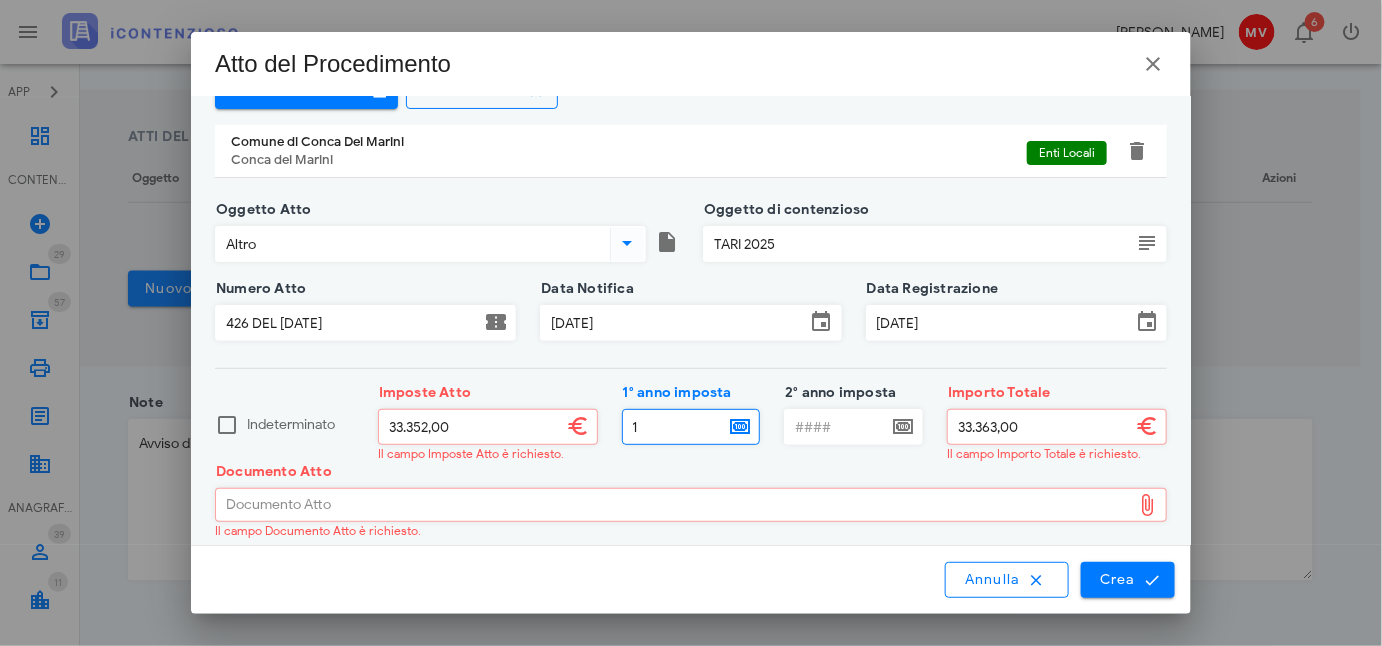 type on "1" 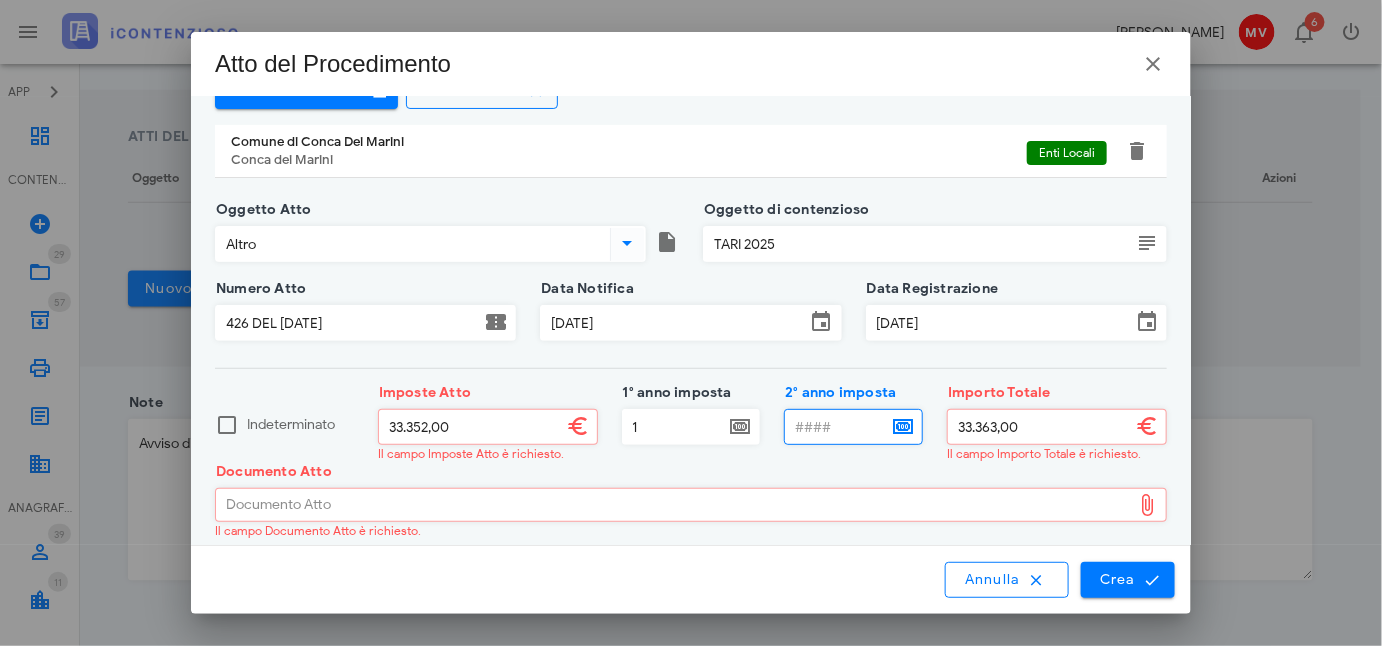 click on "2° anno imposta" at bounding box center (836, 427) 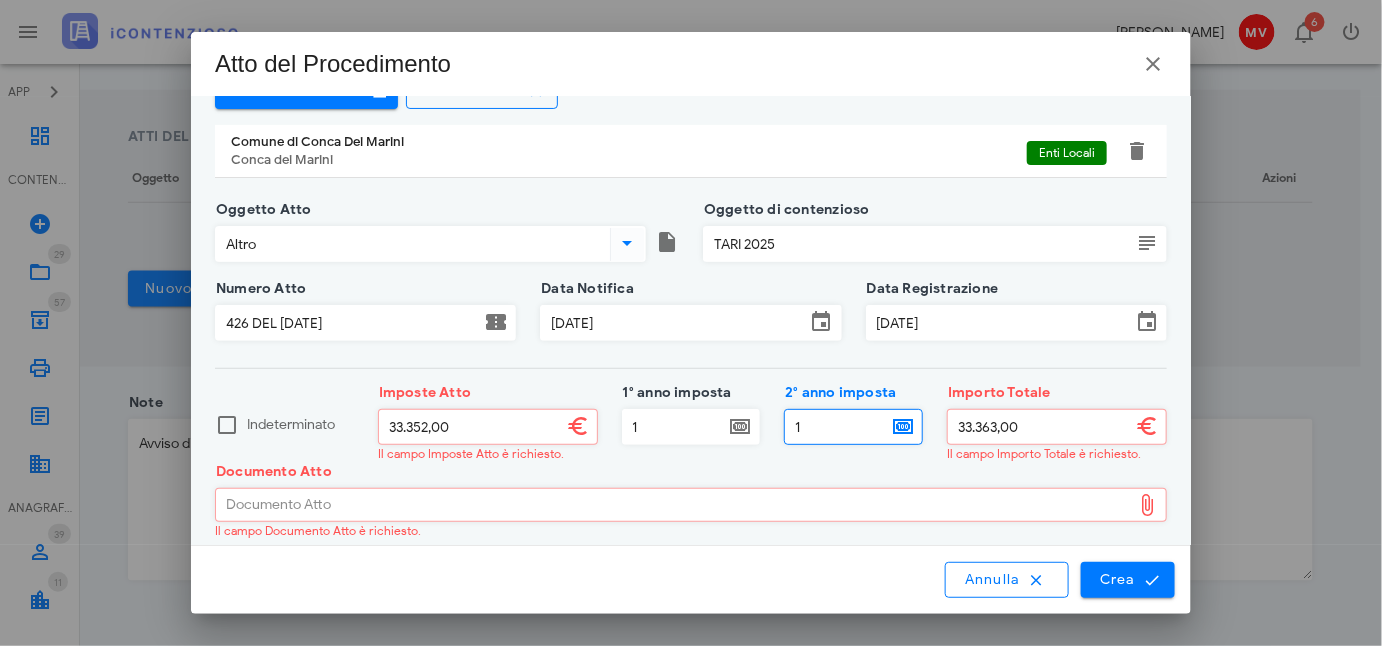 type on "1" 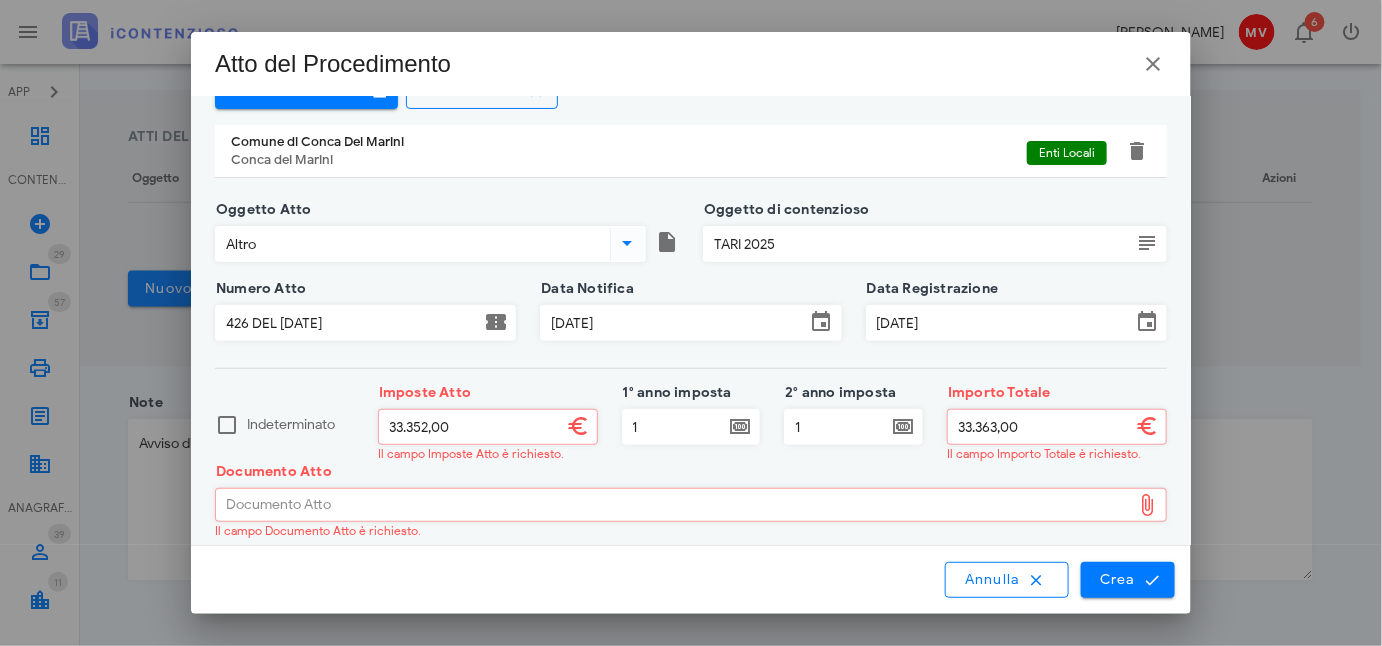 click on "33.363,00" at bounding box center (1039, 427) 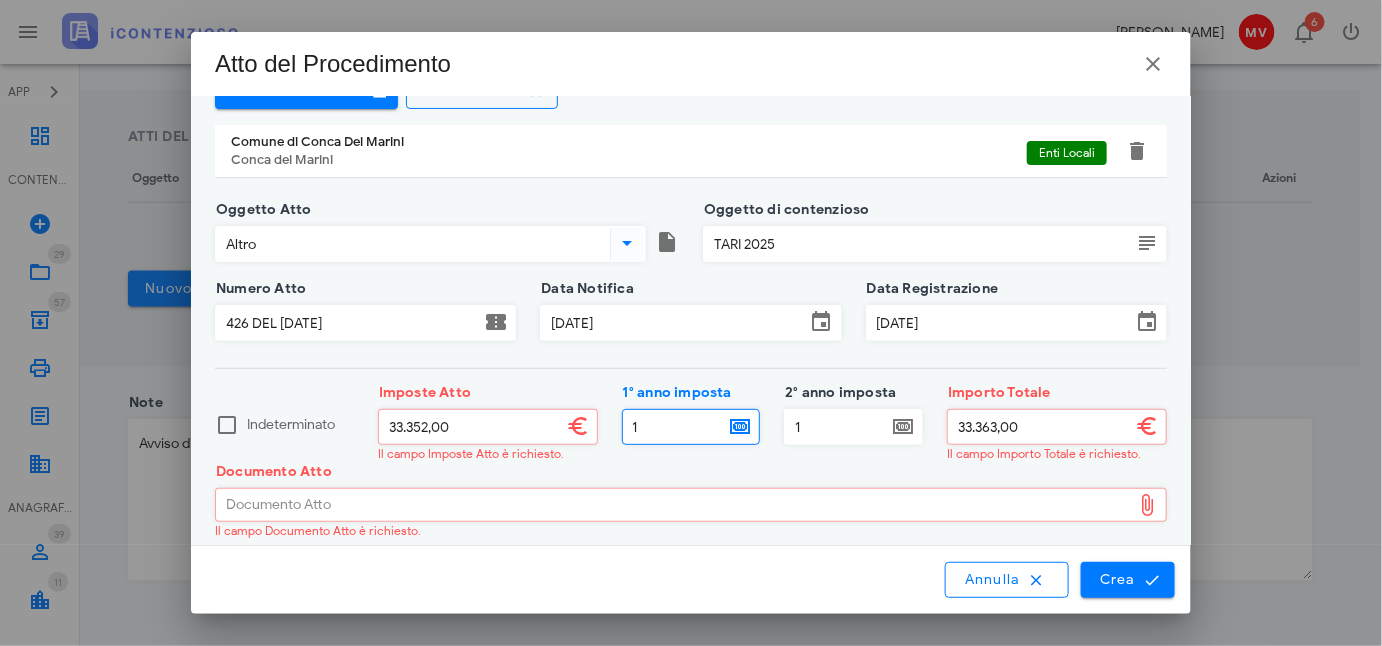 drag, startPoint x: 626, startPoint y: 426, endPoint x: 632, endPoint y: 476, distance: 50.358715 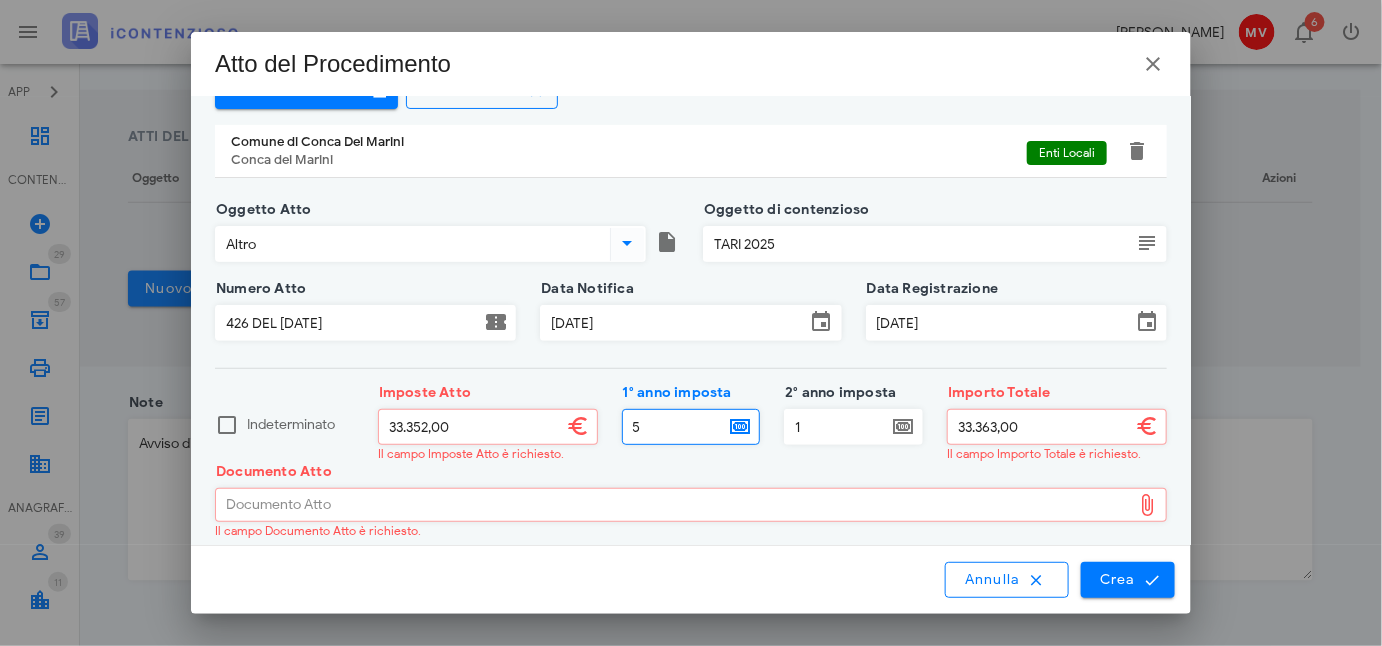 type on "5" 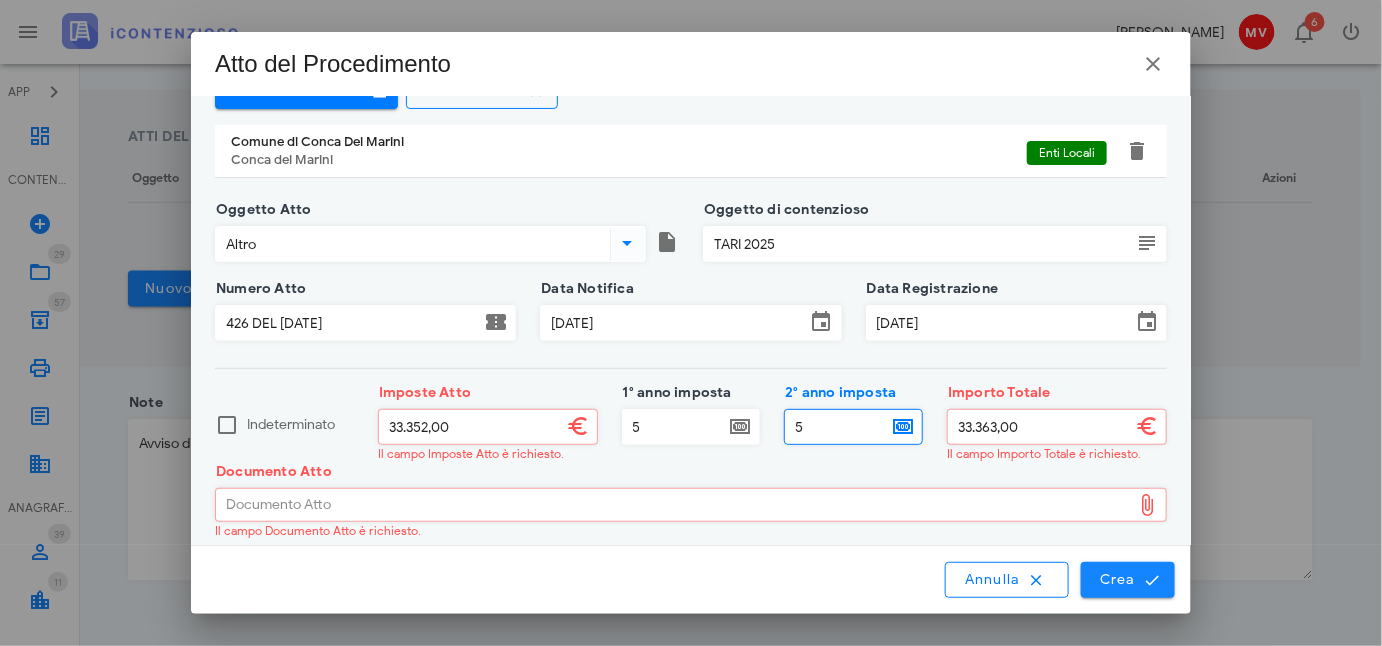type on "5" 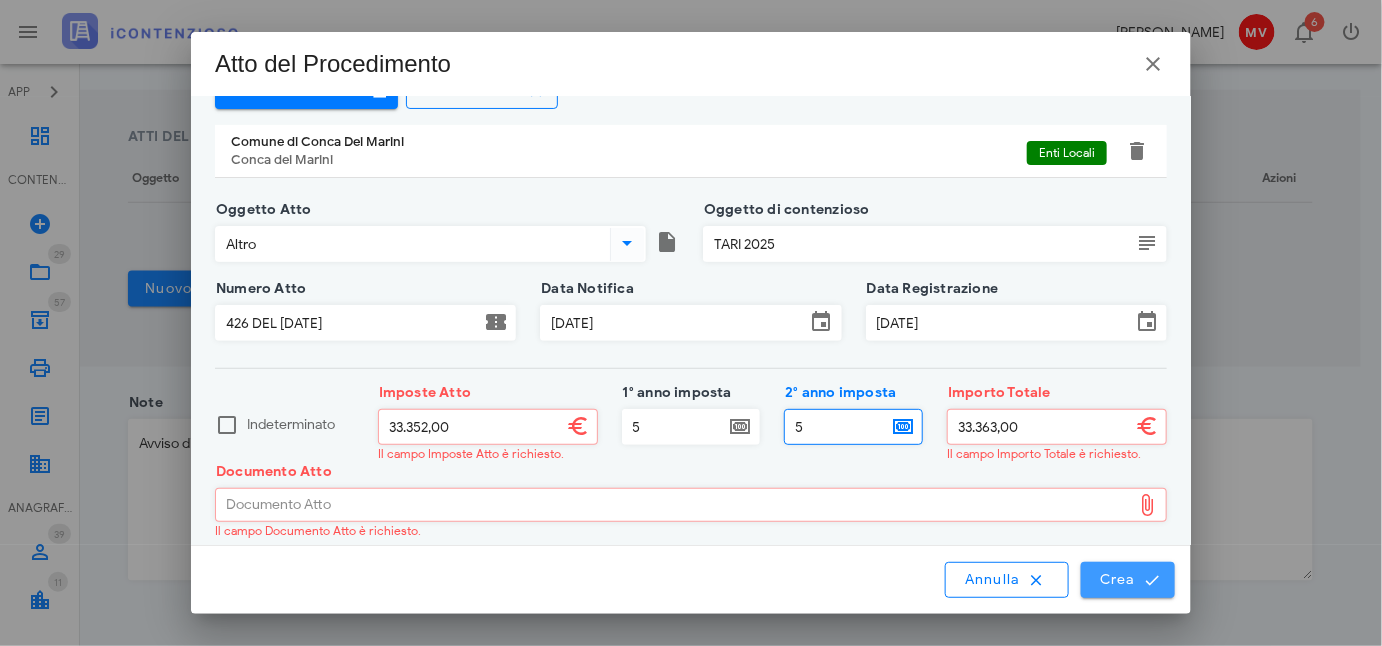 click on "Crea" at bounding box center [1128, 580] 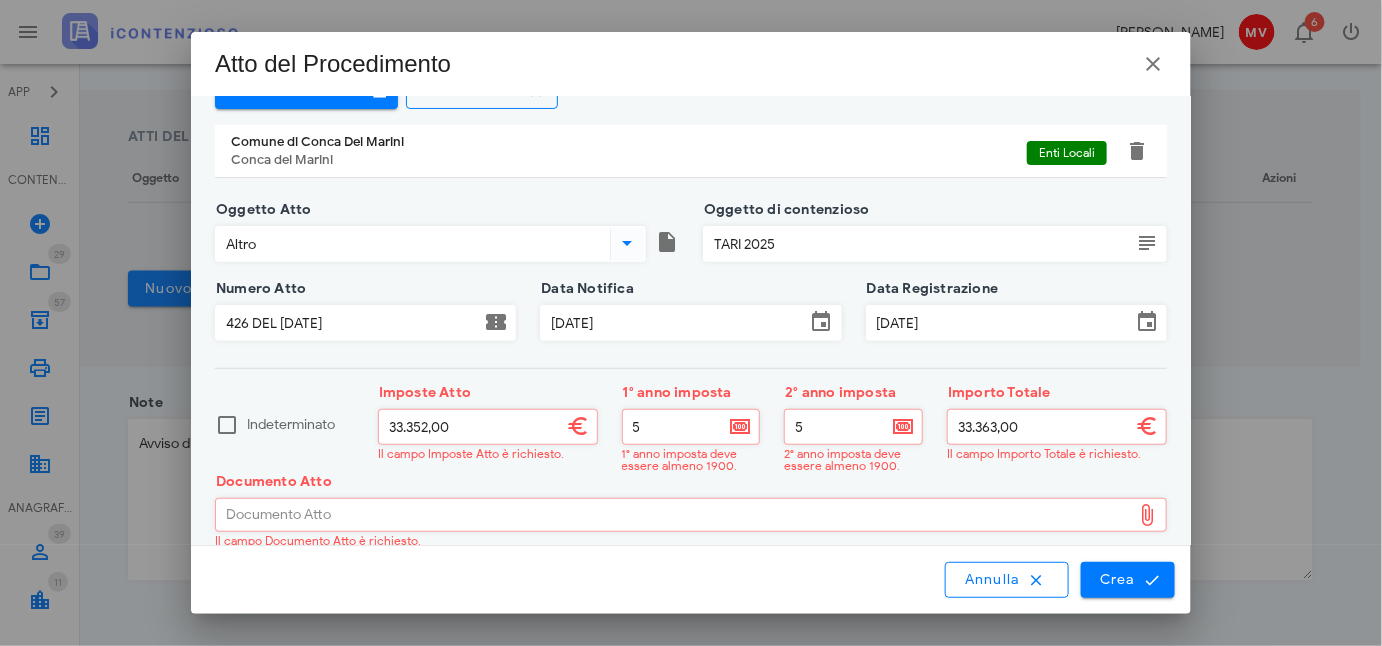 drag, startPoint x: 630, startPoint y: 424, endPoint x: 616, endPoint y: 444, distance: 24.41311 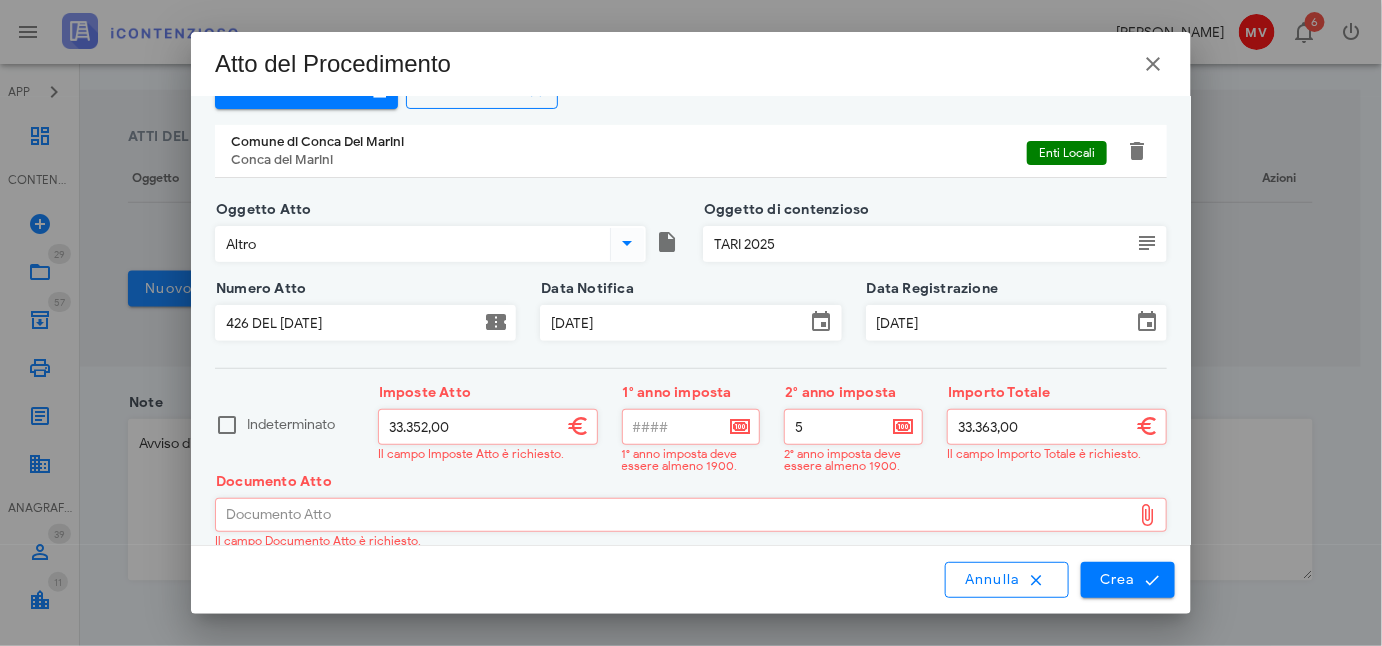 type 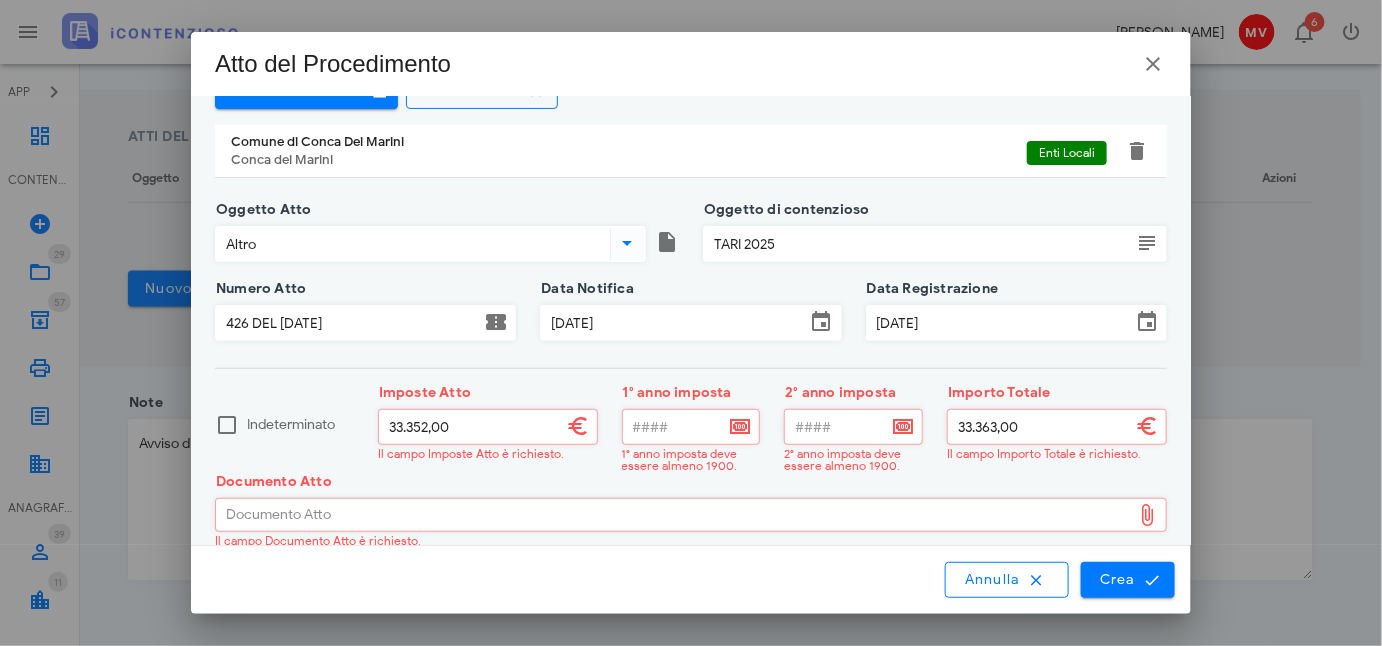 type 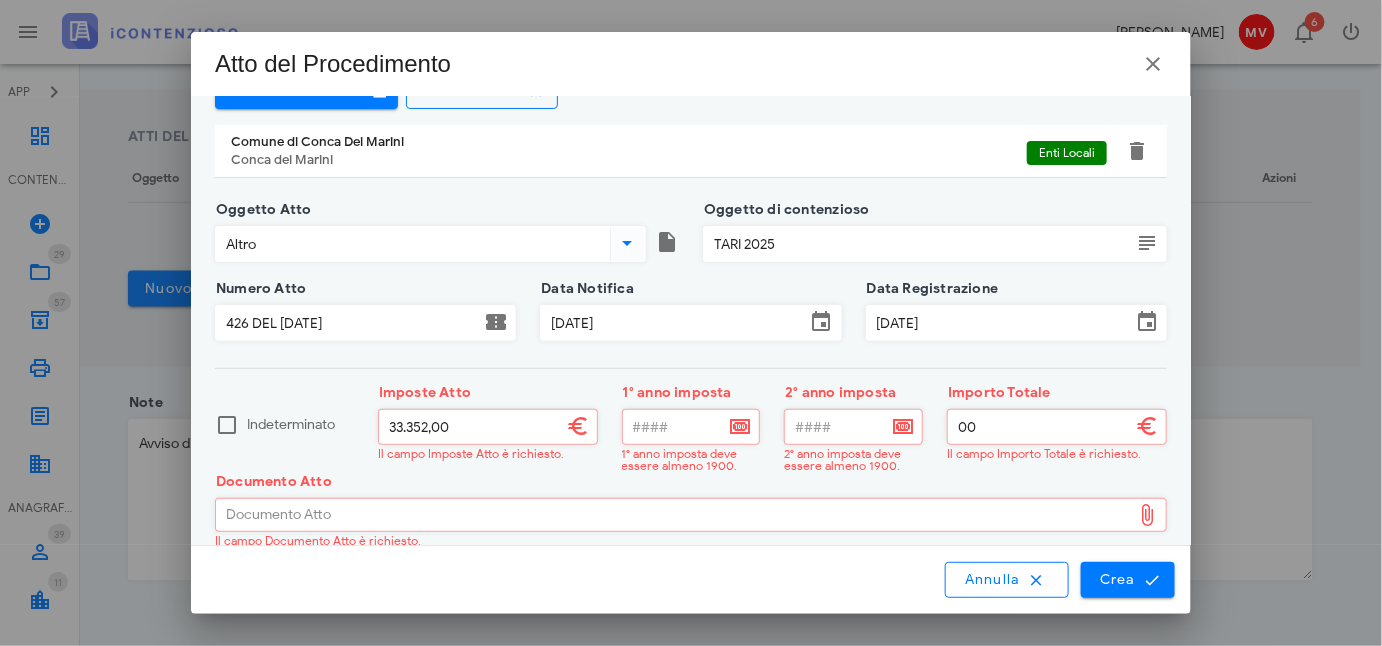 type on "0" 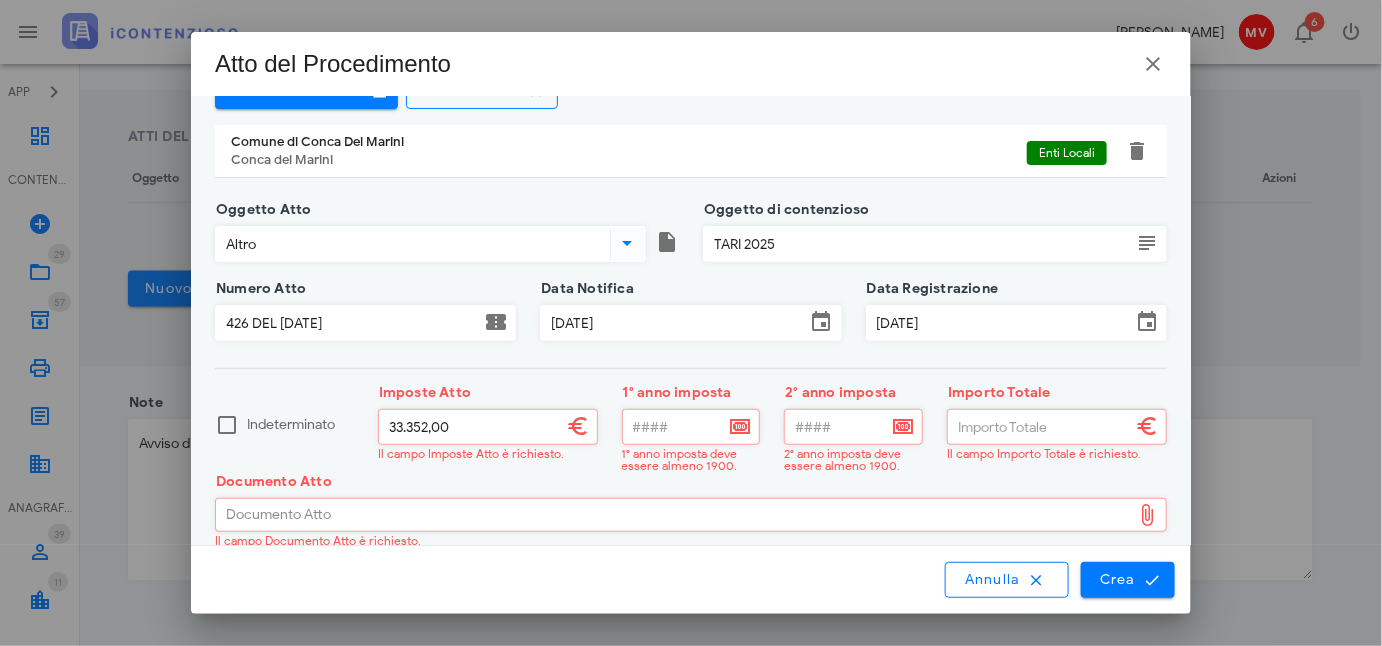 type 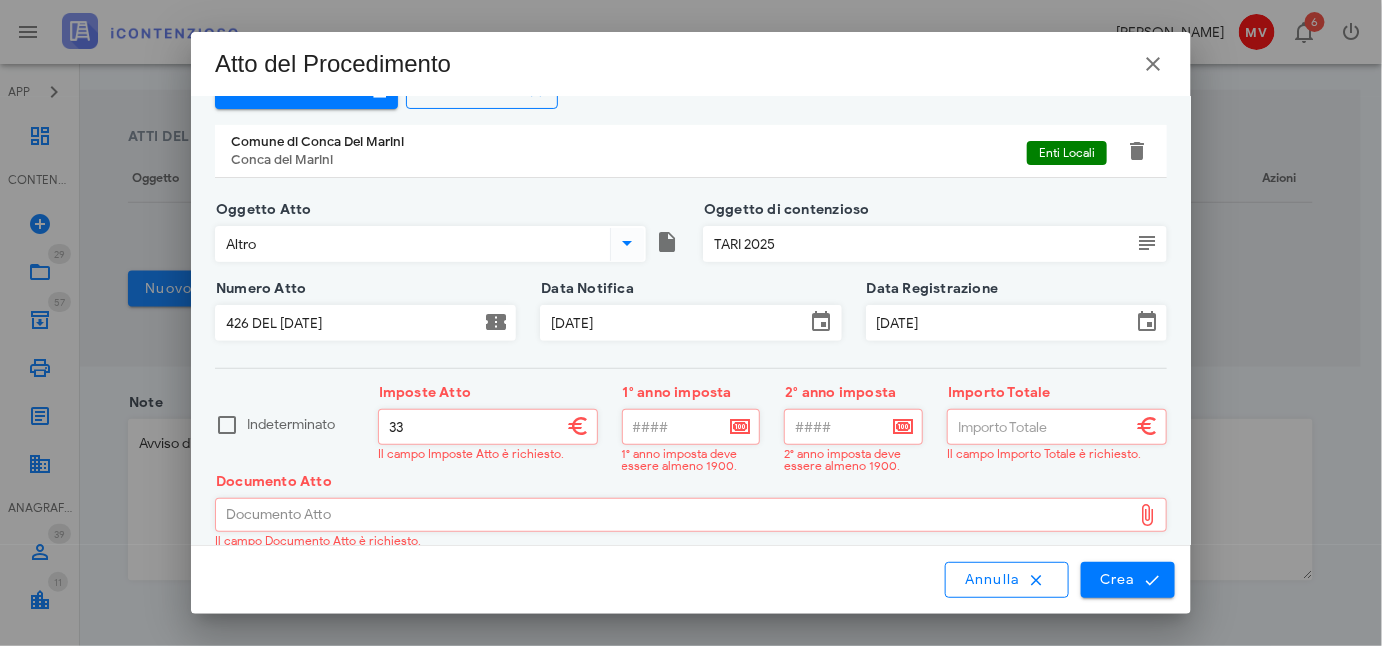type on "3" 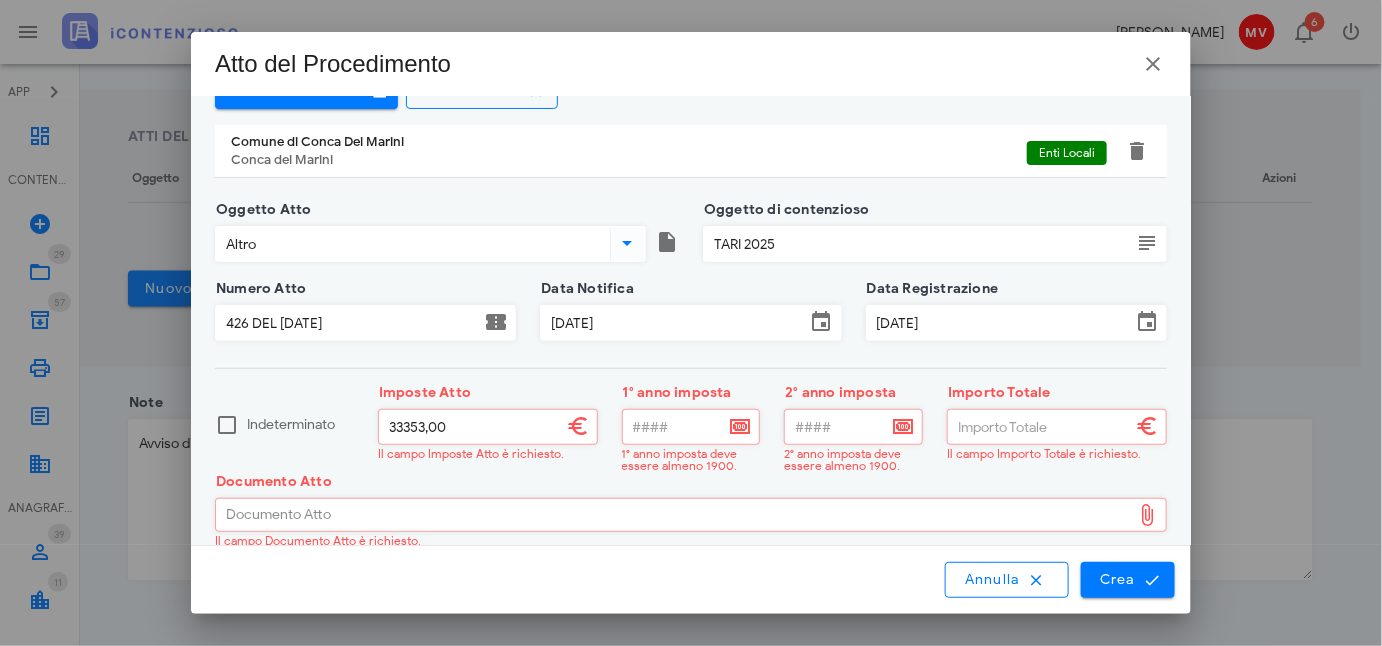 type on "33.353,00" 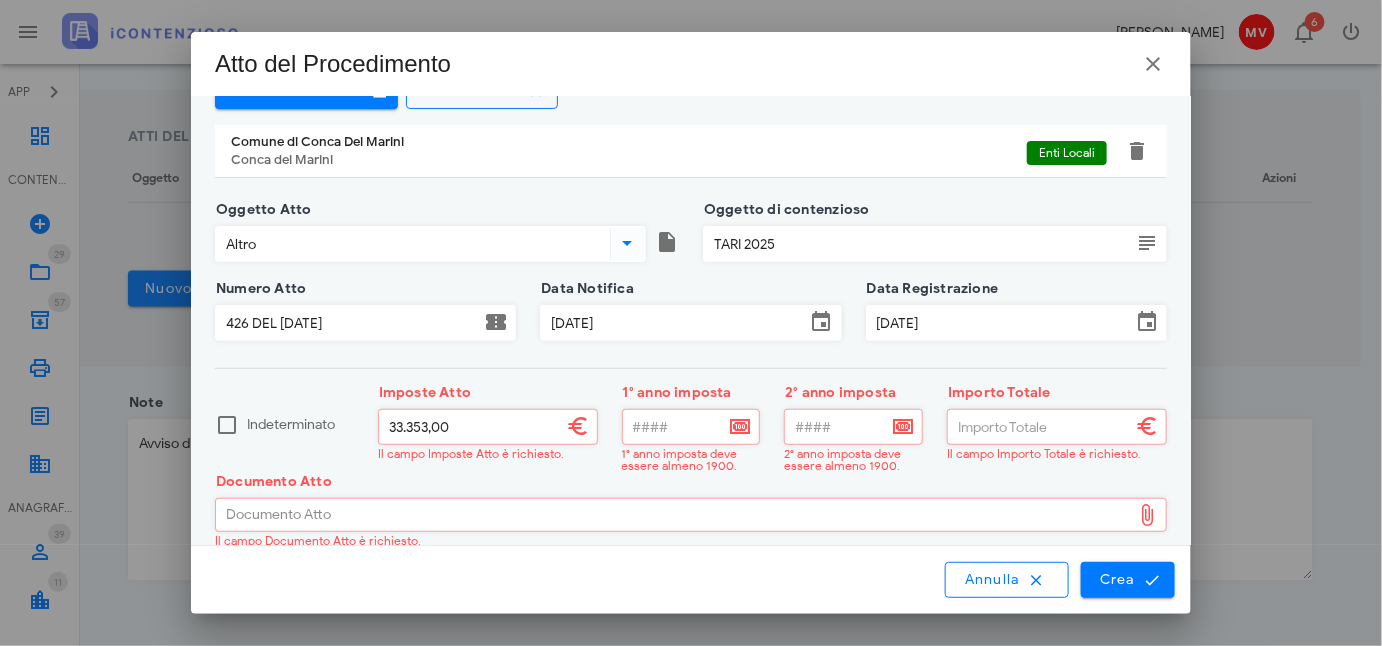 click on "Importo Totale" at bounding box center (1039, 427) 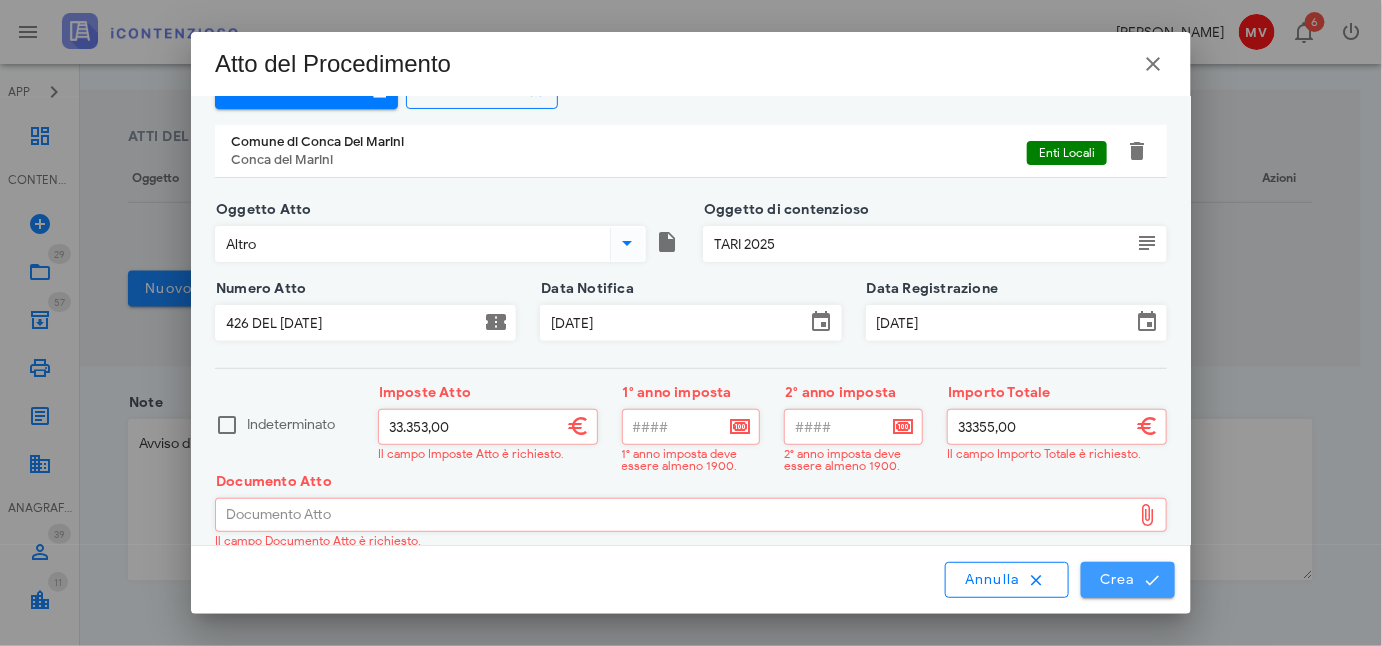 type on "33.355,00" 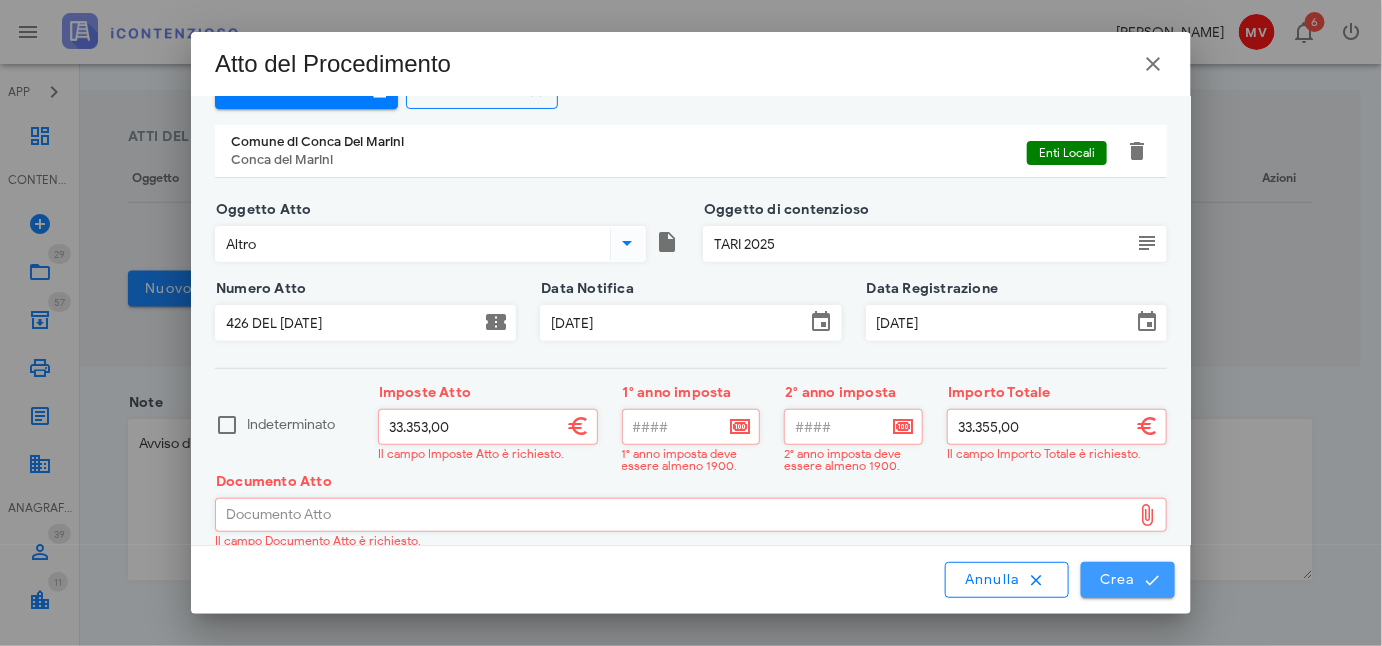 click on "Crea" at bounding box center [1128, 580] 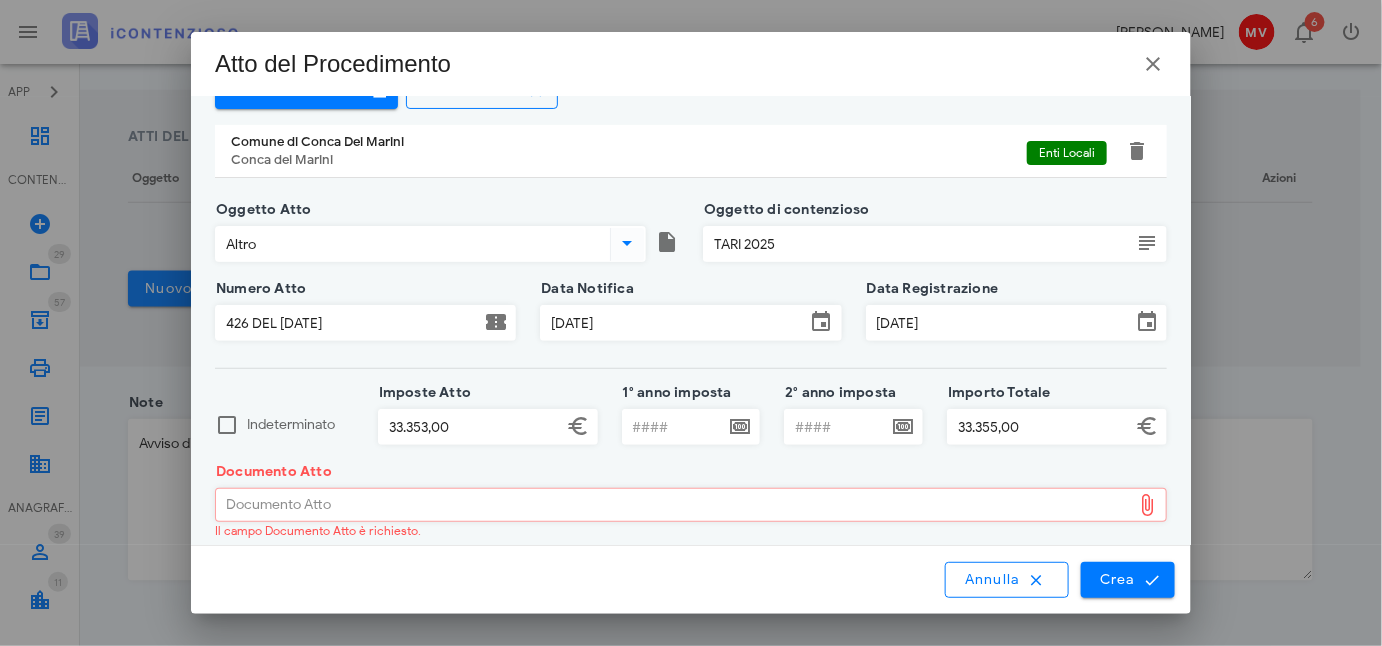 click on "Documento Atto" at bounding box center [673, 505] 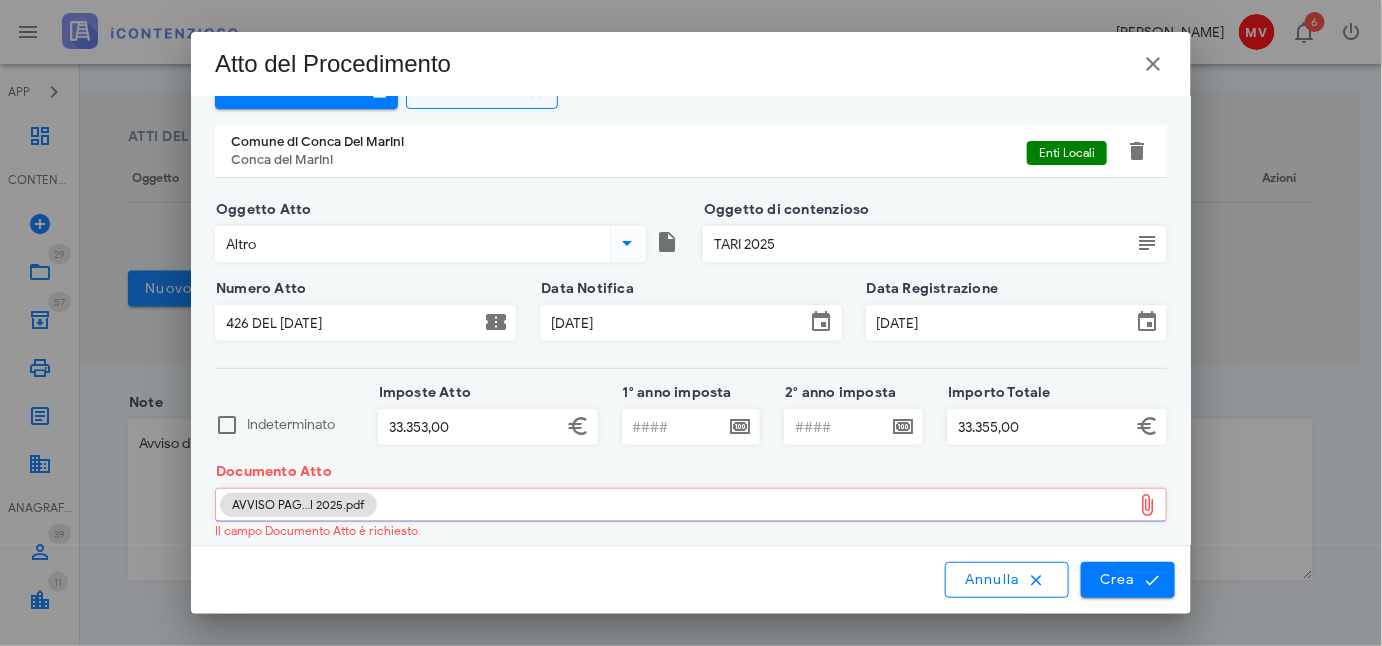 type 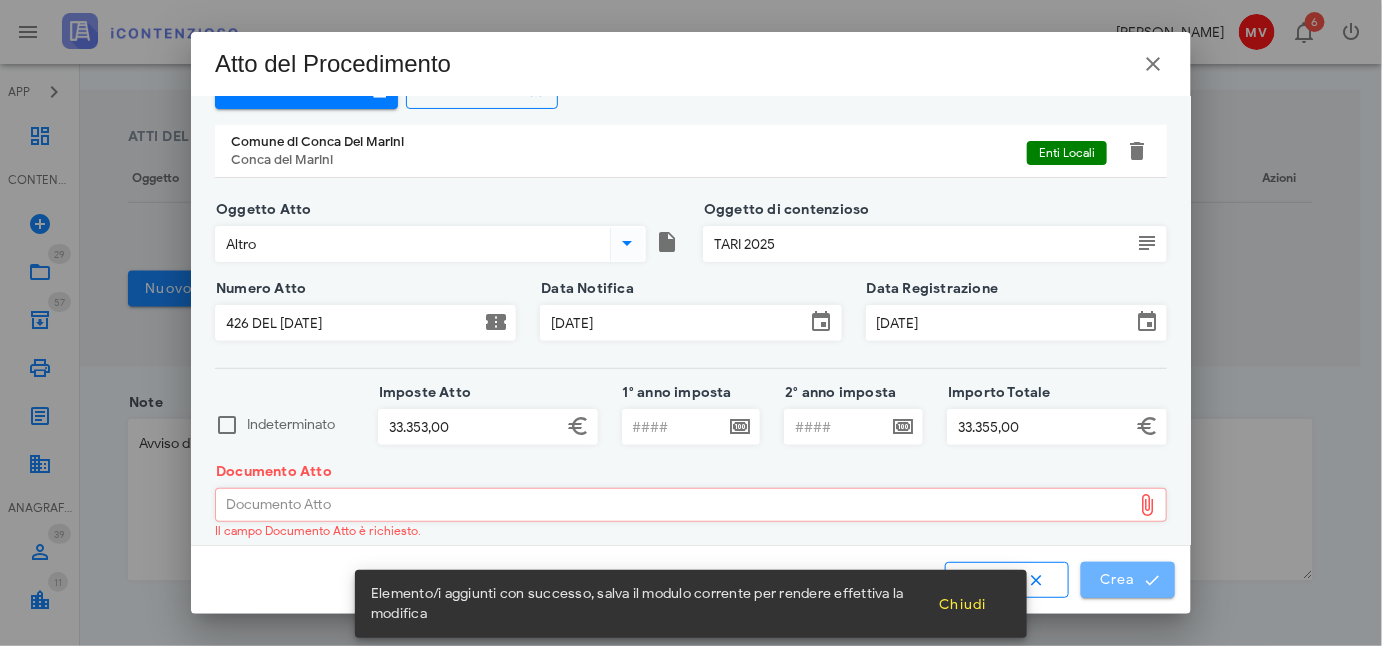 click on "Crea" at bounding box center (1128, 580) 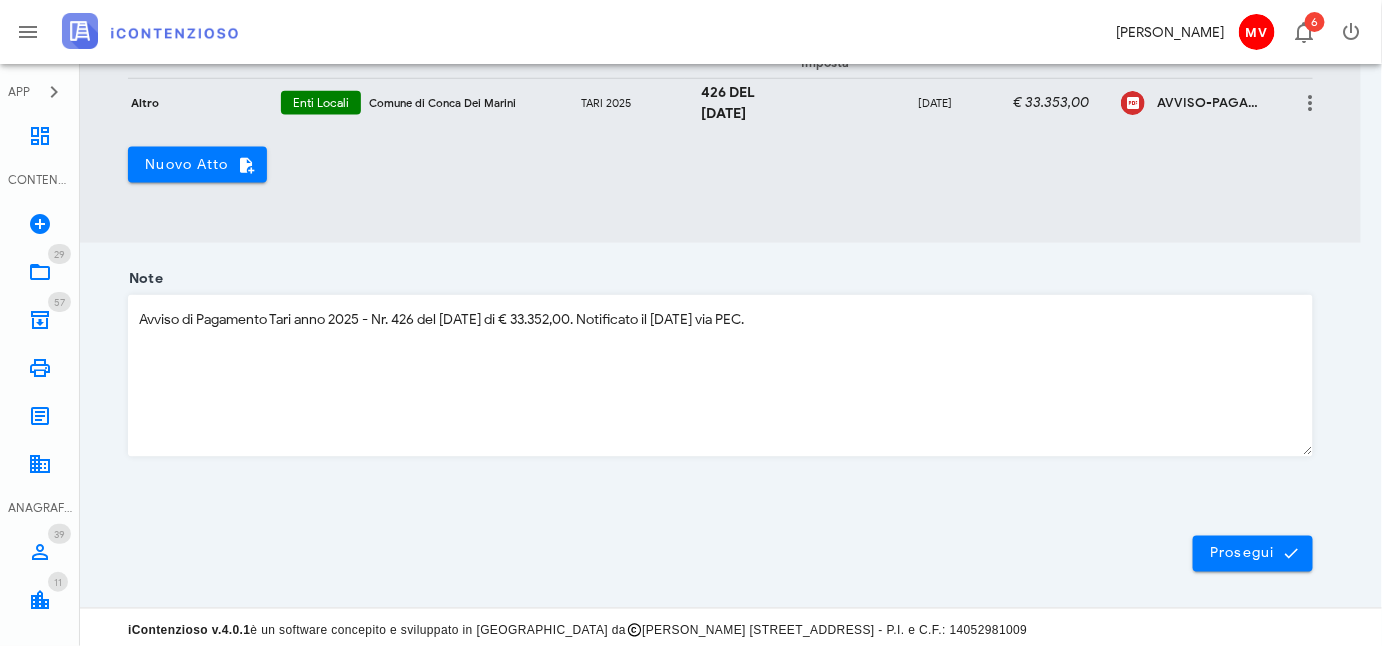 scroll, scrollTop: 868, scrollLeft: 0, axis: vertical 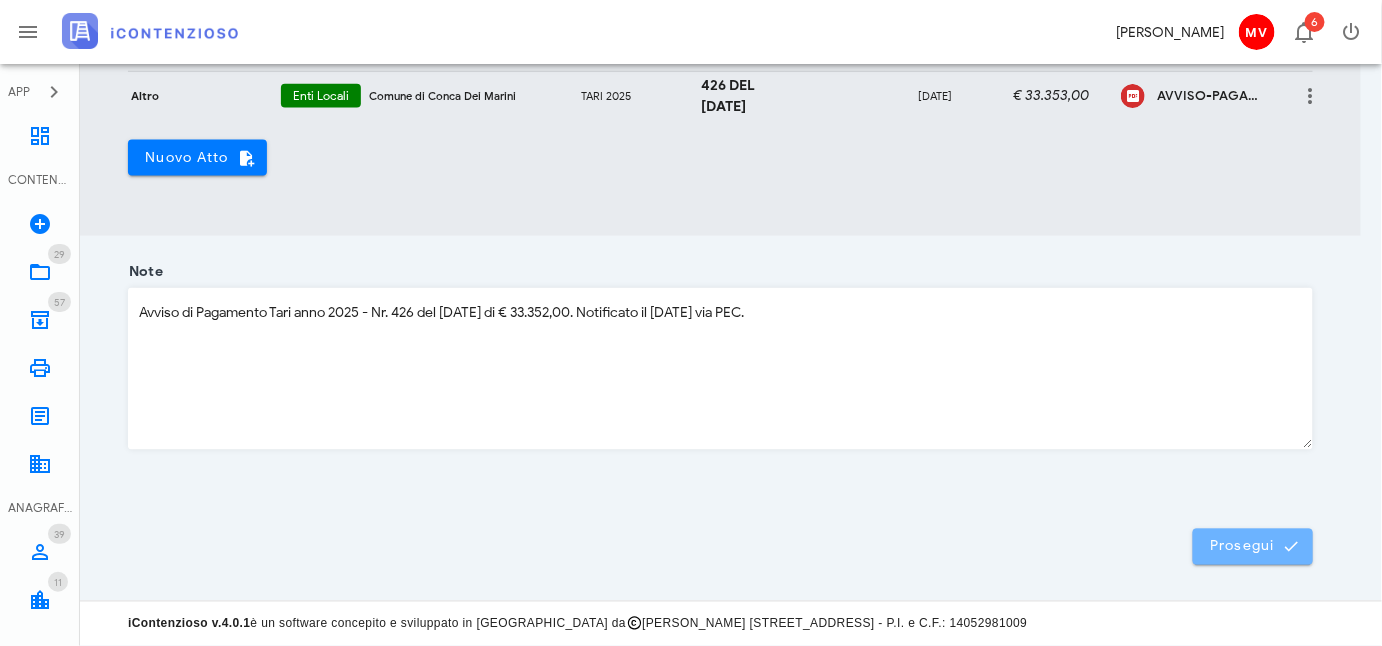 click on "Prosegui" at bounding box center (1253, 547) 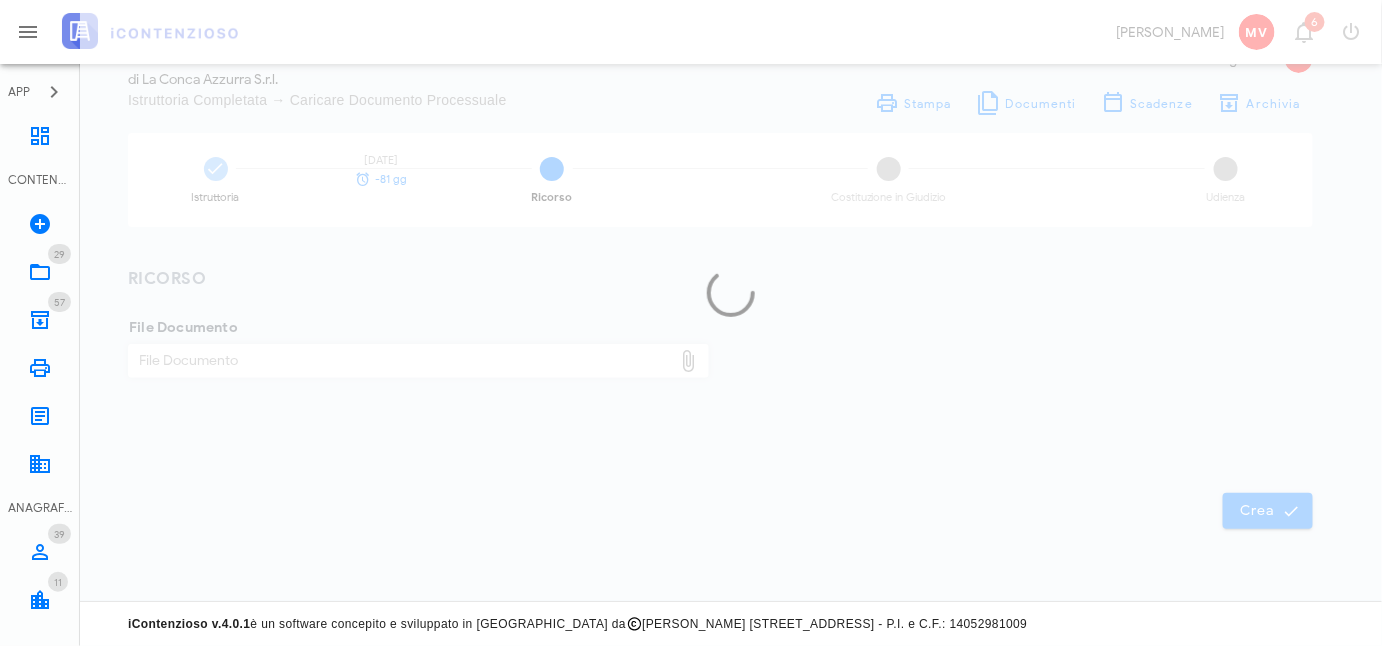 scroll, scrollTop: 77, scrollLeft: 0, axis: vertical 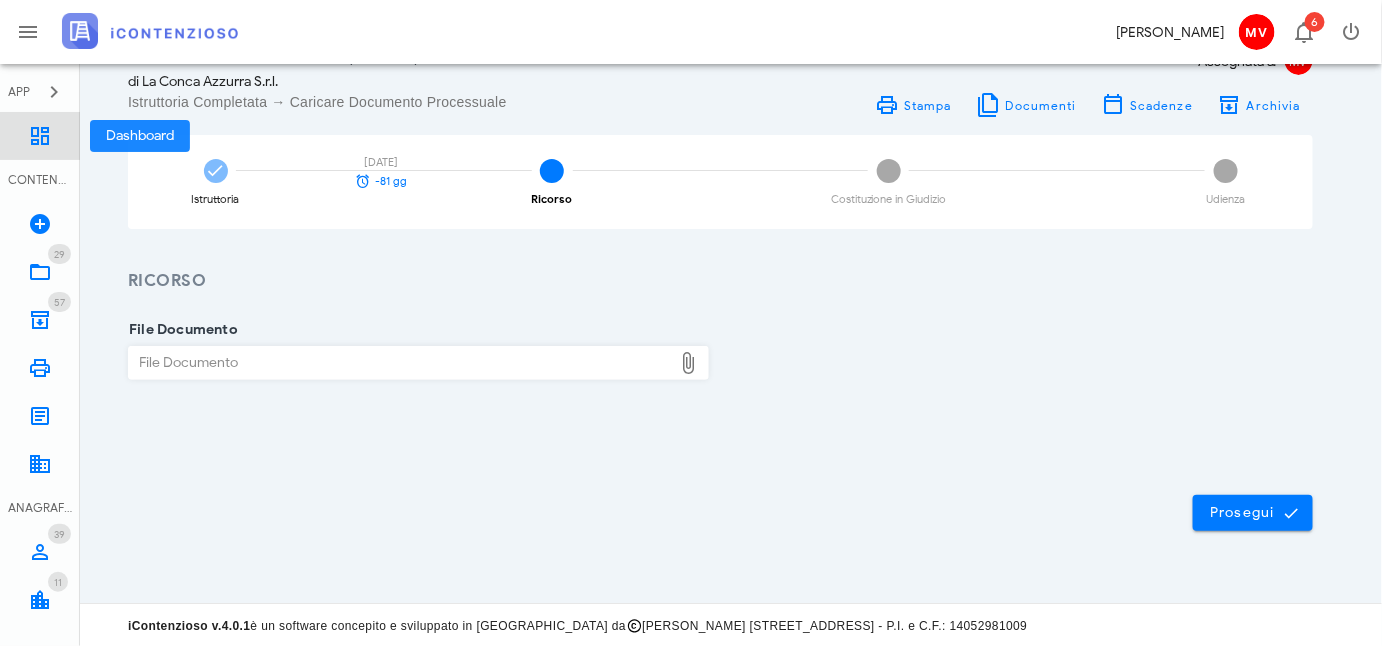 click at bounding box center [40, 136] 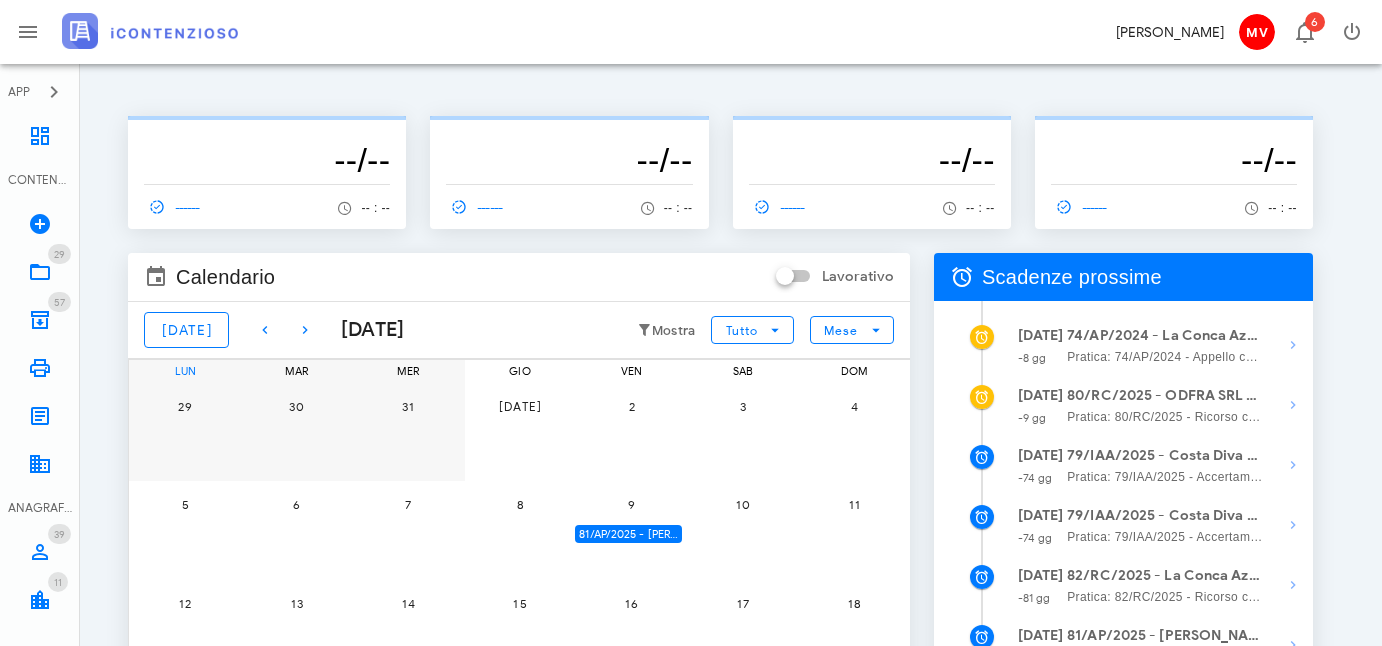 scroll, scrollTop: 0, scrollLeft: 0, axis: both 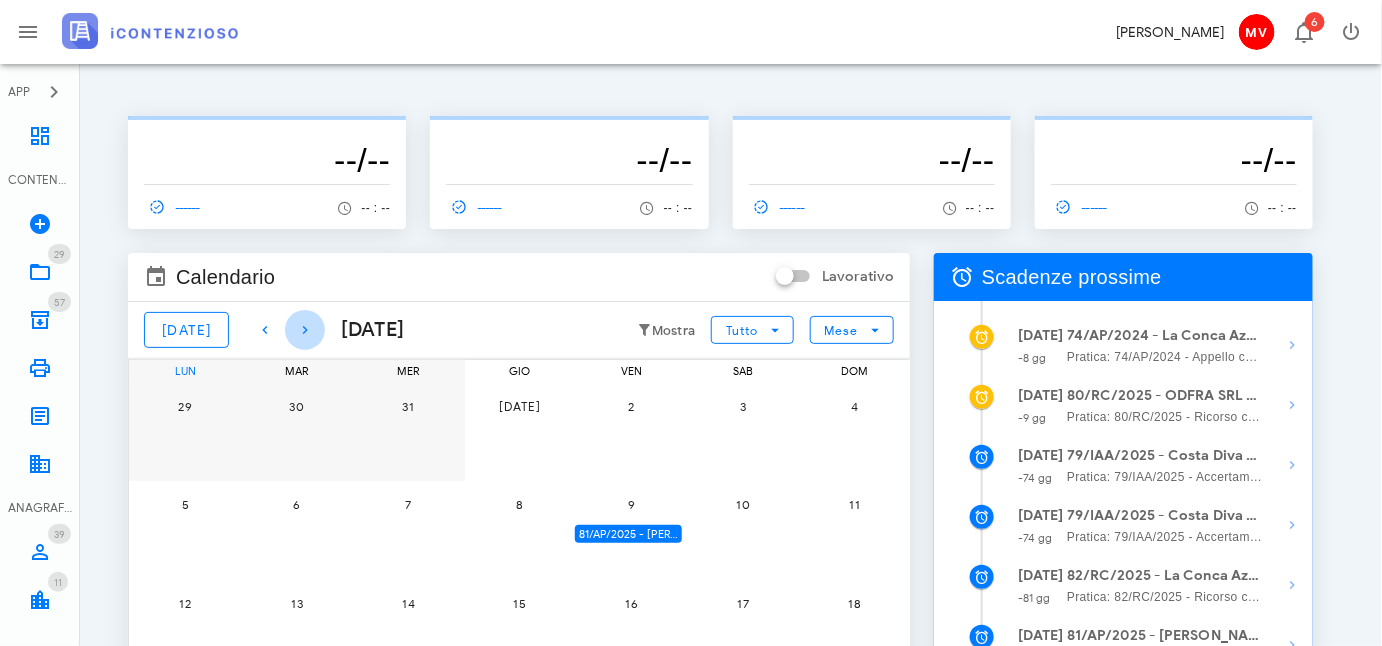 click at bounding box center [305, 330] 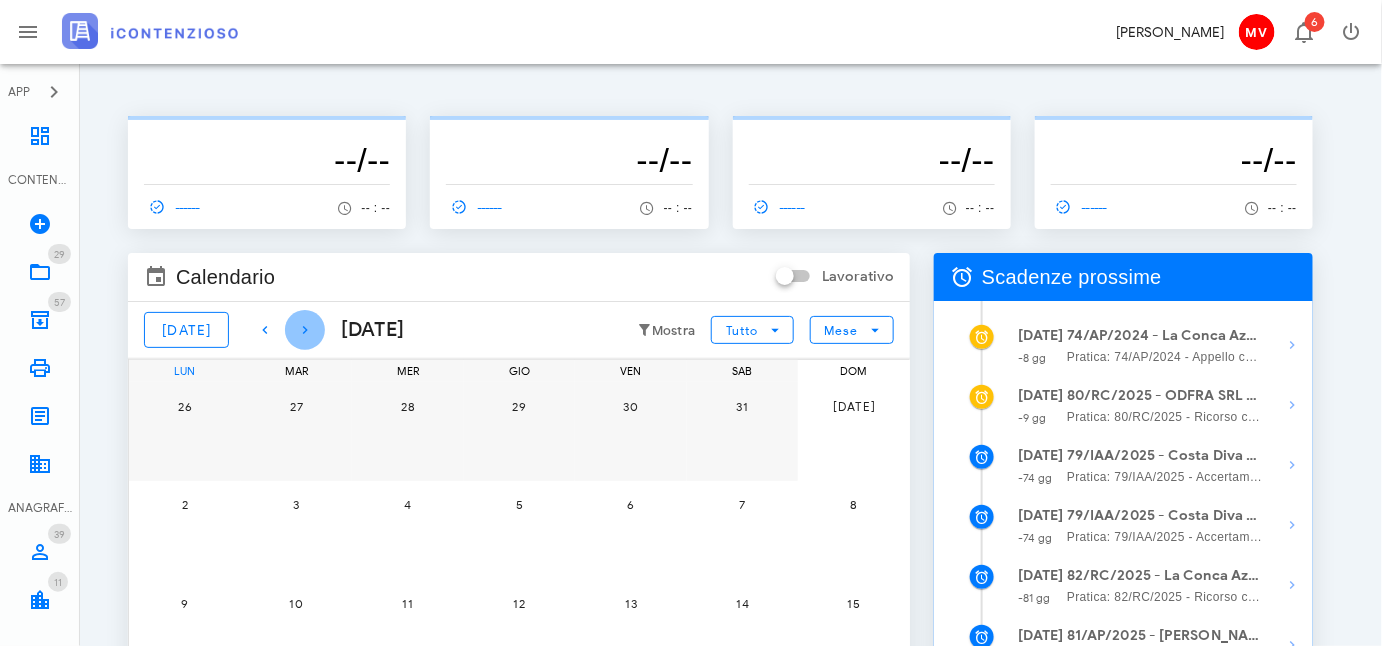 click at bounding box center (305, 330) 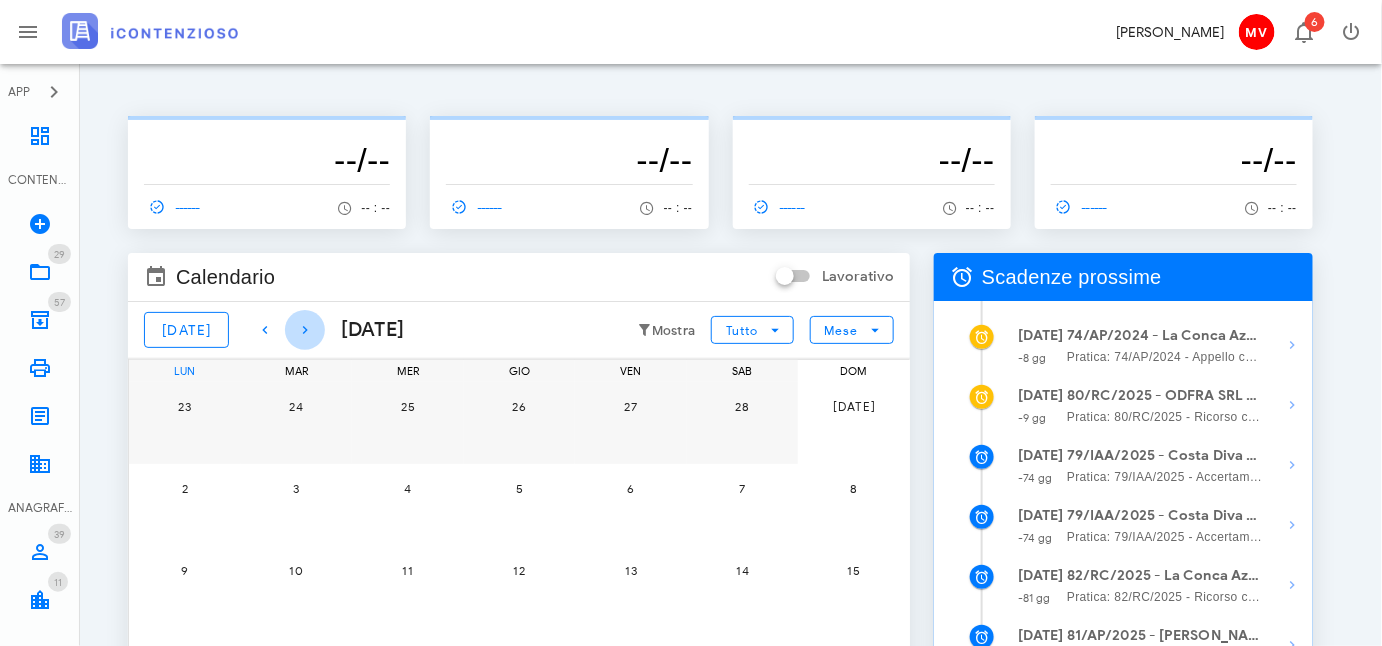 click at bounding box center (305, 330) 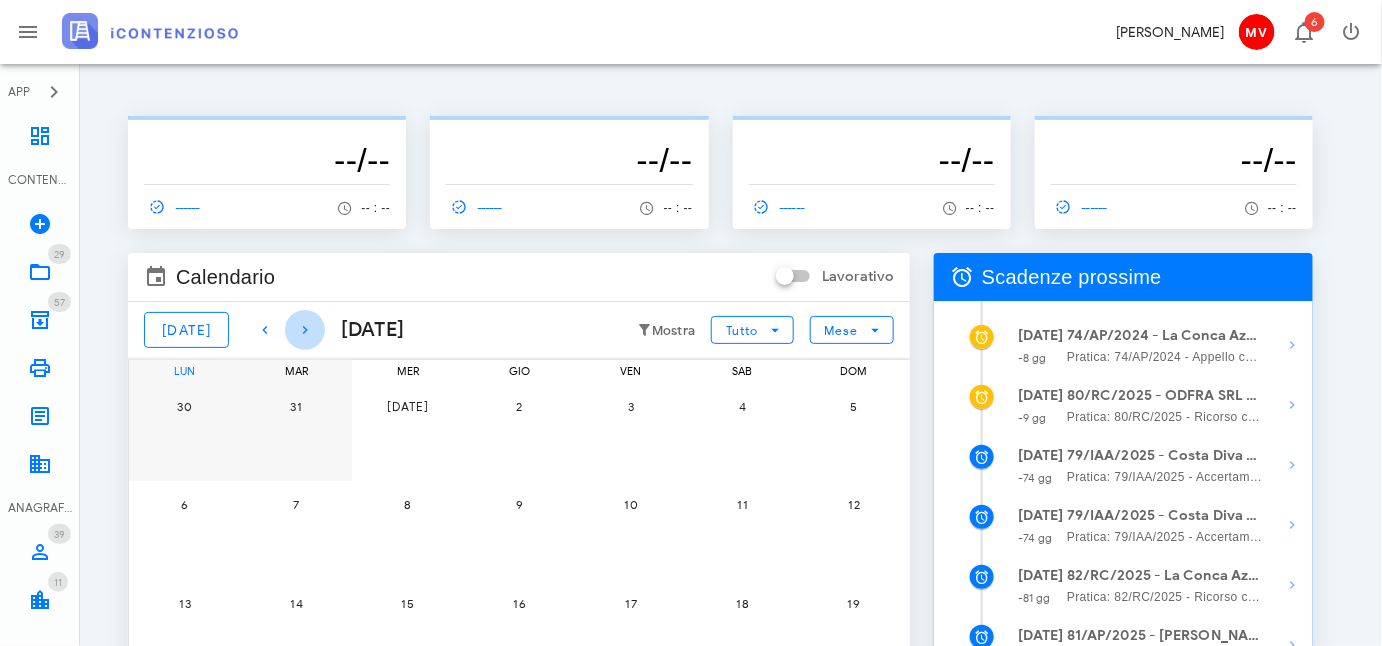 click at bounding box center (305, 330) 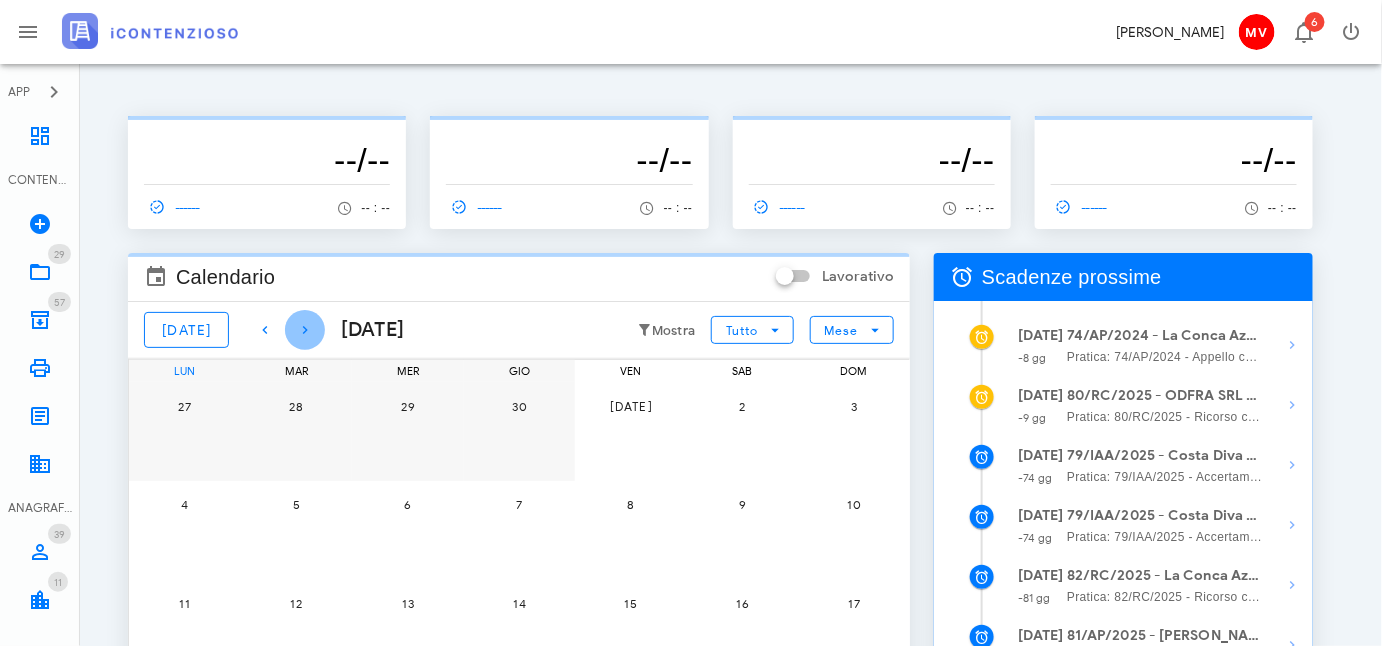 click at bounding box center (305, 330) 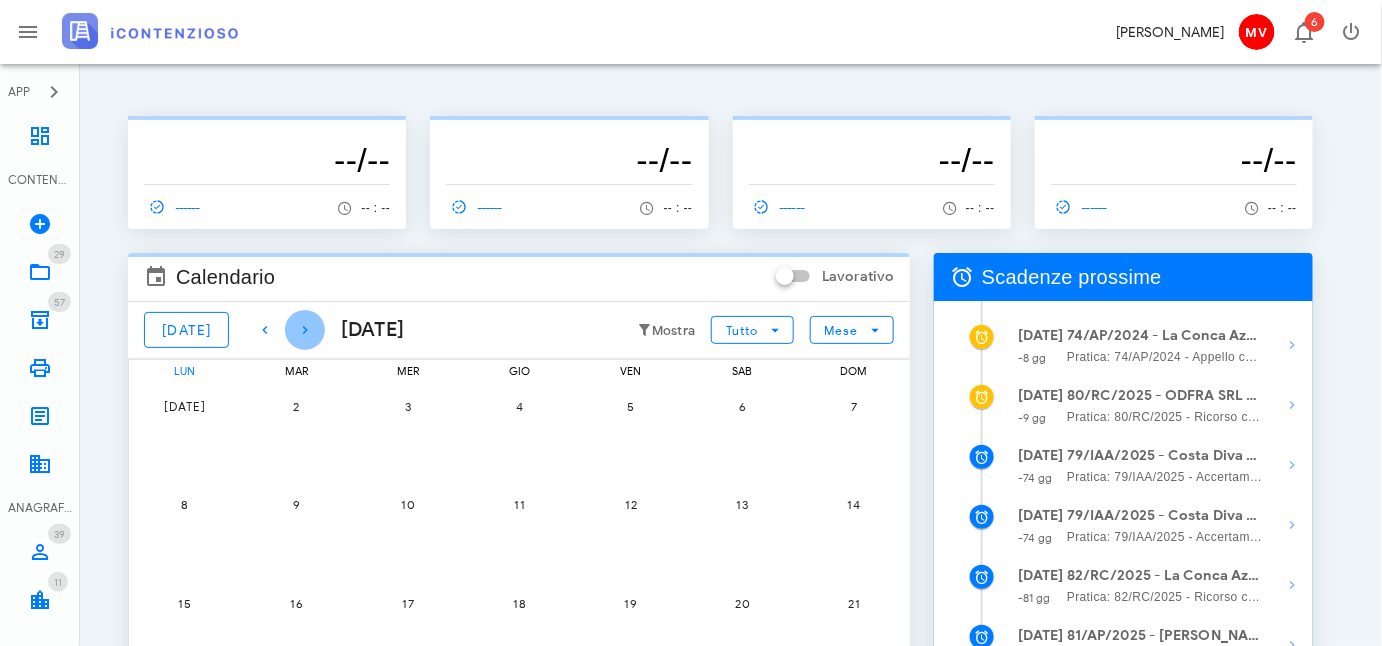 click at bounding box center [305, 330] 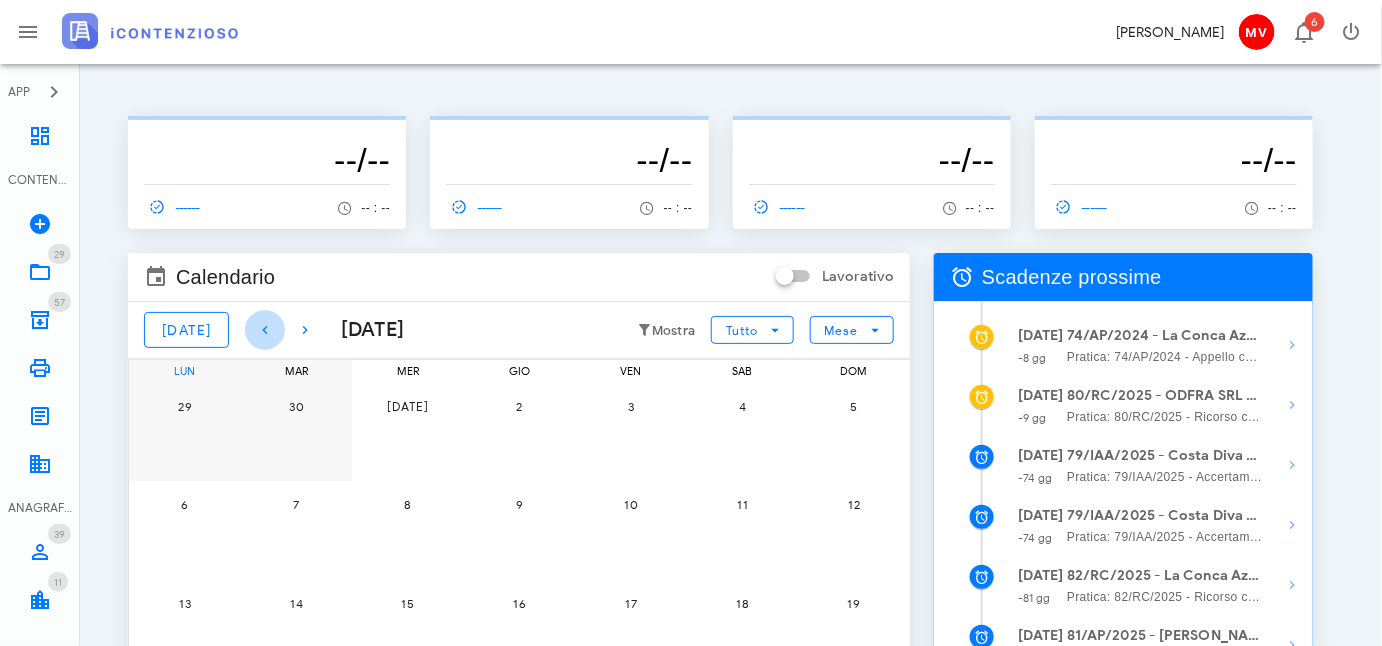 click at bounding box center (265, 330) 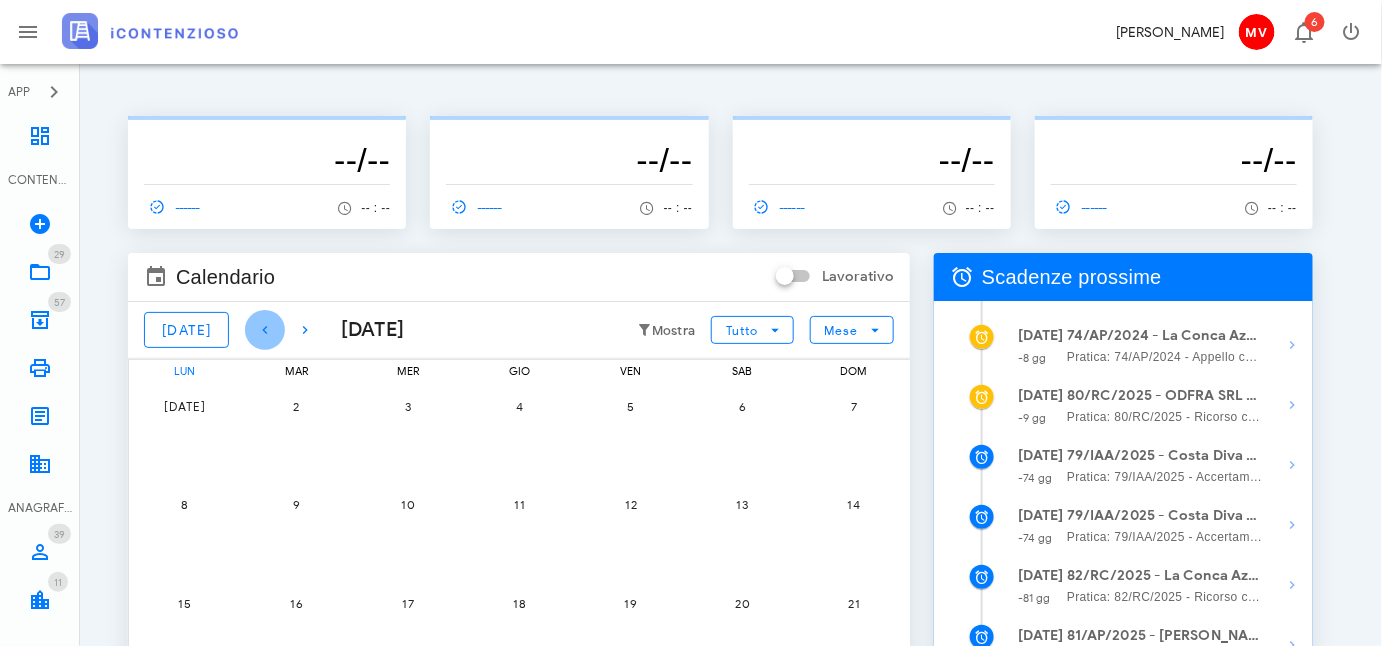 click at bounding box center [265, 330] 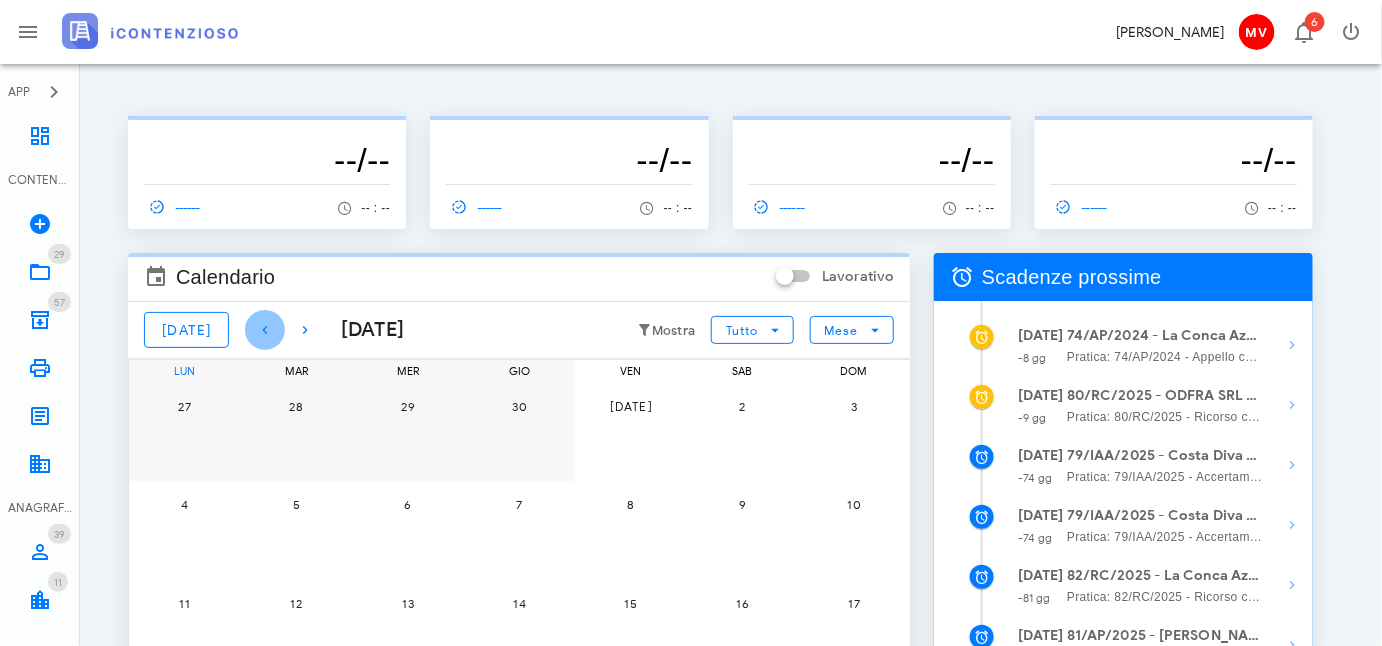 click at bounding box center (265, 330) 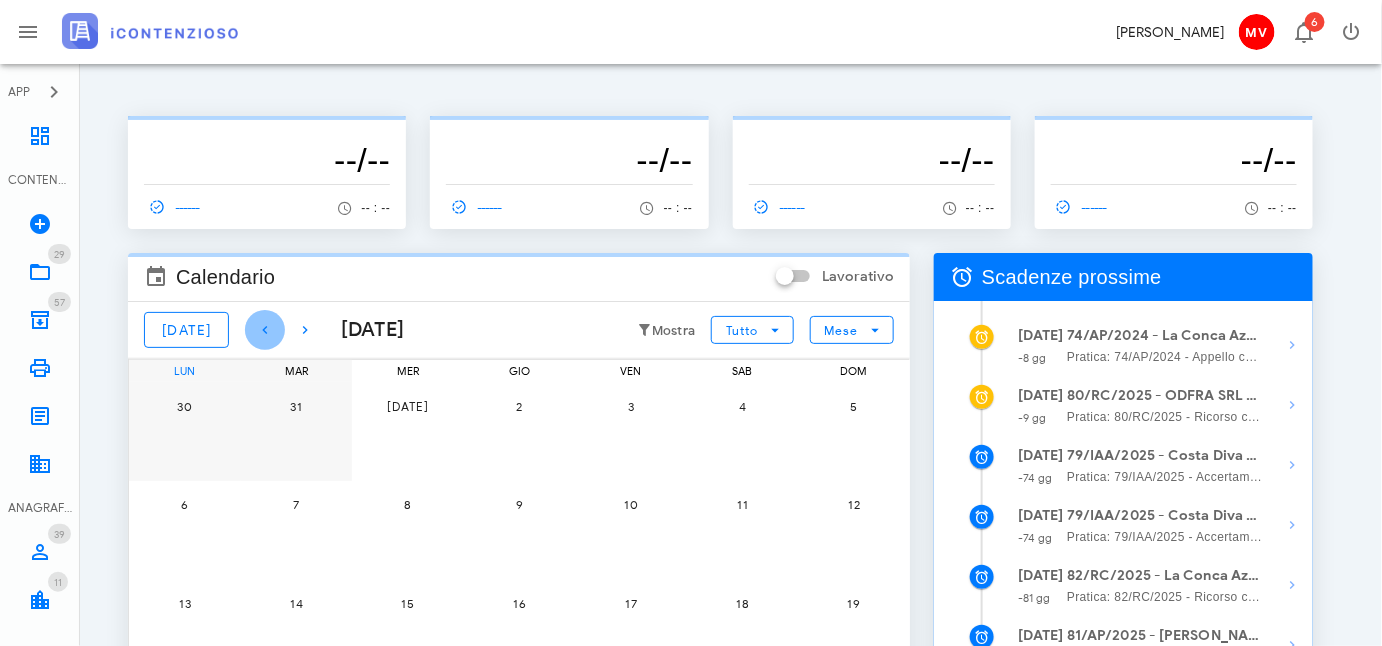 click at bounding box center (265, 330) 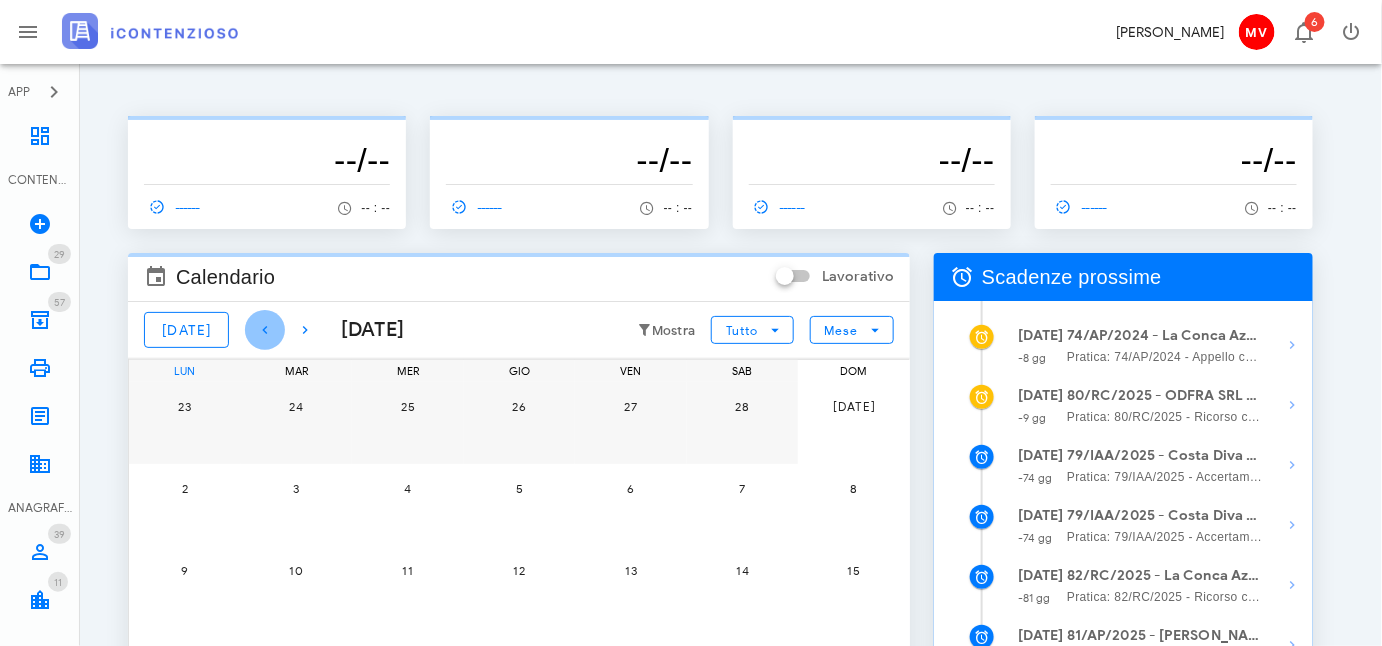 click at bounding box center (265, 330) 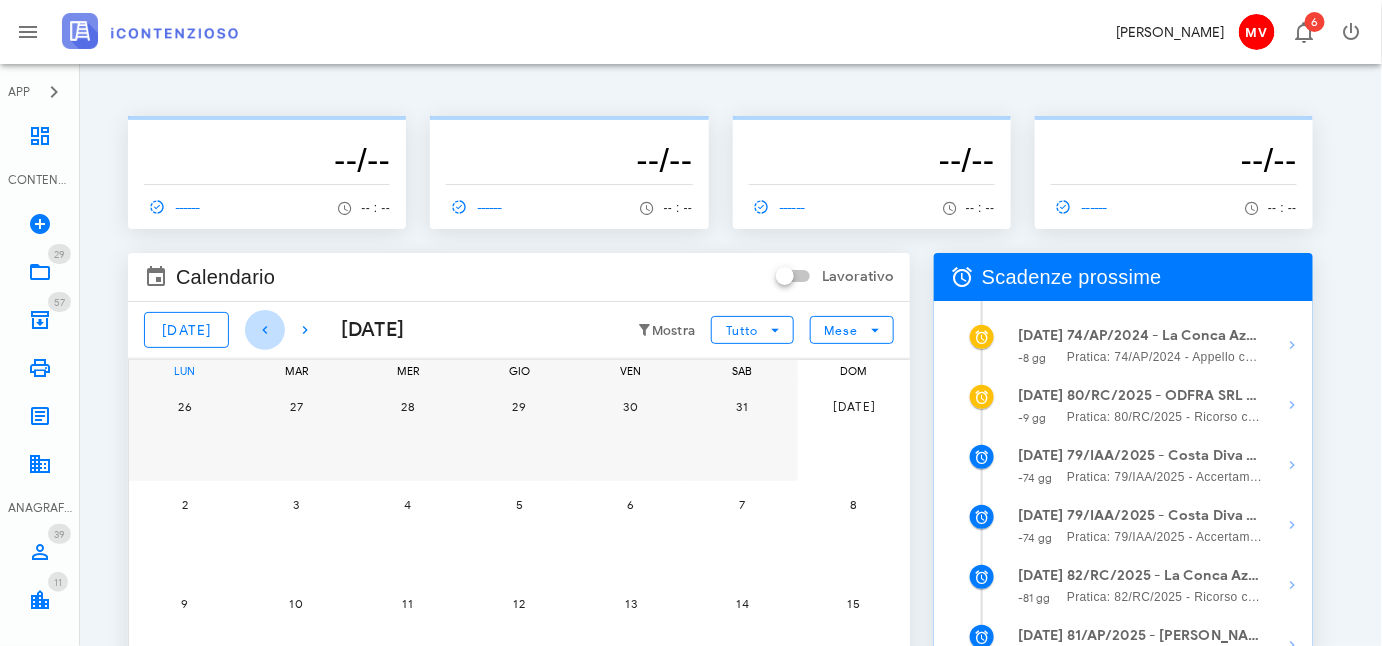 click at bounding box center [265, 330] 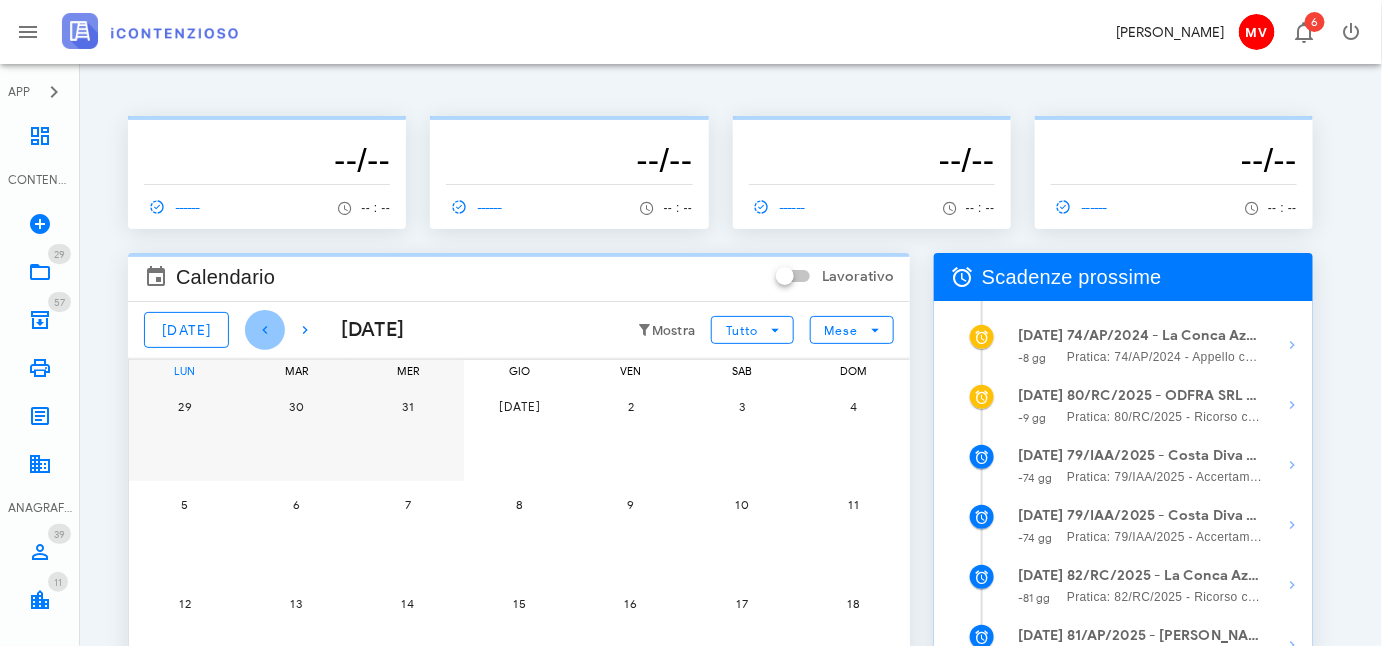 click at bounding box center [265, 330] 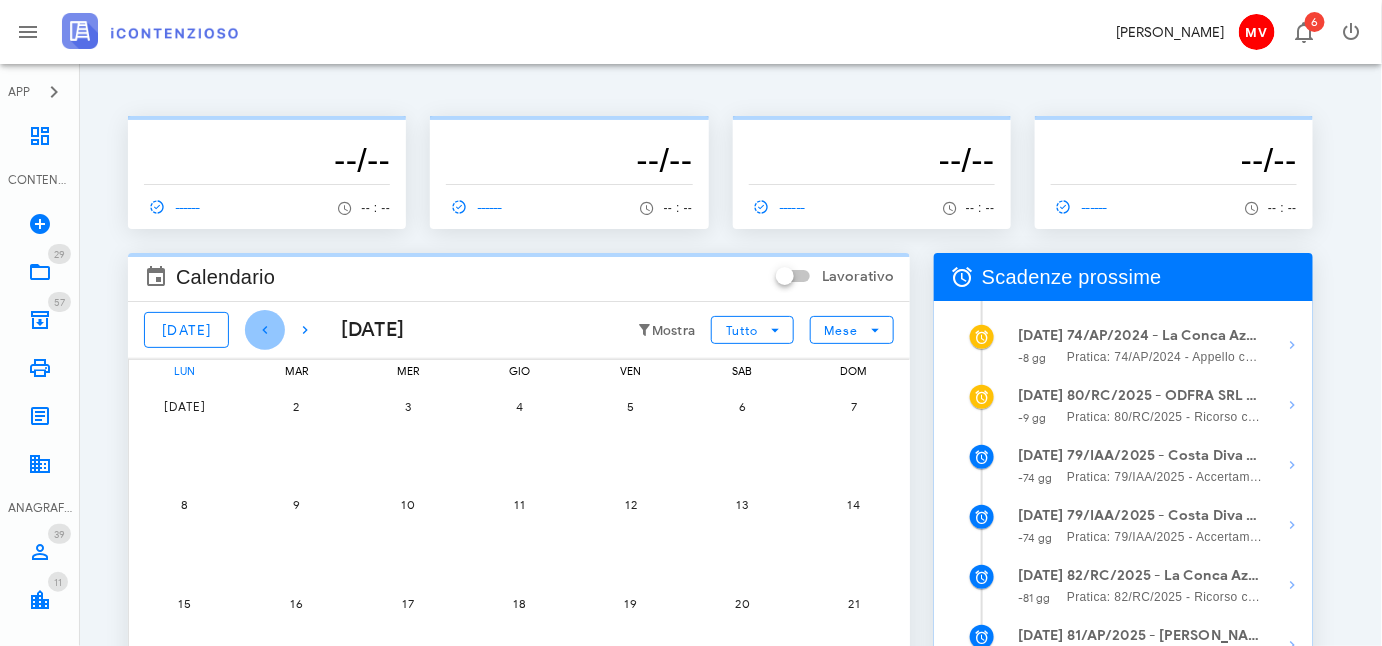 click at bounding box center (265, 330) 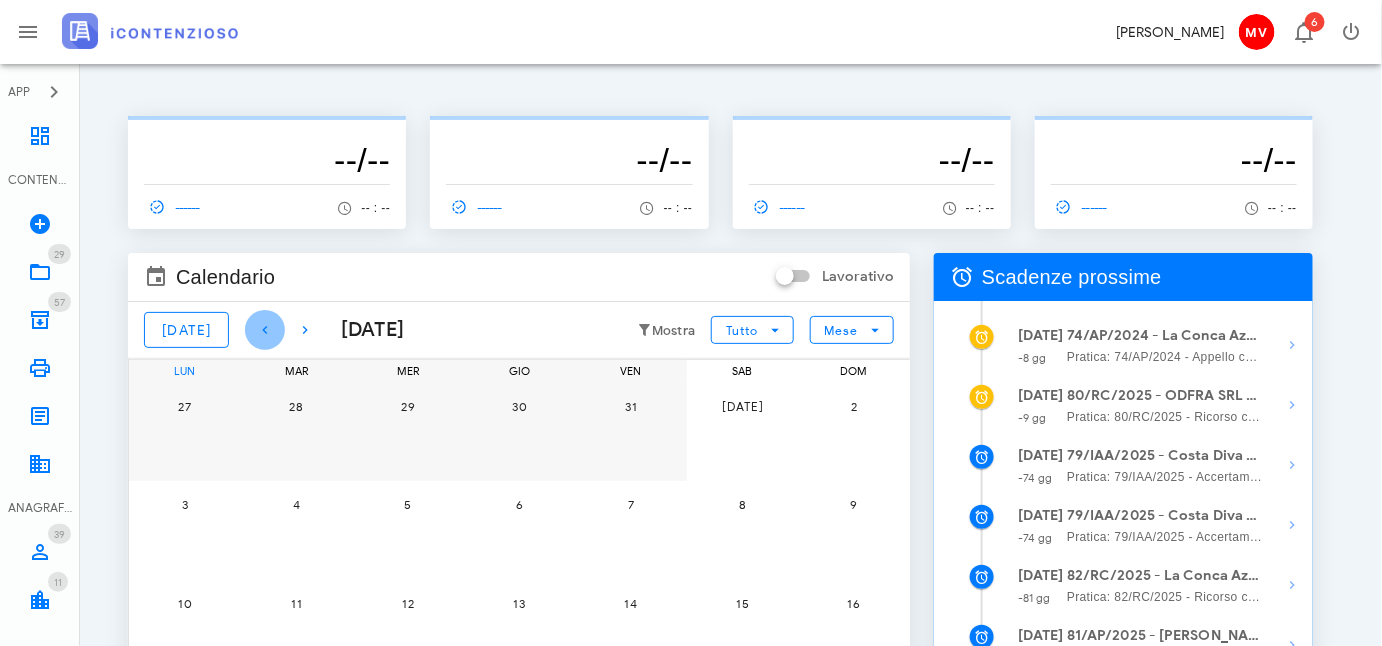 click at bounding box center [265, 330] 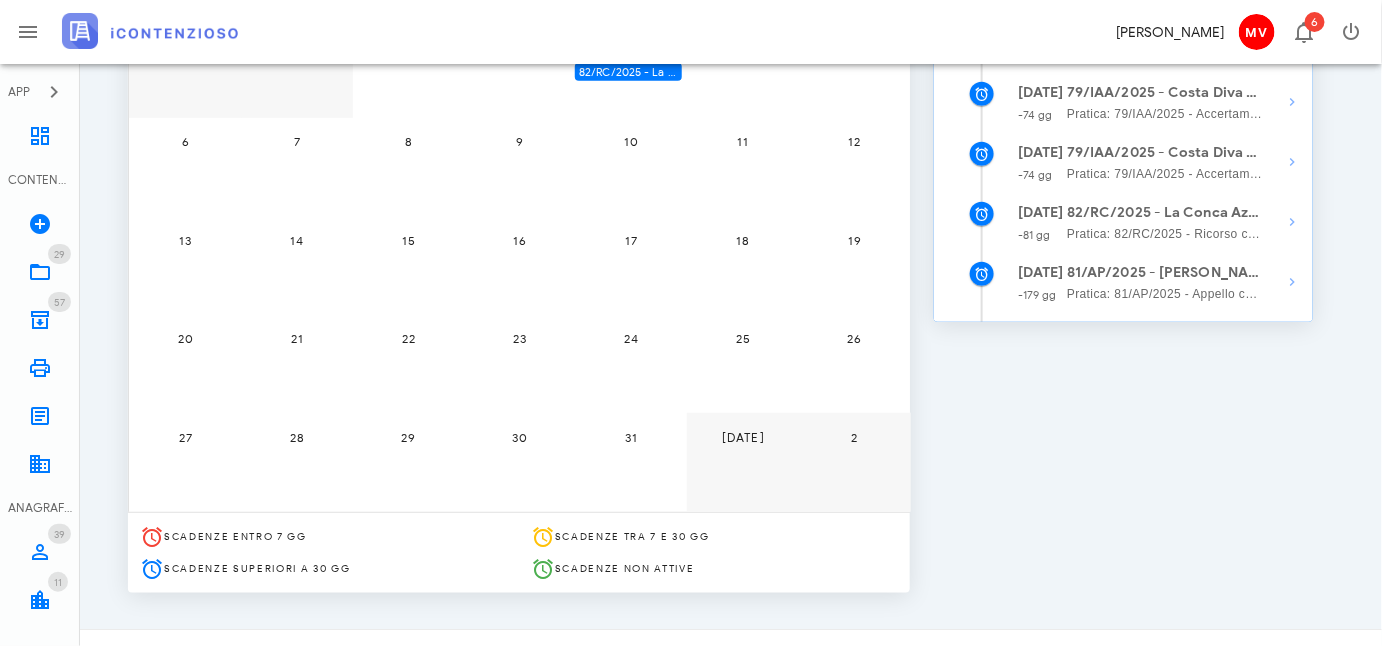 scroll, scrollTop: 0, scrollLeft: 0, axis: both 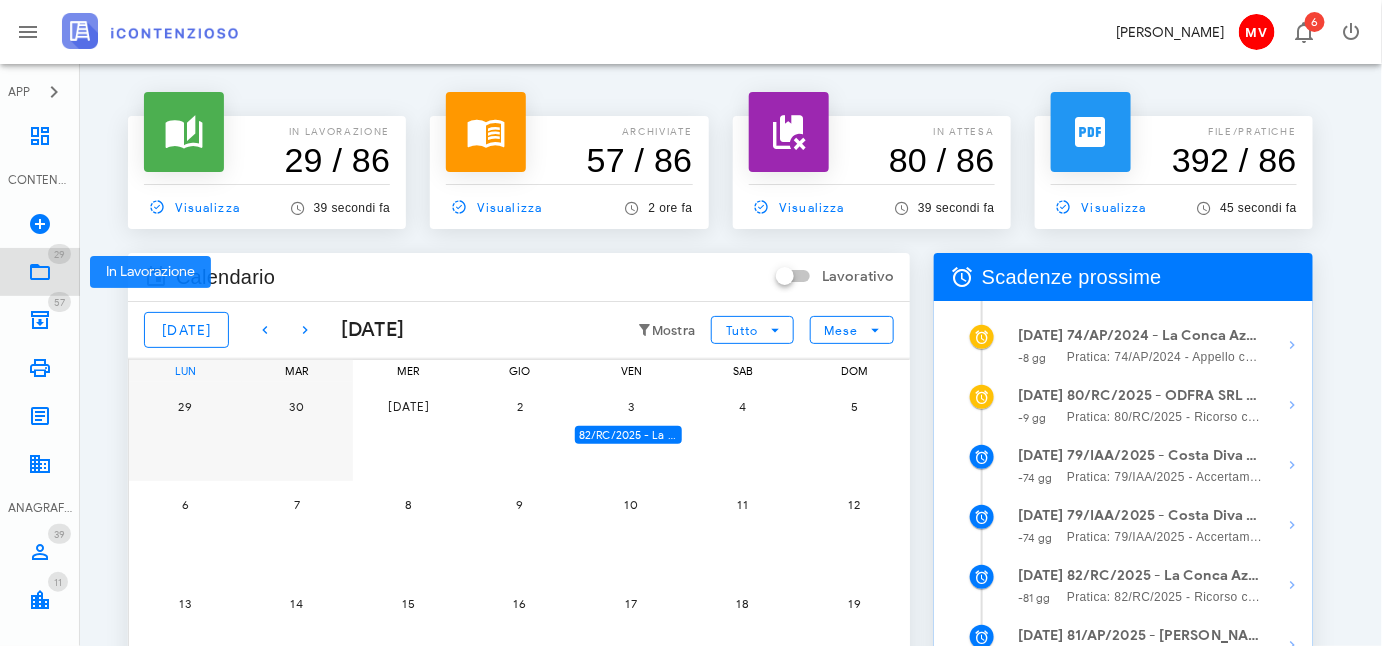 click at bounding box center (40, 272) 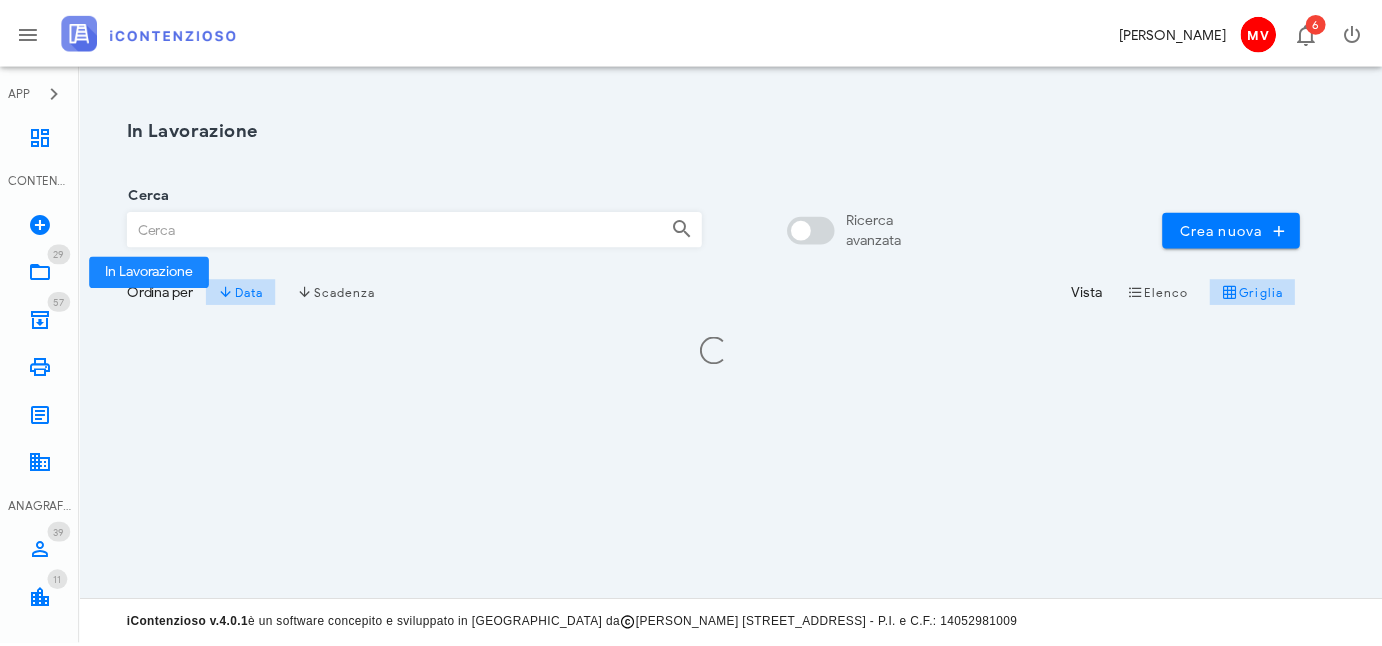 scroll, scrollTop: 0, scrollLeft: 0, axis: both 